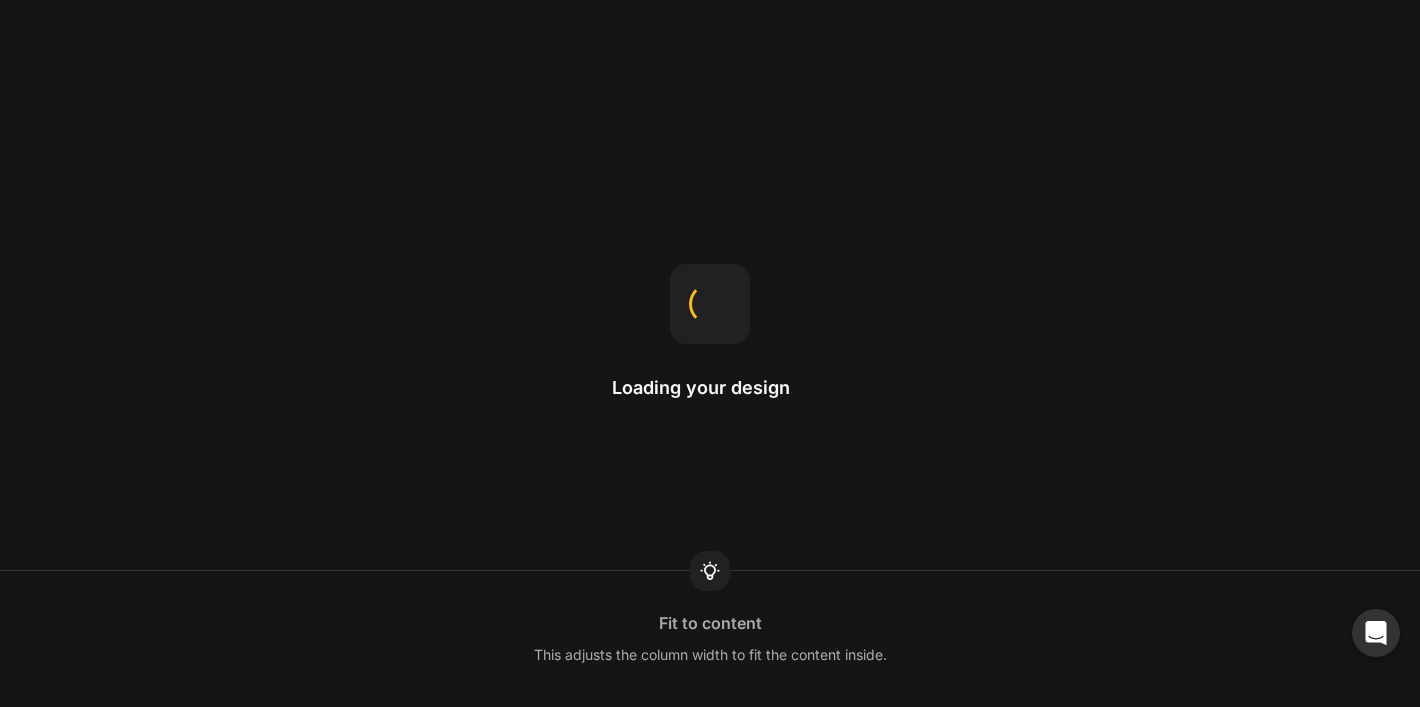 scroll, scrollTop: 0, scrollLeft: 0, axis: both 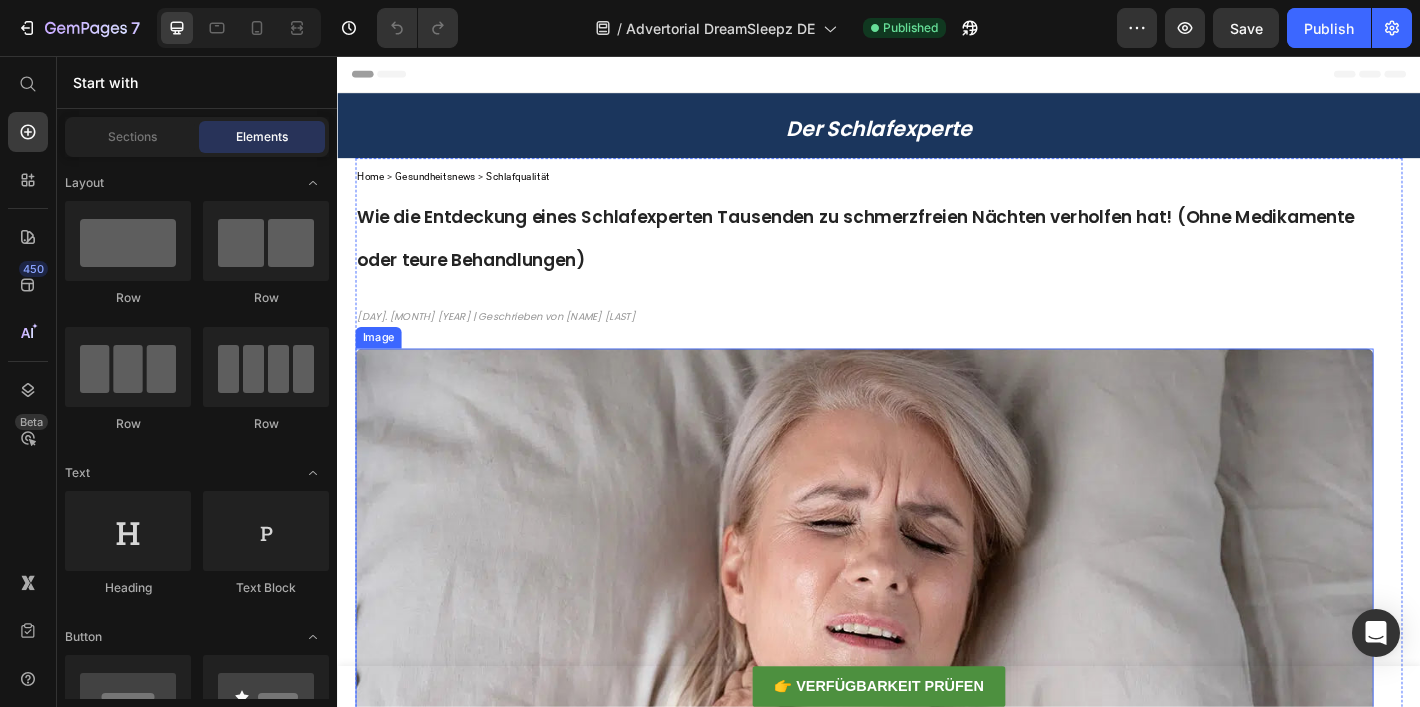 click at bounding box center (921, 756) 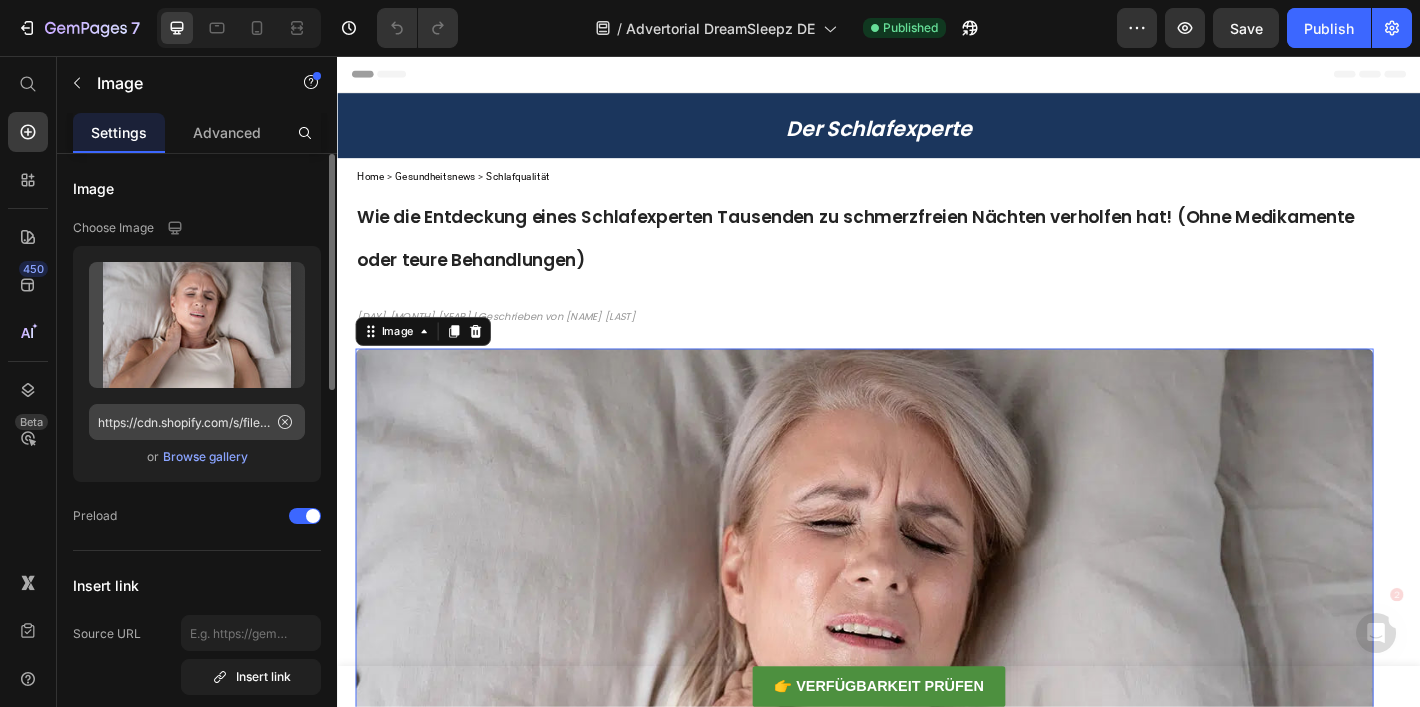 scroll, scrollTop: 0, scrollLeft: 0, axis: both 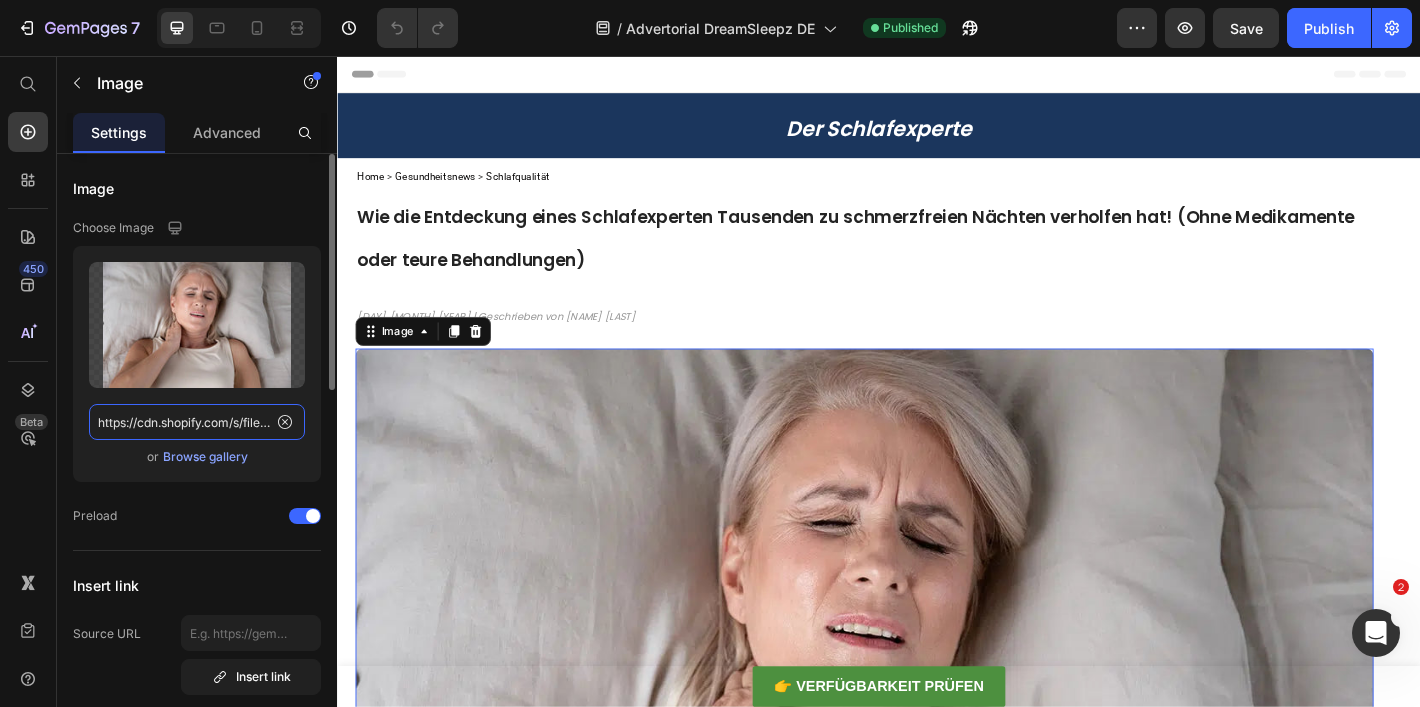 click on "https://cdn.shopify.com/s/files/1/0897/9847/6123/files/gempages_552635065859834858-d1c48ccc-3664-4ece-87d4-d18f2be421f7.webp" 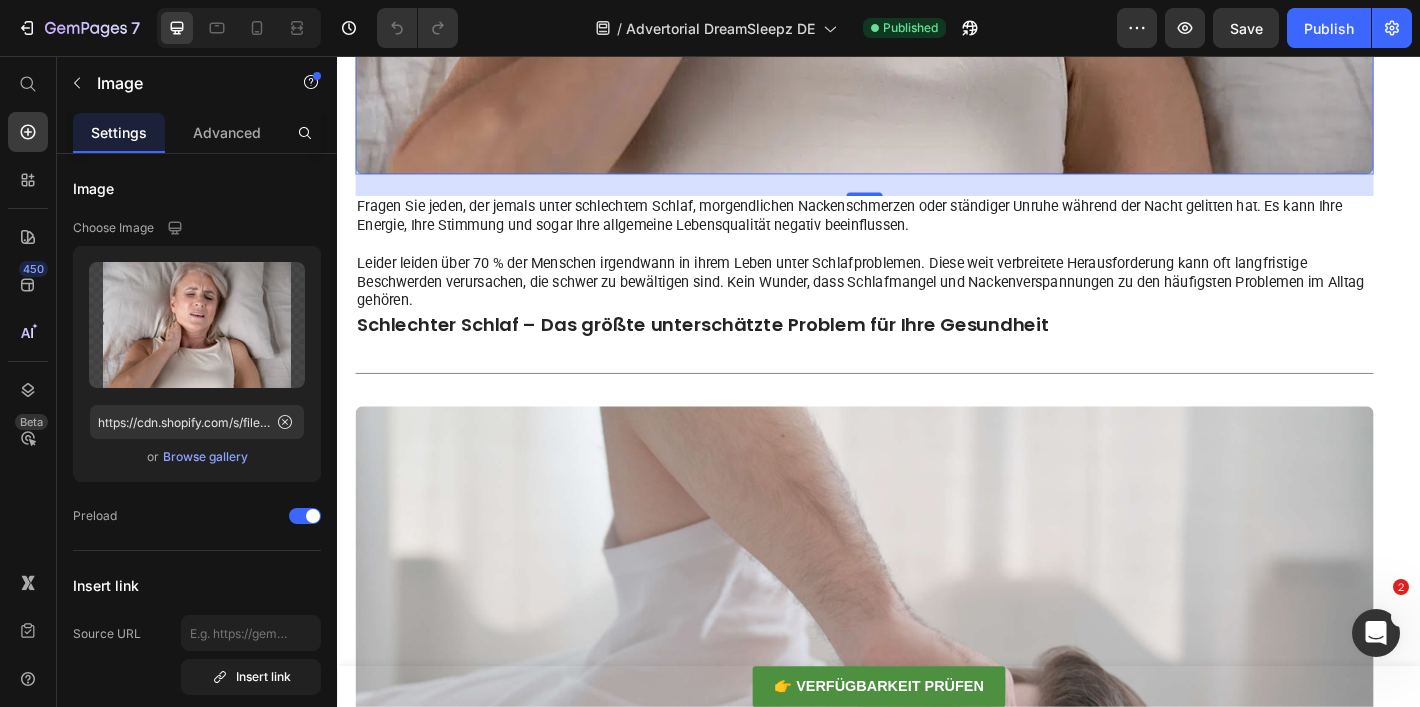 scroll, scrollTop: 1019, scrollLeft: 0, axis: vertical 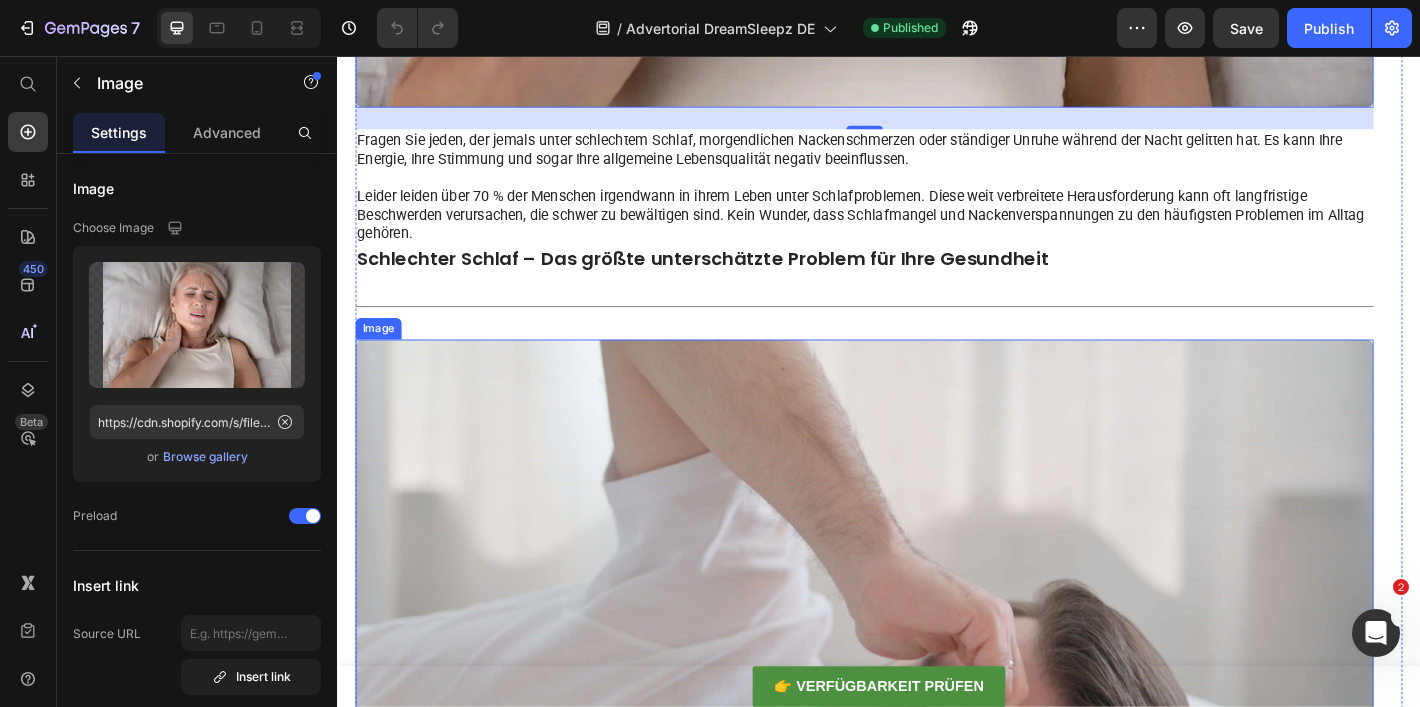 click at bounding box center [921, 793] 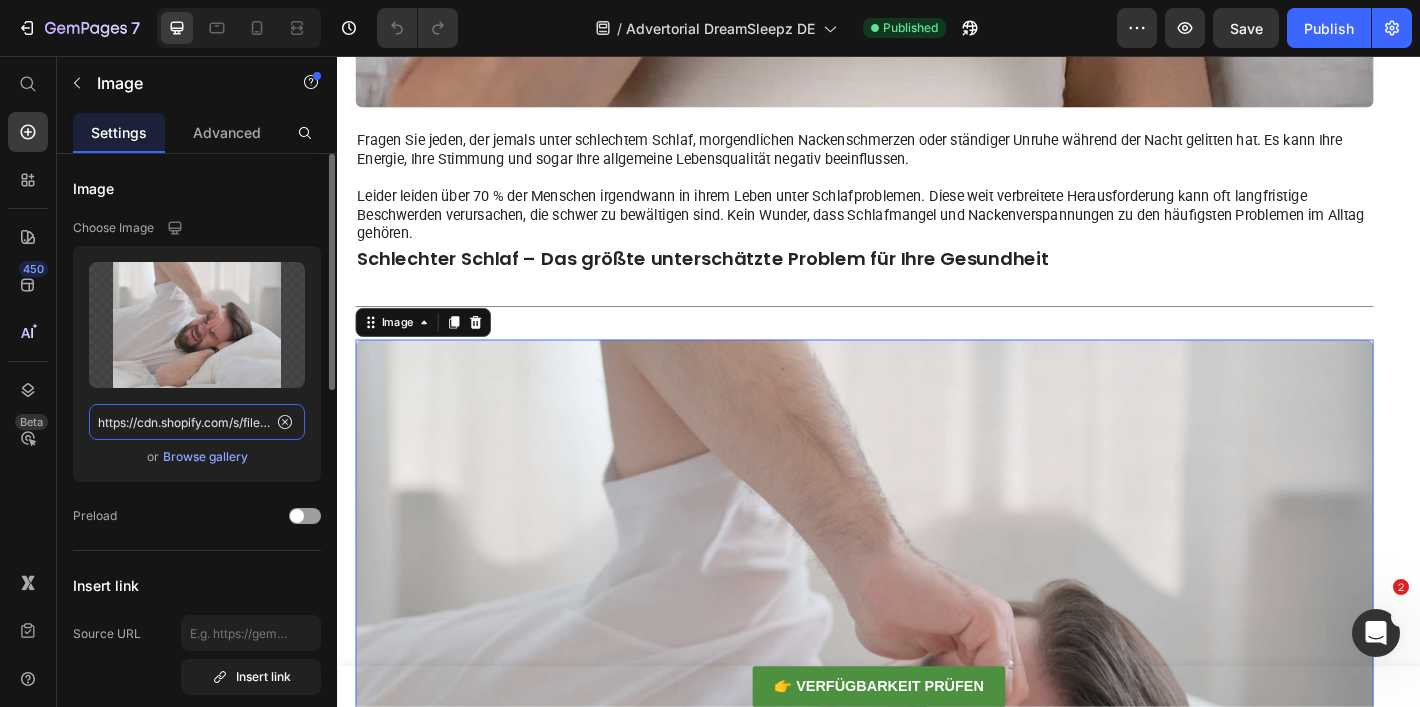 click on "https://cdn.shopify.com/s/files/1/0897/9847/6123/files/gempages_552635065859834858-8847654f-c678-4b3d-b74e-8c07401fd785.jpg" 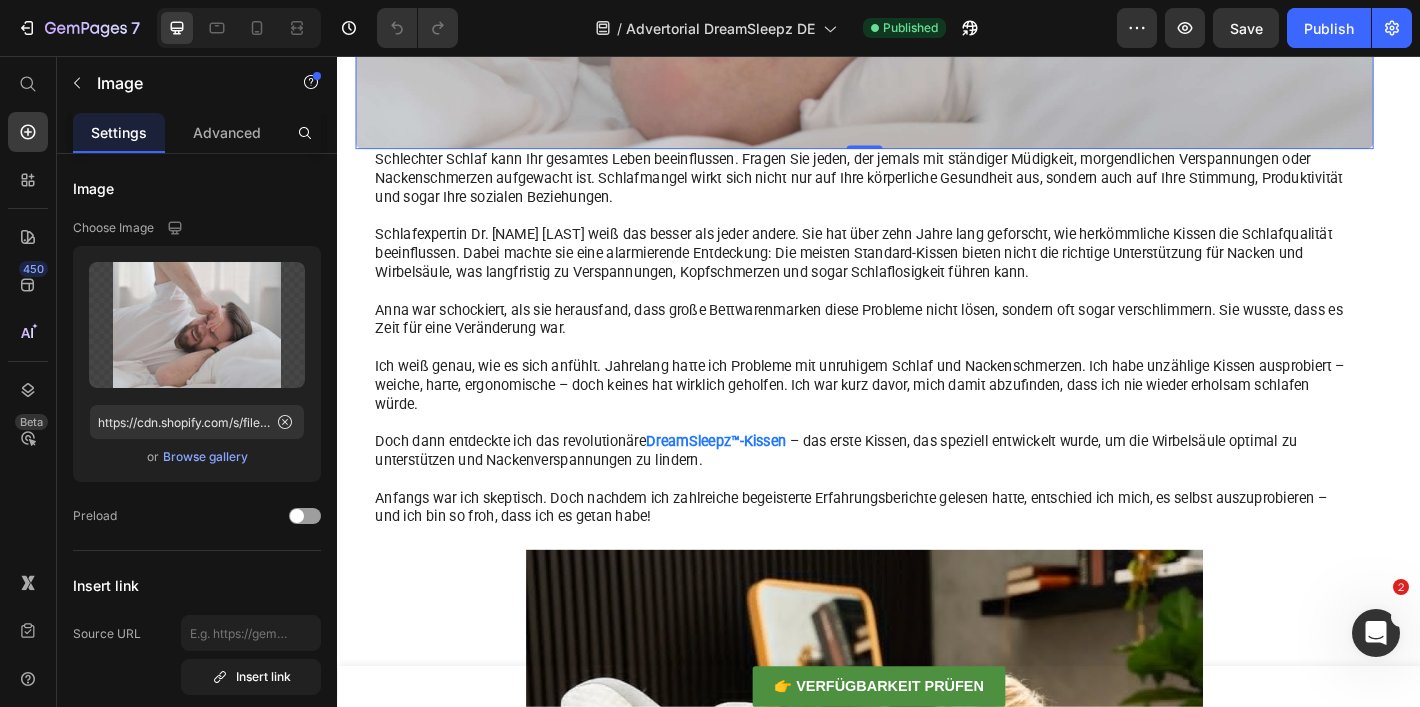 scroll, scrollTop: 2610, scrollLeft: 0, axis: vertical 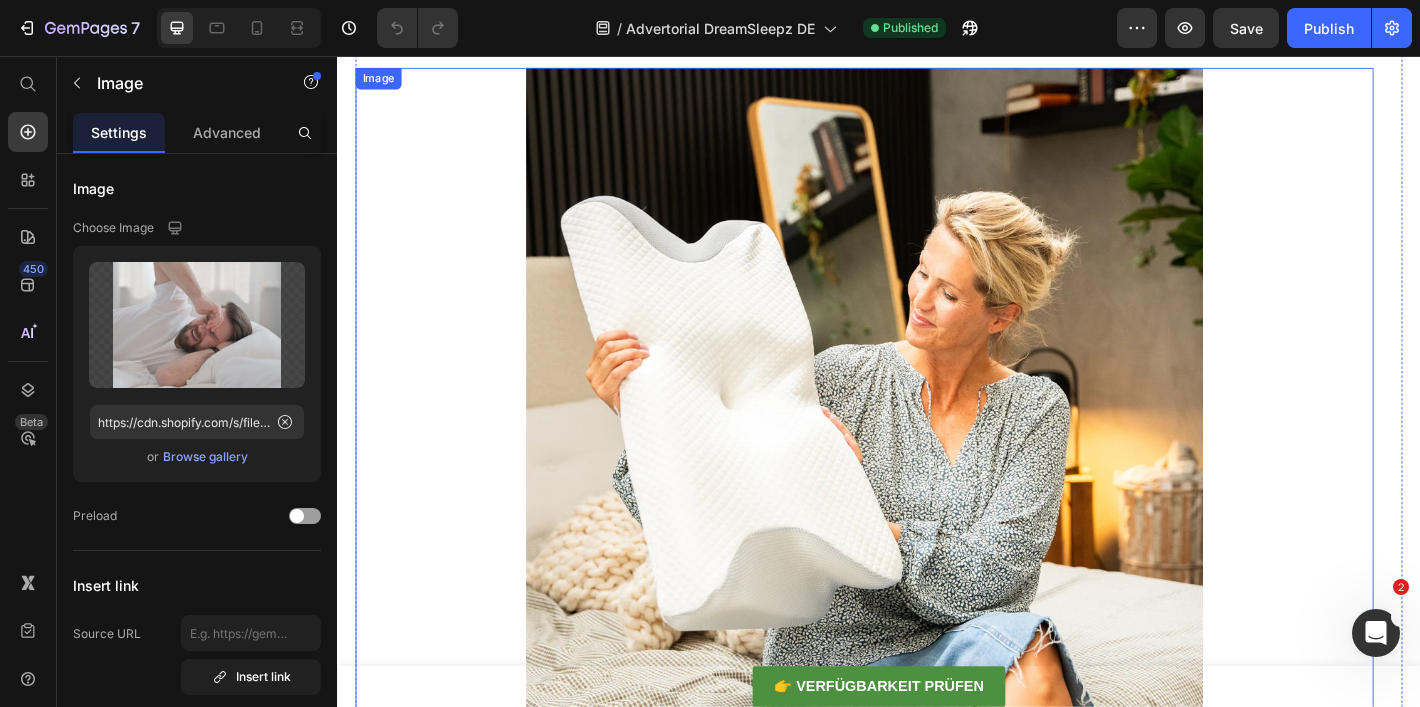click at bounding box center (921, 444) 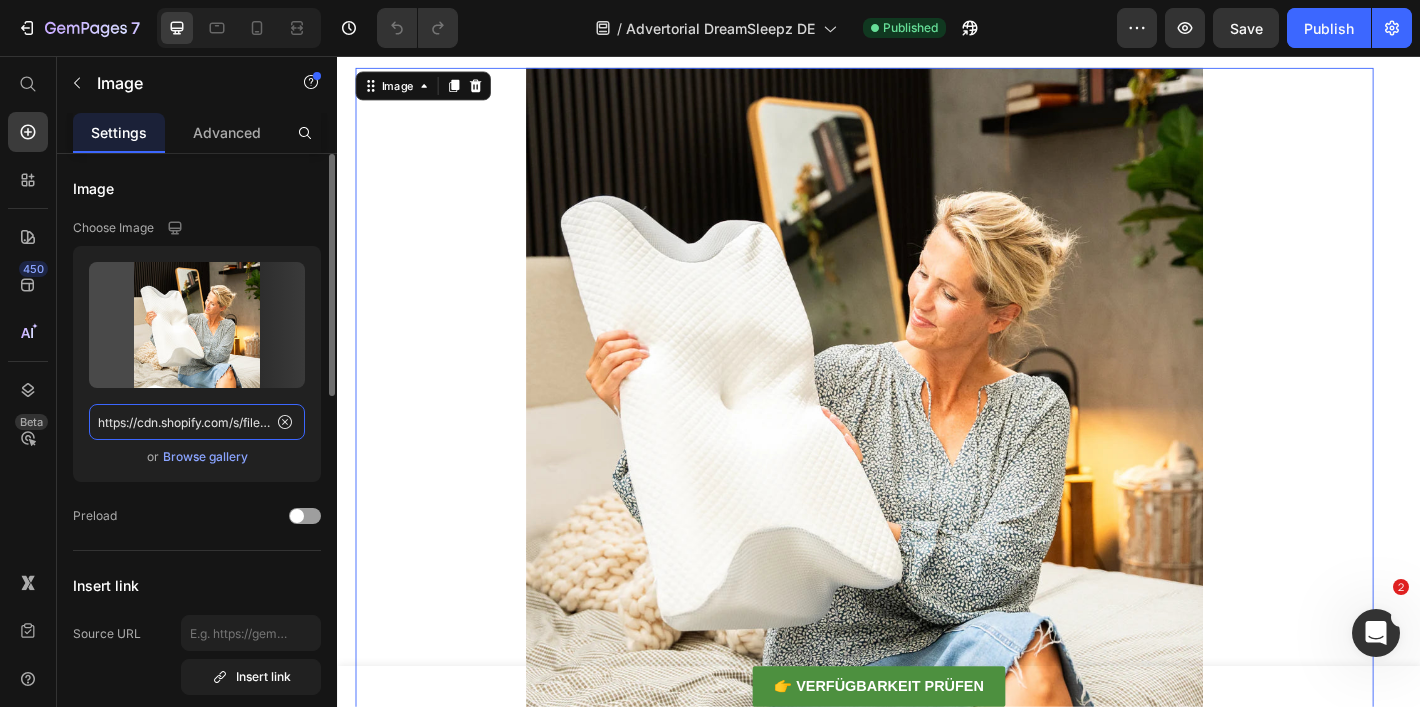 click on "https://cdn.shopify.com/s/files/1/0897/9847/6123/files/gempages_552635065859834858-a8b282c8-5cd6-4eff-a556-45e254b9d114.webp" 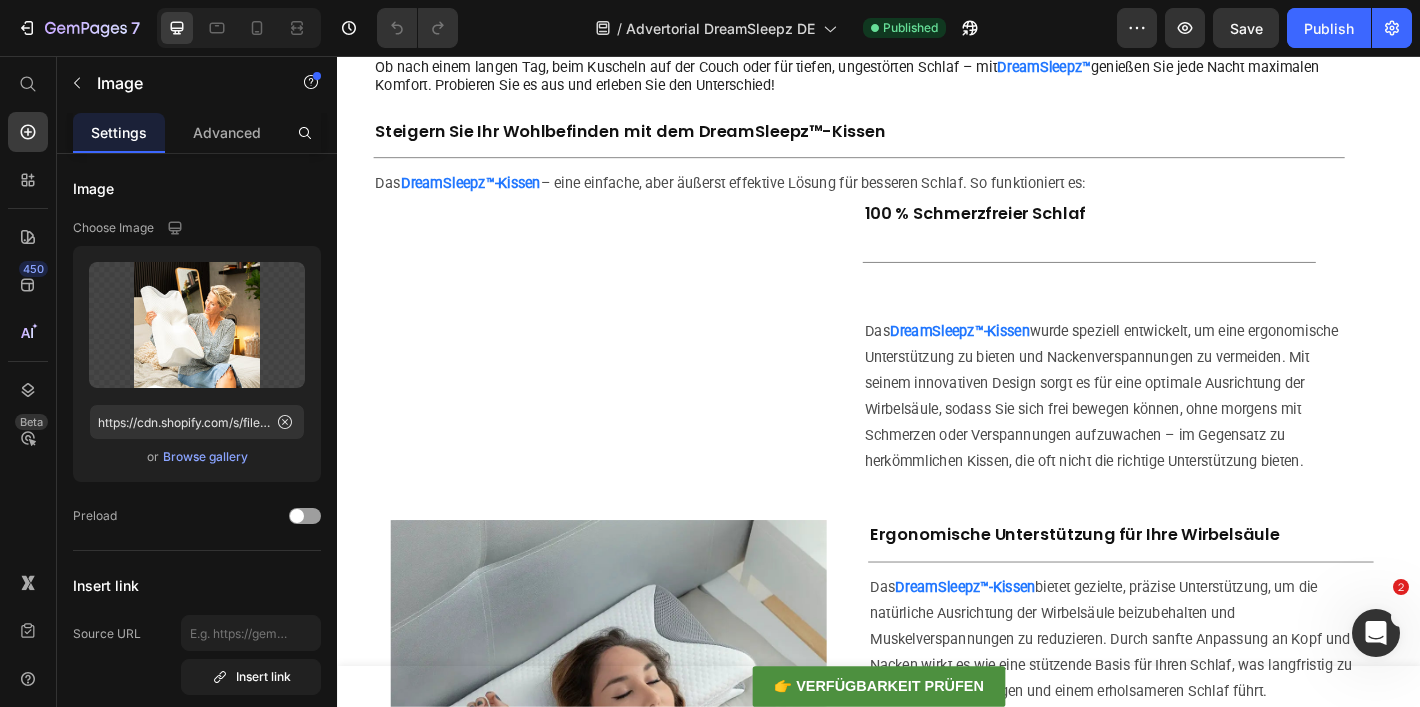 scroll, scrollTop: 3668, scrollLeft: 0, axis: vertical 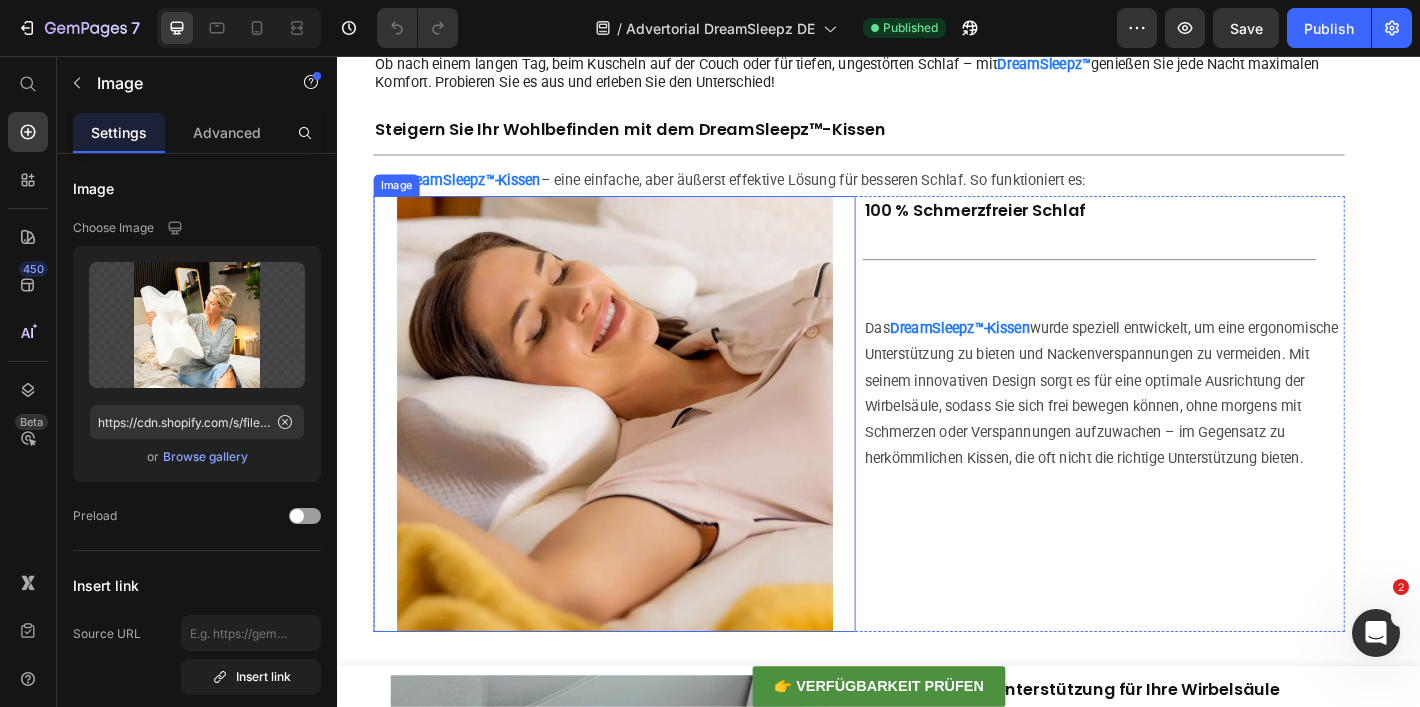 click at bounding box center [644, 452] 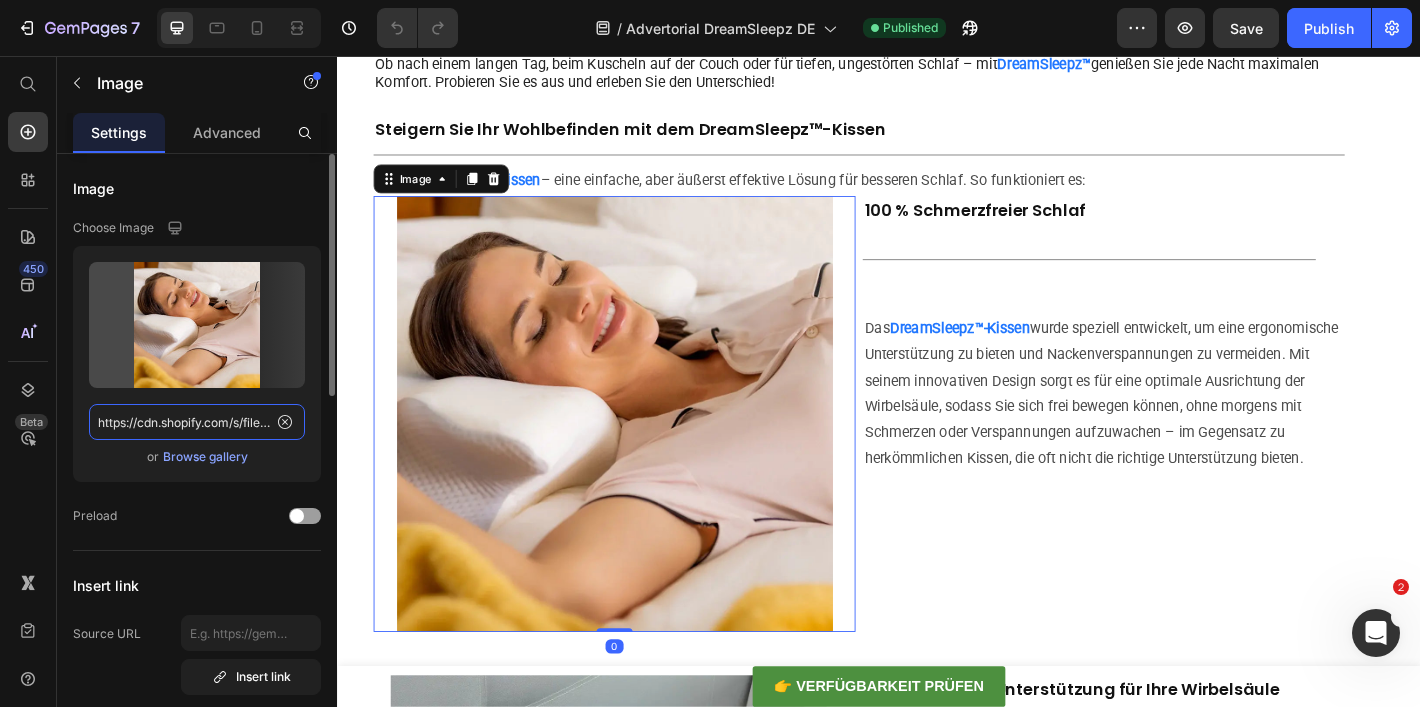click on "https://cdn.shopify.com/s/files/1/0897/9847/6123/files/gempages_552635065859834858-9d0d0e05-a27c-481c-a5b0-c59deb4e22b2.webp" 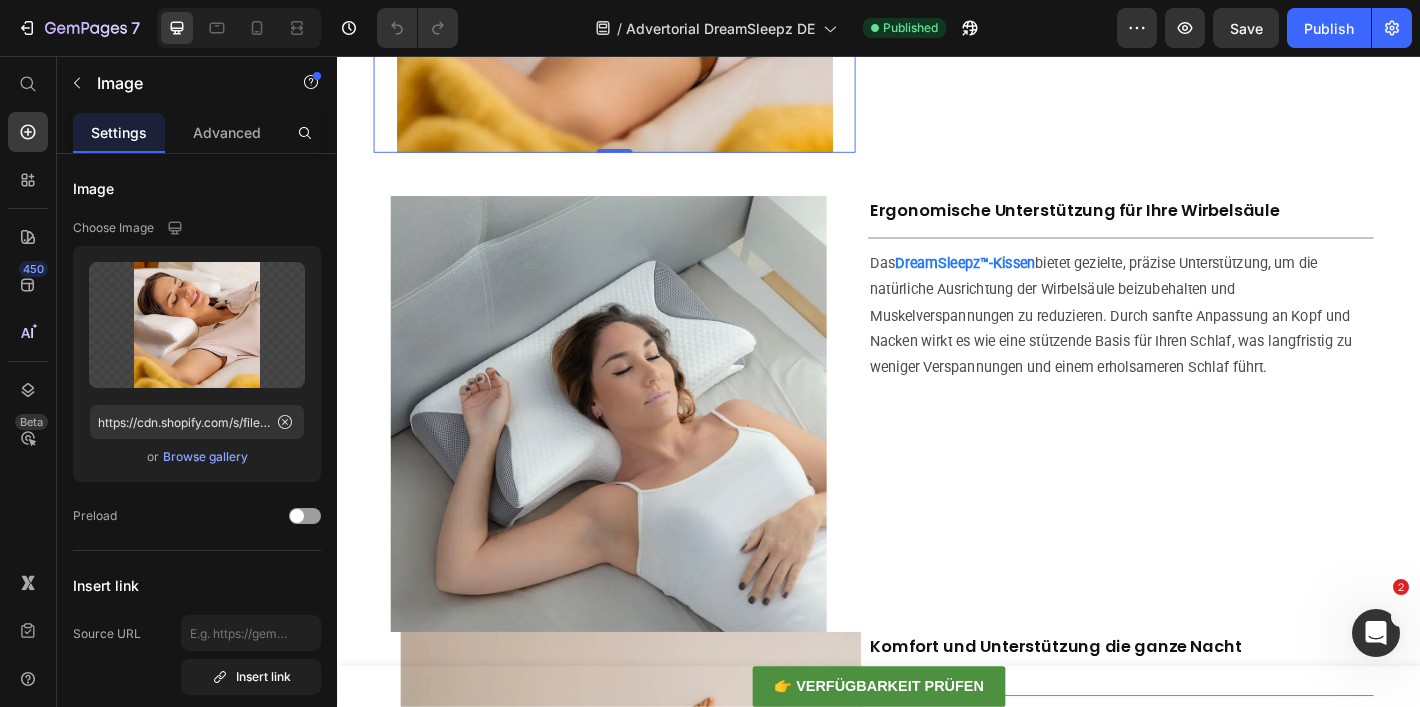 scroll, scrollTop: 4208, scrollLeft: 0, axis: vertical 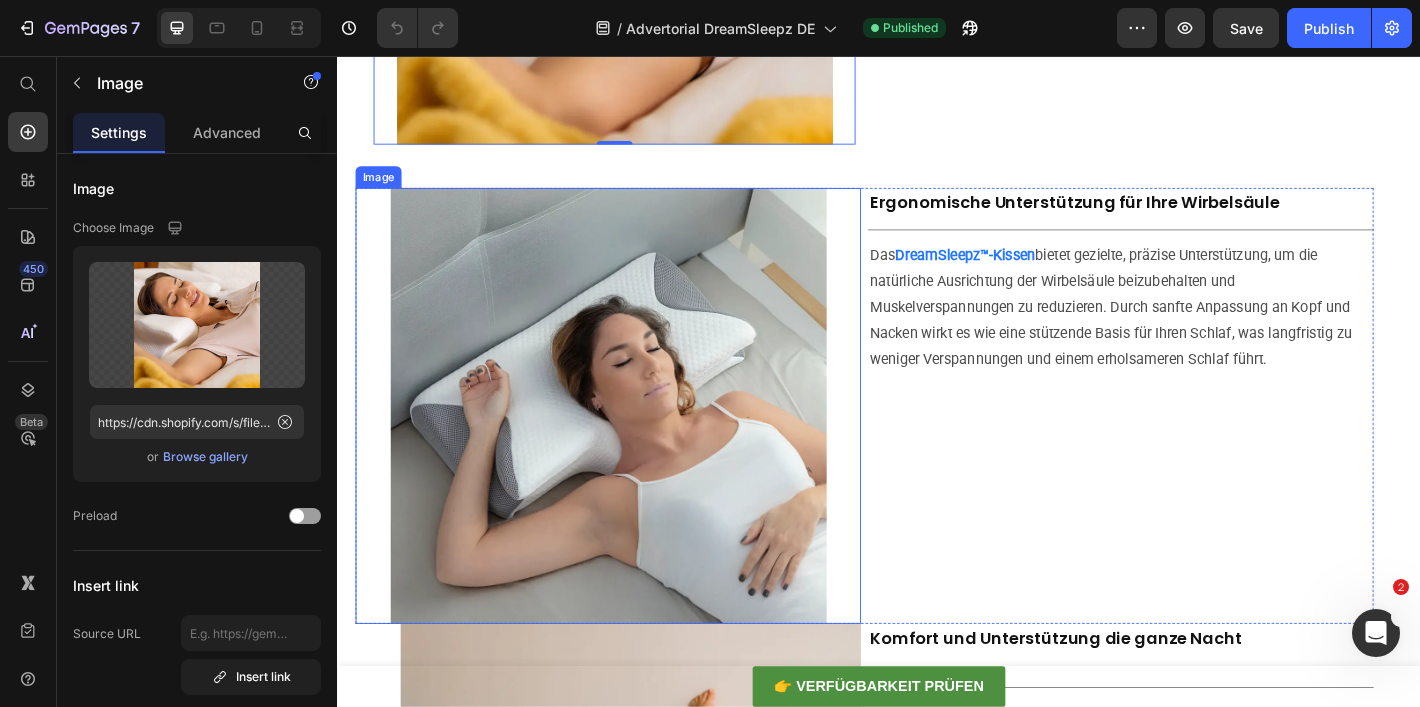 click at bounding box center [637, 443] 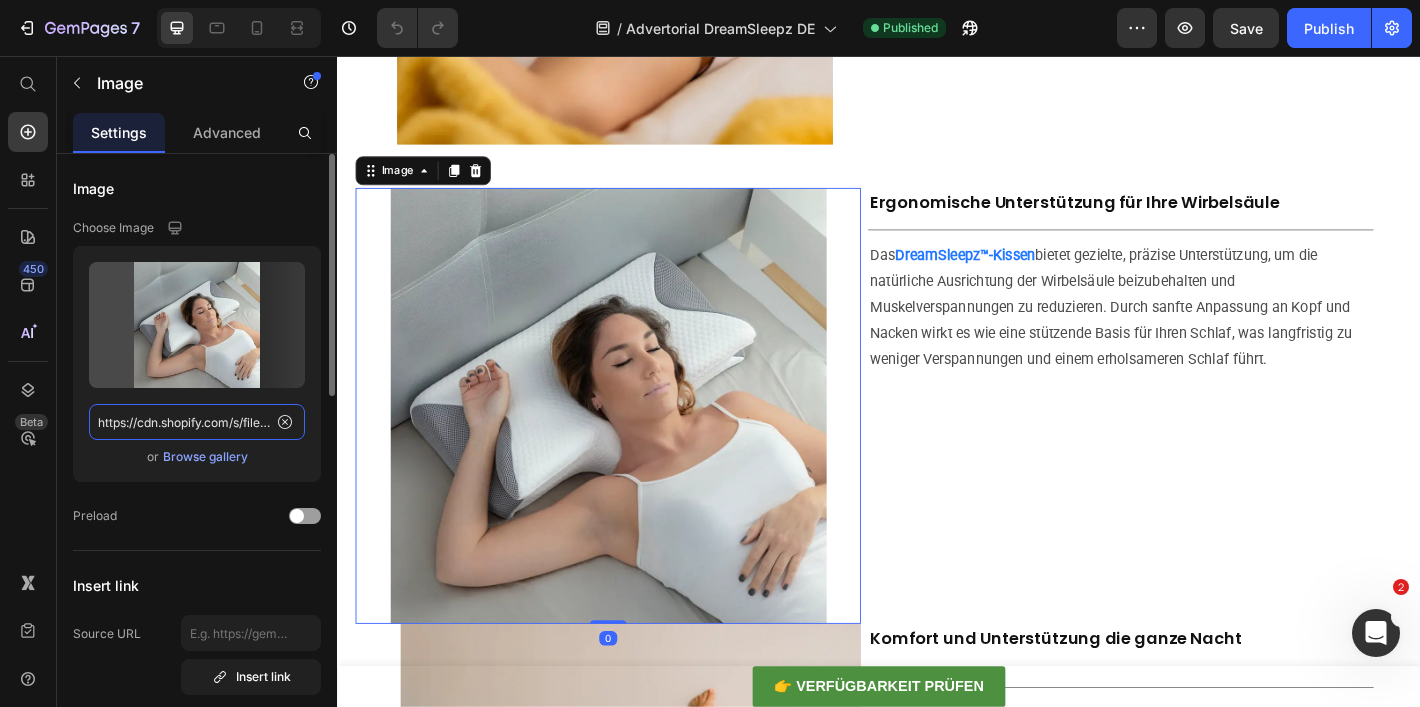 click on "https://cdn.shopify.com/s/files/1/0897/9847/6123/files/gempages_552635065859834858-2de50982-685e-4067-891a-fec09504af2a.webp" 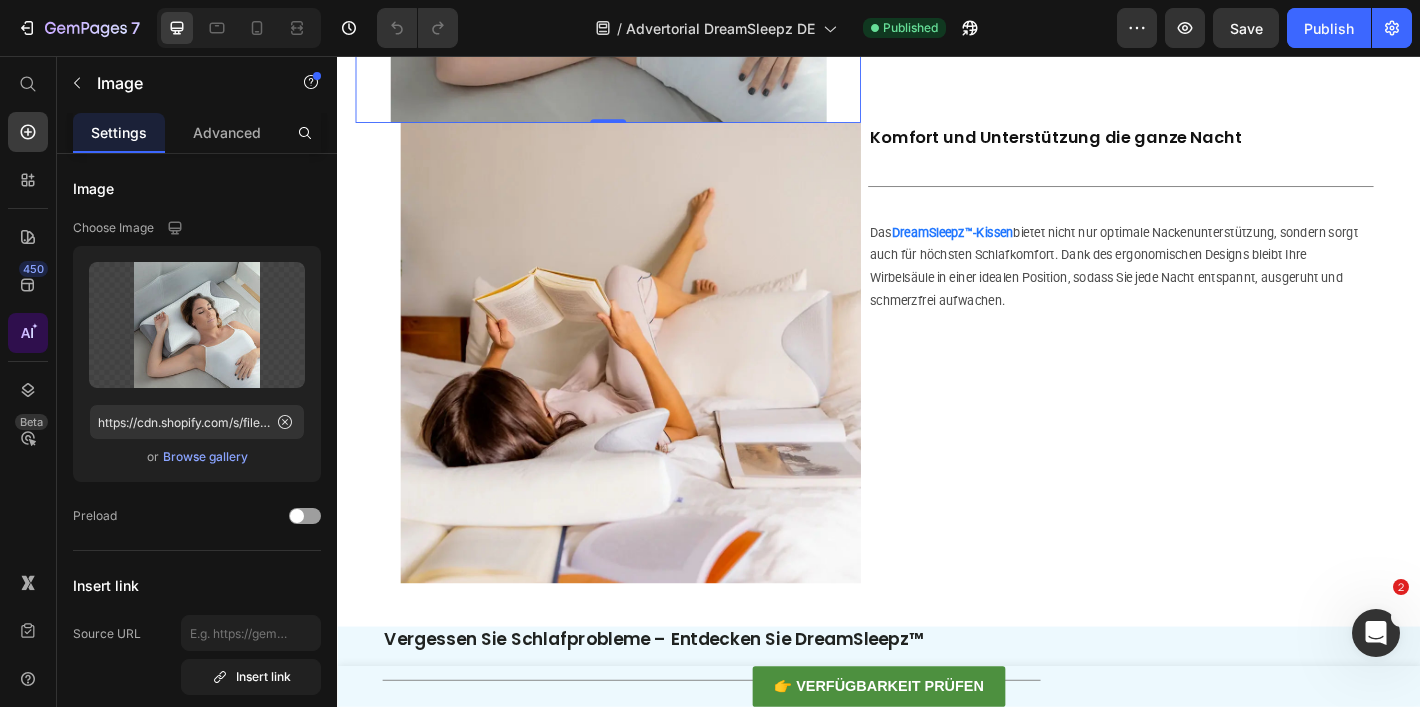scroll, scrollTop: 4785, scrollLeft: 0, axis: vertical 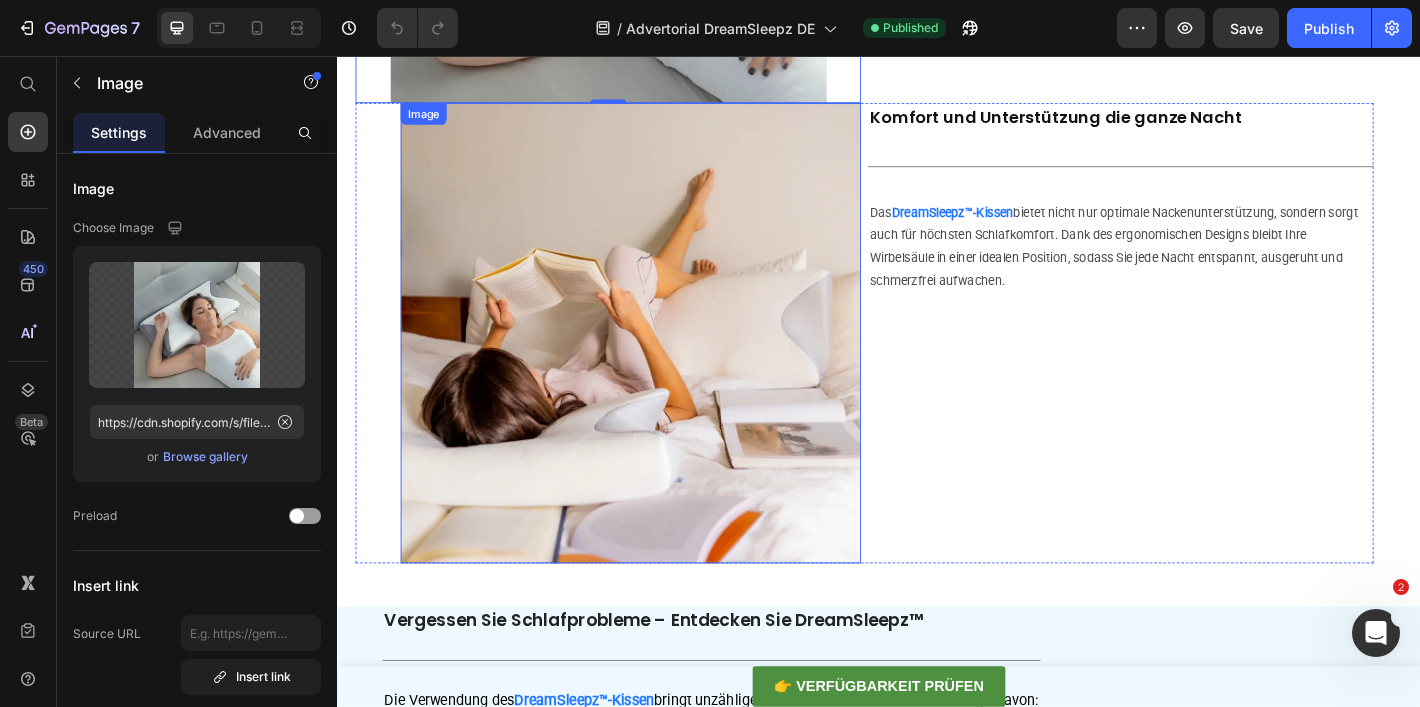 click at bounding box center (662, 363) 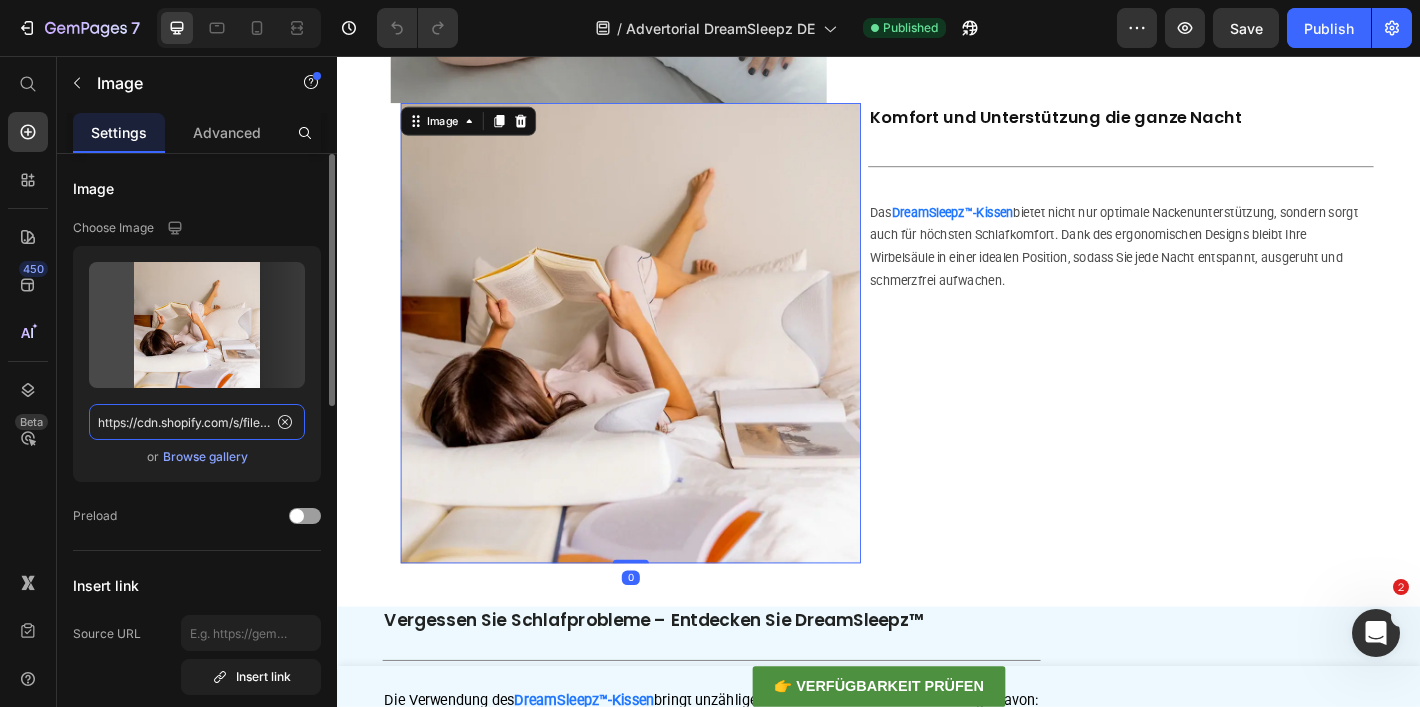 click on "https://cdn.shopify.com/s/files/1/0897/9847/6123/files/gempages_552635065859834858-7a199e17-b0c4-4bbd-8af6-34c13e3507d0.webp" 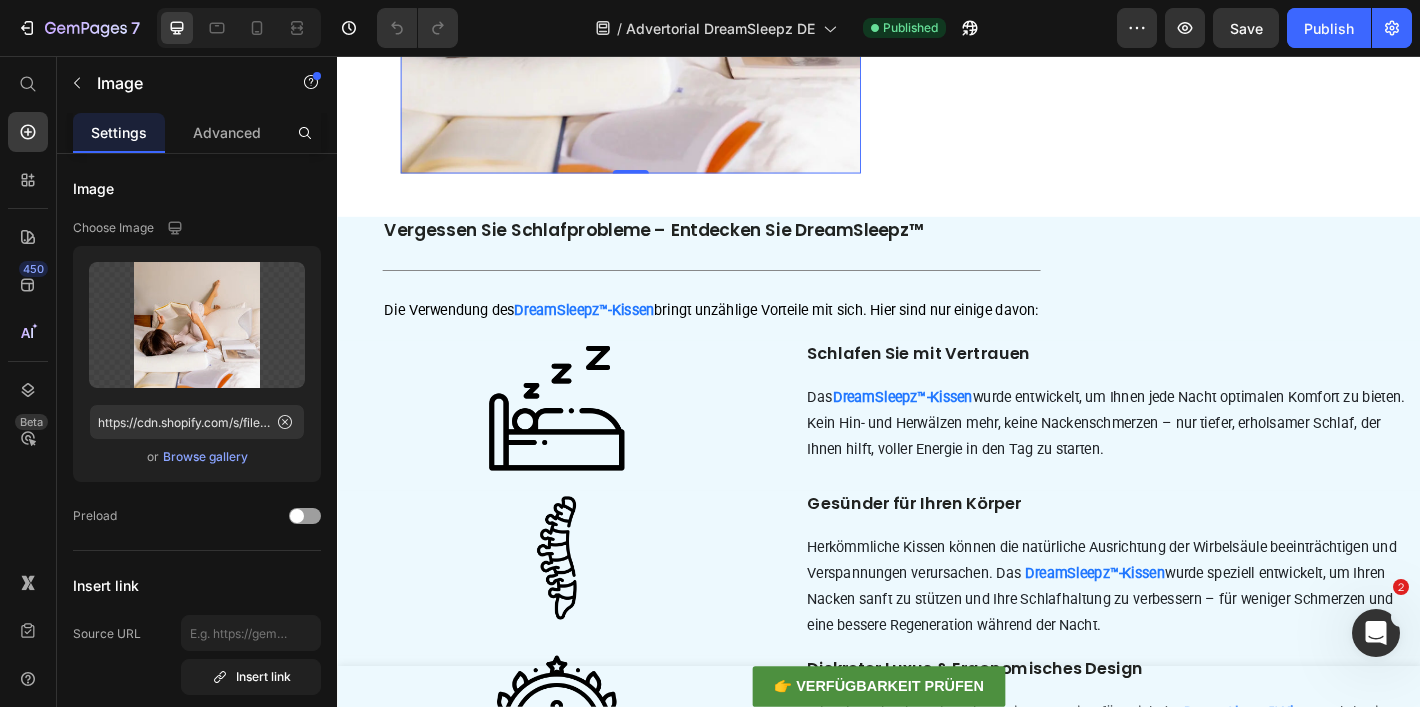 scroll, scrollTop: 5220, scrollLeft: 0, axis: vertical 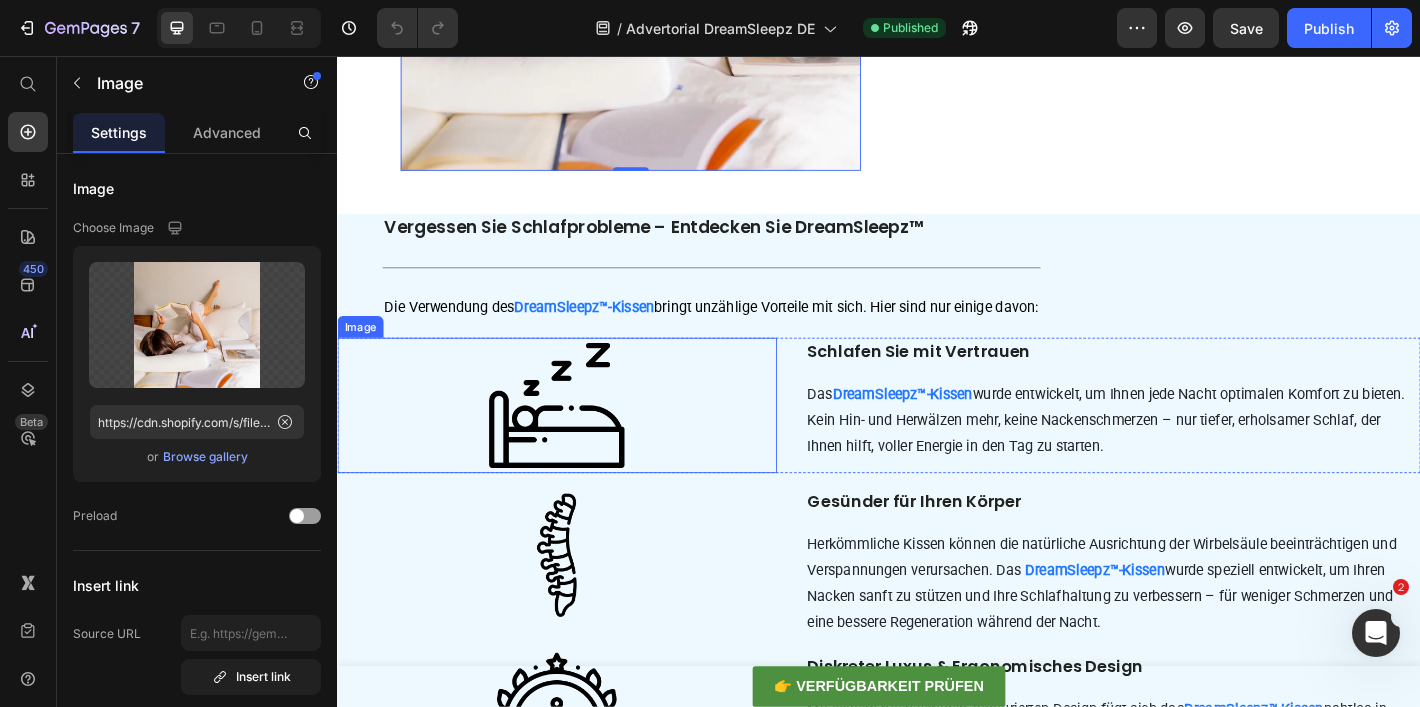 click at bounding box center (580, 443) 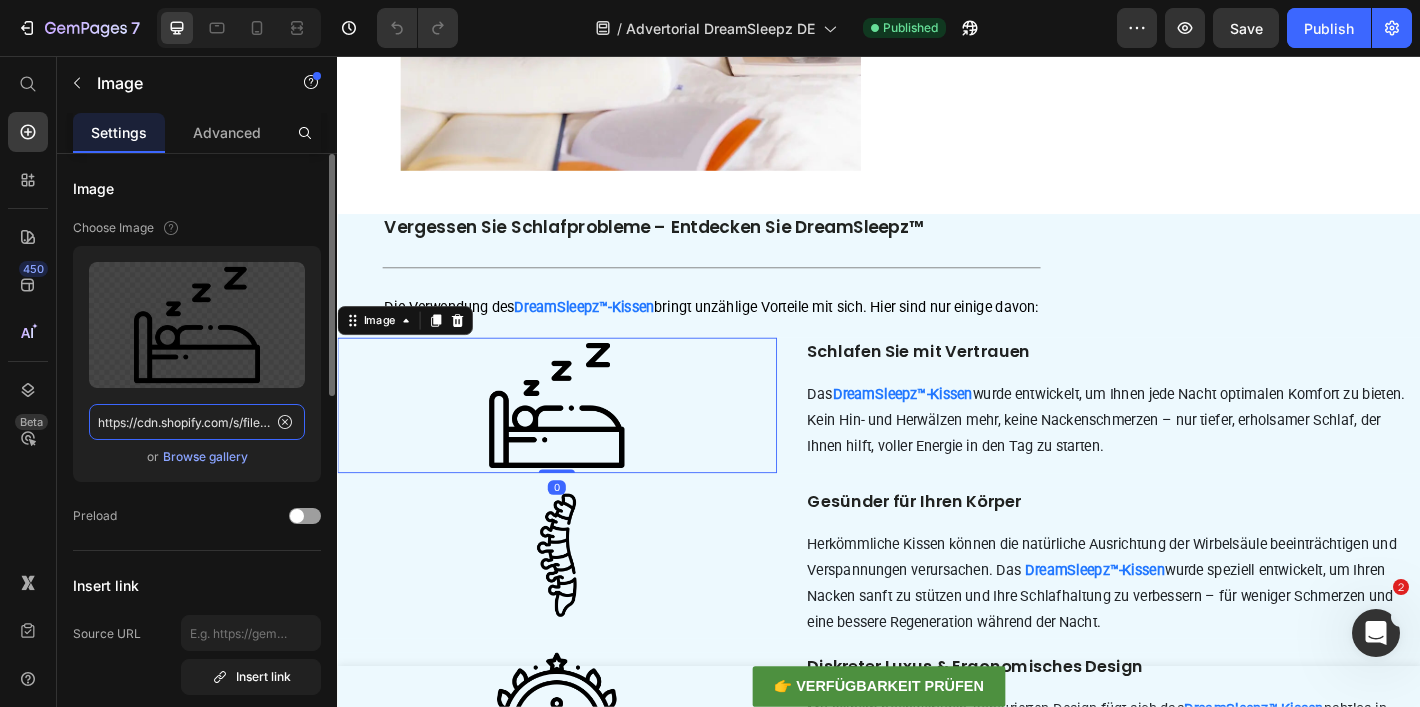 click on "https://cdn.shopify.com/s/files/1/0897/9847/6123/files/gempages_552635065859834858-2b69ee33-a165-467e-8dbf-a9b6fa0ca2bc.png" 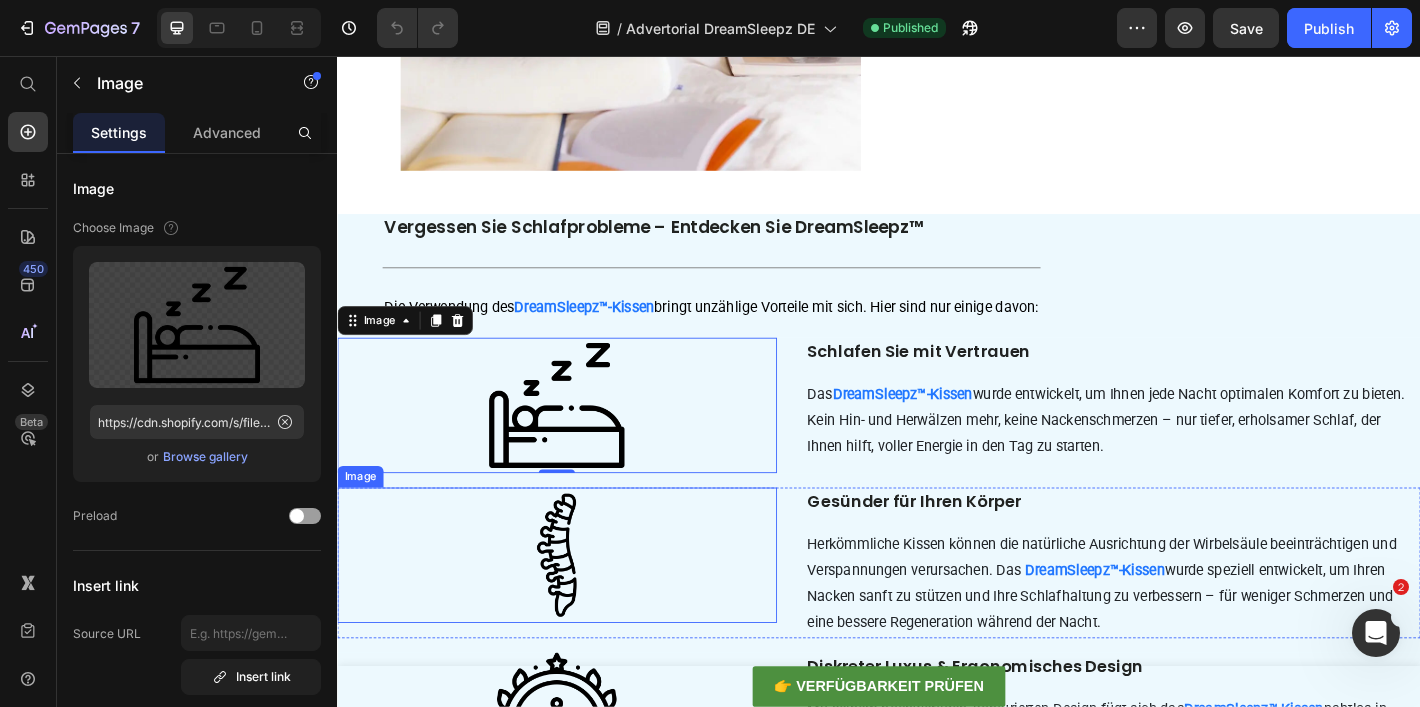 click at bounding box center [580, 609] 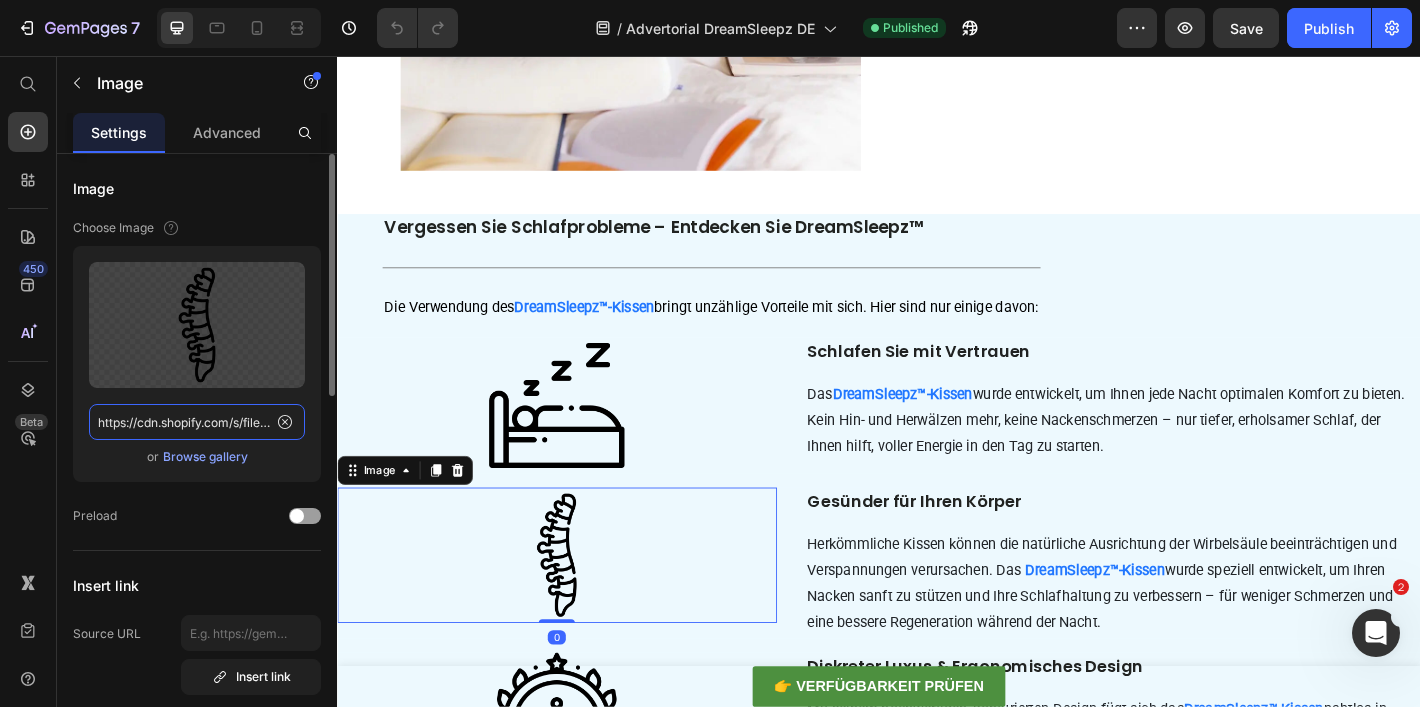 click on "https://cdn.shopify.com/s/files/1/0897/9847/6123/files/gempages_552635065859834858-cccb89a8-cadc-45f9-a440-10e826885478.png" 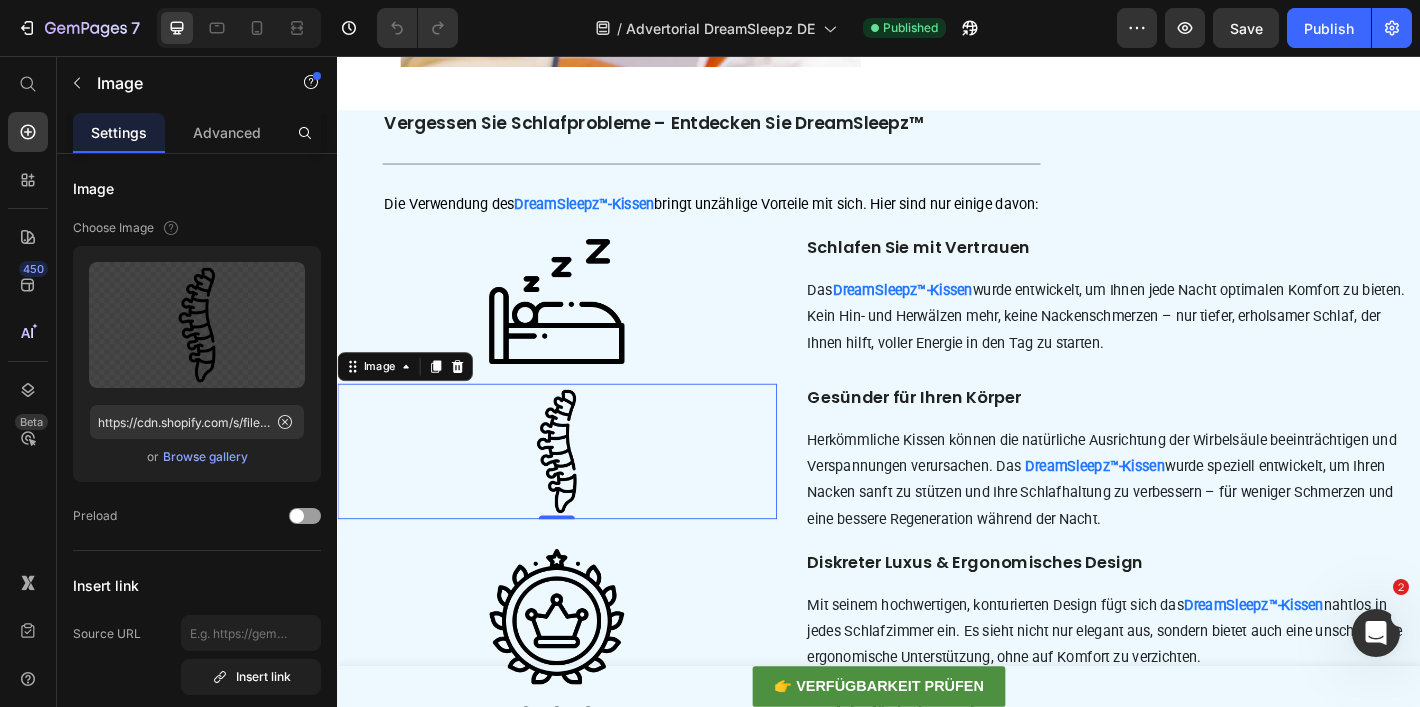 scroll, scrollTop: 5479, scrollLeft: 0, axis: vertical 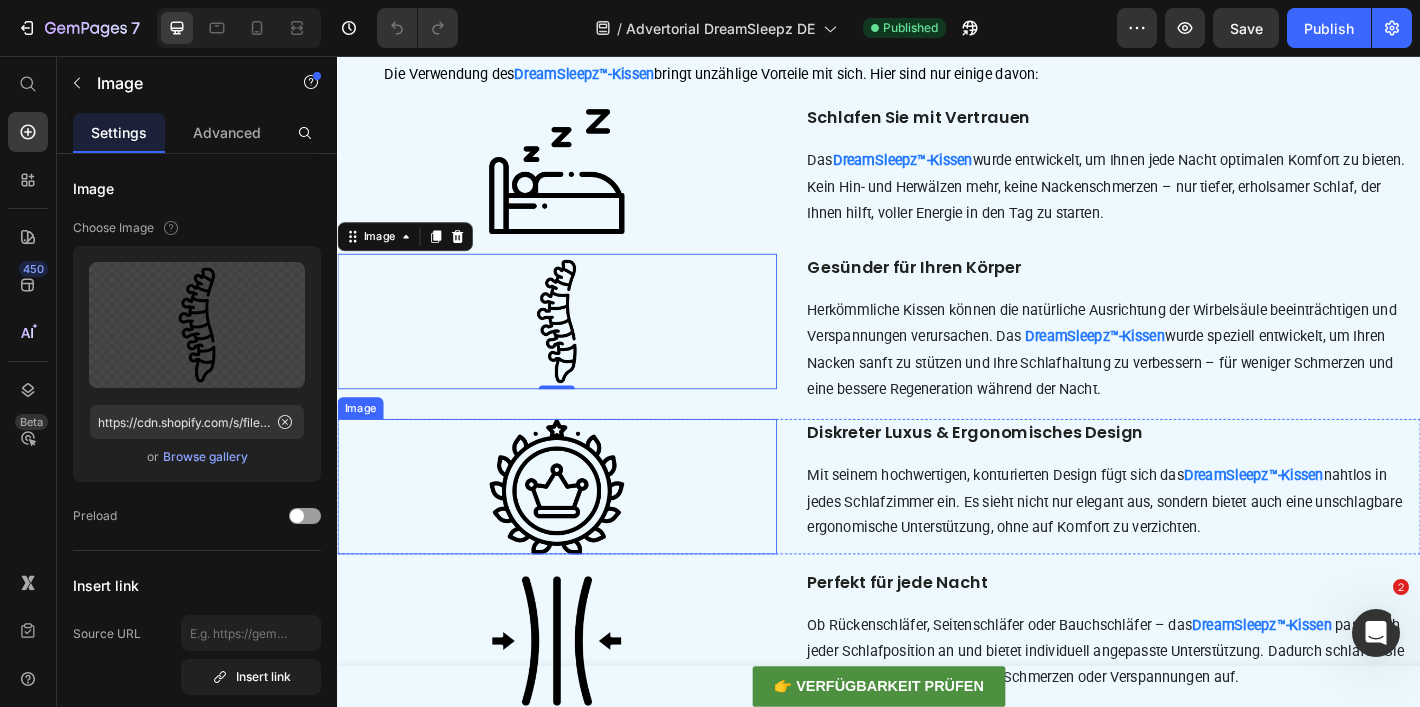 click at bounding box center (580, 533) 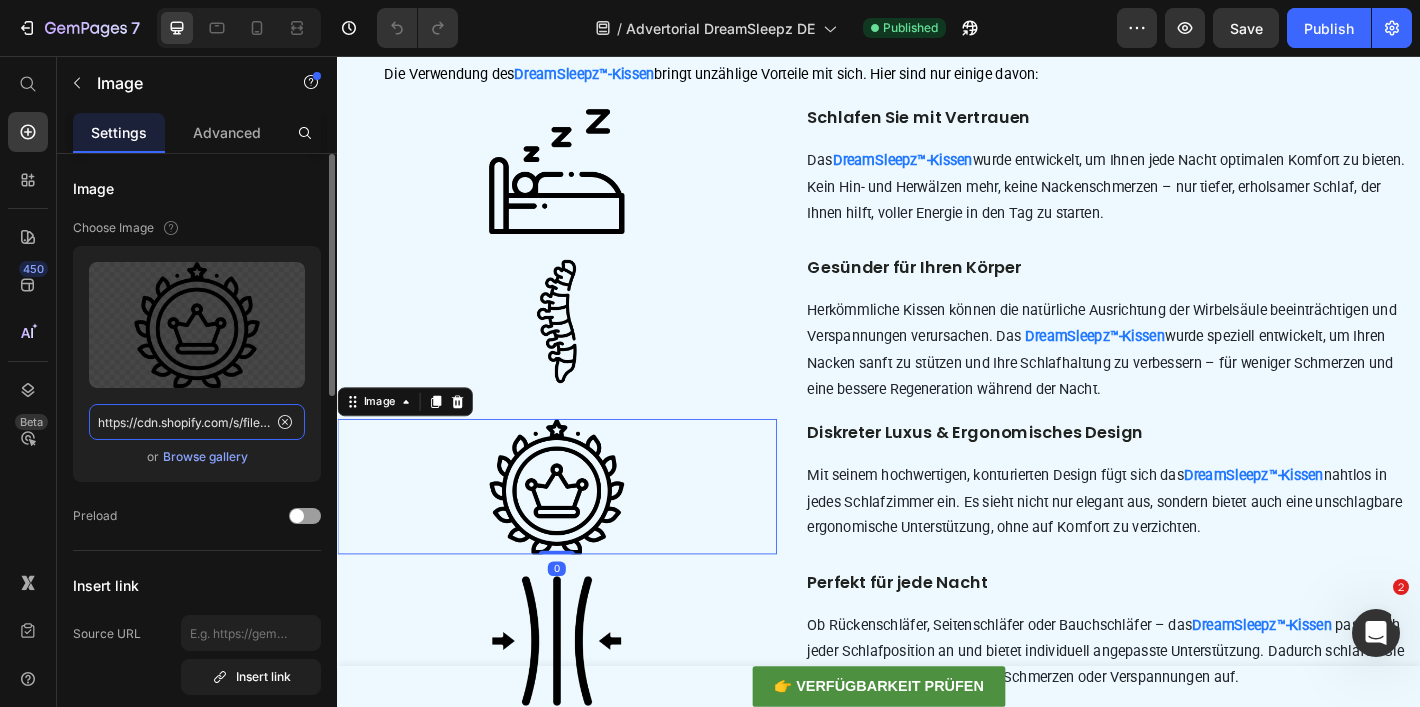 click on "https://cdn.shopify.com/s/files/1/0897/9847/6123/files/gempages_552635065859834858-d8fd163a-b0f0-47d7-8284-491865c4267e.png" 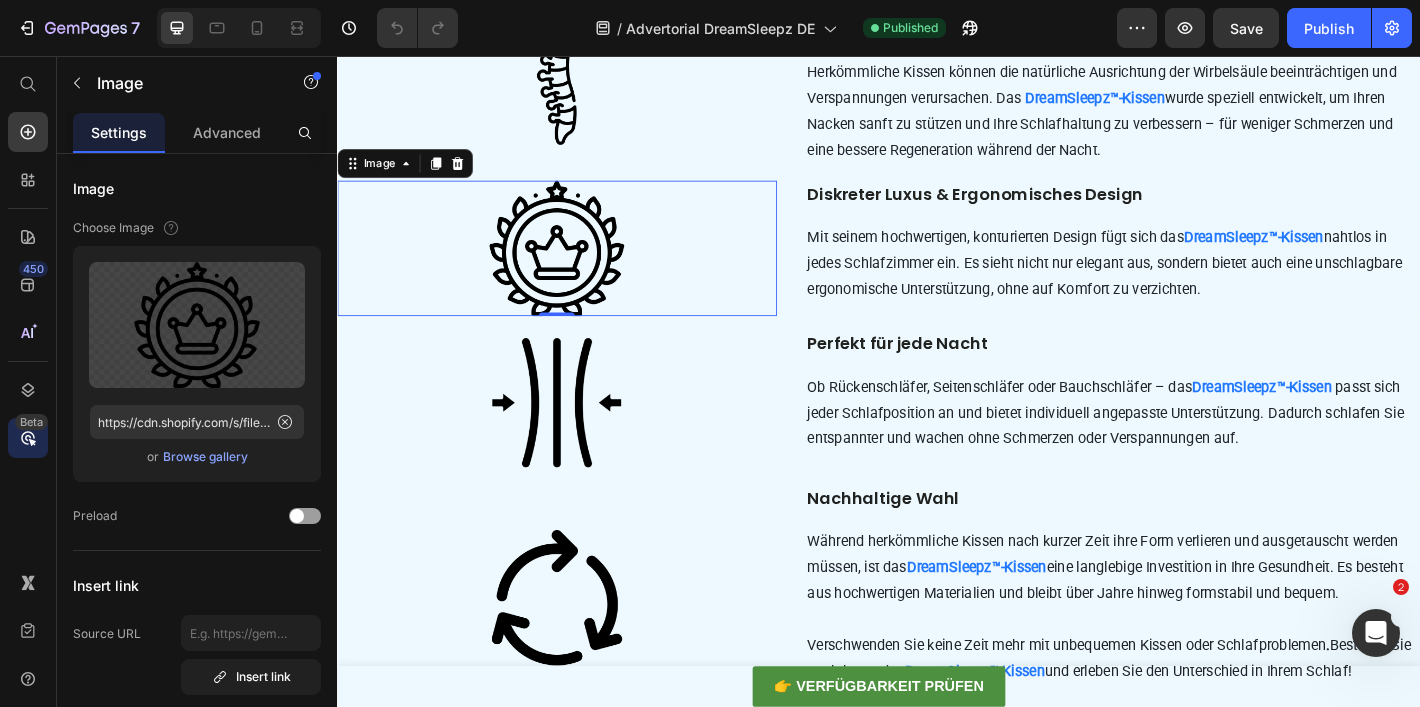 scroll, scrollTop: 5751, scrollLeft: 0, axis: vertical 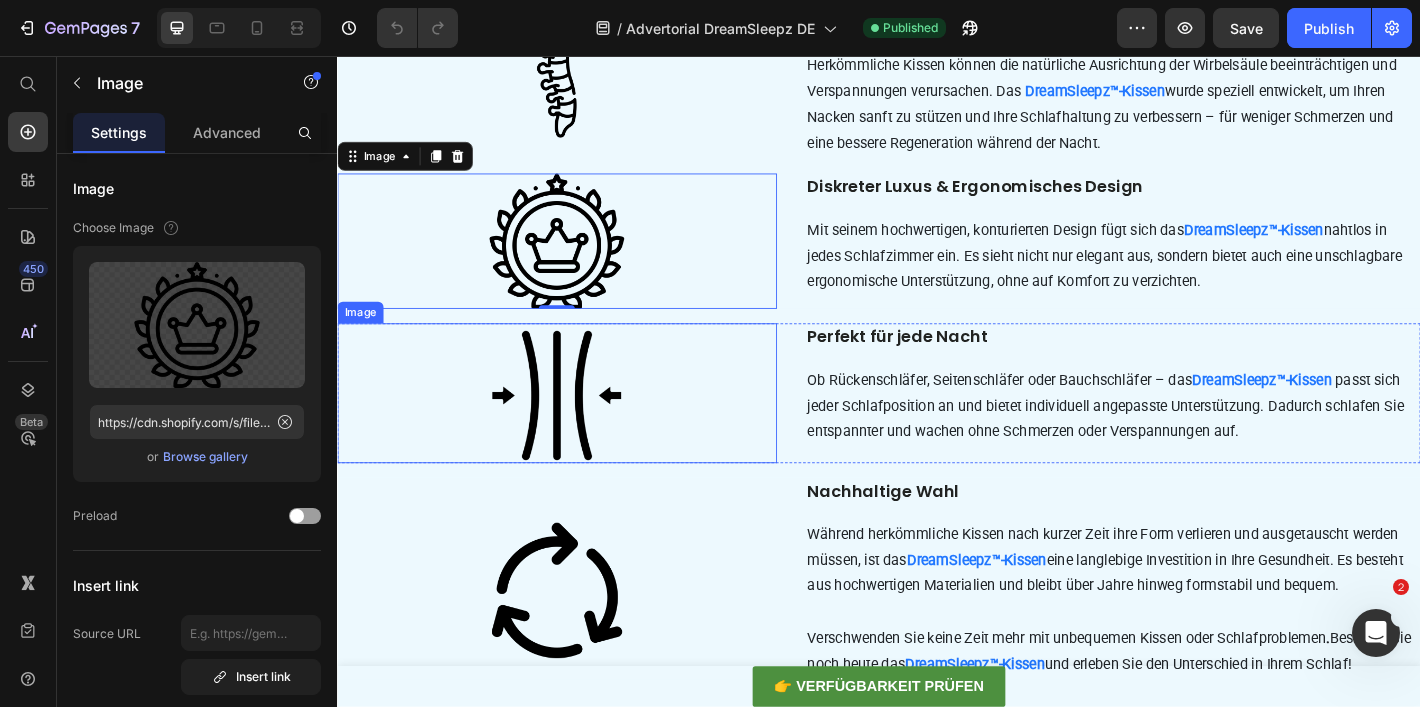 click at bounding box center (580, 429) 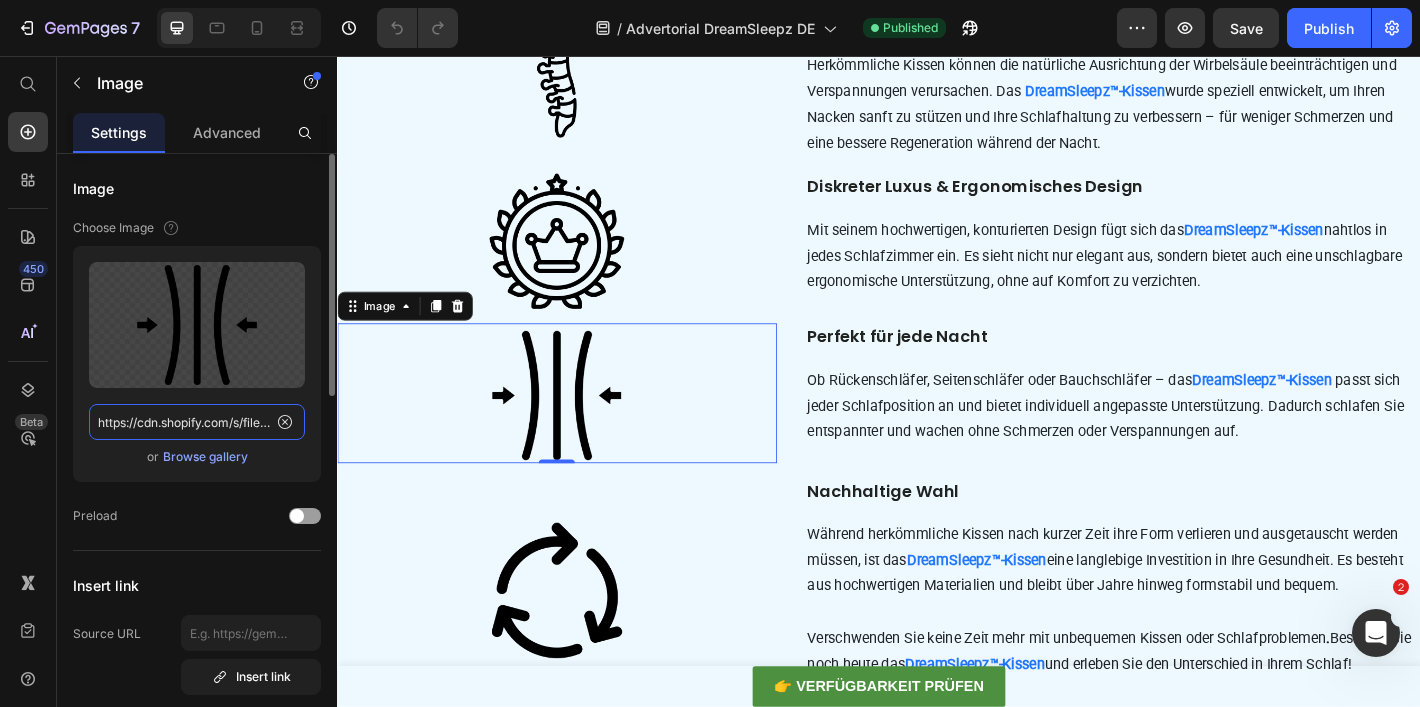 click on "https://cdn.shopify.com/s/files/1/0897/9847/6123/files/gempages_552635065859834858-727392c8-8511-4532-a3bd-fafb0e80c4f1.png" 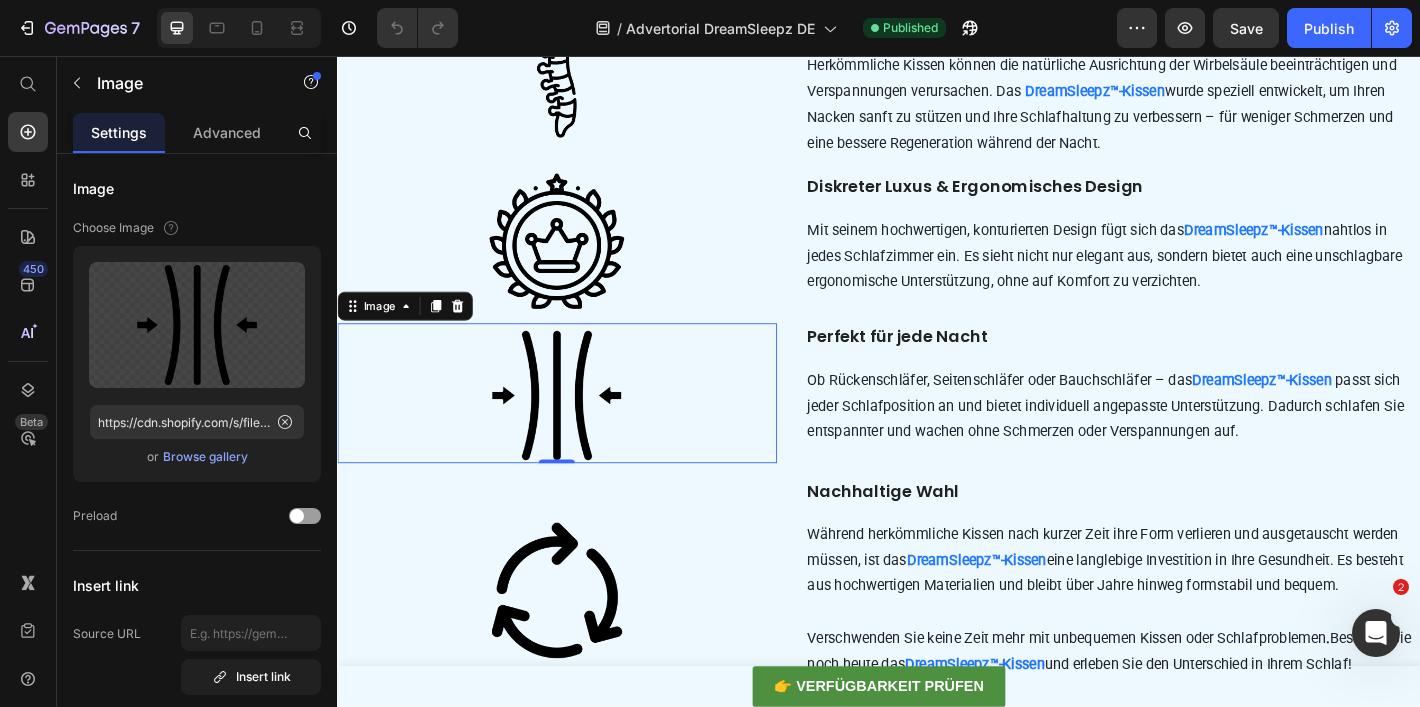 scroll, scrollTop: 5888, scrollLeft: 0, axis: vertical 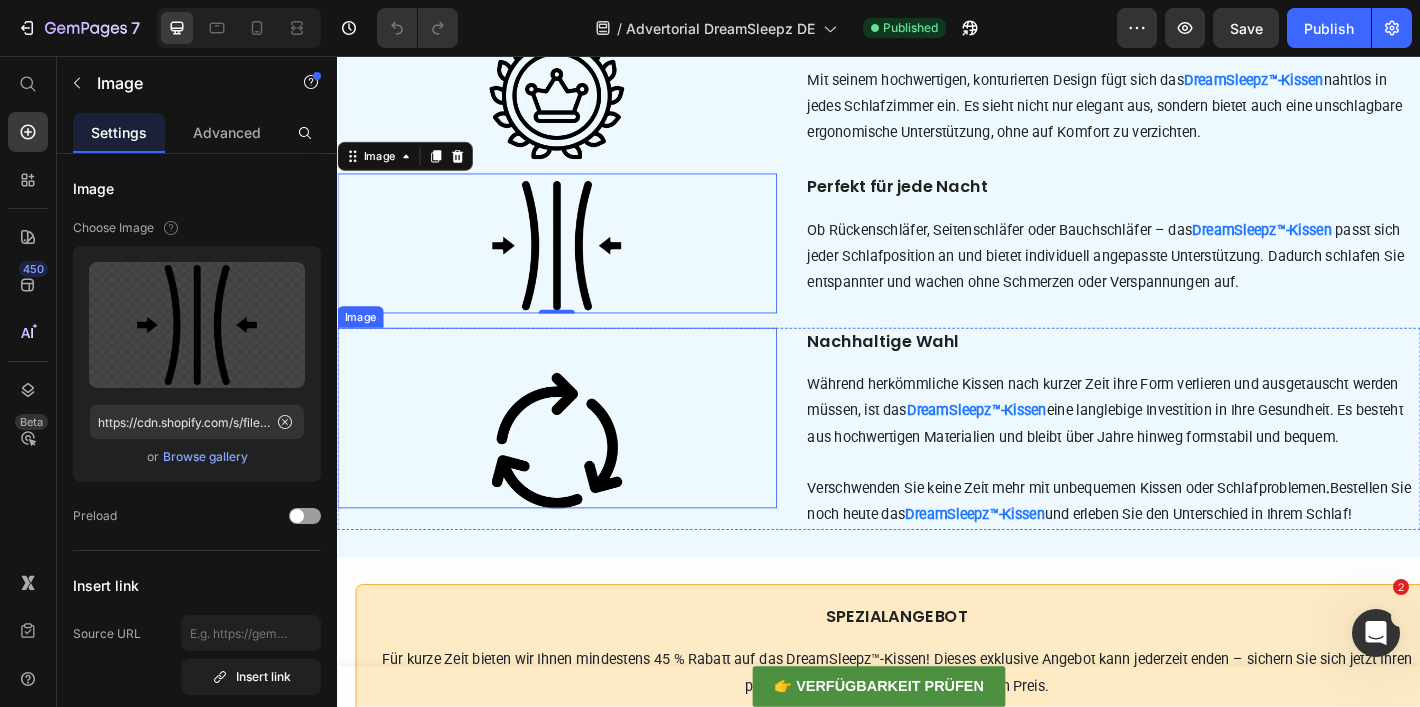 click at bounding box center [580, 457] 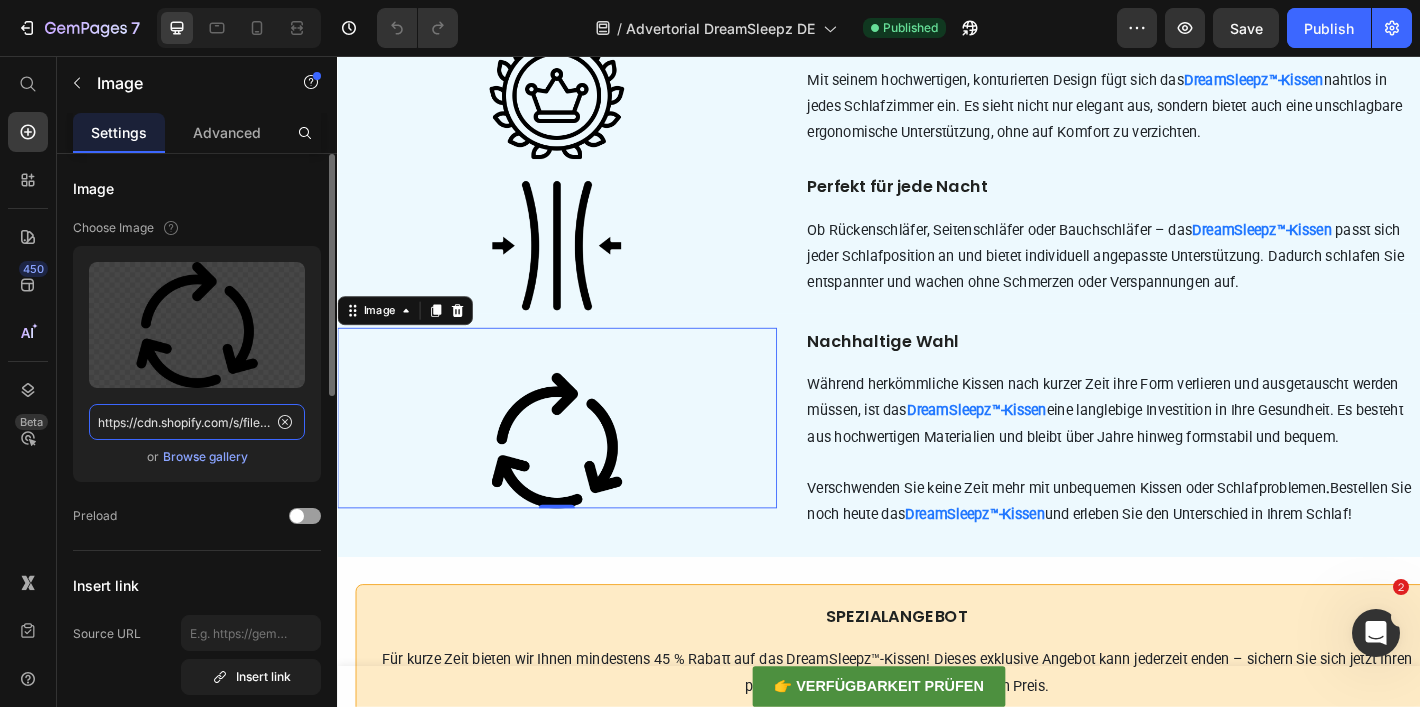 click on "https://cdn.shopify.com/s/files/1/0897/9847/6123/files/gempages_552635065859834858-fccb88ea-219c-46cd-9f76-f894095cd742.png" 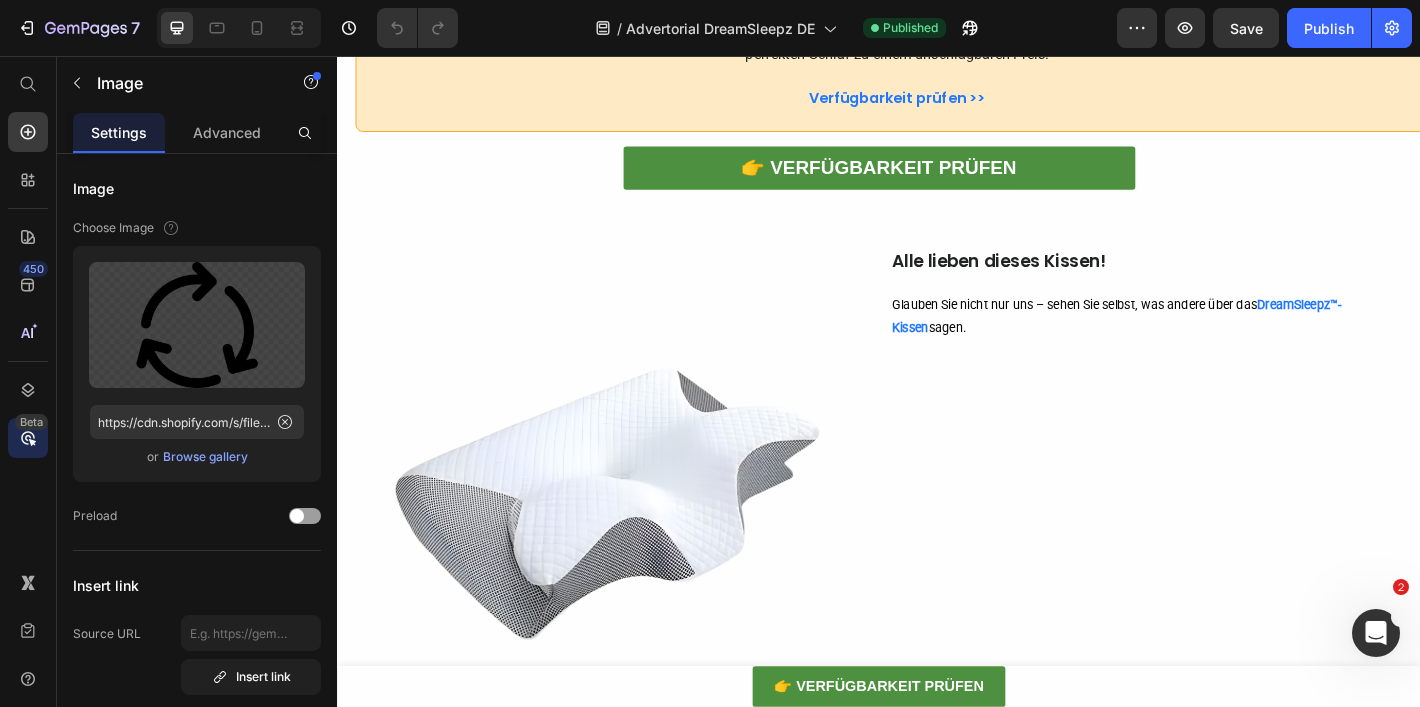 scroll, scrollTop: 6592, scrollLeft: 0, axis: vertical 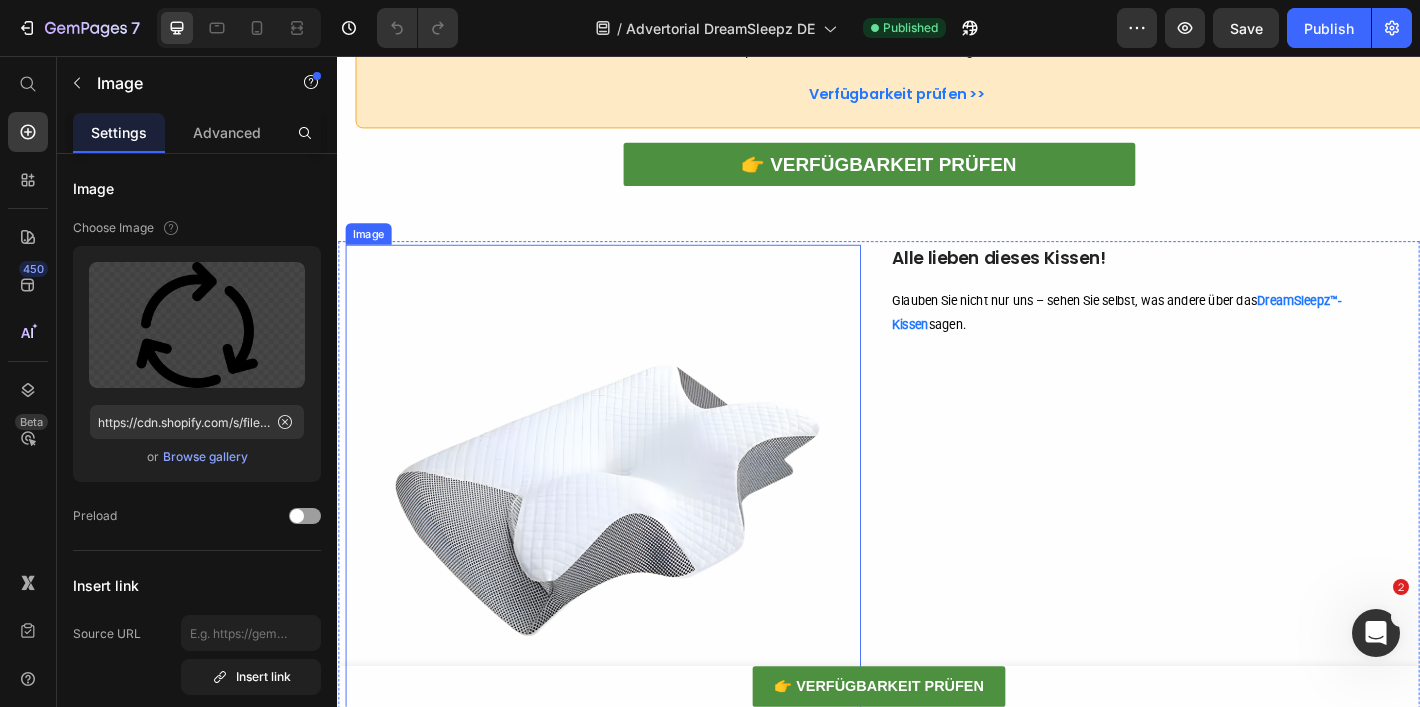 click at bounding box center (631, 550) 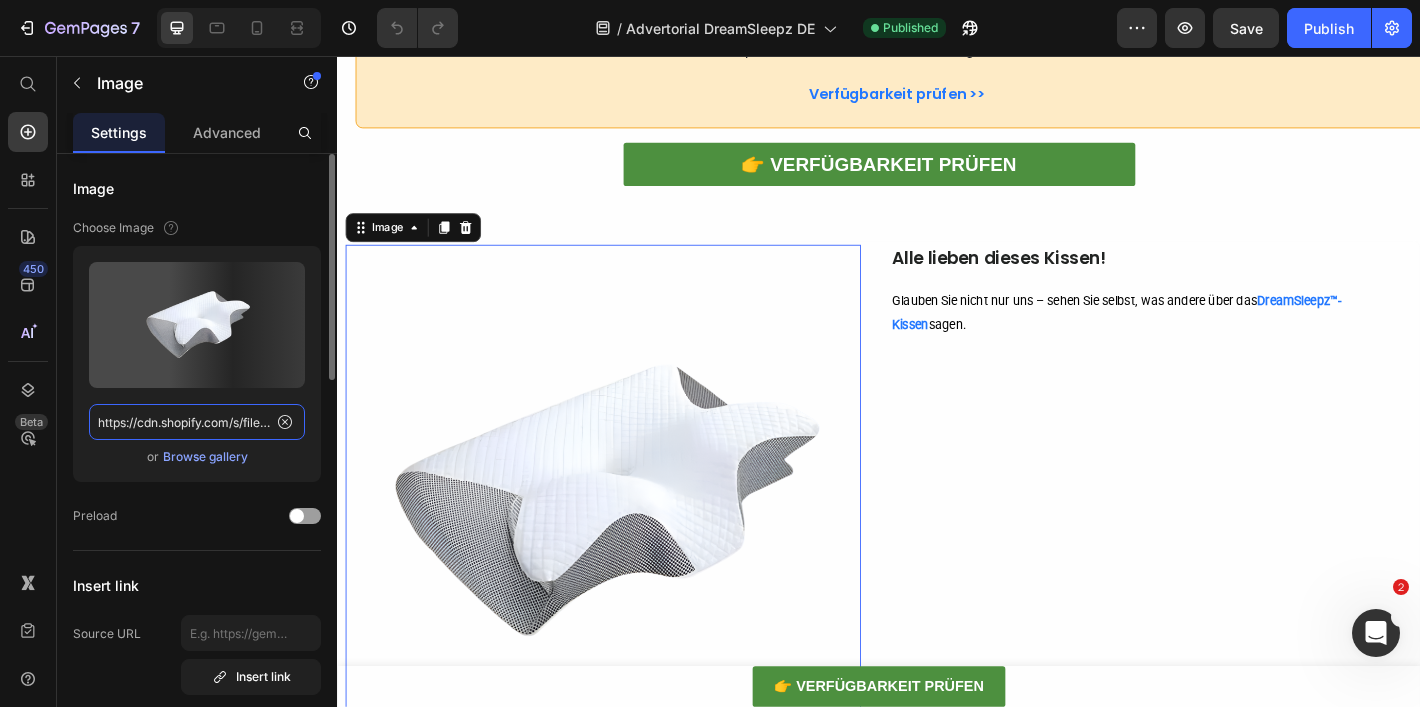 click on "https://cdn.shopify.com/s/files/1/0897/9847/6123/files/gempages_552635065859834858-c6d0ced8-287c-419f-9785-a22f2f4ee2df.png" 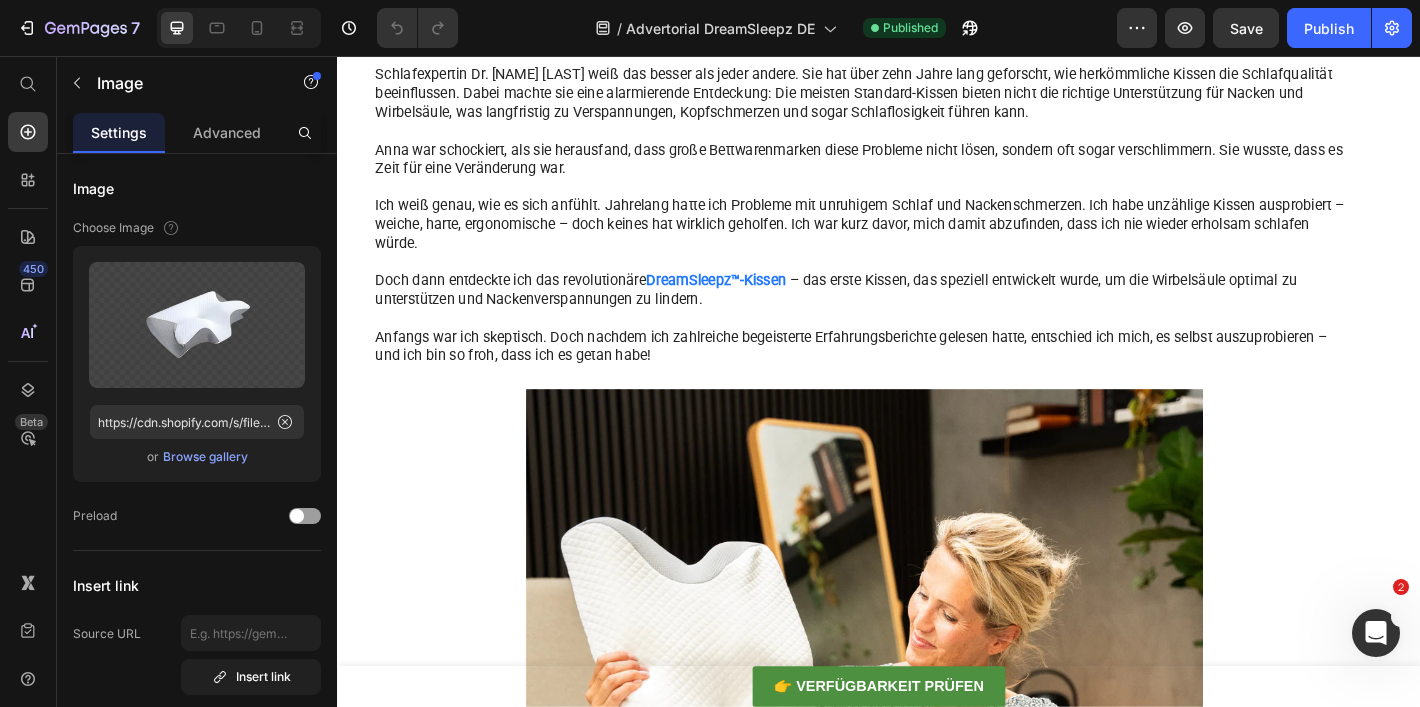 scroll, scrollTop: 2158, scrollLeft: 0, axis: vertical 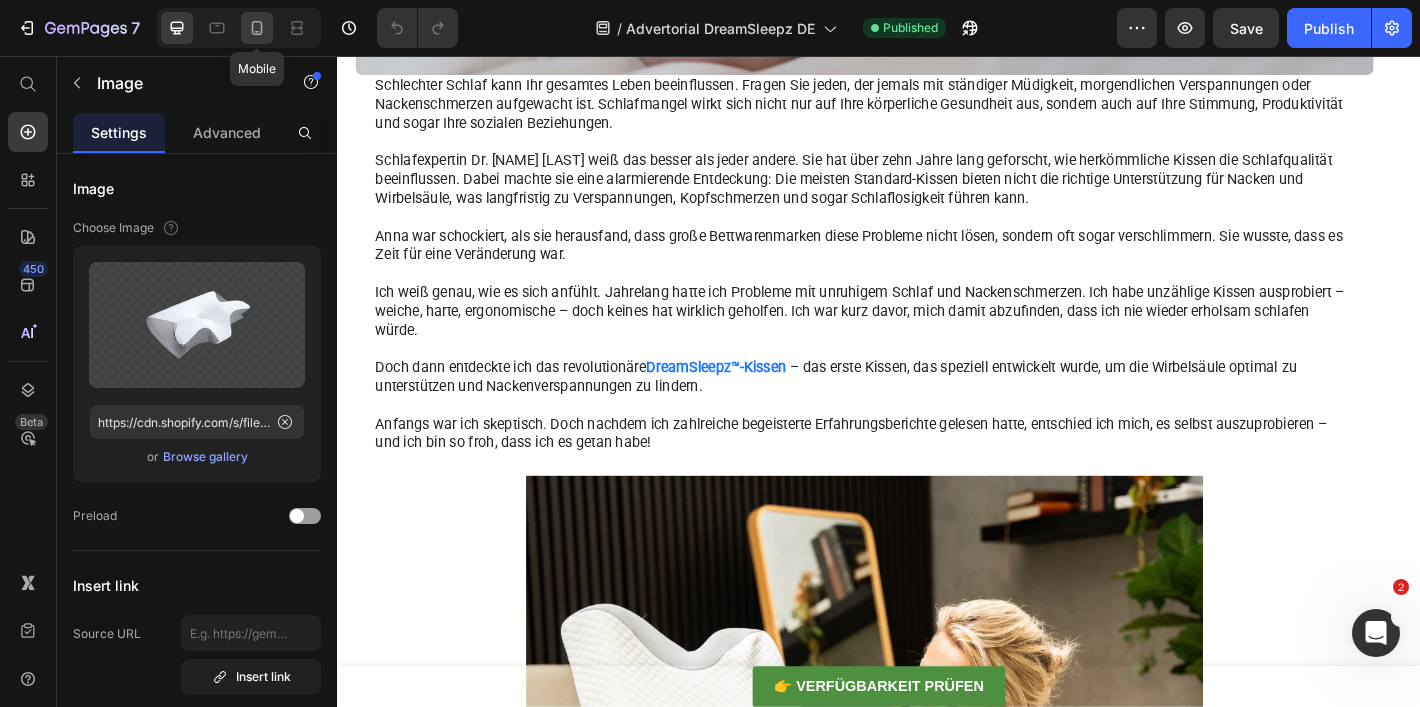 drag, startPoint x: 260, startPoint y: 21, endPoint x: 682, endPoint y: 202, distance: 459.17862 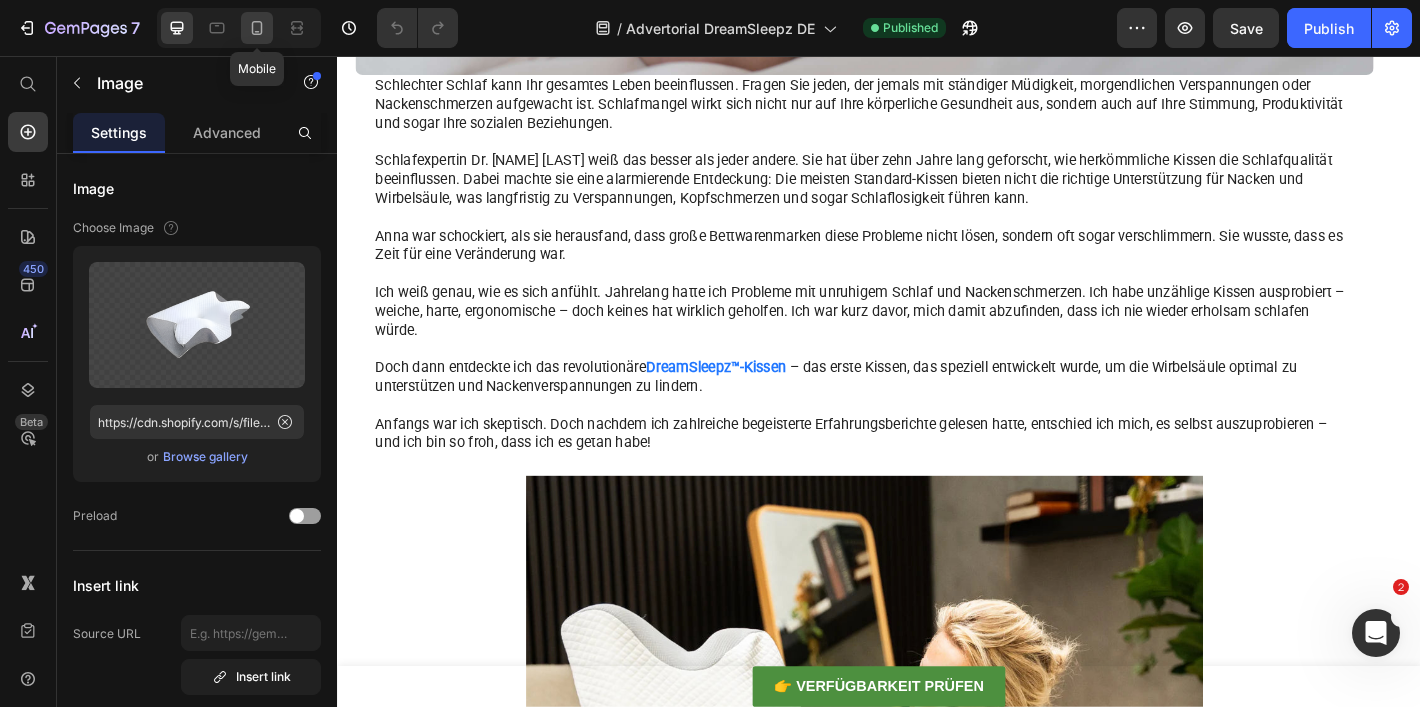 click 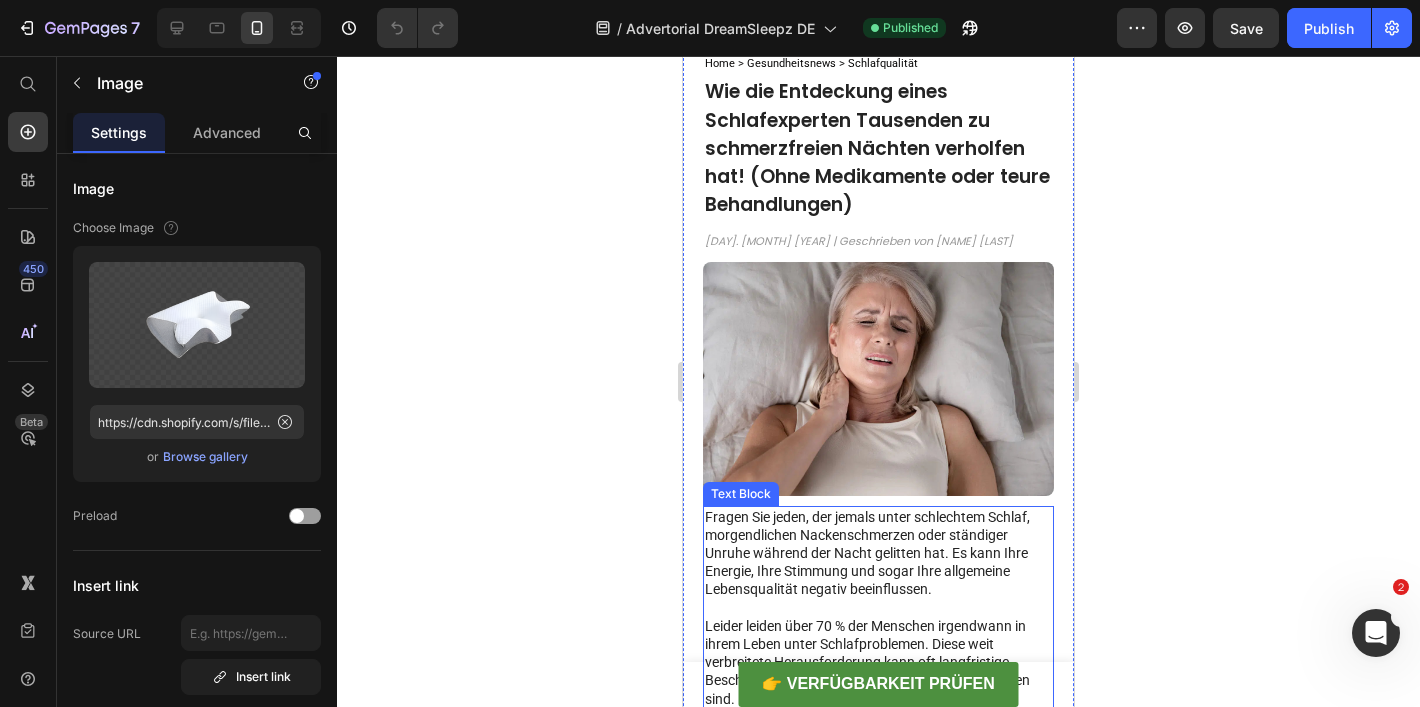 scroll, scrollTop: 0, scrollLeft: 0, axis: both 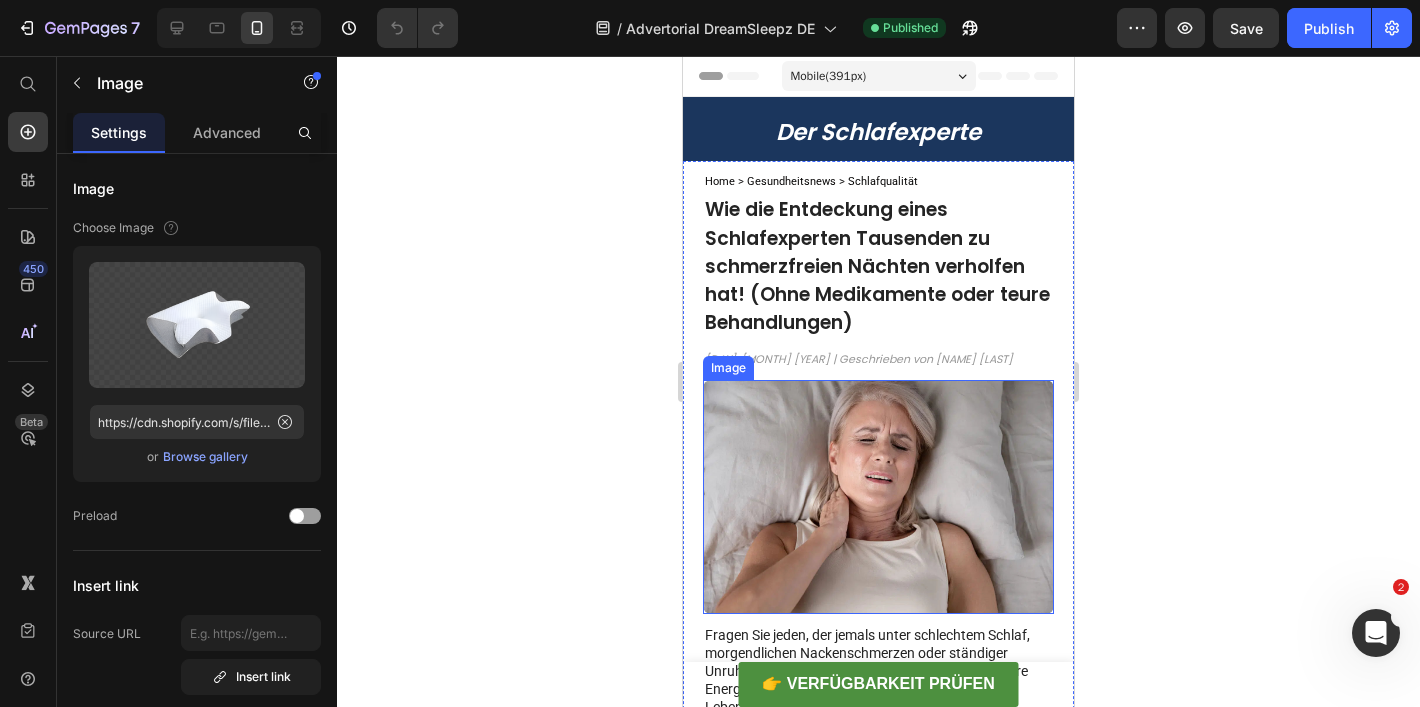 click at bounding box center [878, 497] 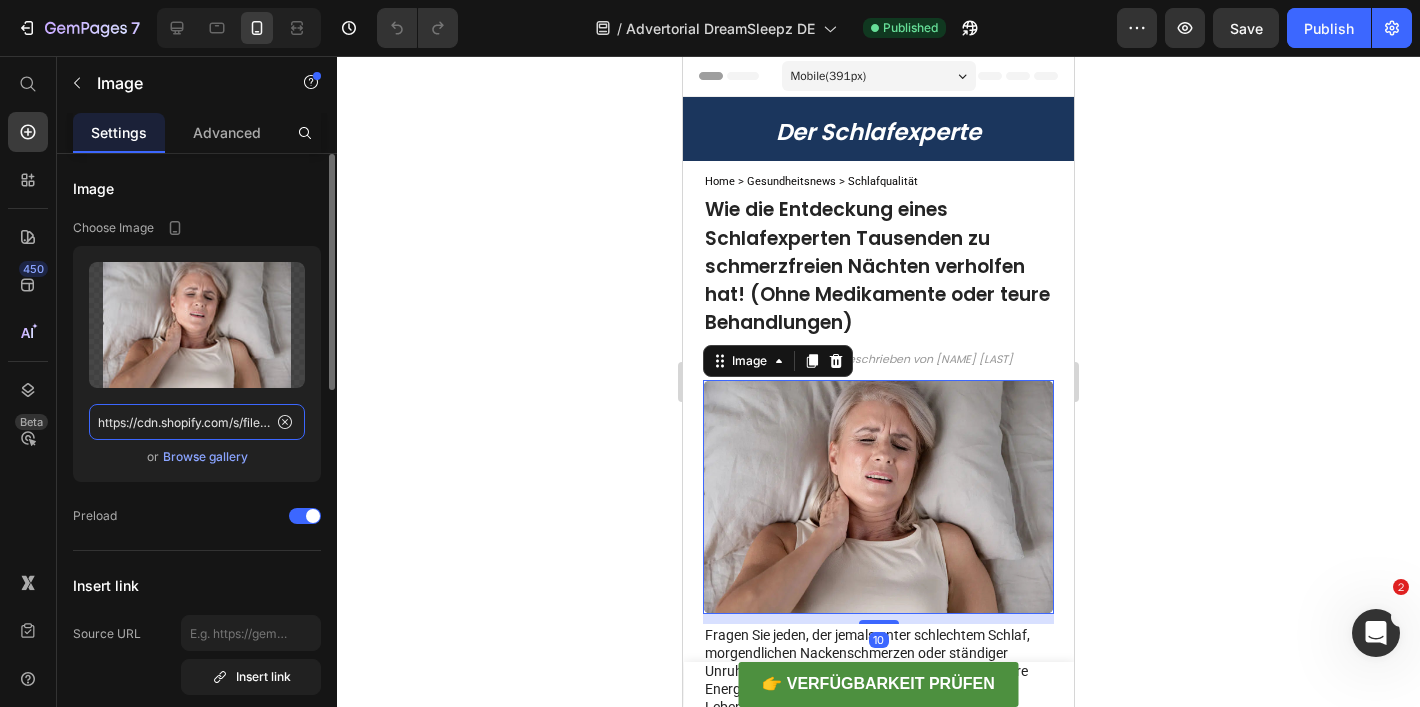 click on "https://cdn.shopify.com/s/files/1/0897/9847/6123/files/gempages_552635065859834858-d1c48ccc-3664-4ece-87d4-d18f2be421f7.webp" 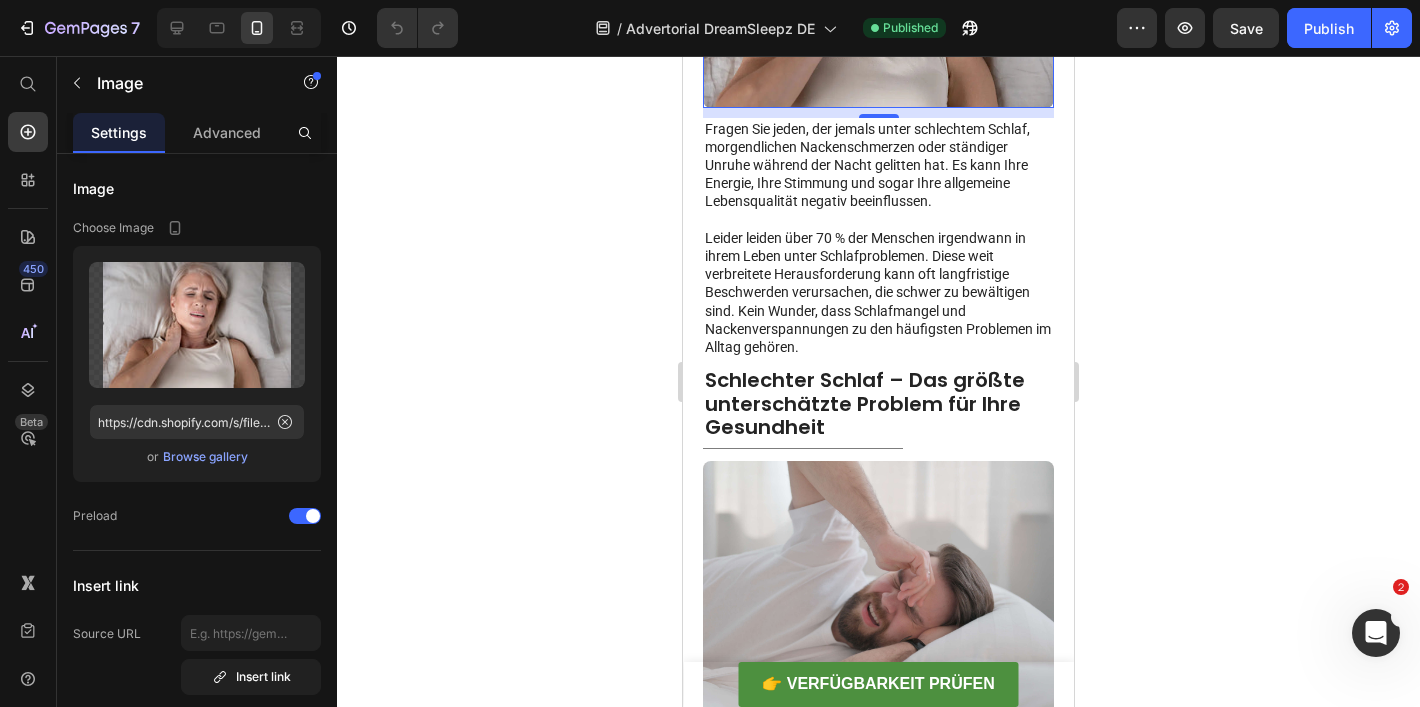 scroll, scrollTop: 510, scrollLeft: 0, axis: vertical 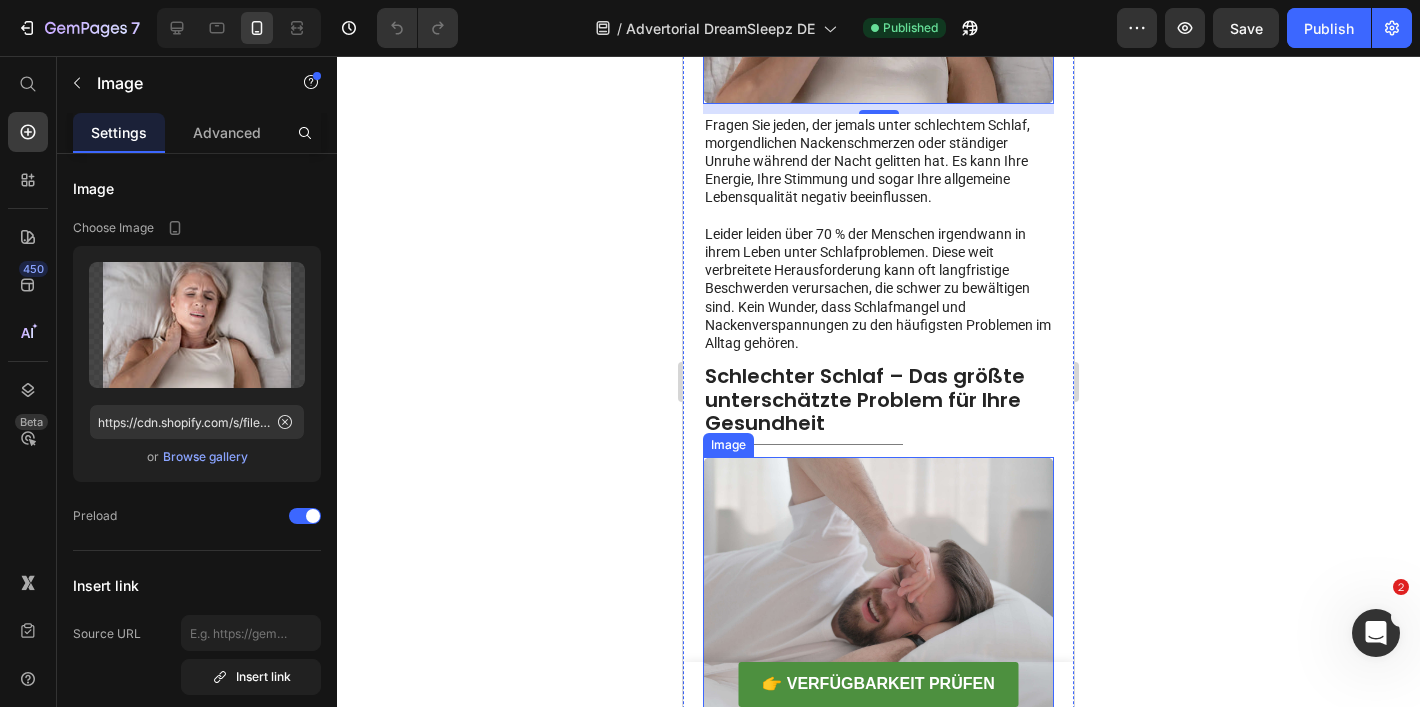 click at bounding box center [878, 592] 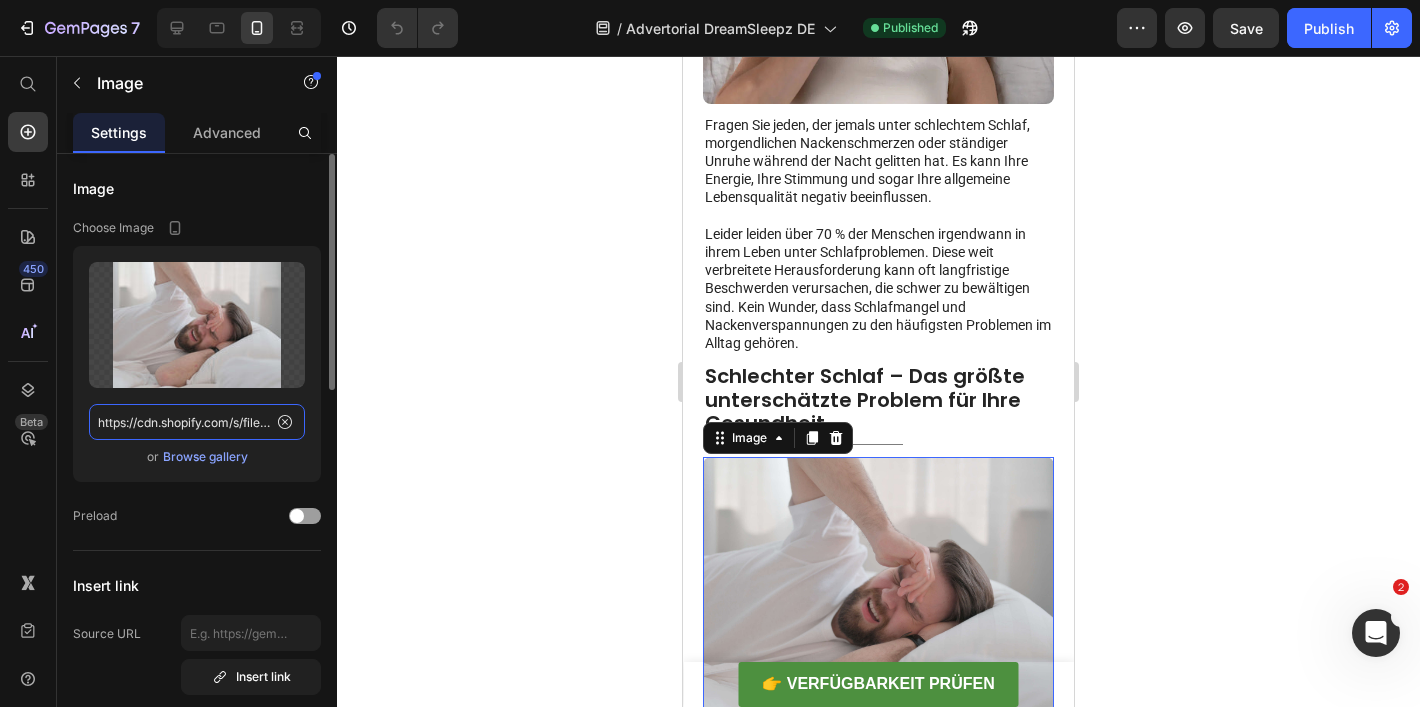 click on "https://cdn.shopify.com/s/files/1/0897/9847/6123/files/gempages_552635065859834858-8847654f-c678-4b3d-b74e-8c07401fd785.jpg" 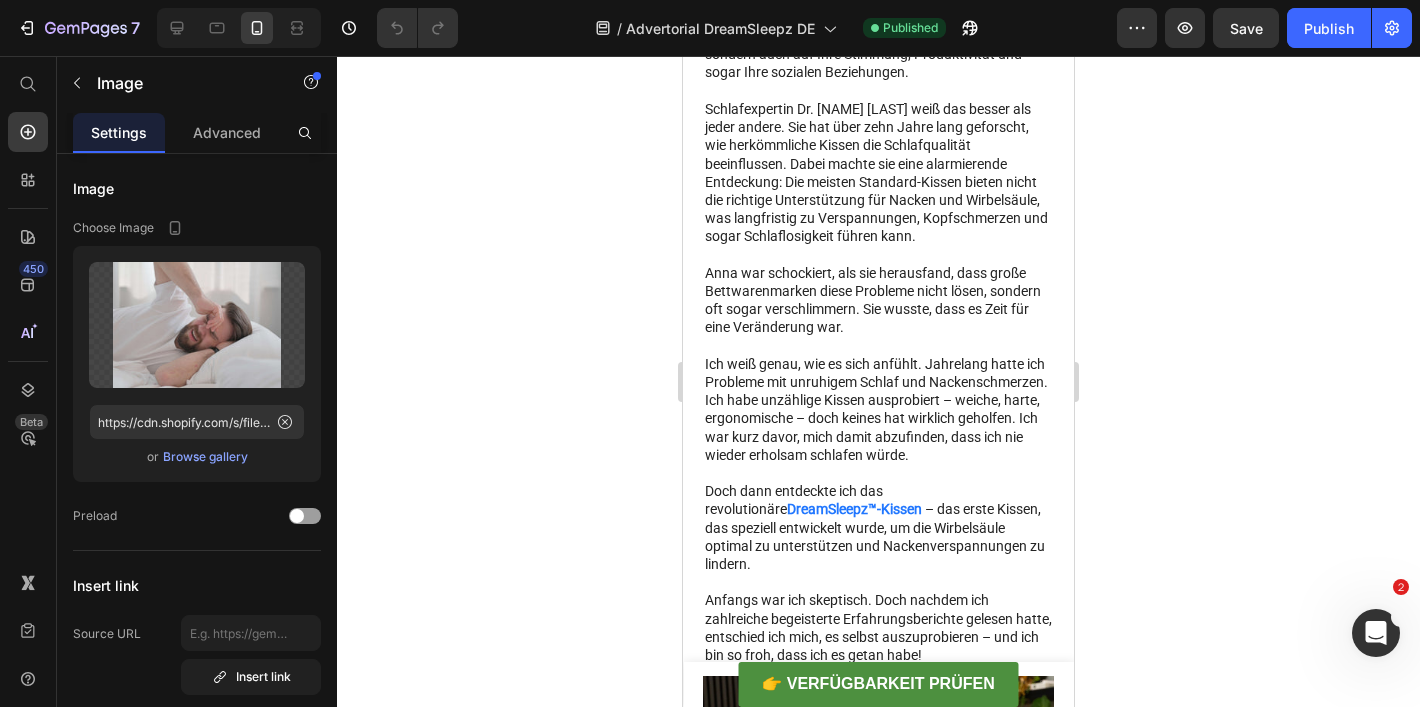 scroll, scrollTop: 1807, scrollLeft: 0, axis: vertical 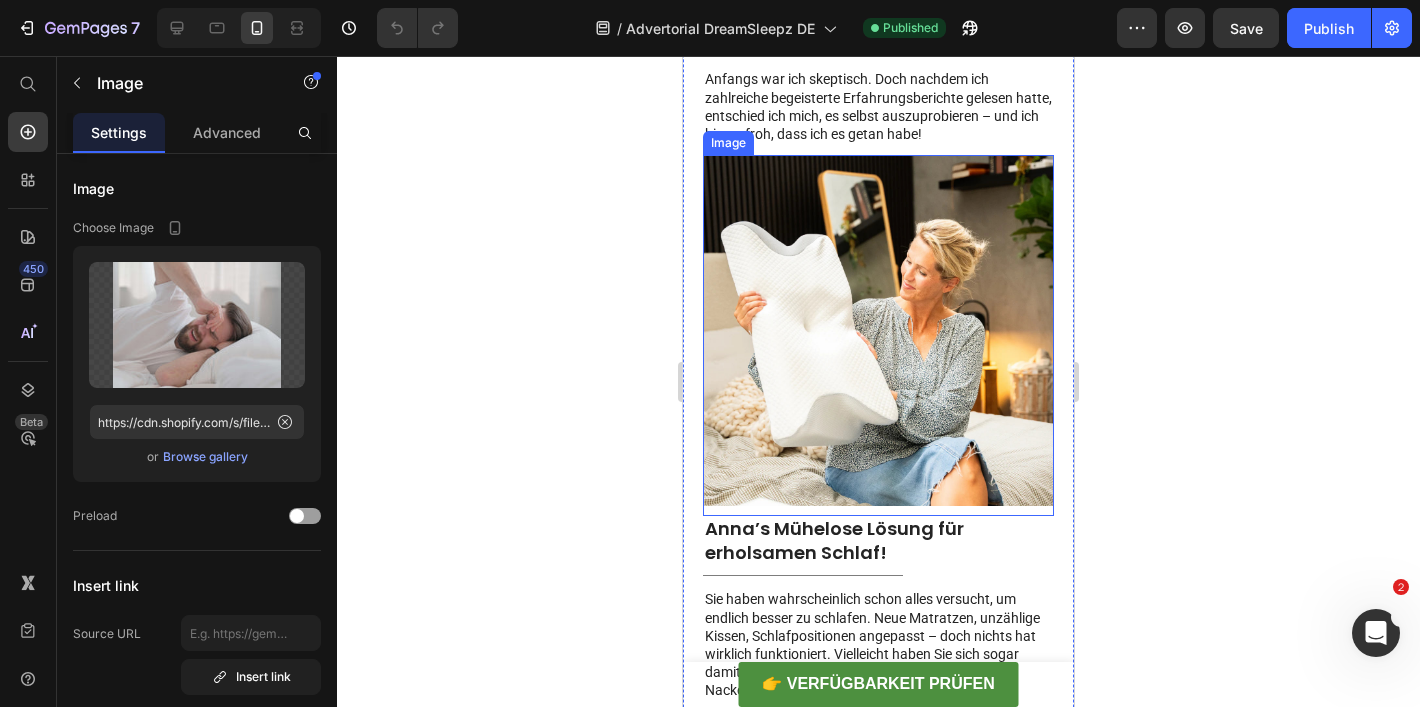 click at bounding box center [878, 335] 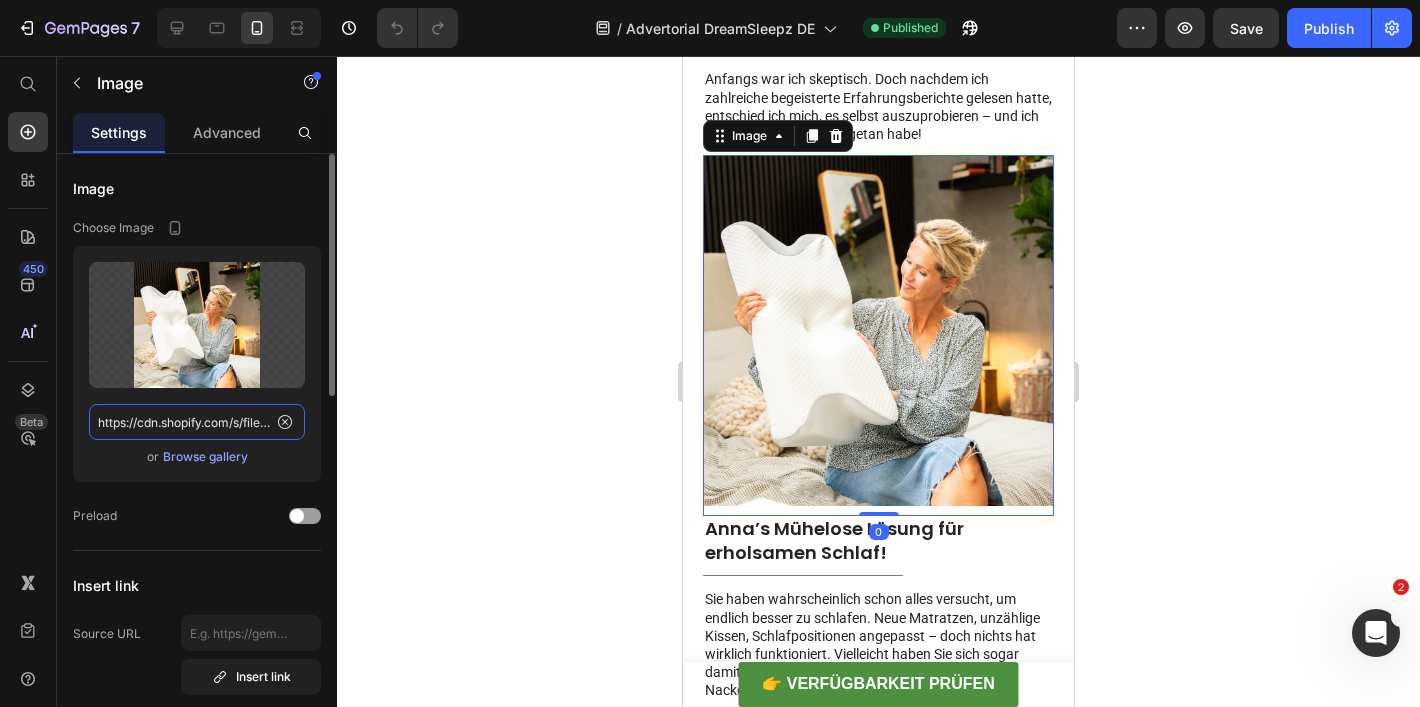 click on "https://cdn.shopify.com/s/files/1/0897/9847/6123/files/gempages_552635065859834858-a8b282c8-5cd6-4eff-a556-45e254b9d114.webp" 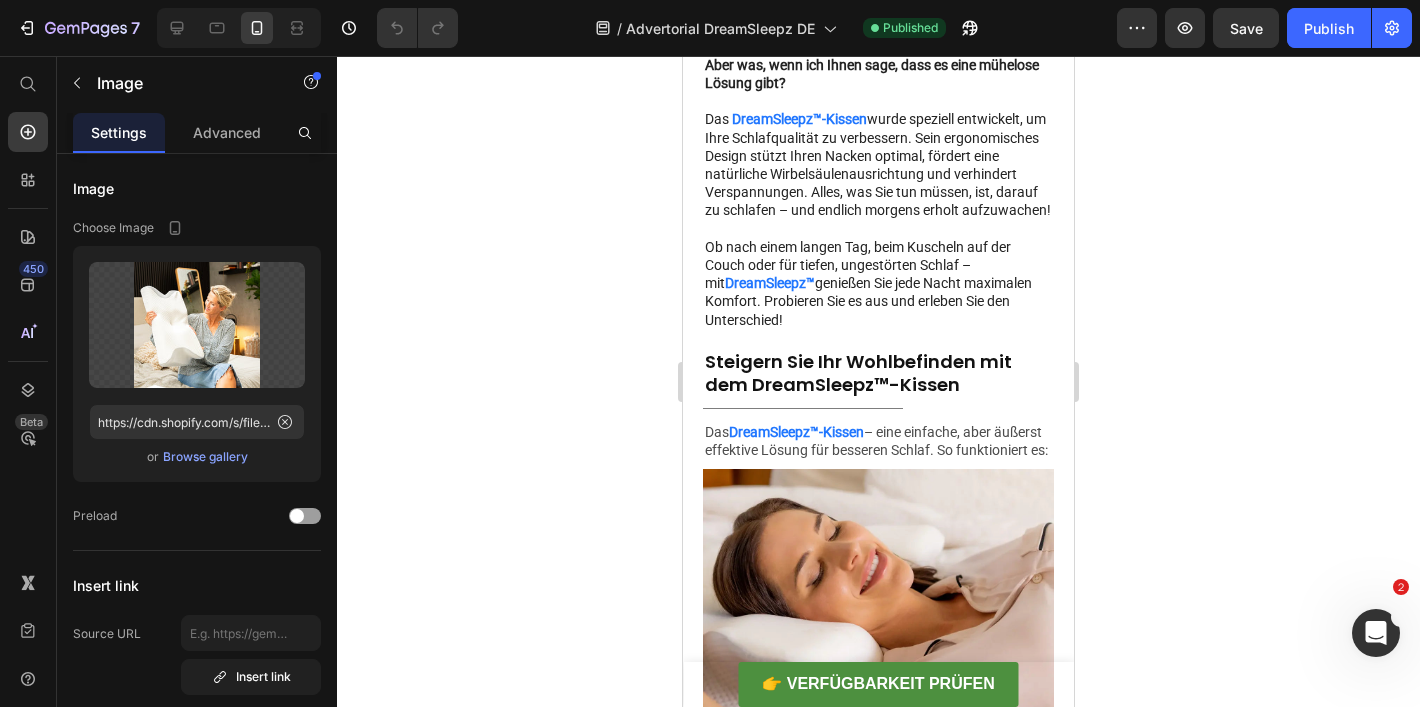 scroll, scrollTop: 2663, scrollLeft: 0, axis: vertical 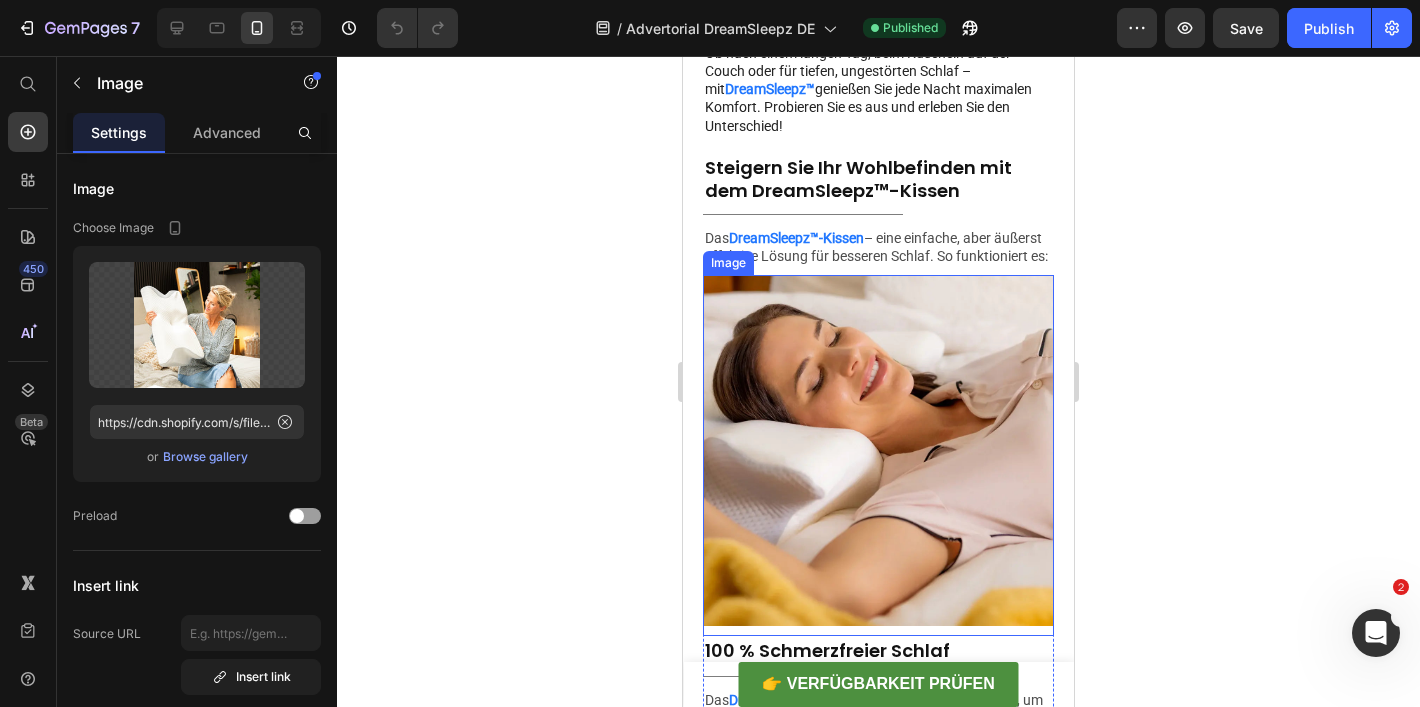 click at bounding box center [878, 455] 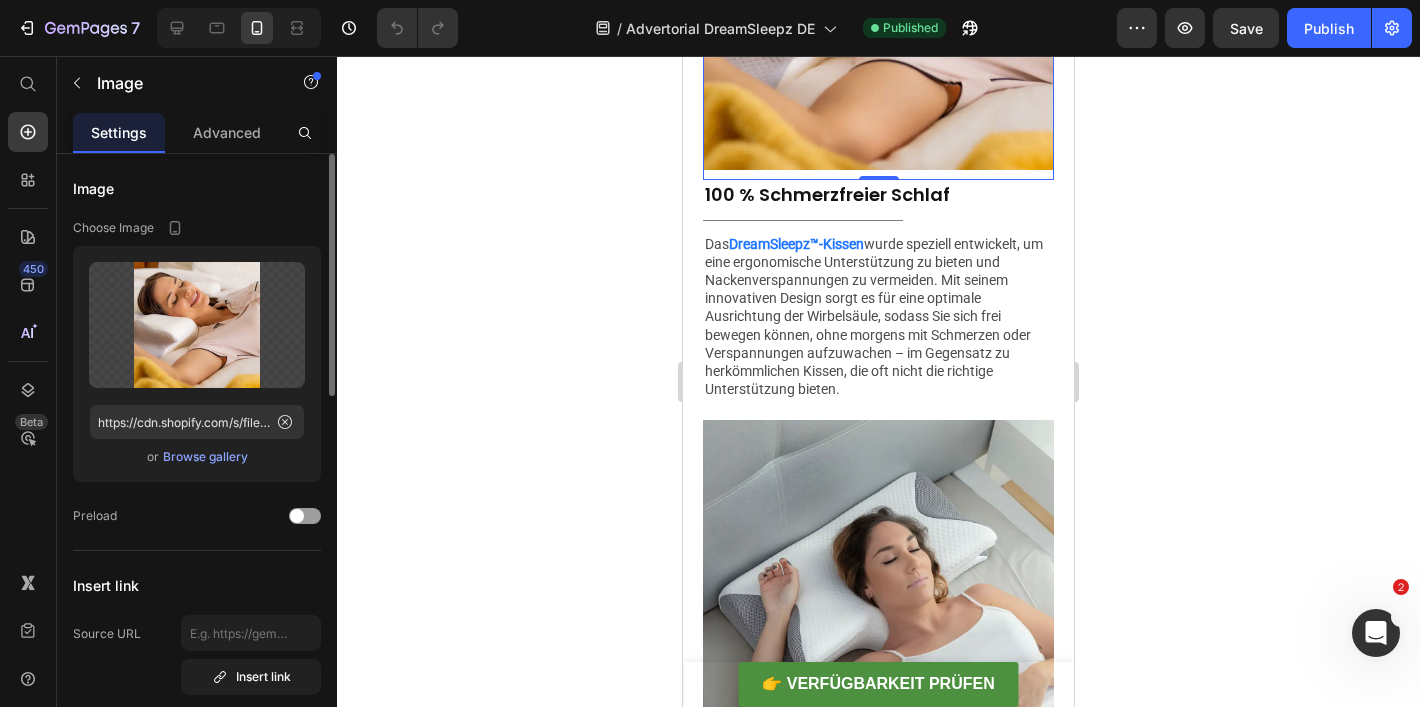 scroll, scrollTop: 3452, scrollLeft: 0, axis: vertical 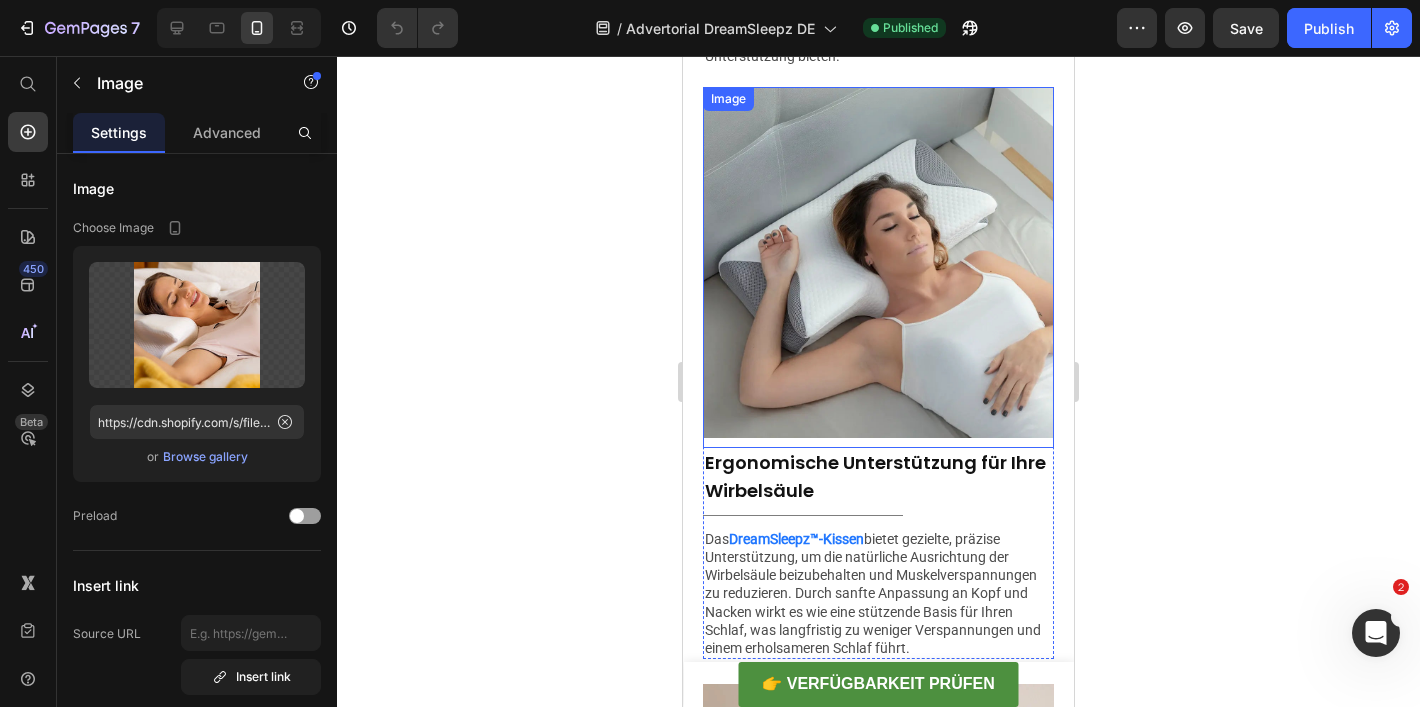click at bounding box center (878, 267) 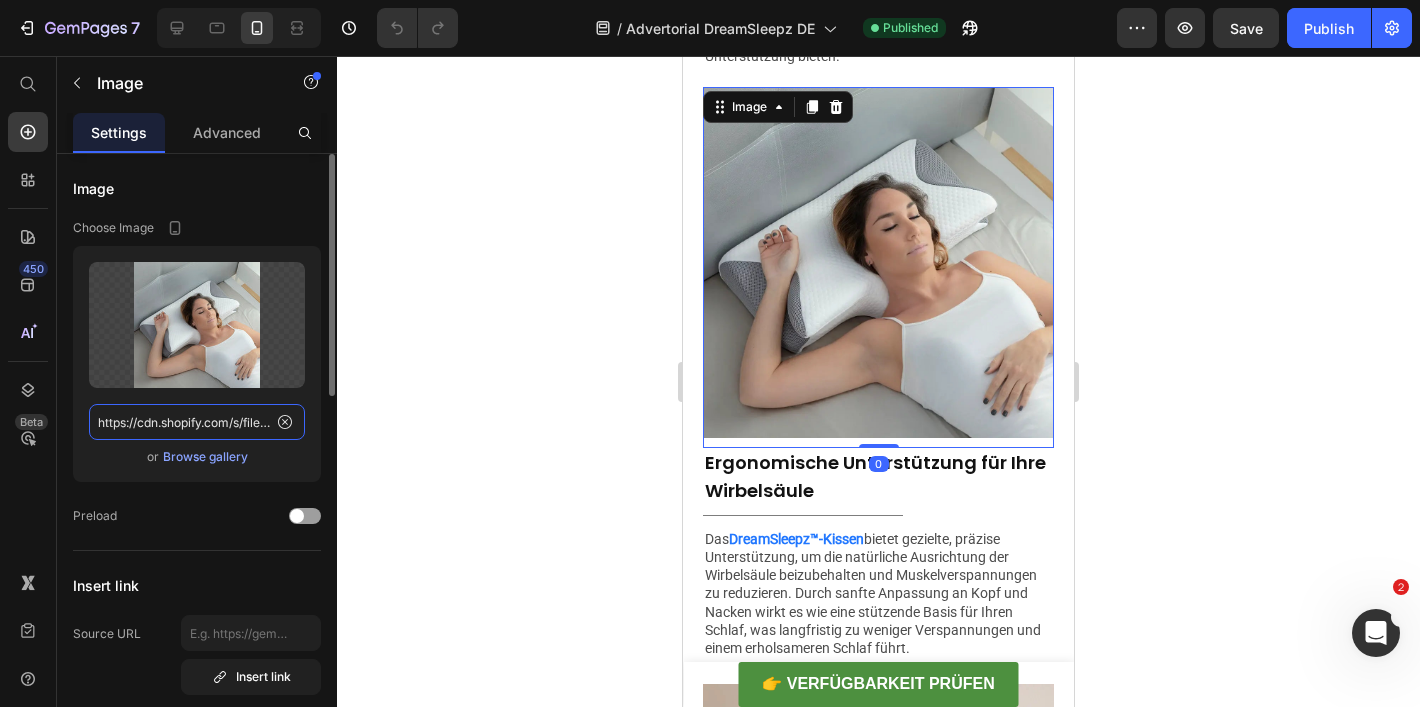 click on "https://cdn.shopify.com/s/files/1/0897/9847/6123/files/gempages_552635065859834858-2de50982-685e-4067-891a-fec09504af2a.webp" 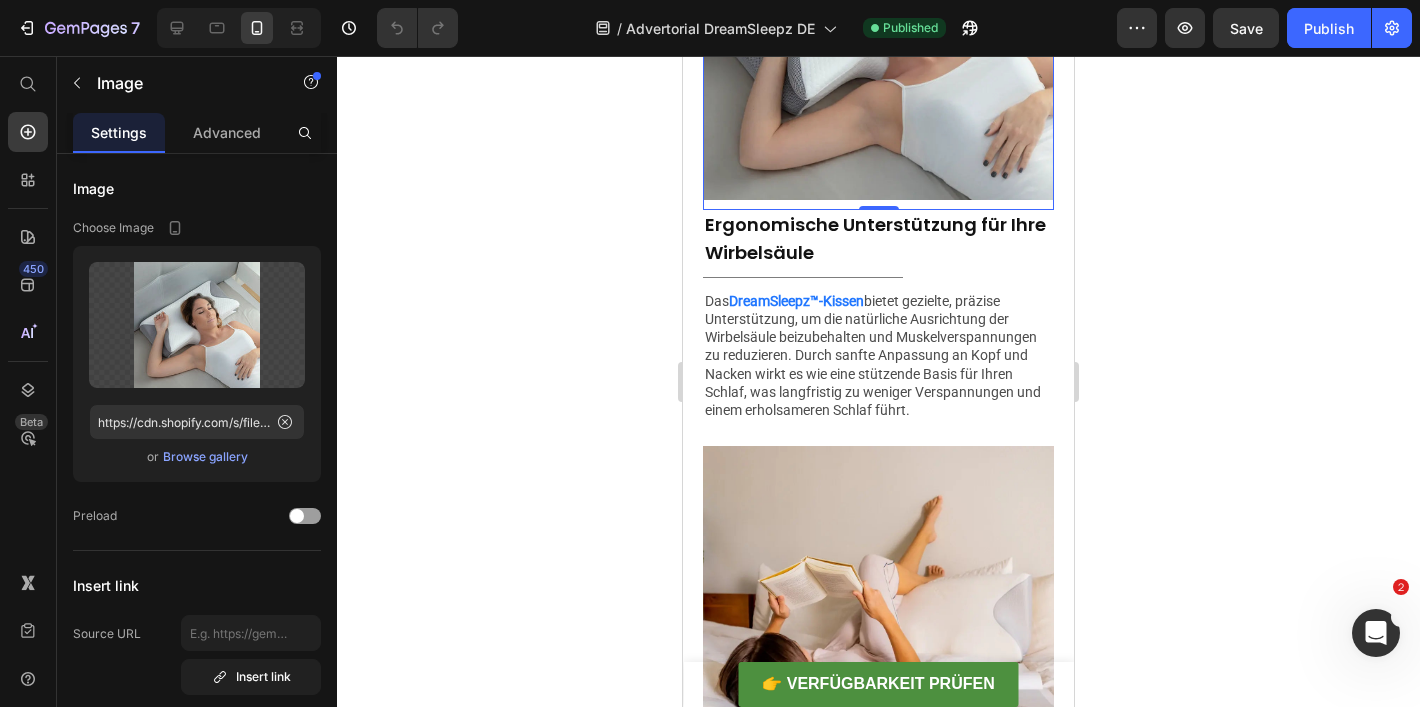 scroll, scrollTop: 3839, scrollLeft: 0, axis: vertical 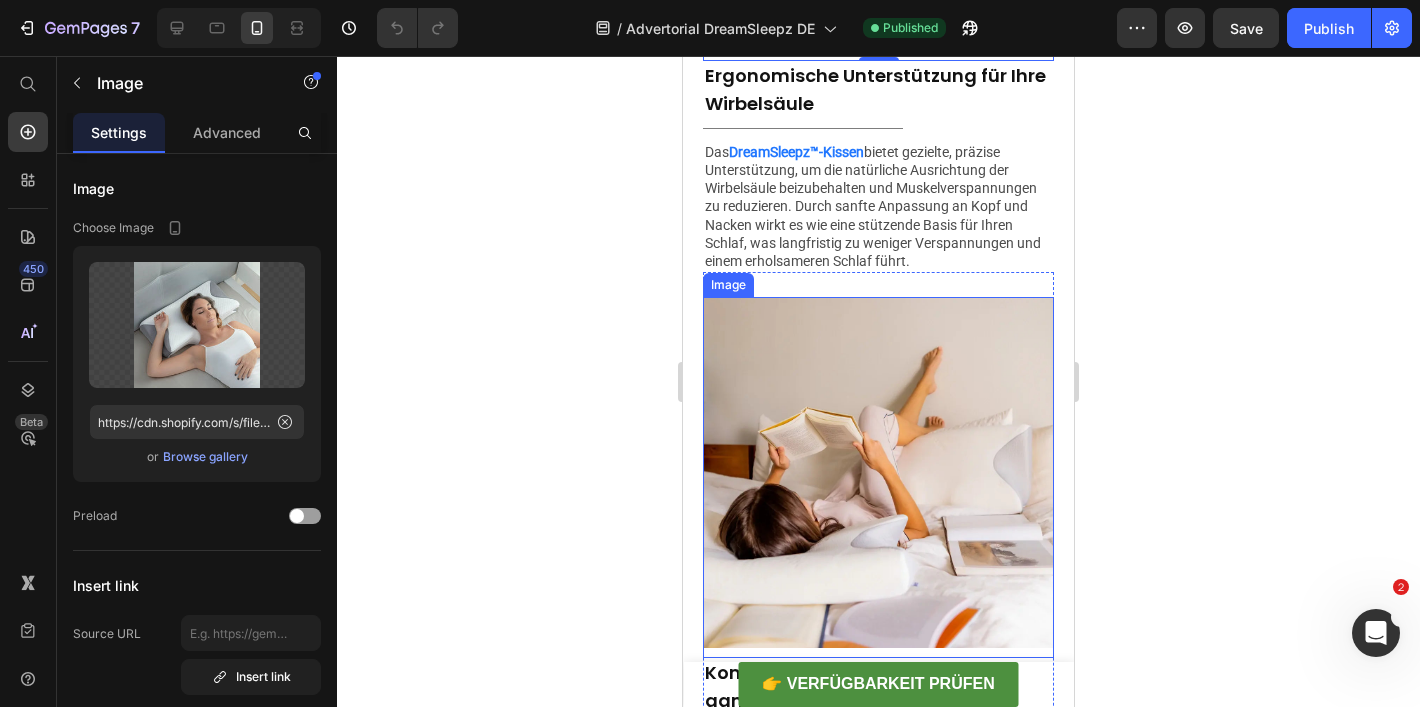 click at bounding box center [878, 477] 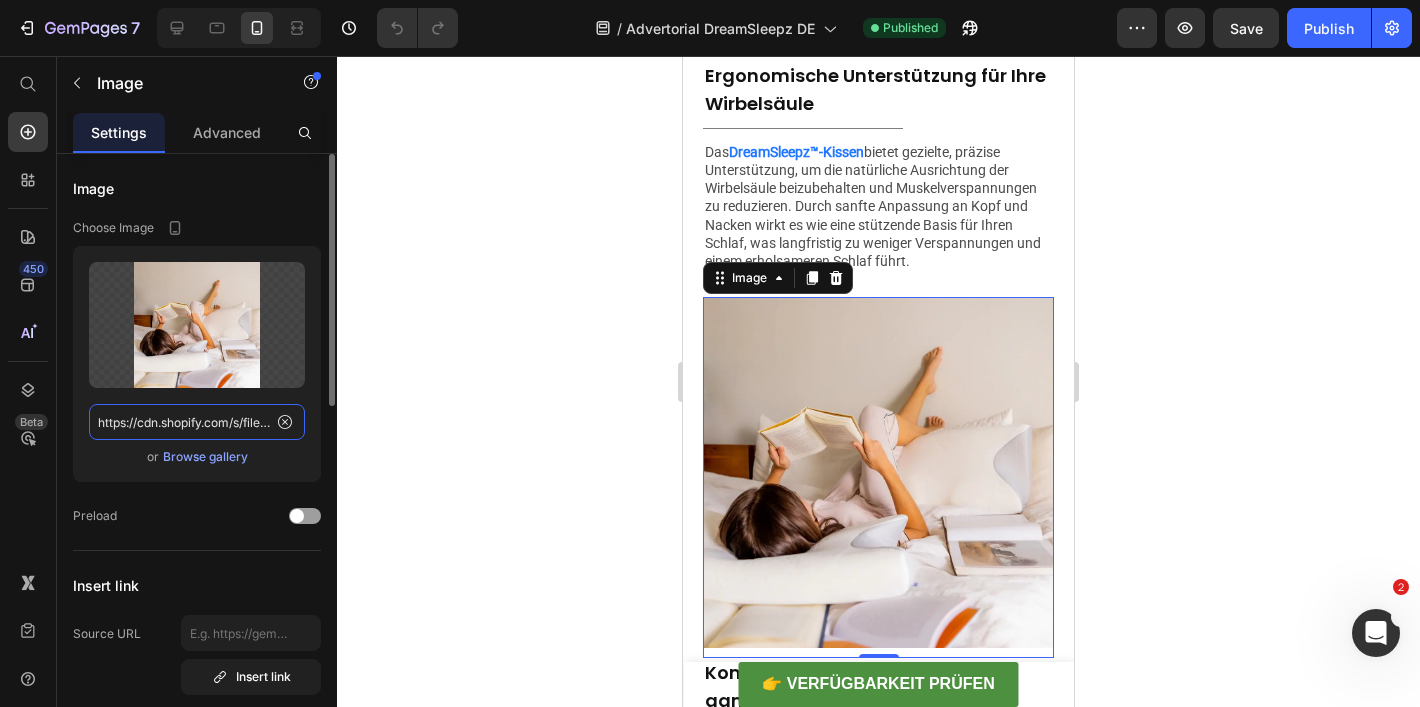 click on "https://cdn.shopify.com/s/files/1/0897/9847/6123/files/gempages_552635065859834858-7a199e17-b0c4-4bbd-8af6-34c13e3507d0.webp" 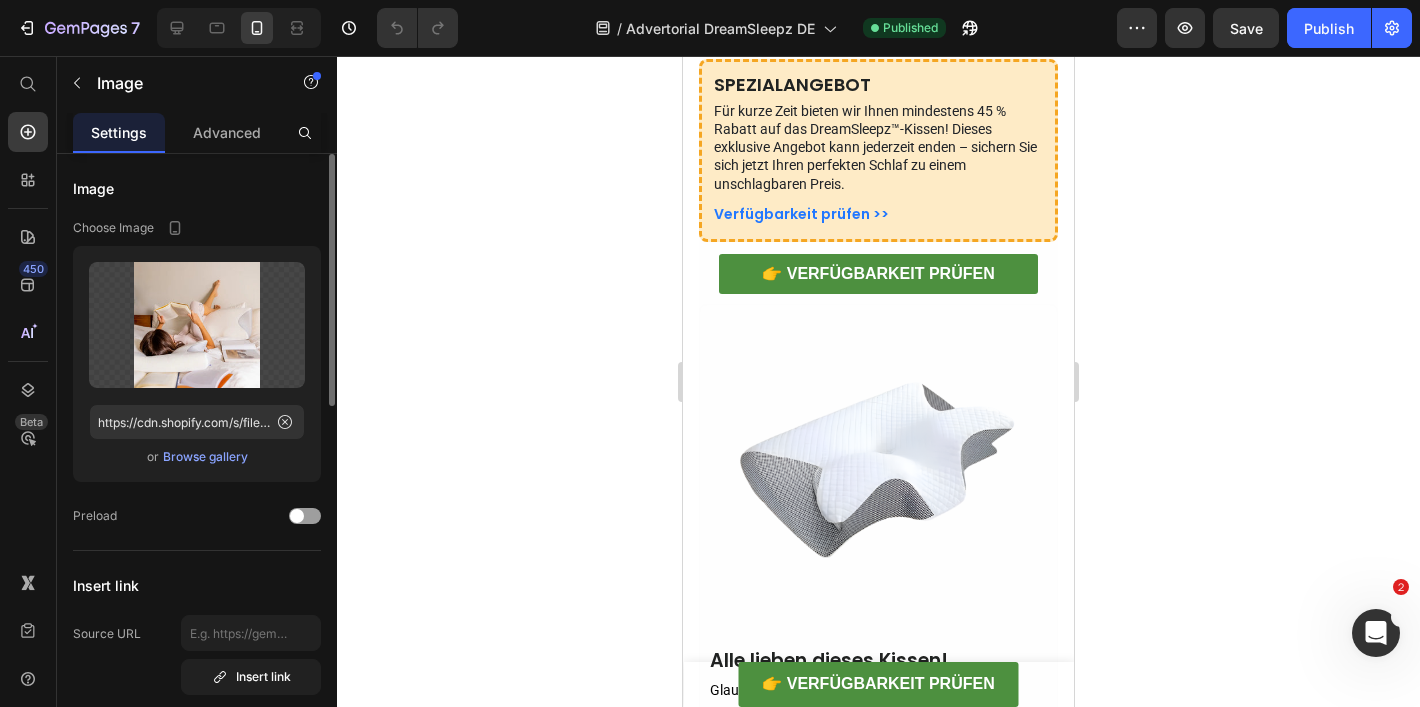 scroll, scrollTop: 6425, scrollLeft: 0, axis: vertical 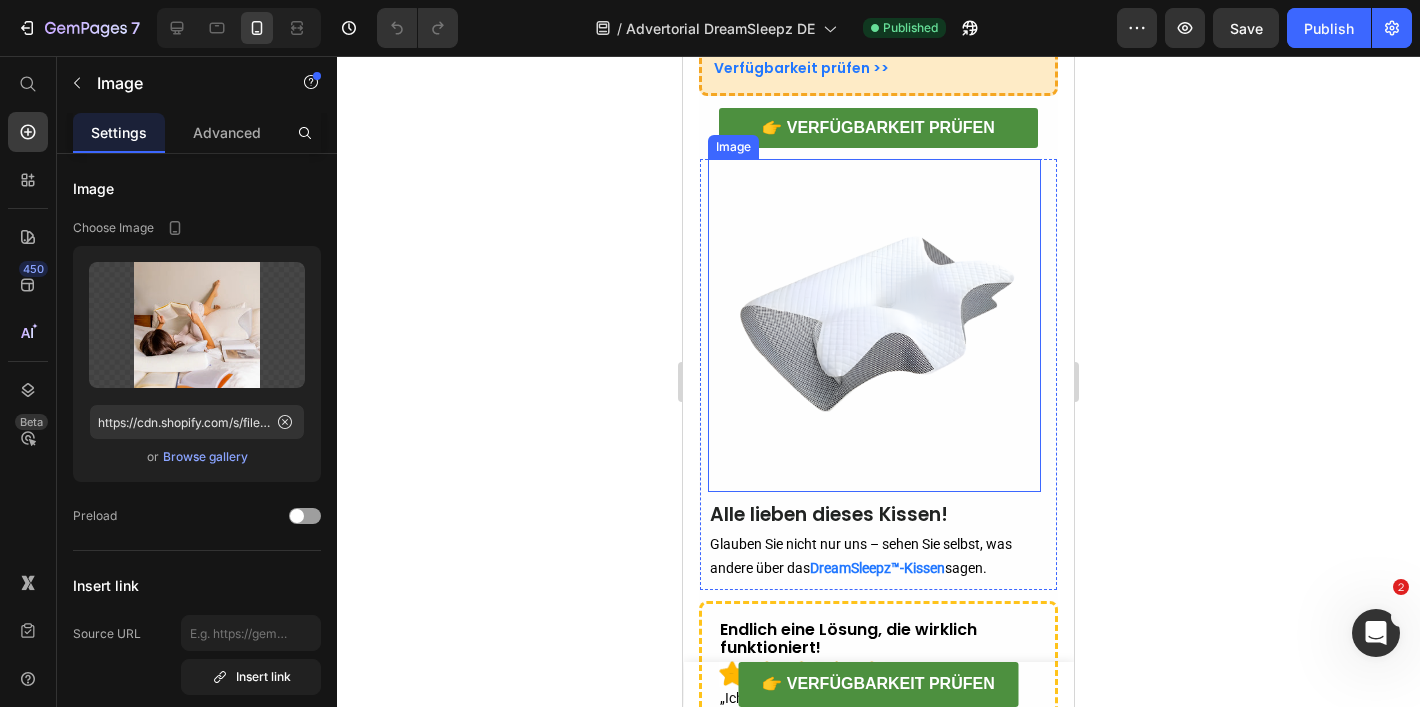 click at bounding box center (874, 325) 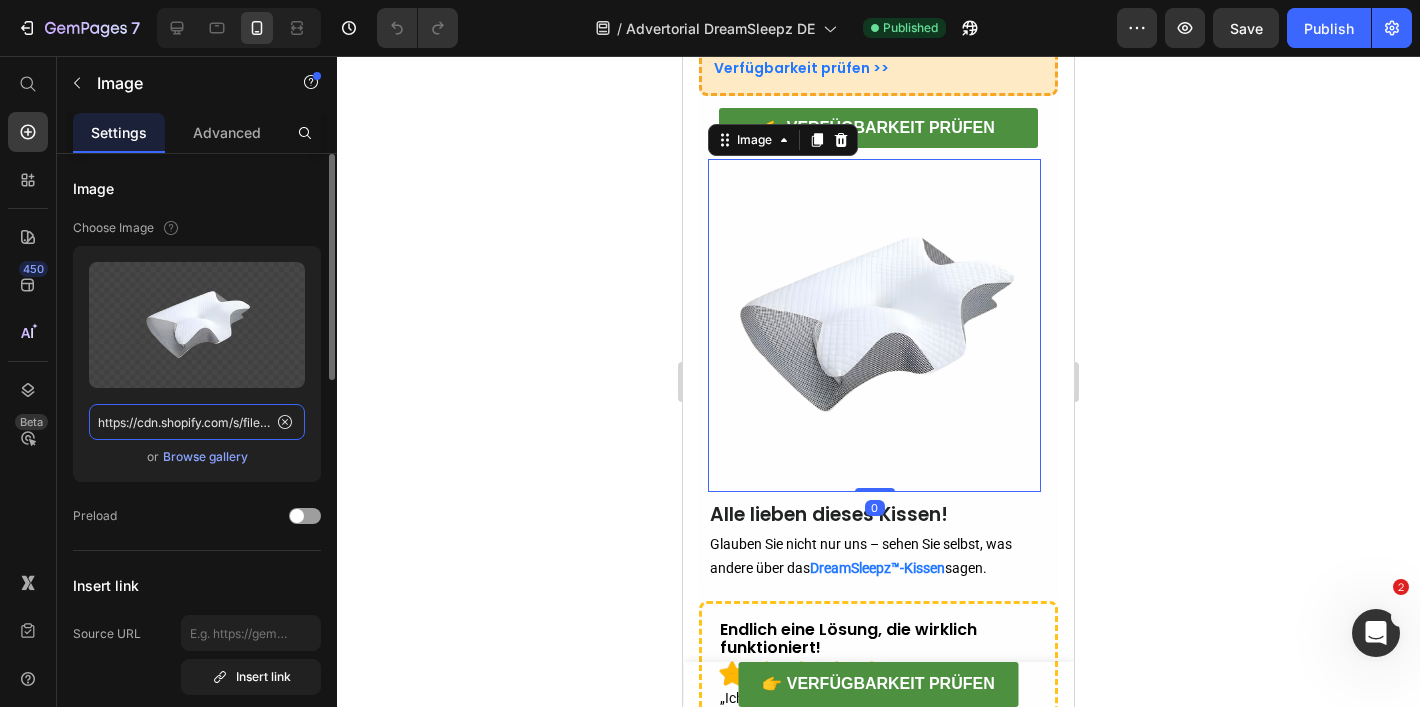 click on "https://cdn.shopify.com/s/files/1/0897/9847/6123/files/gempages_552635065859834858-c6d0ced8-287c-419f-9785-a22f2f4ee2df.png" 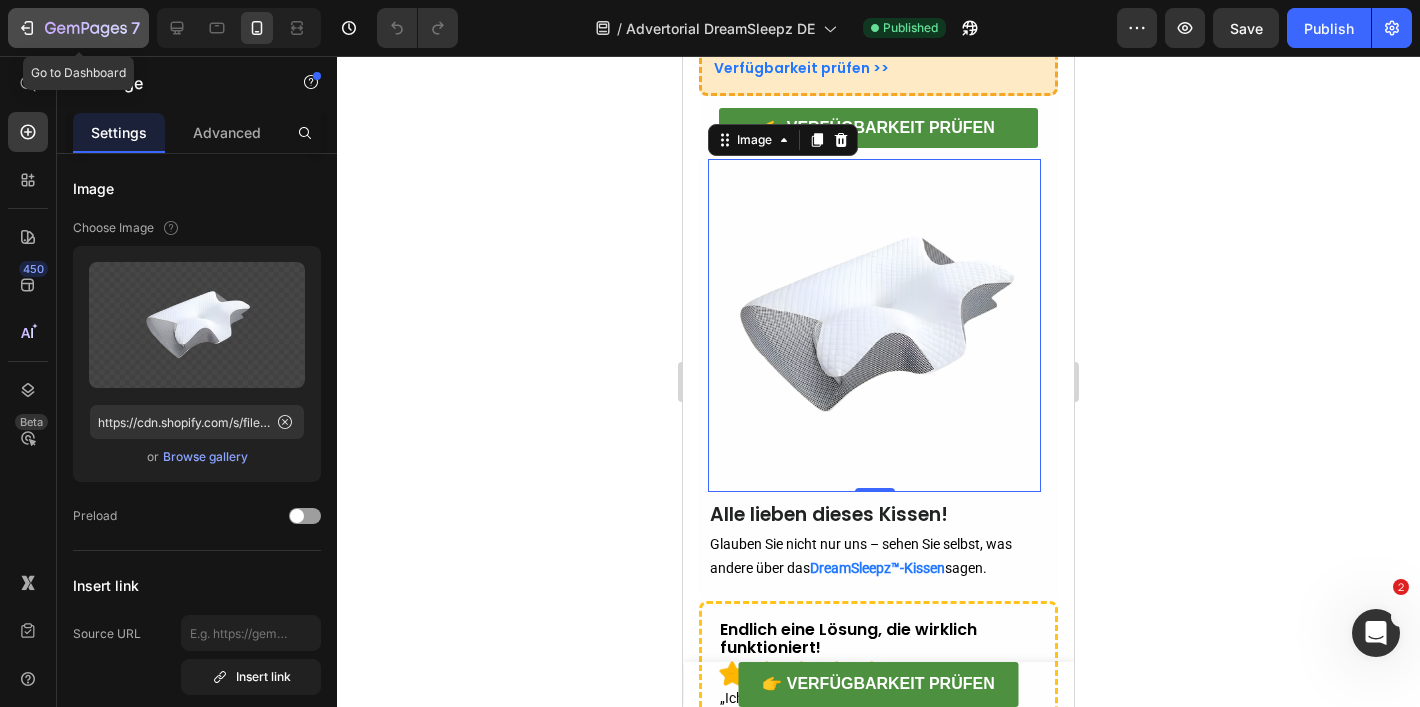click on "7" at bounding box center (78, 28) 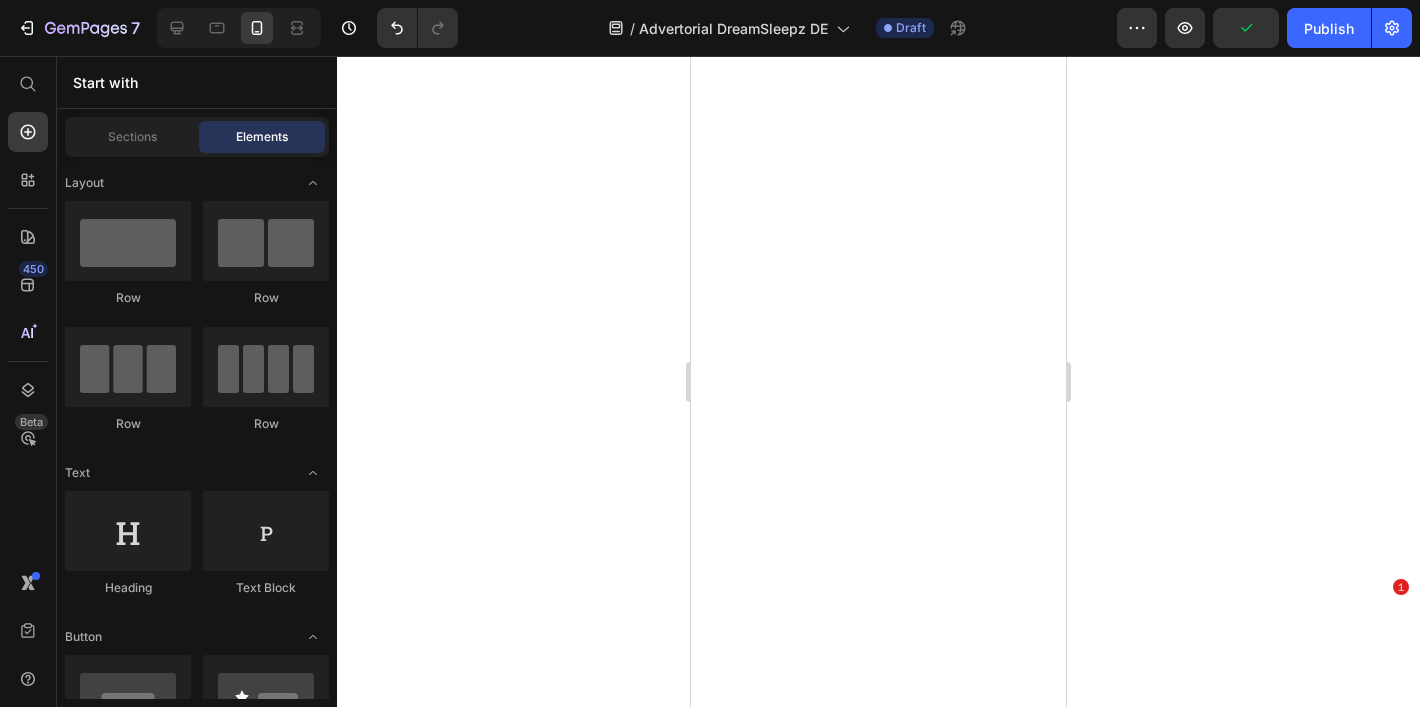 scroll, scrollTop: 0, scrollLeft: 0, axis: both 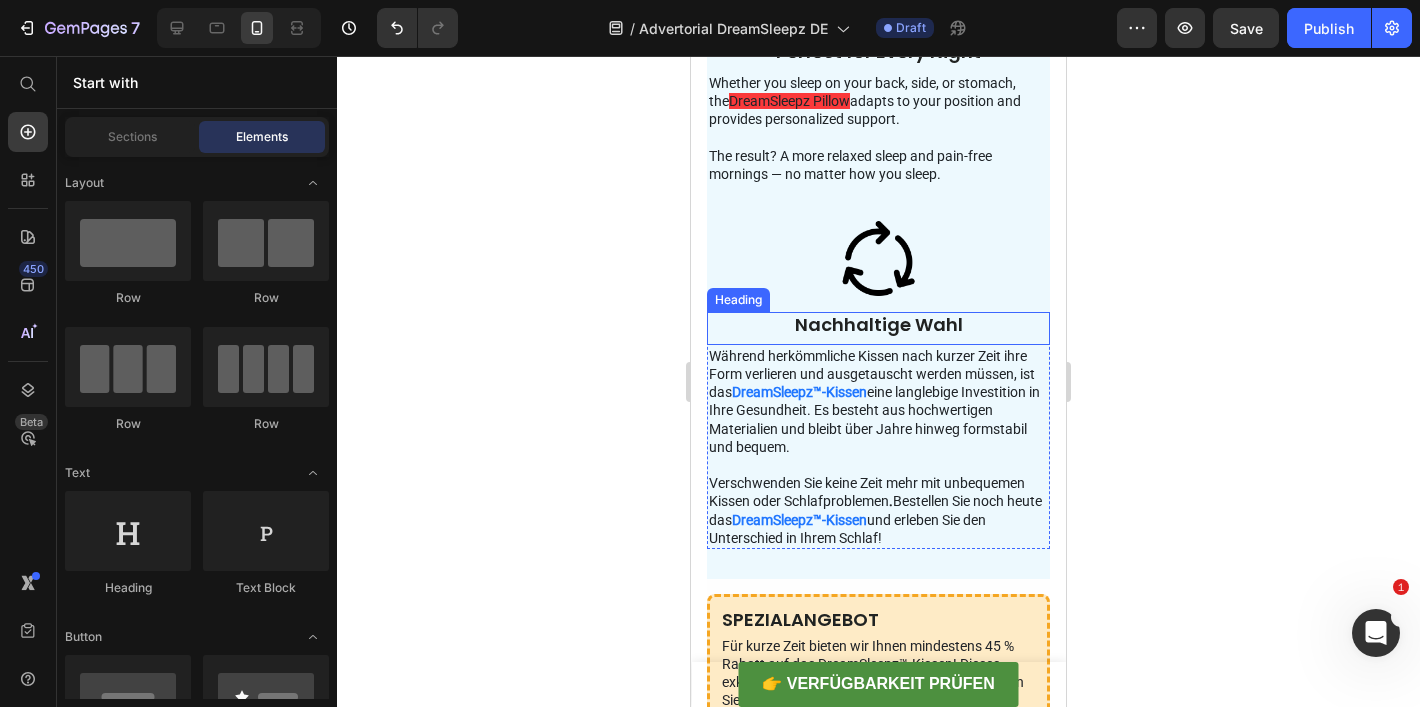 click on "Nachhaltige Wahl" at bounding box center [879, 324] 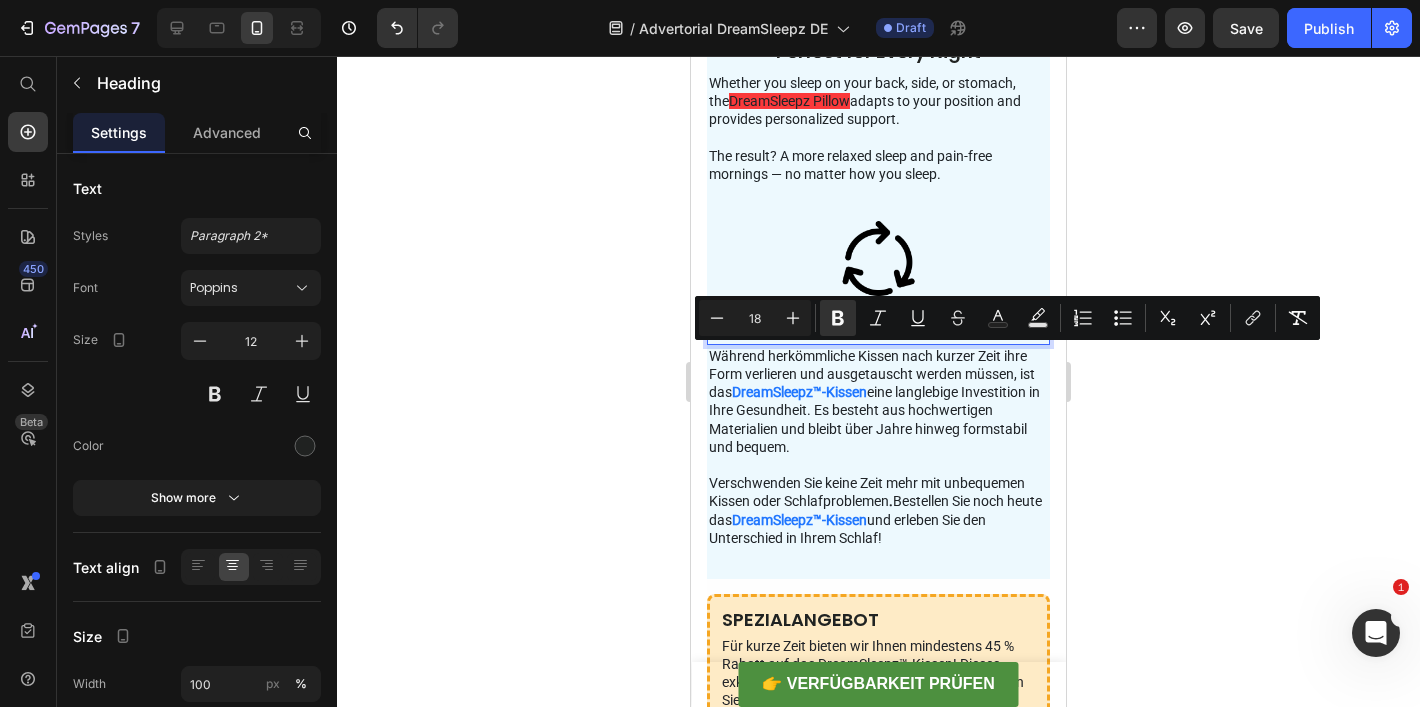 click on "Während herkömmliche Kissen nach kurzer Zeit ihre Form verlieren und ausgetauscht werden müssen, ist das DreamSleepz™-Kissen eine langlebige Investition in Ihre Gesundheit. Es besteht aus hochwertigen Materialien und bleibt über Jahre hinweg formstabil und bequem. Verschwenden Sie keine Zeit mehr mit unbequemen Kissen oder Schlafproblemen . Bestellen Sie noch heute das DreamSleepz™-Kissen und erleben Sie den Unterschied in Ihrem Schlaf!" at bounding box center [878, 447] 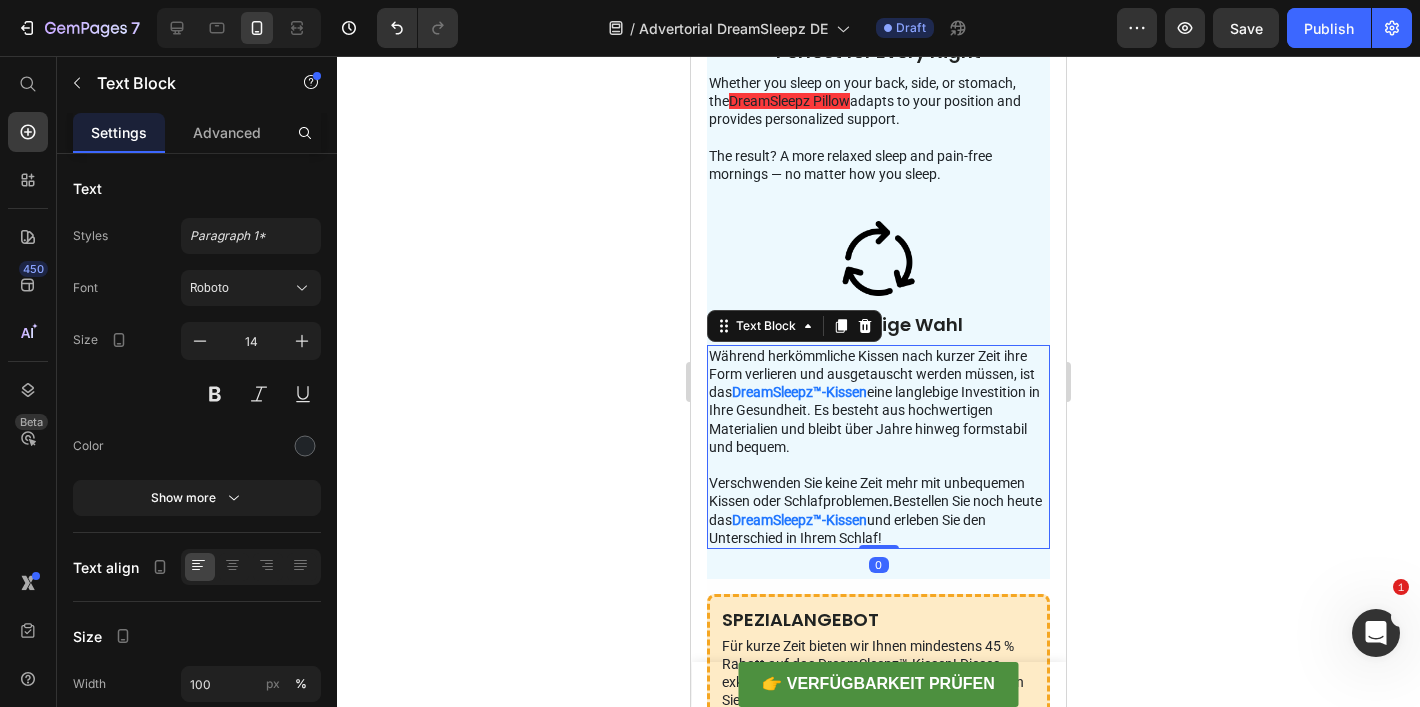 click on "Während herkömmliche Kissen nach kurzer Zeit ihre Form verlieren und ausgetauscht werden müssen, ist das DreamSleepz™-Kissen eine langlebige Investition in Ihre Gesundheit. Es besteht aus hochwertigen Materialien und bleibt über Jahre hinweg formstabil und bequem. Verschwenden Sie keine Zeit mehr mit unbequemen Kissen oder Schlafproblemen . Bestellen Sie noch heute das DreamSleepz™-Kissen und erleben Sie den Unterschied in Ihrem Schlaf!" at bounding box center [878, 447] 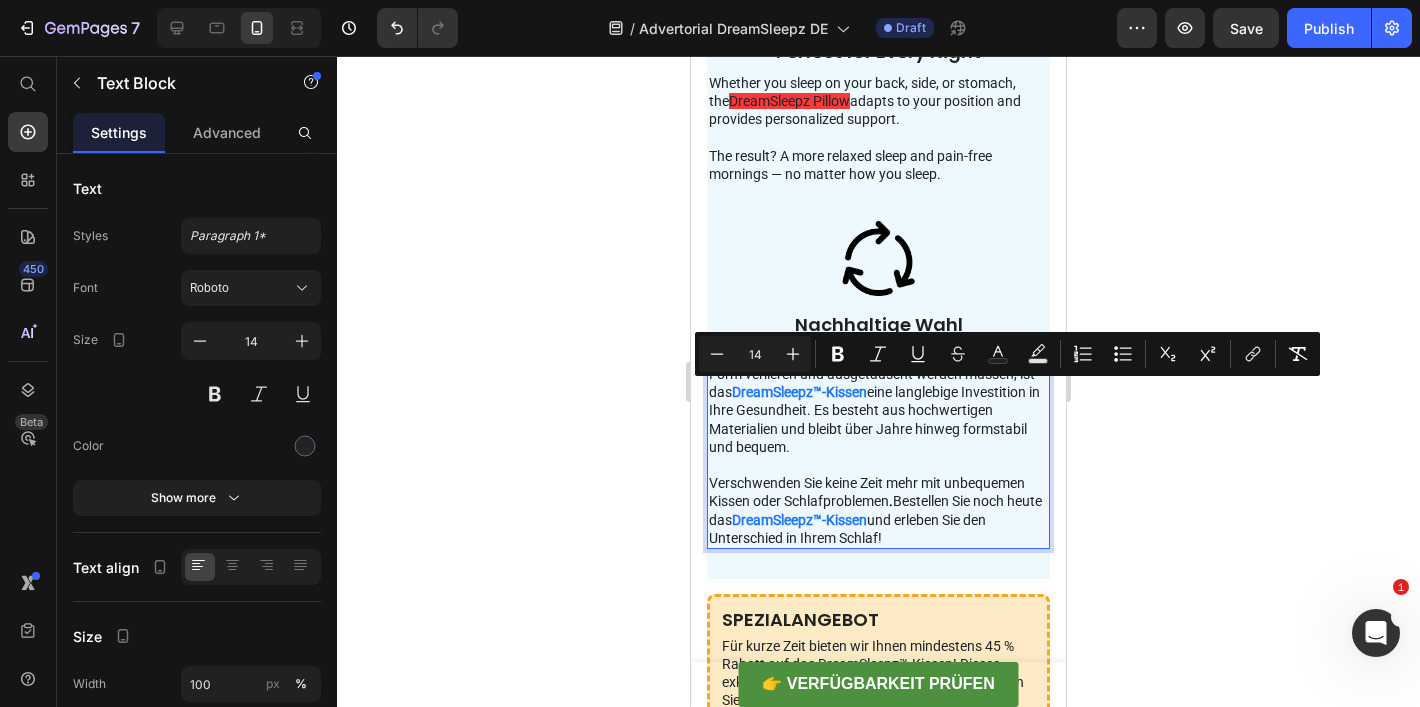 copy on "Während herkömmliche Kissen nach kurzer Zeit ihre Form verlieren und ausgetauscht werden müssen, ist das DreamSleepz™-Kissen eine langlebige Investition in Ihre Gesundheit. Es besteht aus hochwertigen Materialien und bleibt über Jahre hinweg formstabil und bequem. Verschwenden Sie keine Zeit mehr mit unbequemen Kissen oder Schlafproblemen . Bestellen Sie noch heute das DreamSleepz™-Kissen und erleben Sie den Unterschied in Ihrem Schlaf!" 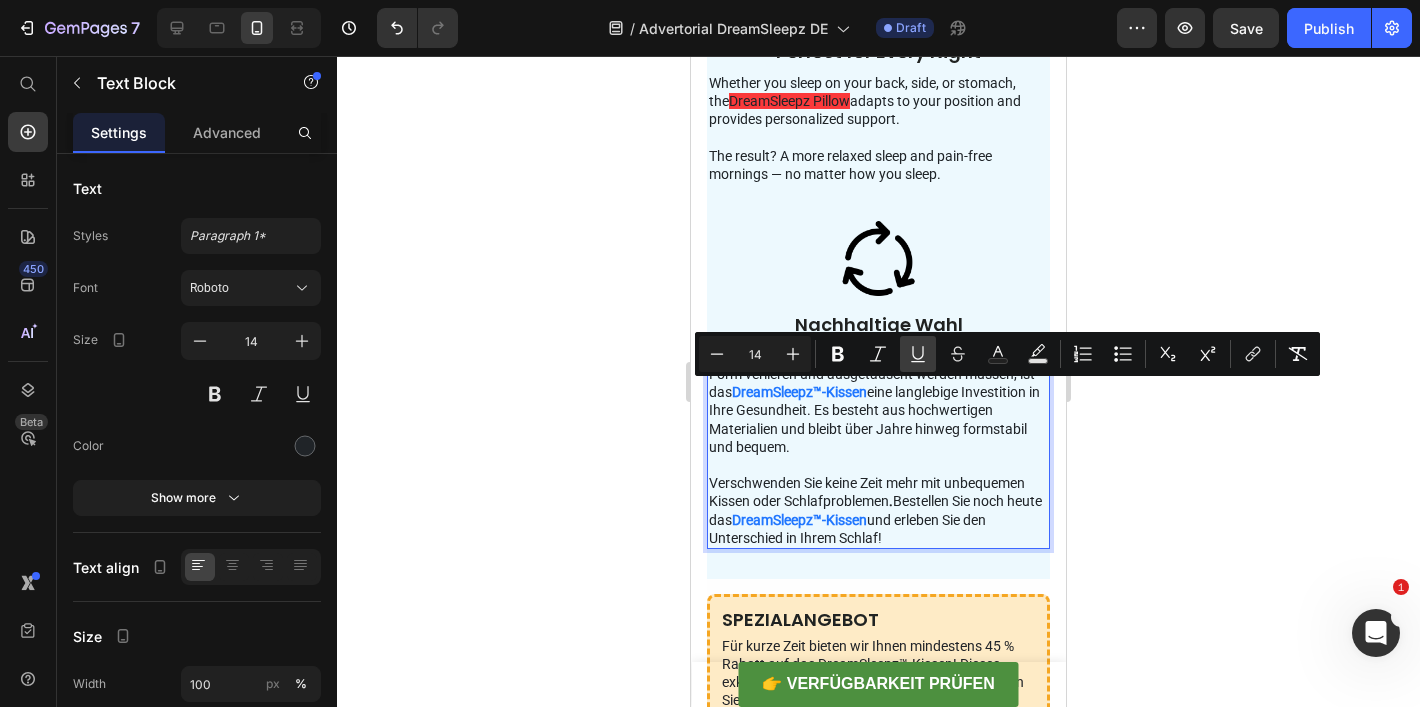 click on "Underline" at bounding box center (918, 354) 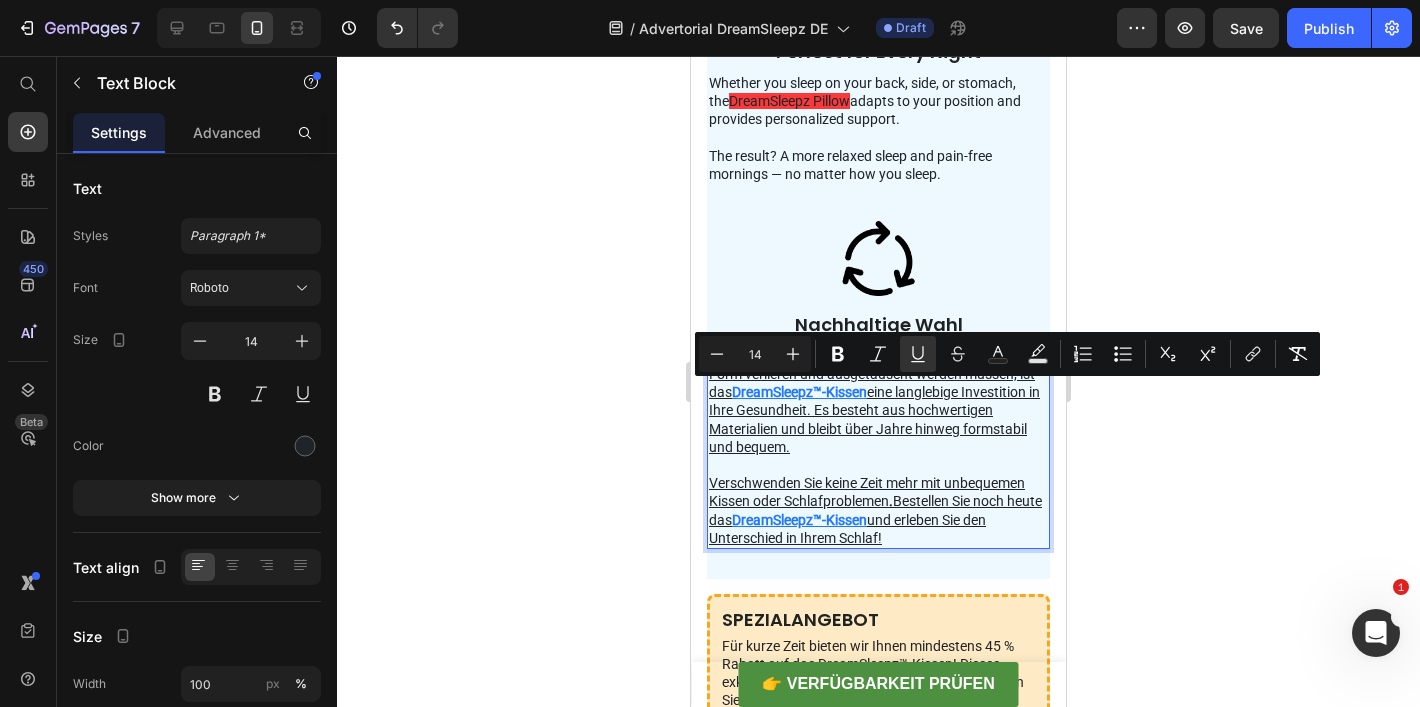 click 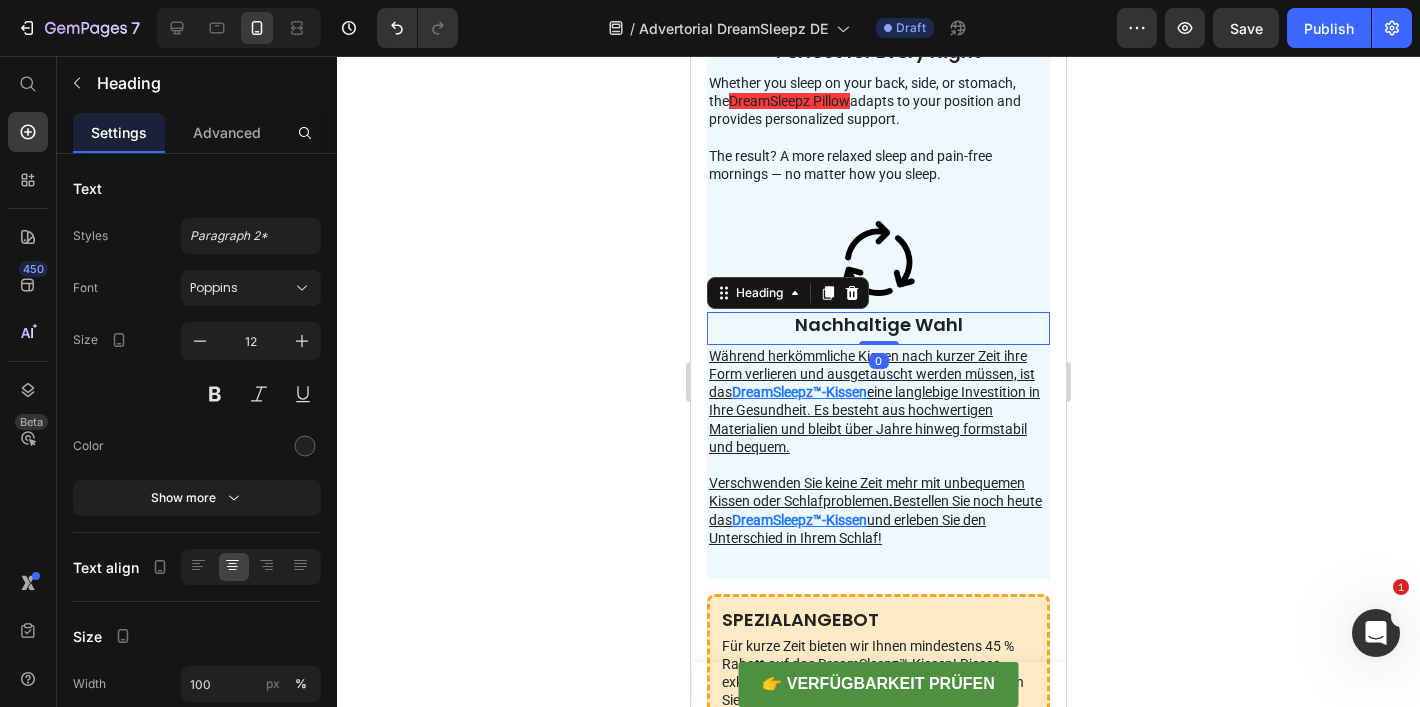 click on "Nachhaltige Wahl" at bounding box center (879, 324) 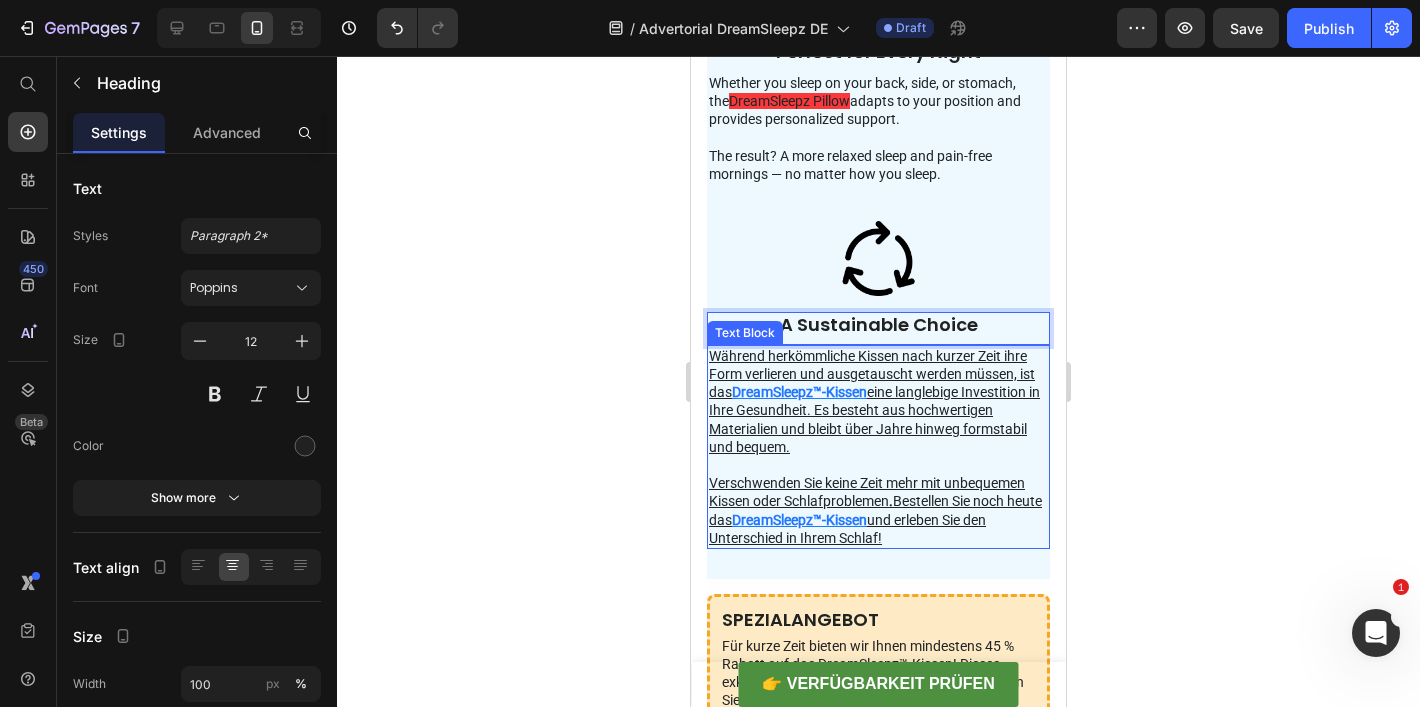 click on "eine langlebige Investition in Ihre Gesundheit. Es besteht aus hochwertigen Materialien und bleibt über Jahre hinweg formstabil und bequem." at bounding box center [874, 419] 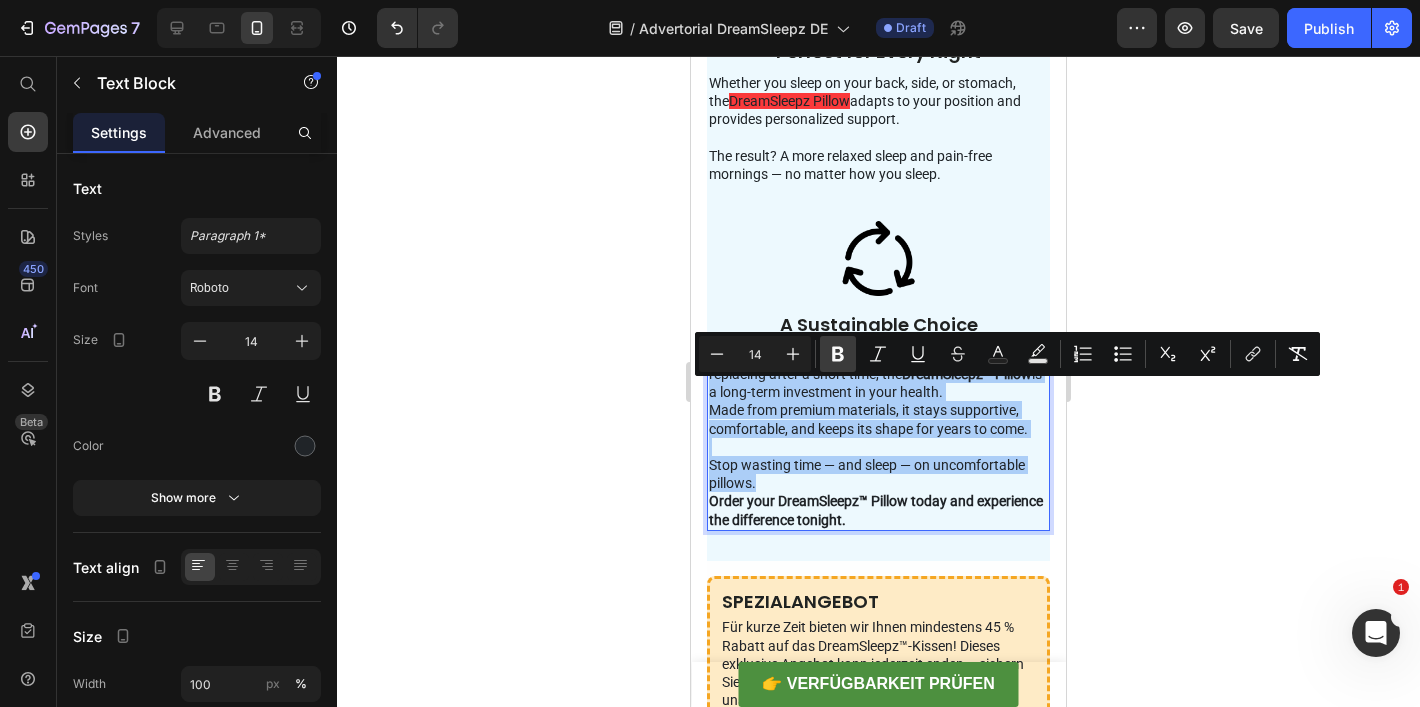 click on "Bold" at bounding box center (838, 354) 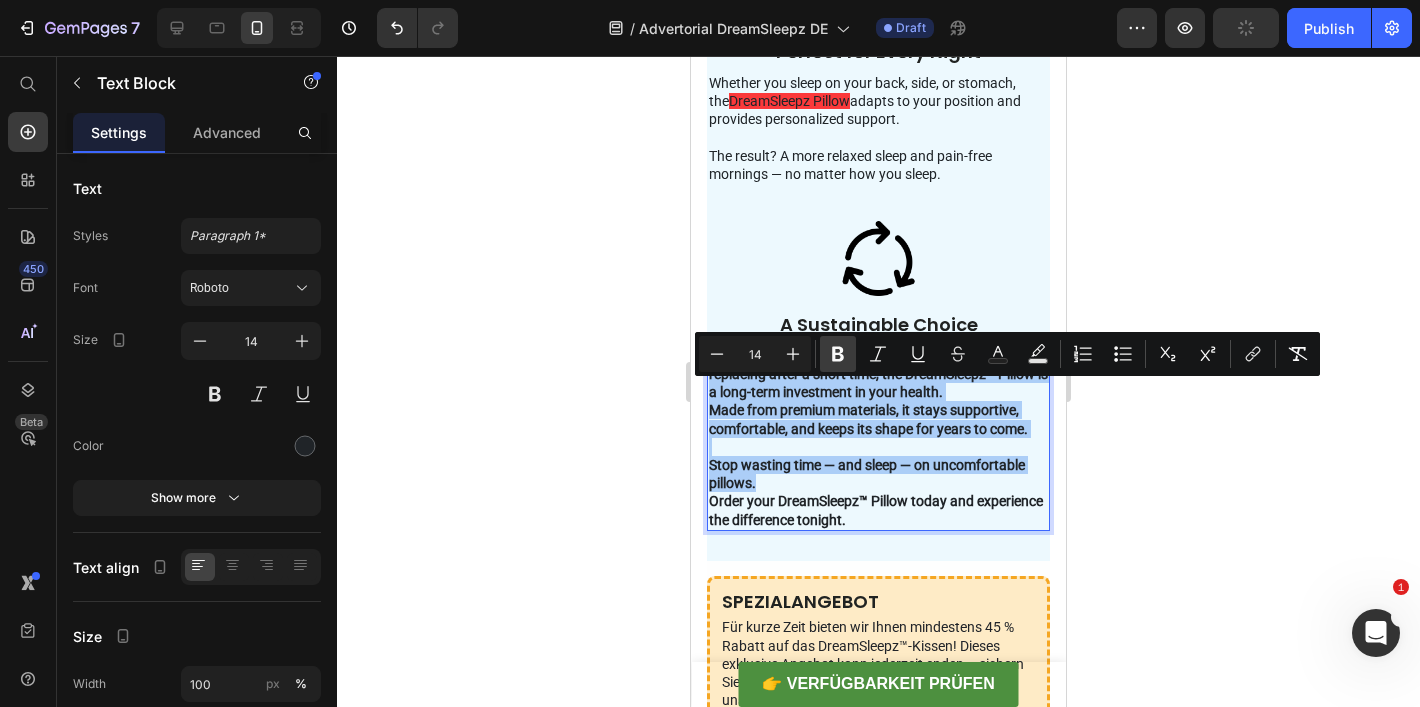 click on "Bold" at bounding box center (838, 354) 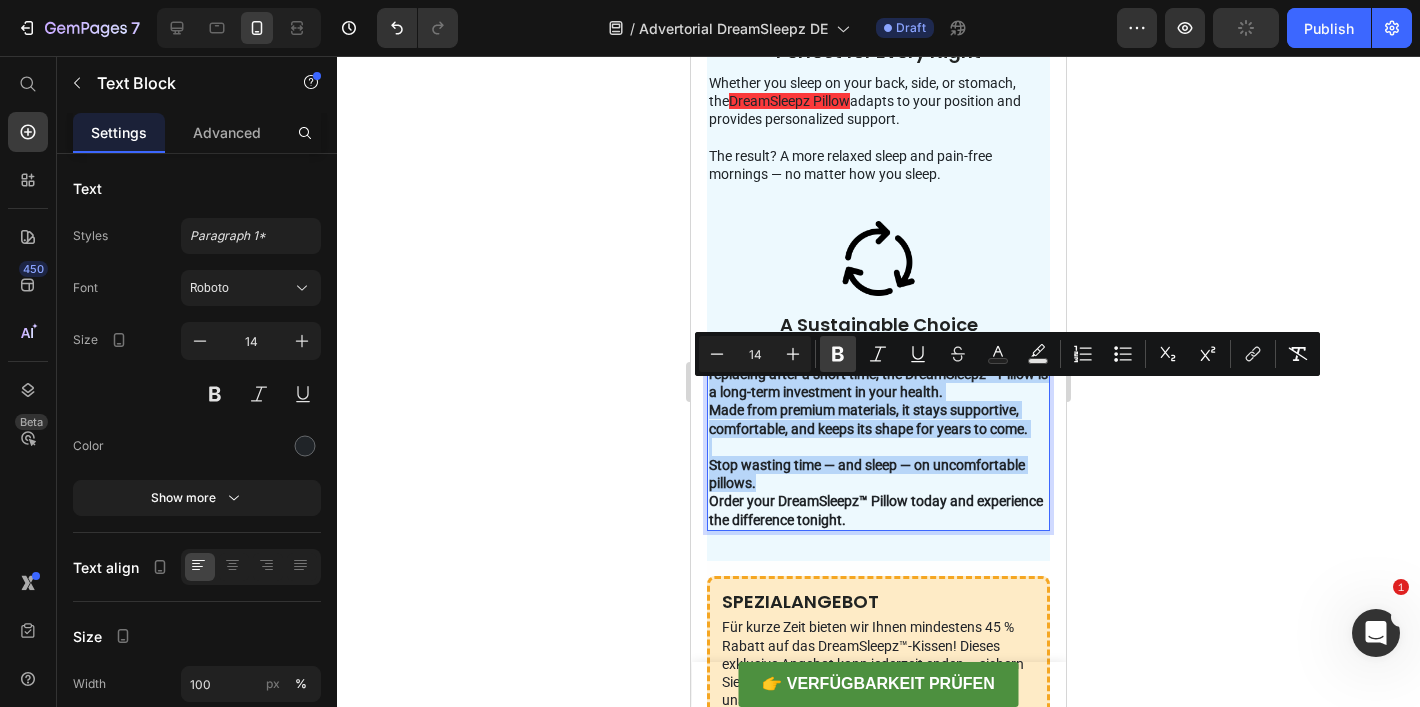 type on "14" 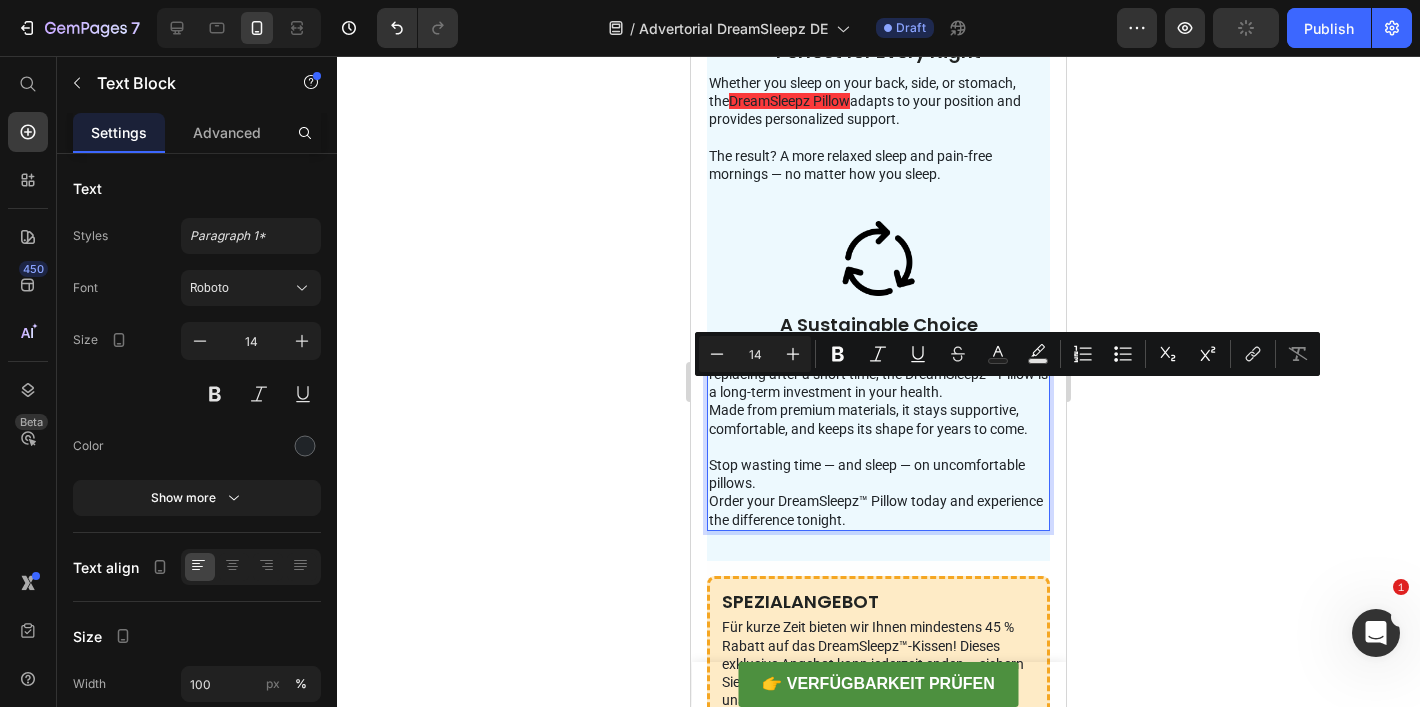 click on "Unlike traditional pillows that lose their shape and need replacing after a short time, the DreamSleepz™ Pillow is a long-term investment in your health." at bounding box center [878, 374] 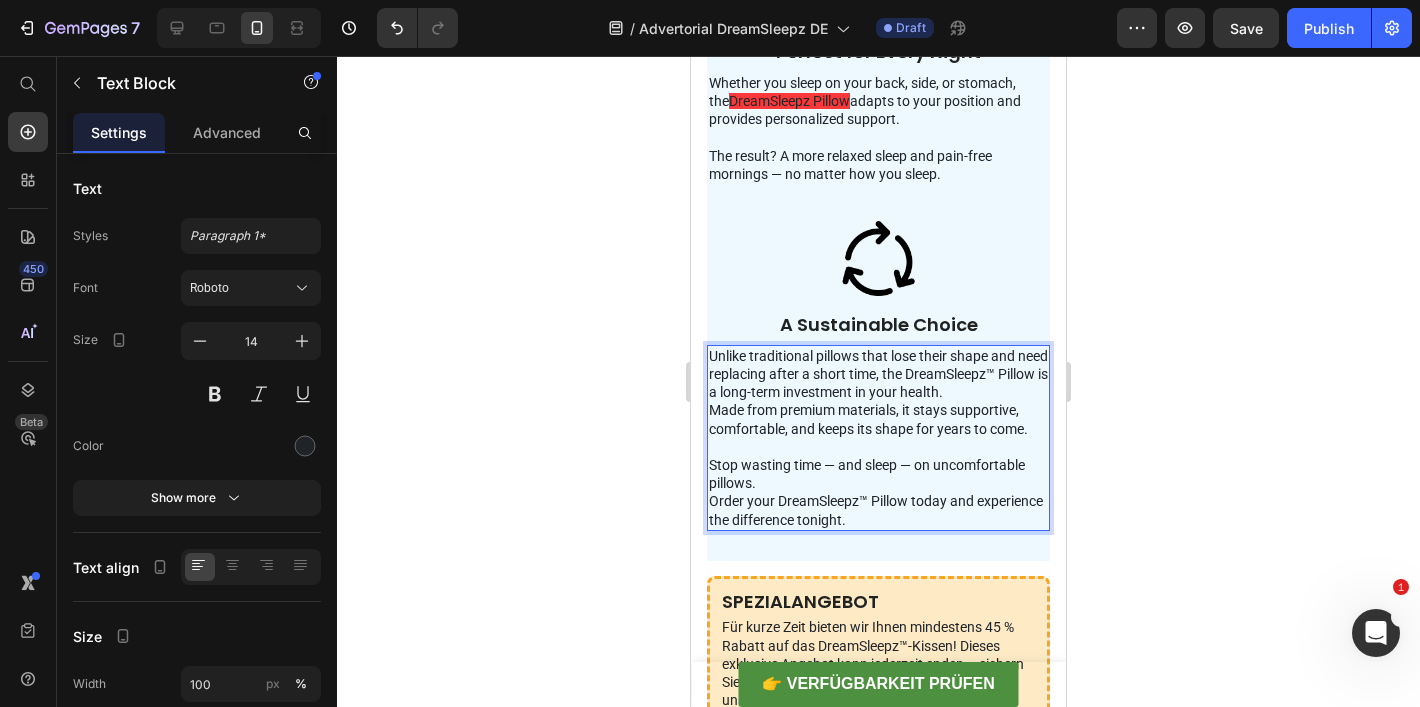 click on "Unlike traditional pillows that lose their shape and need replacing after a short time, the DreamSleepz™ Pillow is a long-term investment in your health." at bounding box center (878, 374) 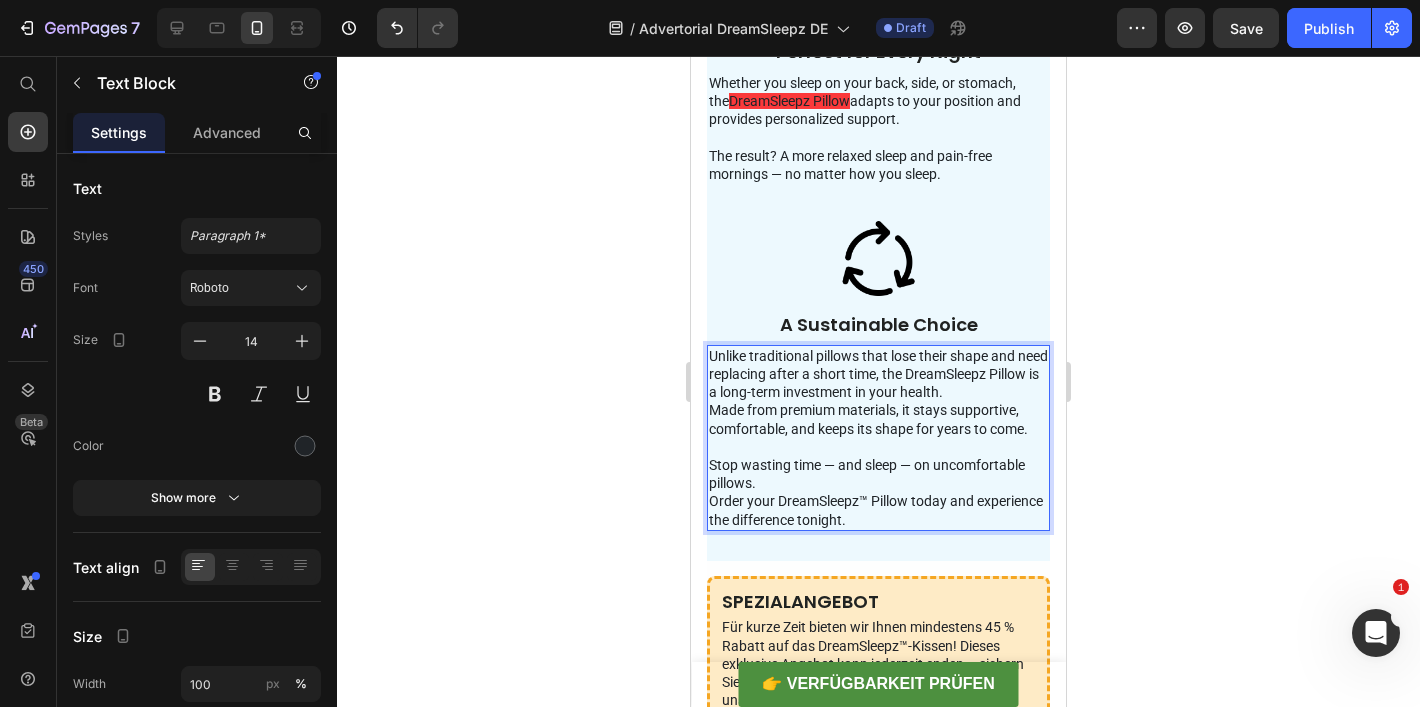 click on "Order your DreamSleepz™ Pillow today and experience the difference tonight." at bounding box center (878, 510) 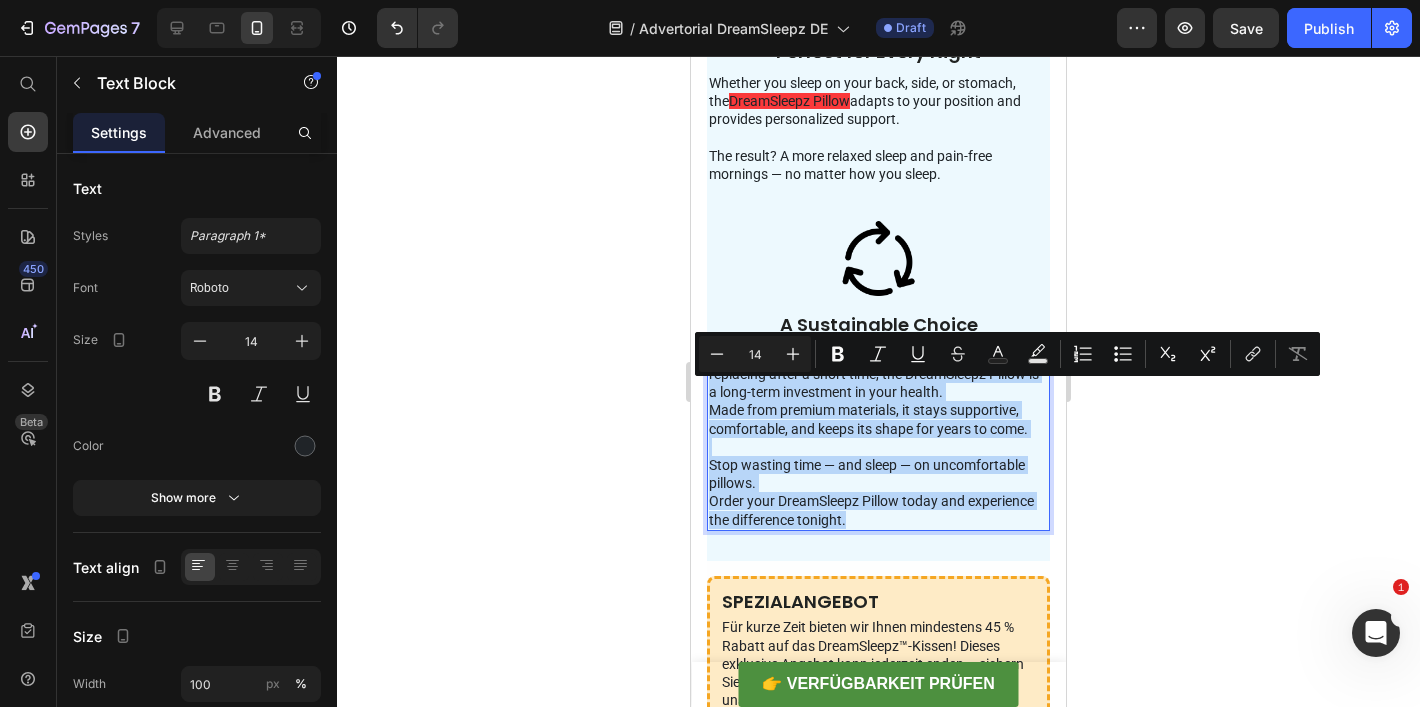 click at bounding box center [878, 447] 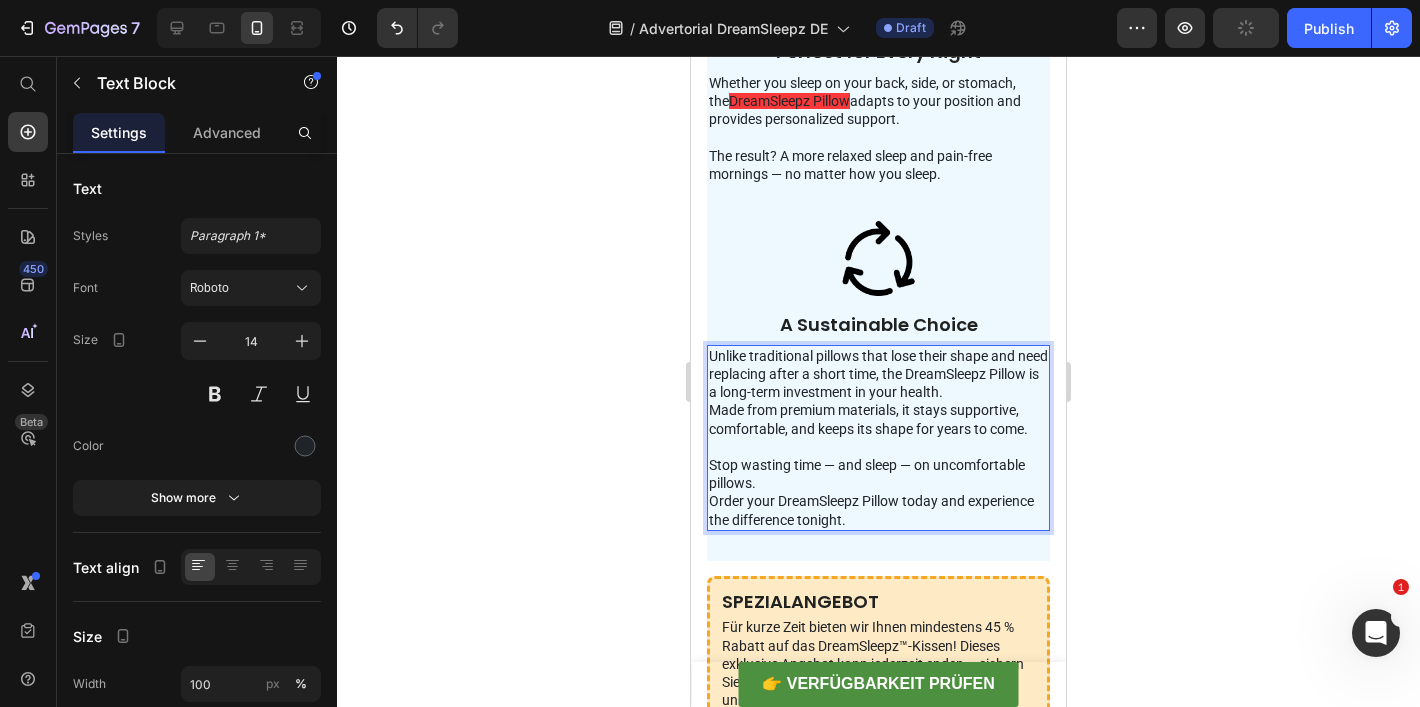 click on "Stop wasting time — and sleep — on uncomfortable pillows." at bounding box center (878, 474) 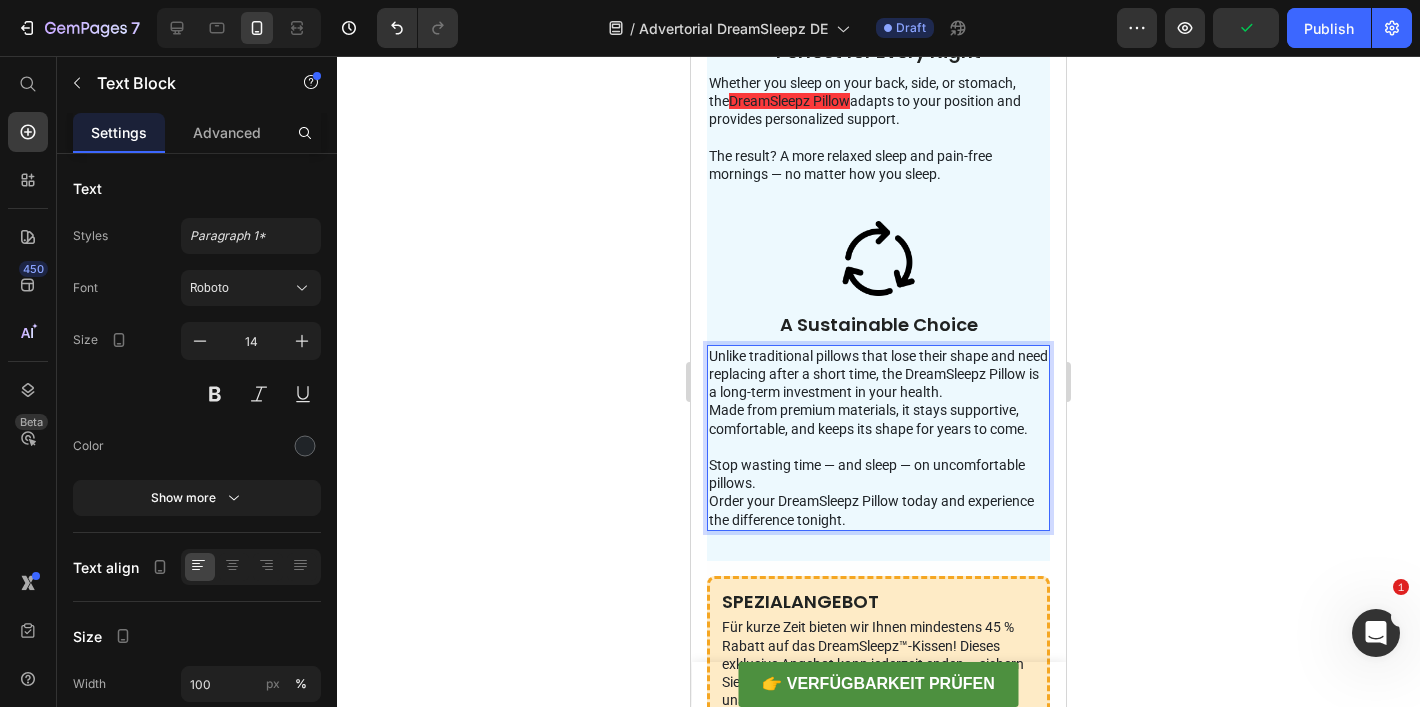 click on "Order your DreamSleepz Pillow today and experience the difference tonight." at bounding box center [878, 510] 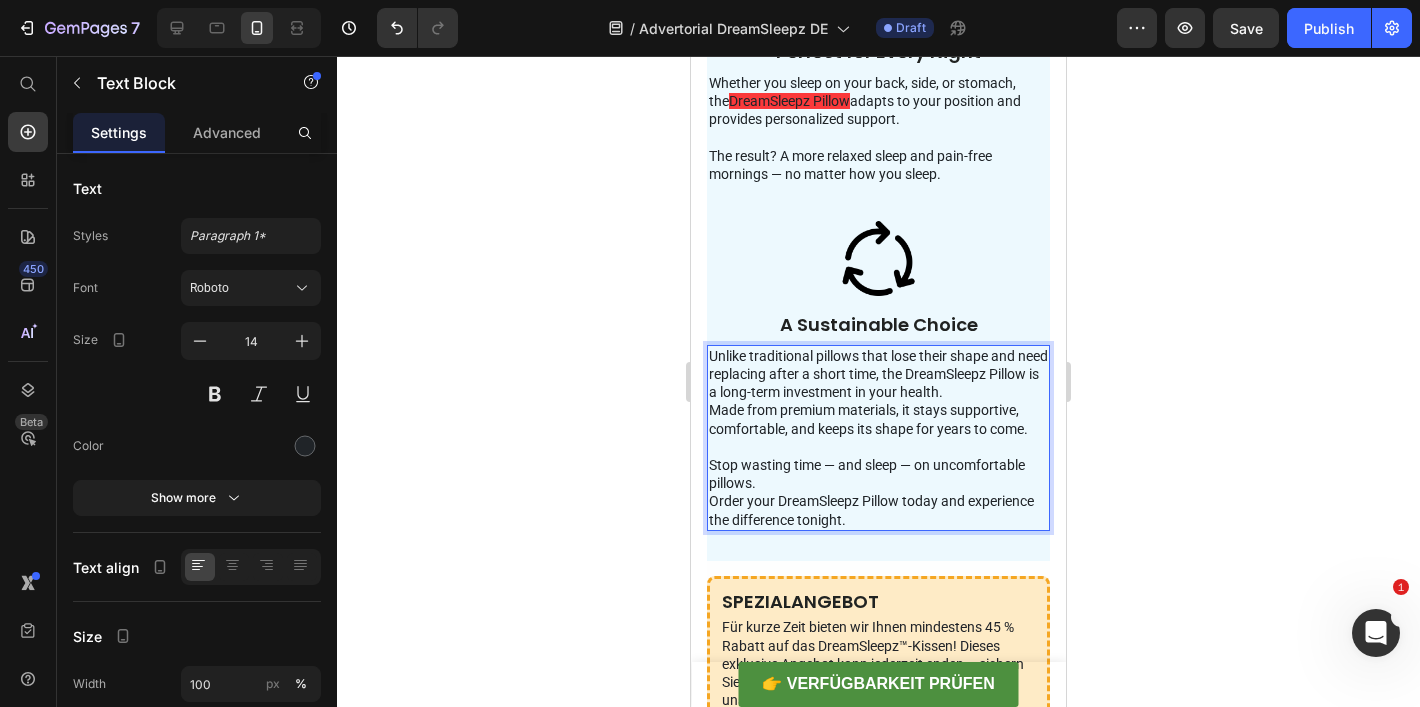 click on "Order your DreamSleepz Pillow today and experience the difference tonight." at bounding box center (878, 510) 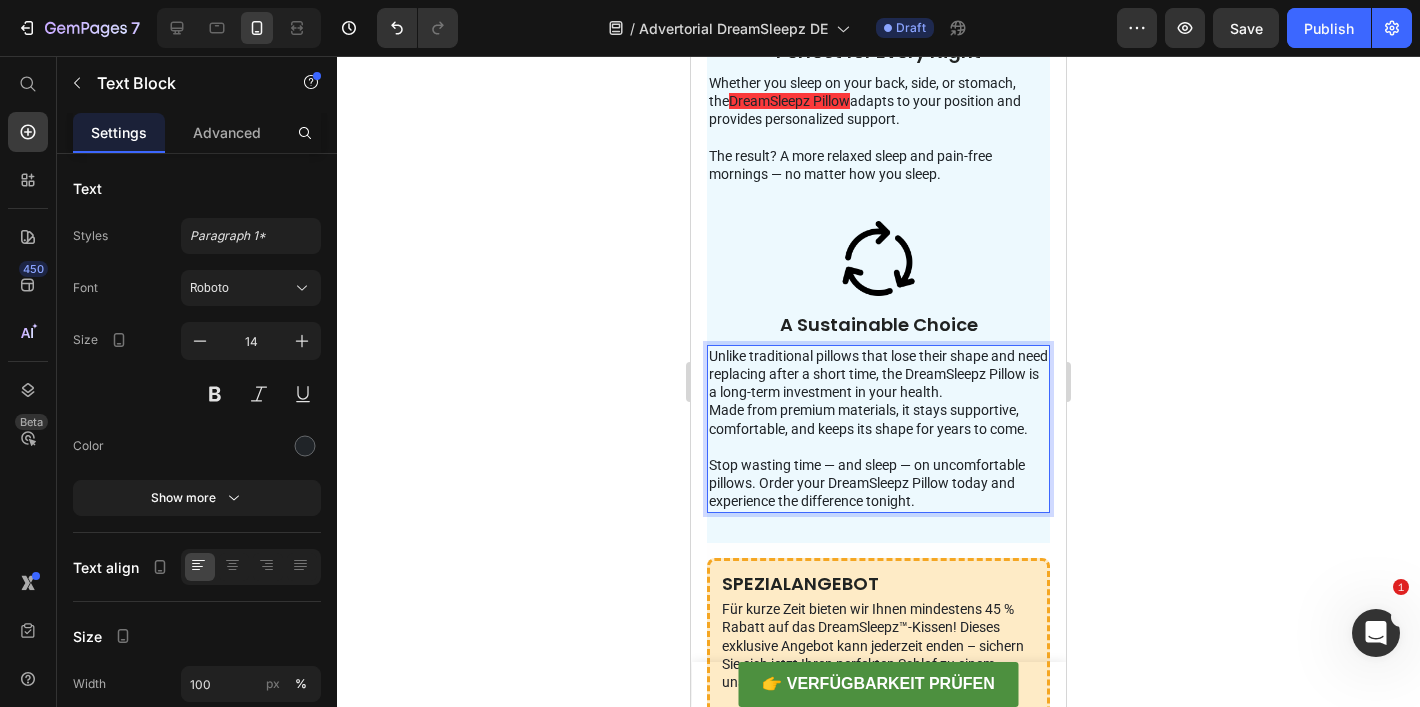 click on "Stop wasting time — and sleep — on uncomfortable pillows. Order your DreamSleepz Pillow today and experience the difference tonight." at bounding box center [878, 483] 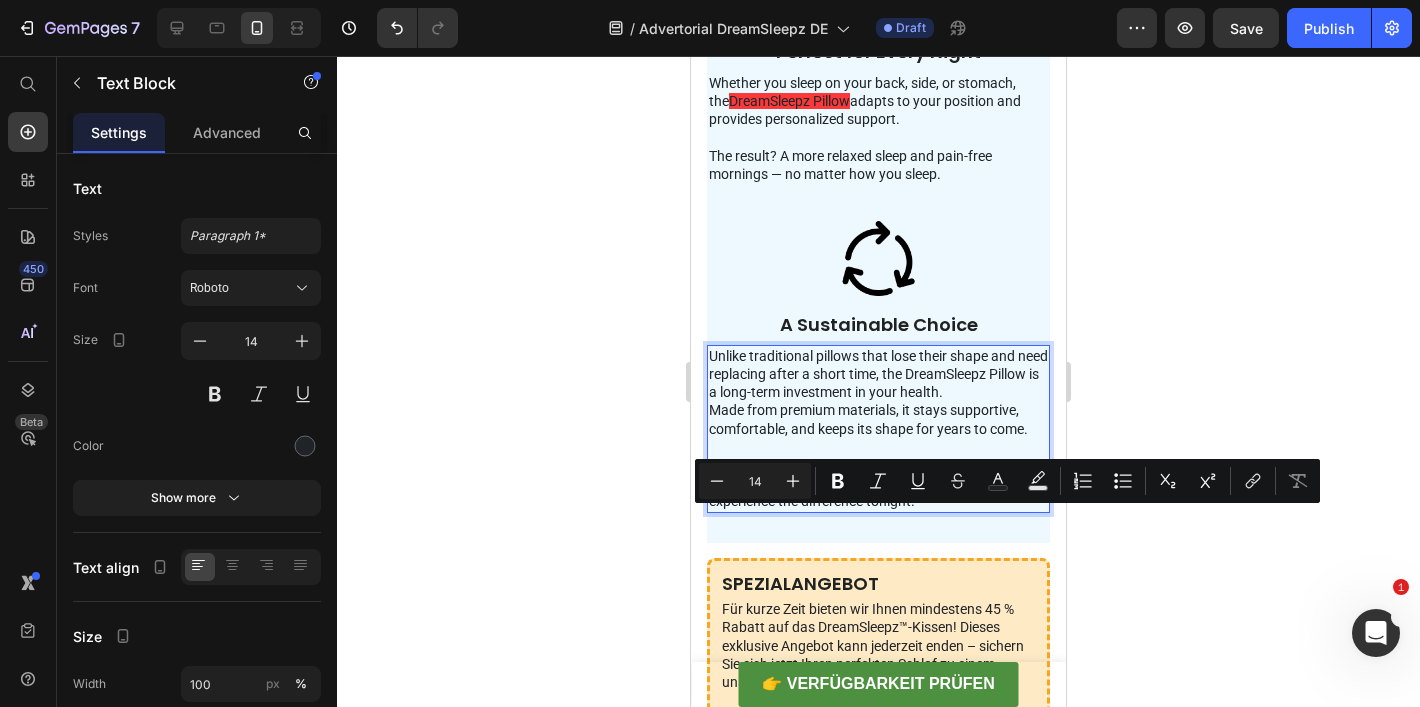 drag, startPoint x: 827, startPoint y: 522, endPoint x: 950, endPoint y: 522, distance: 123 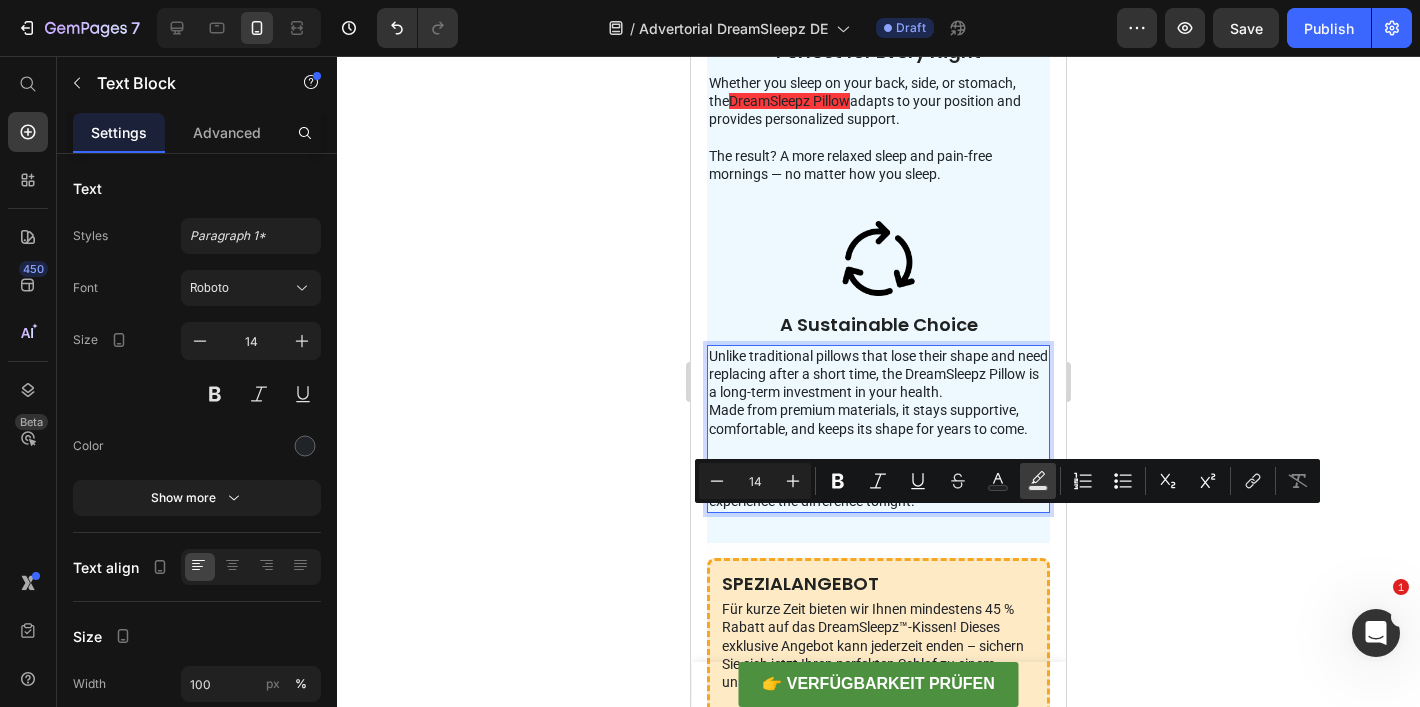 click on "Text Background Color" at bounding box center [1038, 481] 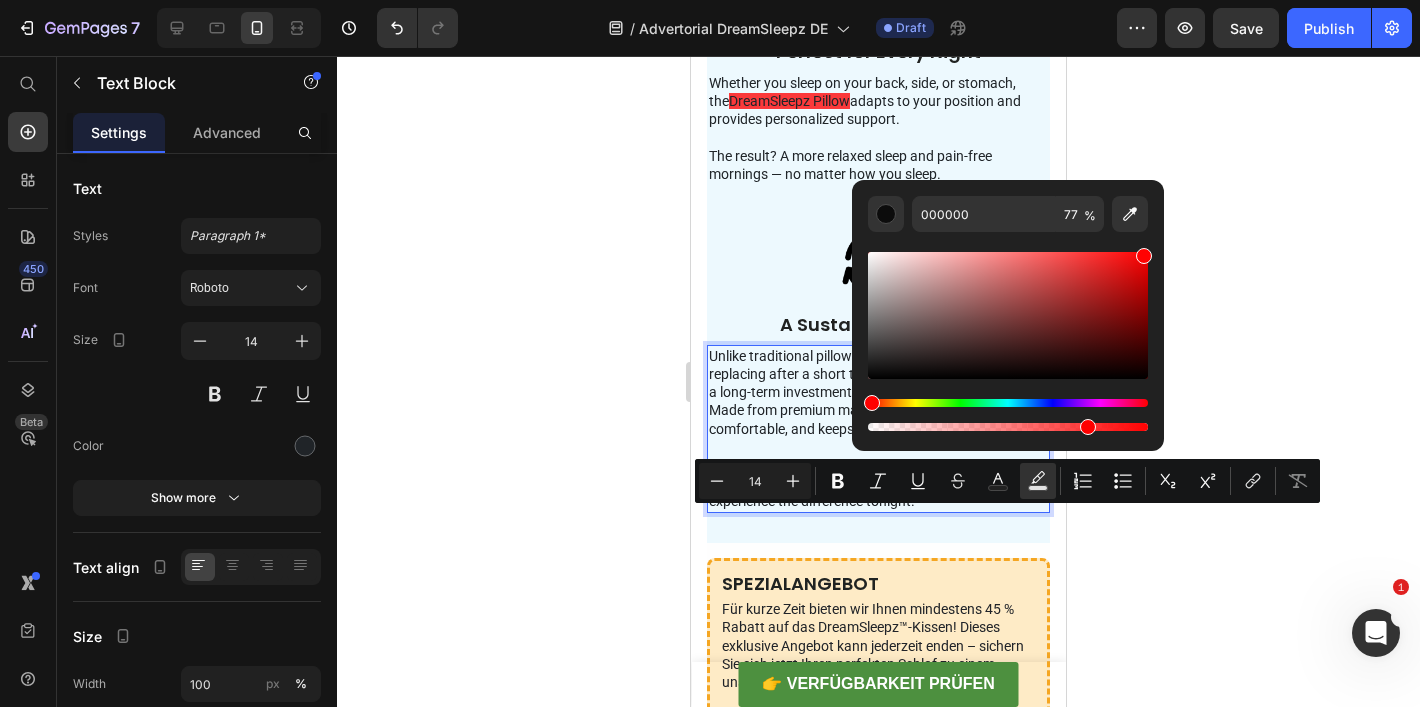 drag, startPoint x: 1140, startPoint y: 300, endPoint x: 1145, endPoint y: 252, distance: 48.259712 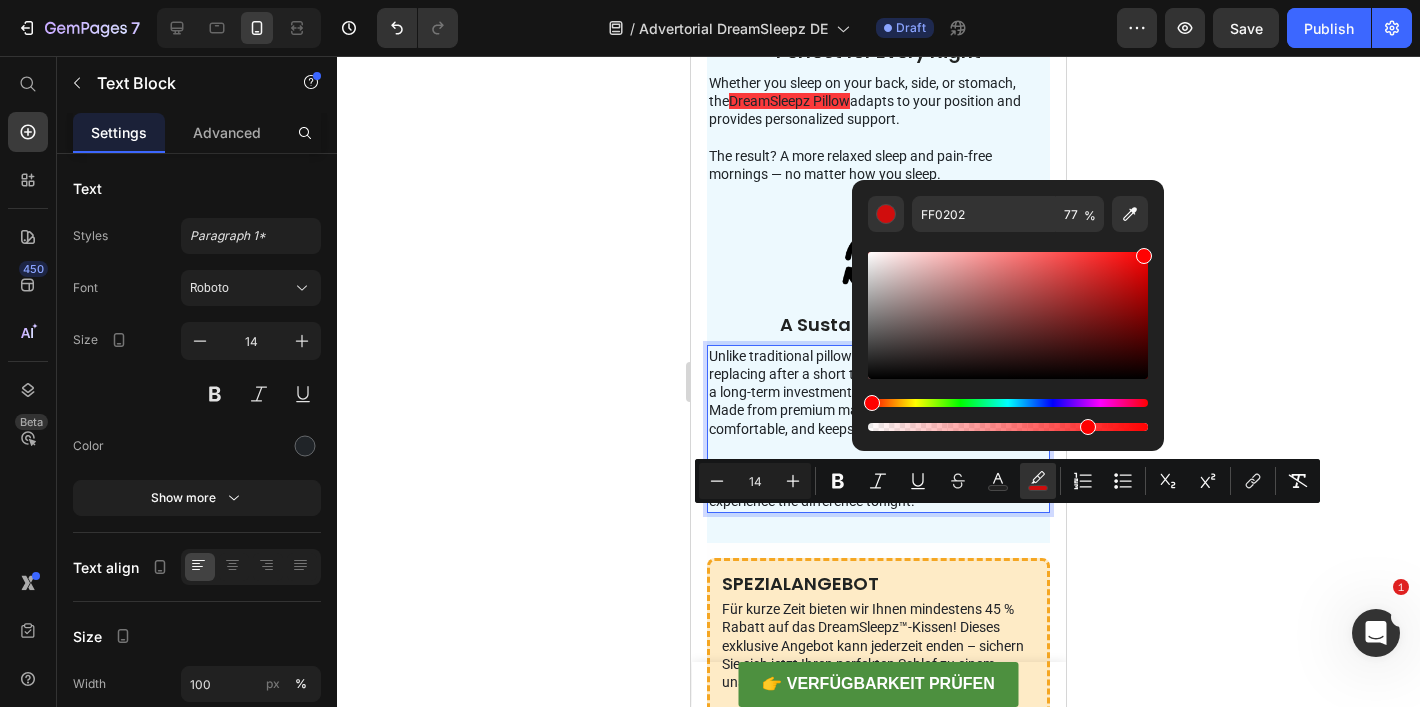 click 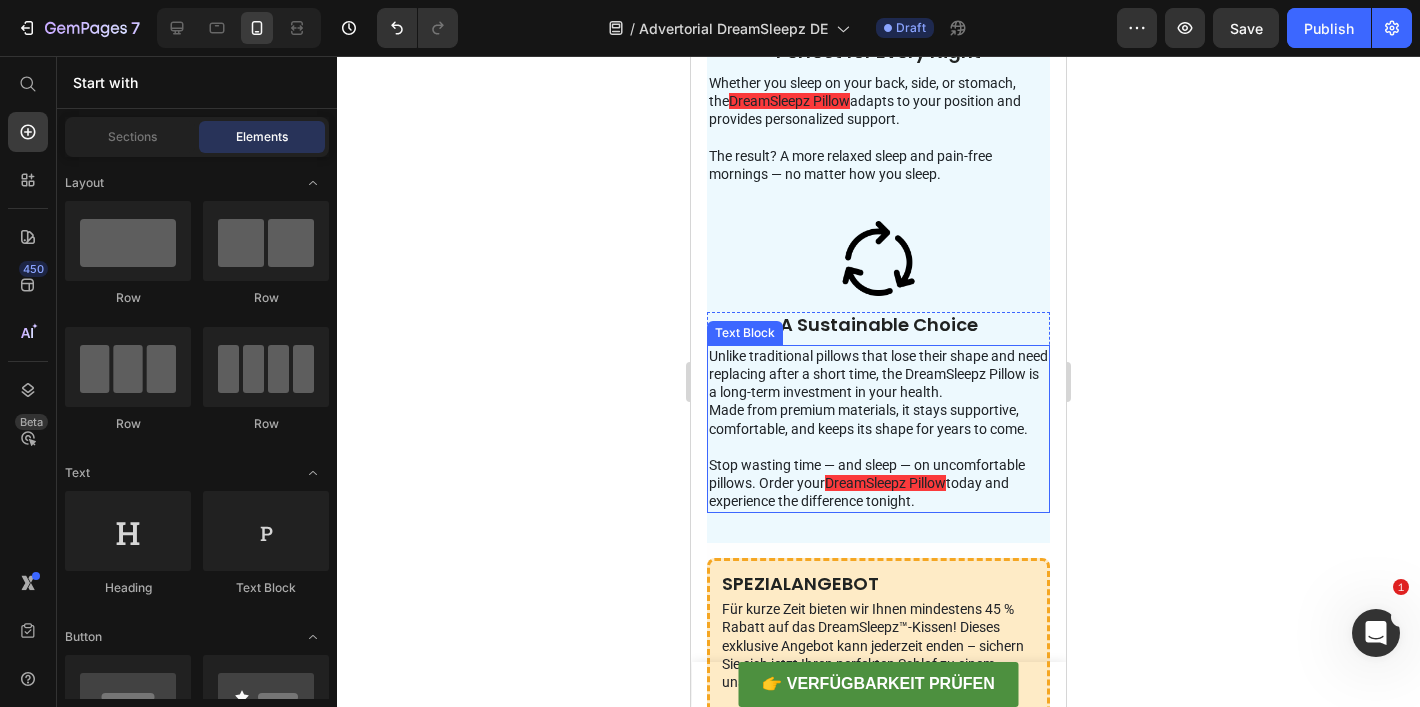 click on "Unlike traditional pillows that lose their shape and need replacing after a short time, the DreamSleepz Pillow is a long-term investment in your health." at bounding box center (878, 374) 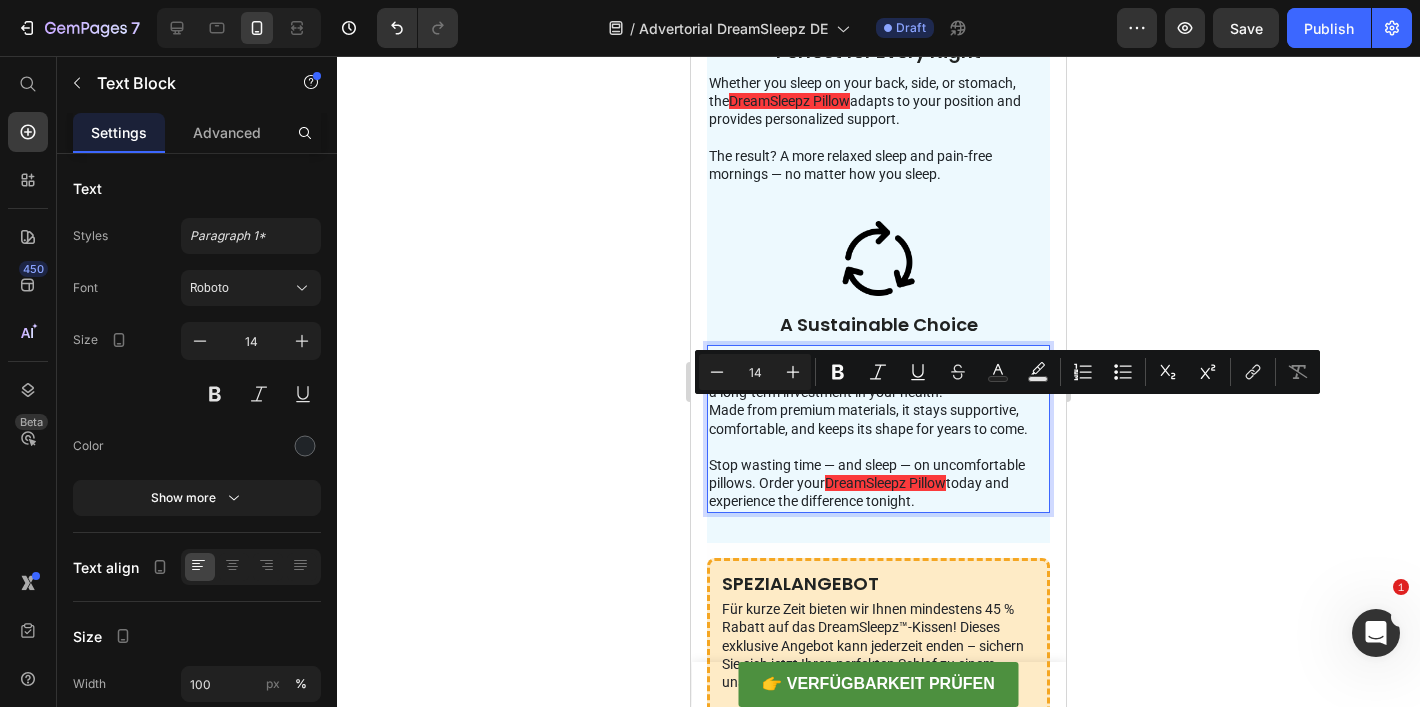 drag, startPoint x: 944, startPoint y: 410, endPoint x: 746, endPoint y: 435, distance: 199.57204 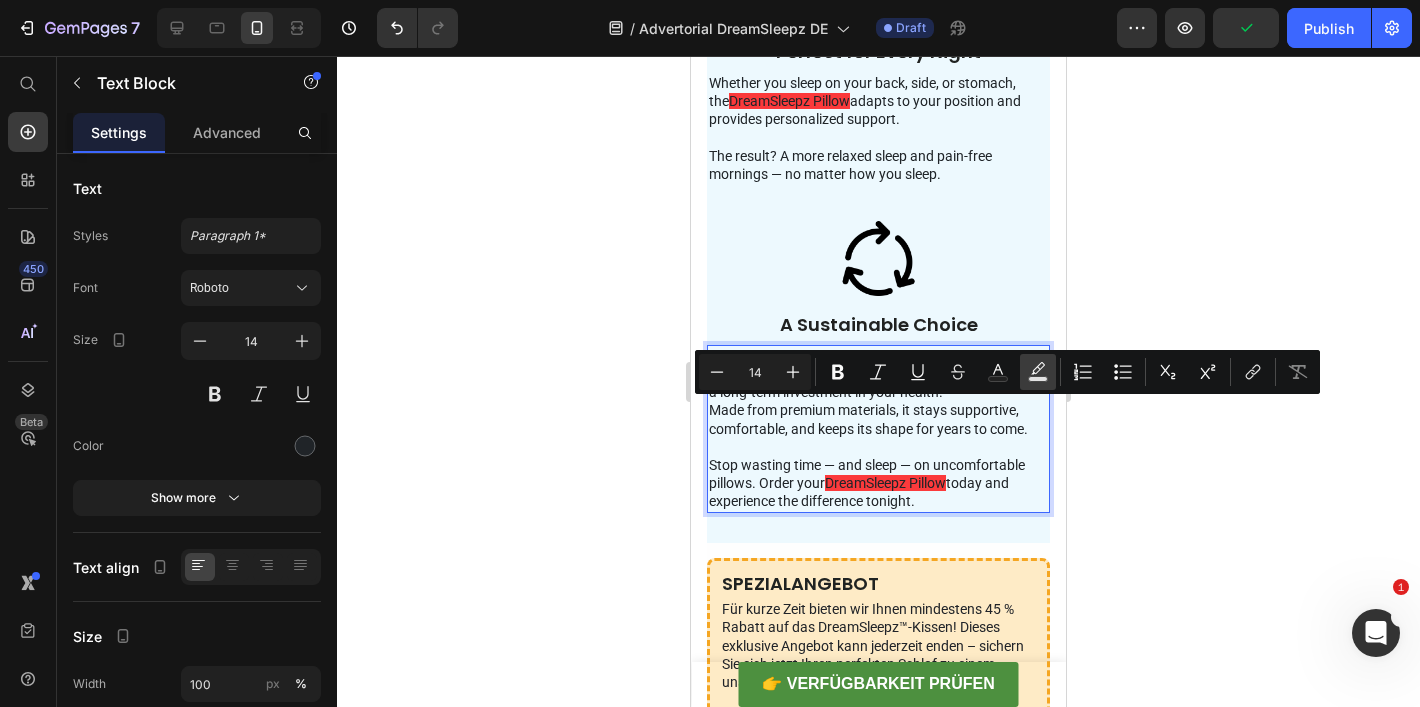 click 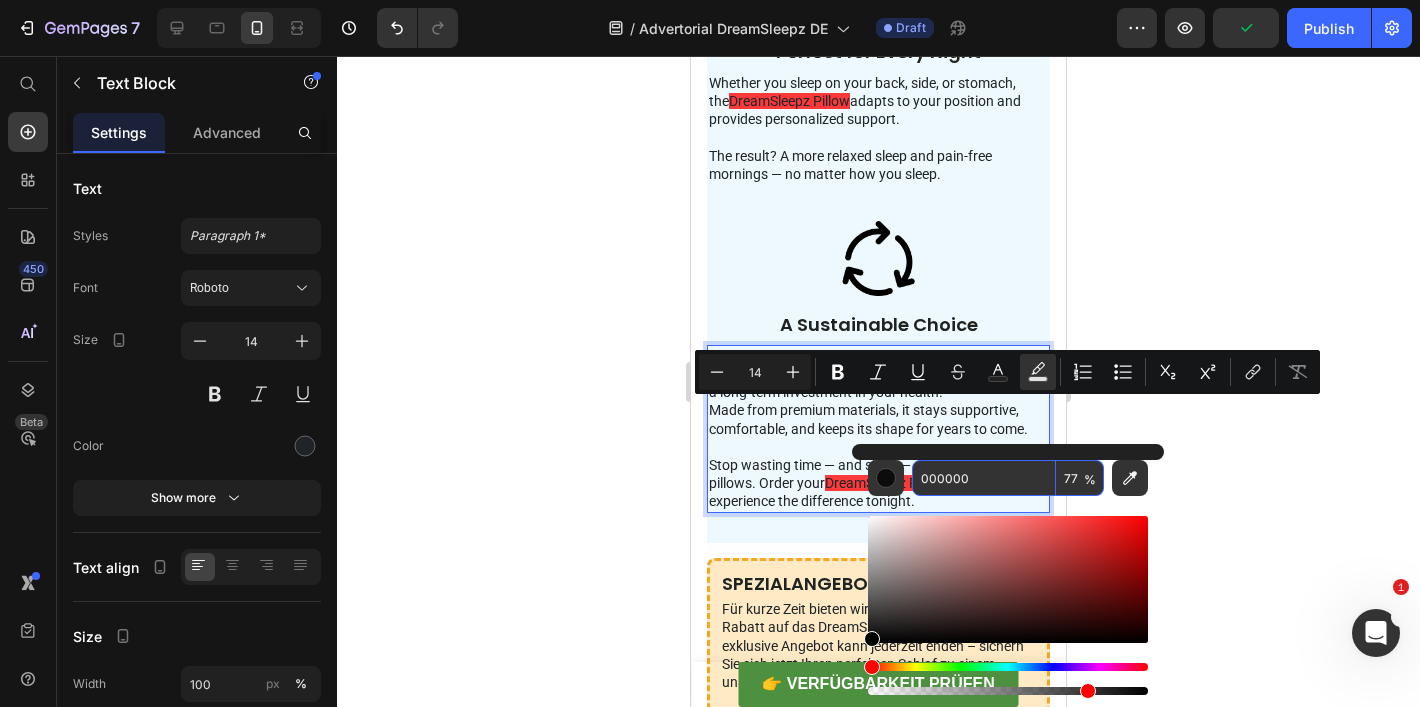drag, startPoint x: 986, startPoint y: 465, endPoint x: 978, endPoint y: 528, distance: 63.505905 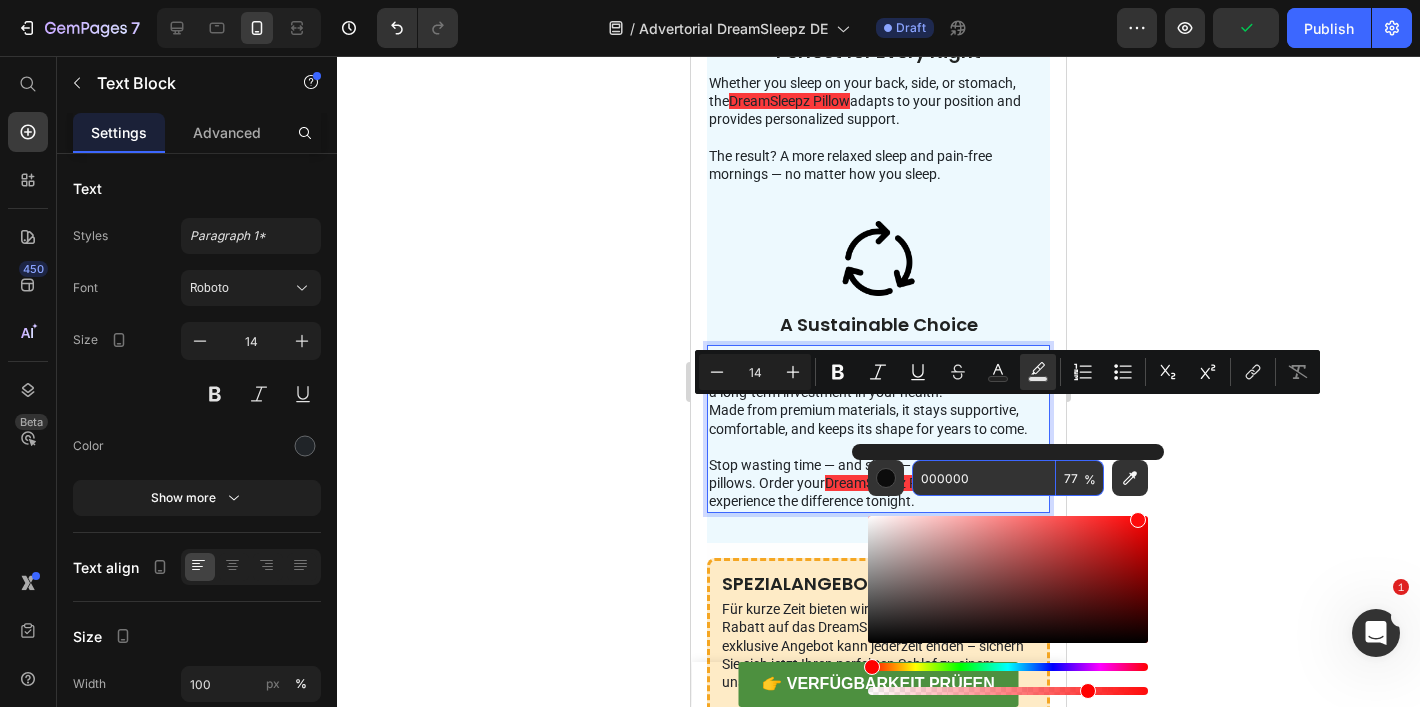 drag, startPoint x: 977, startPoint y: 600, endPoint x: 1154, endPoint y: 497, distance: 204.78769 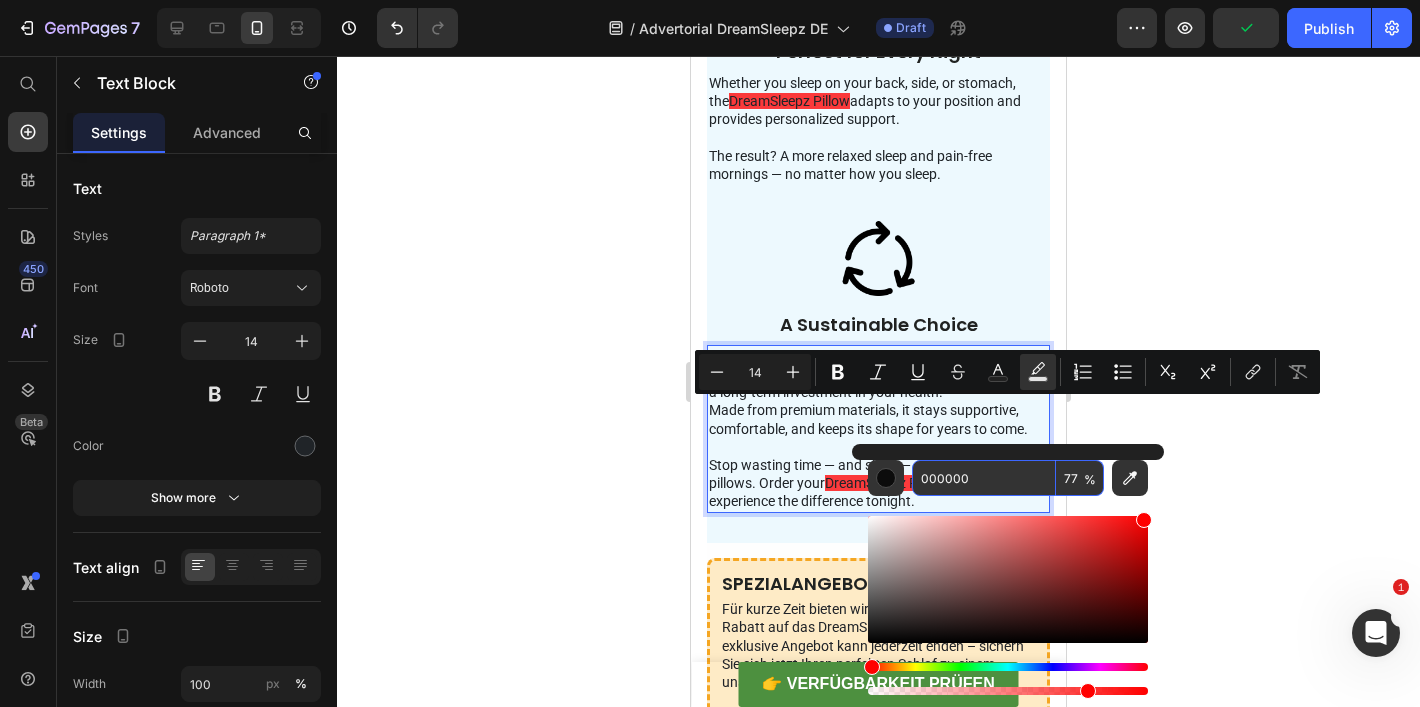 type on "FF0000" 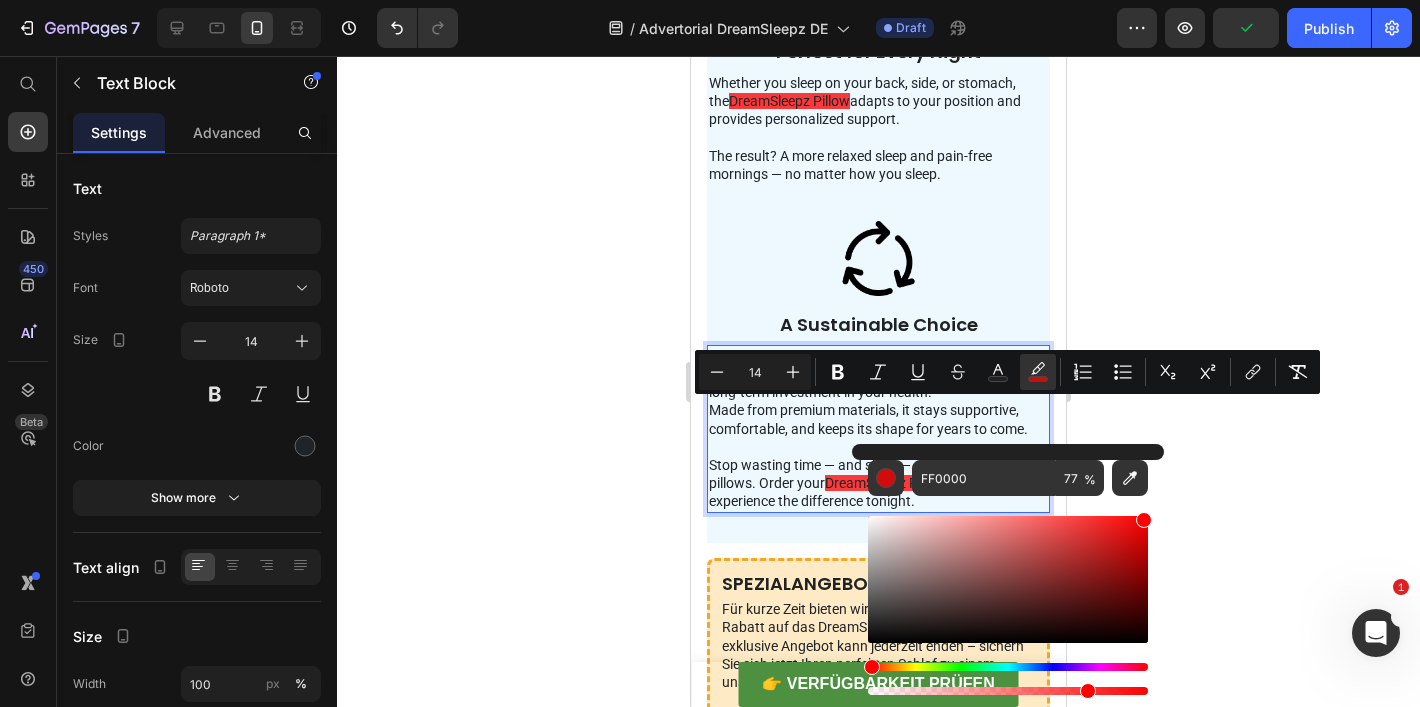 click 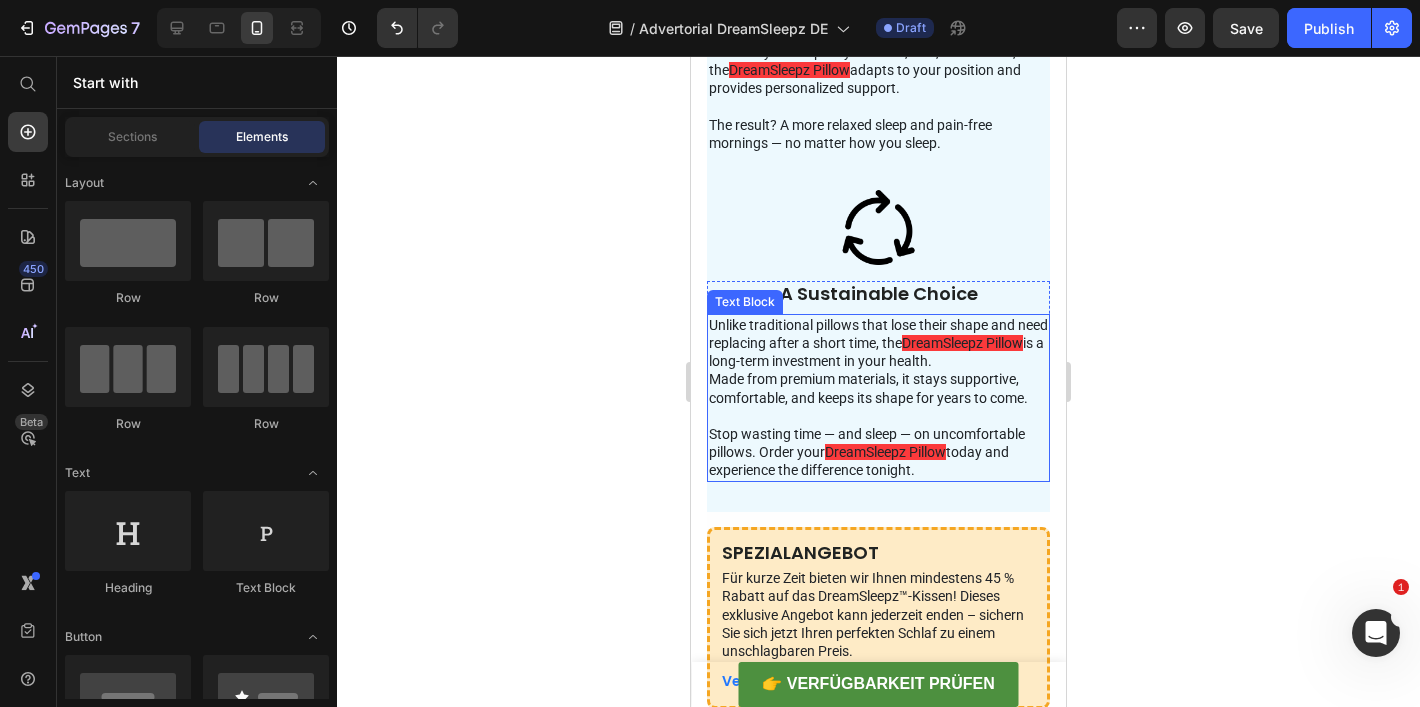 scroll, scrollTop: 5748, scrollLeft: 0, axis: vertical 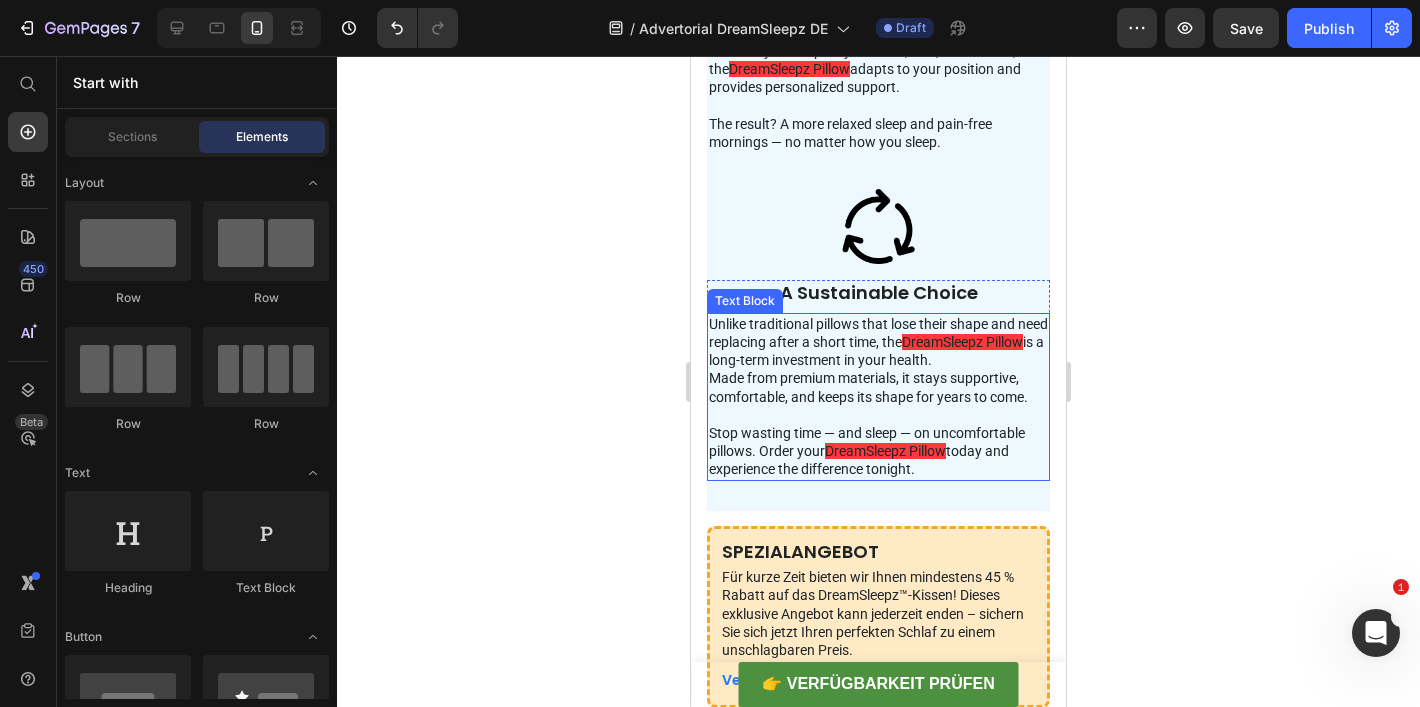 click on "Stop wasting time — and sleep — on uncomfortable pillows. Order your  DreamSleepz Pillow  today and experience the difference tonight." at bounding box center [878, 451] 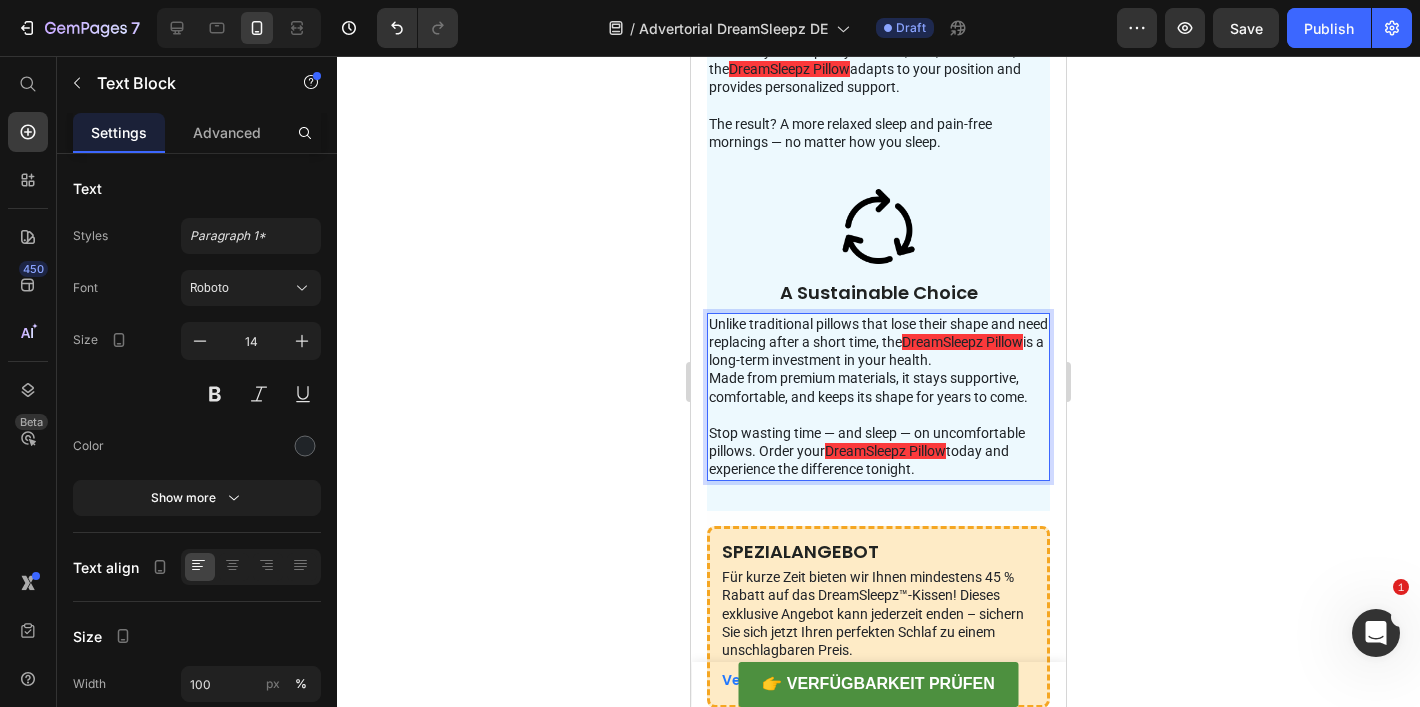 click on "Stop wasting time — and sleep — on uncomfortable pillows. Order your  DreamSleepz Pillow  today and experience the difference tonight." at bounding box center (878, 451) 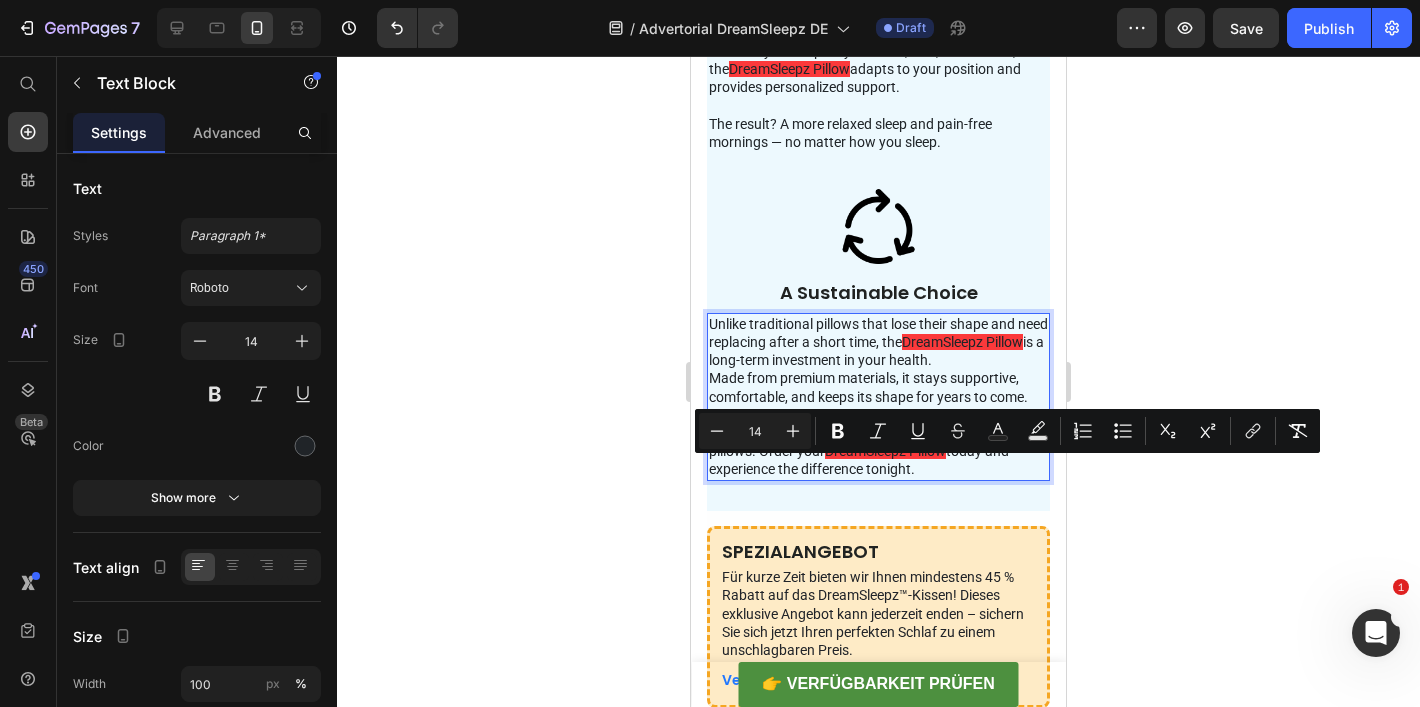 click on "Stop wasting time — and sleep — on uncomfortable pillows. Order your  DreamSleepz Pillow  today and experience the difference tonight." at bounding box center [878, 451] 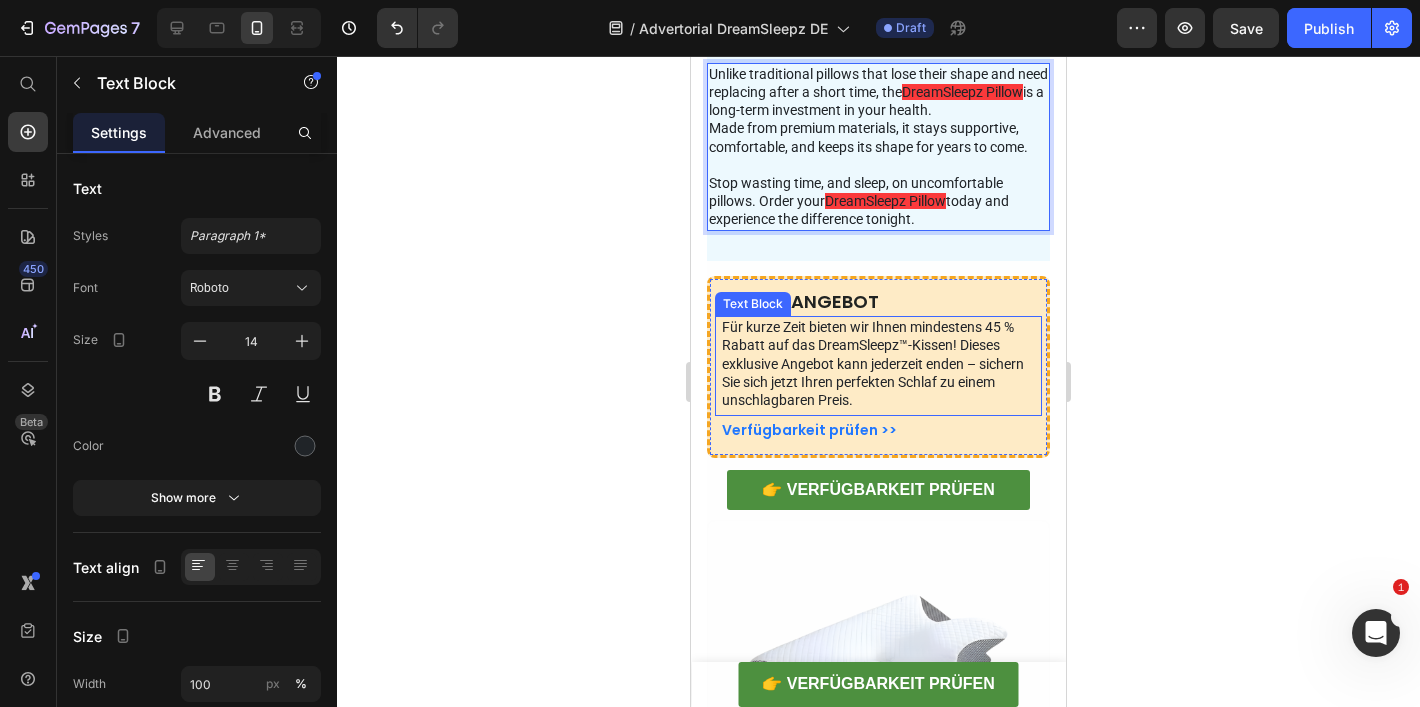 scroll, scrollTop: 6010, scrollLeft: 0, axis: vertical 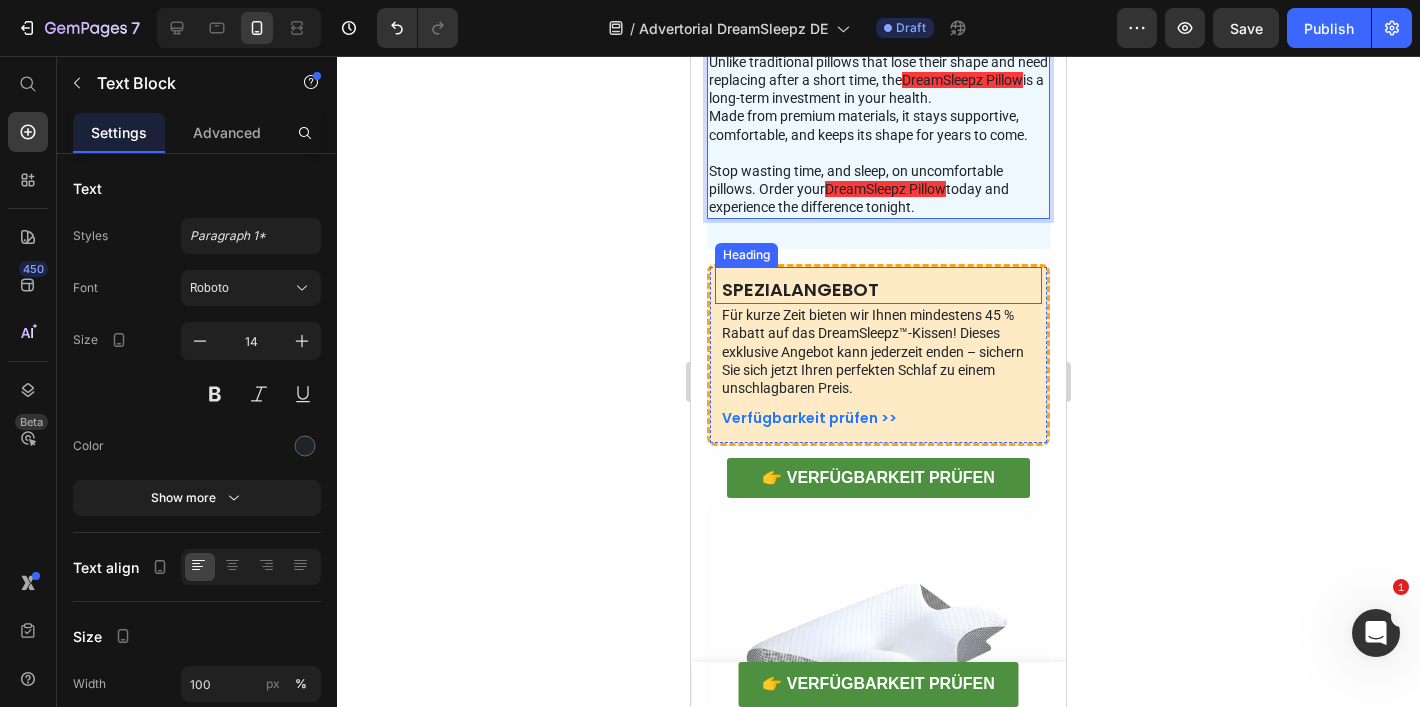click on "SPEZIALANGEBOT" at bounding box center [800, 289] 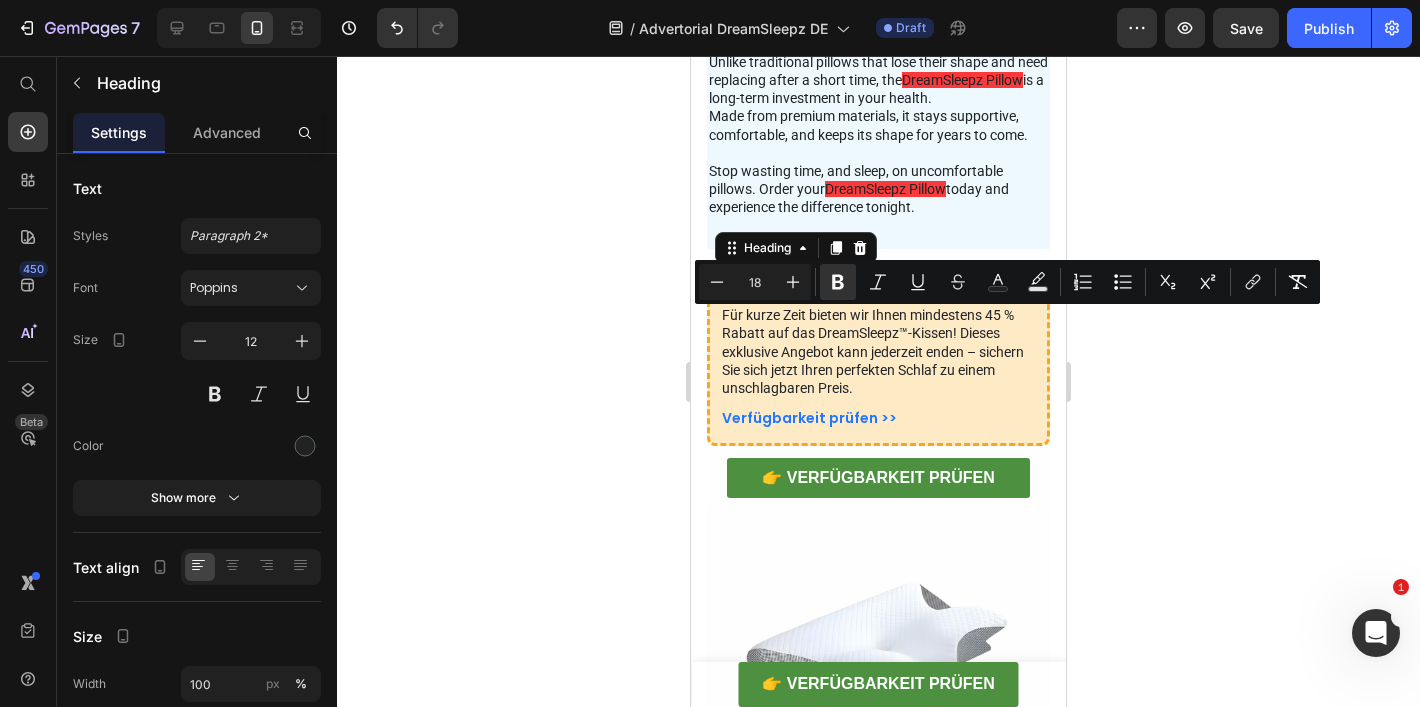 click on "Für kurze Zeit bieten wir Ihnen mindestens 45 % Rabatt auf das DreamSleepz™-Kissen! Dieses exklusive Angebot kann jederzeit enden – sichern Sie sich jetzt Ihren perfekten Schlaf zu einem unschlagbaren Preis." at bounding box center (878, 351) 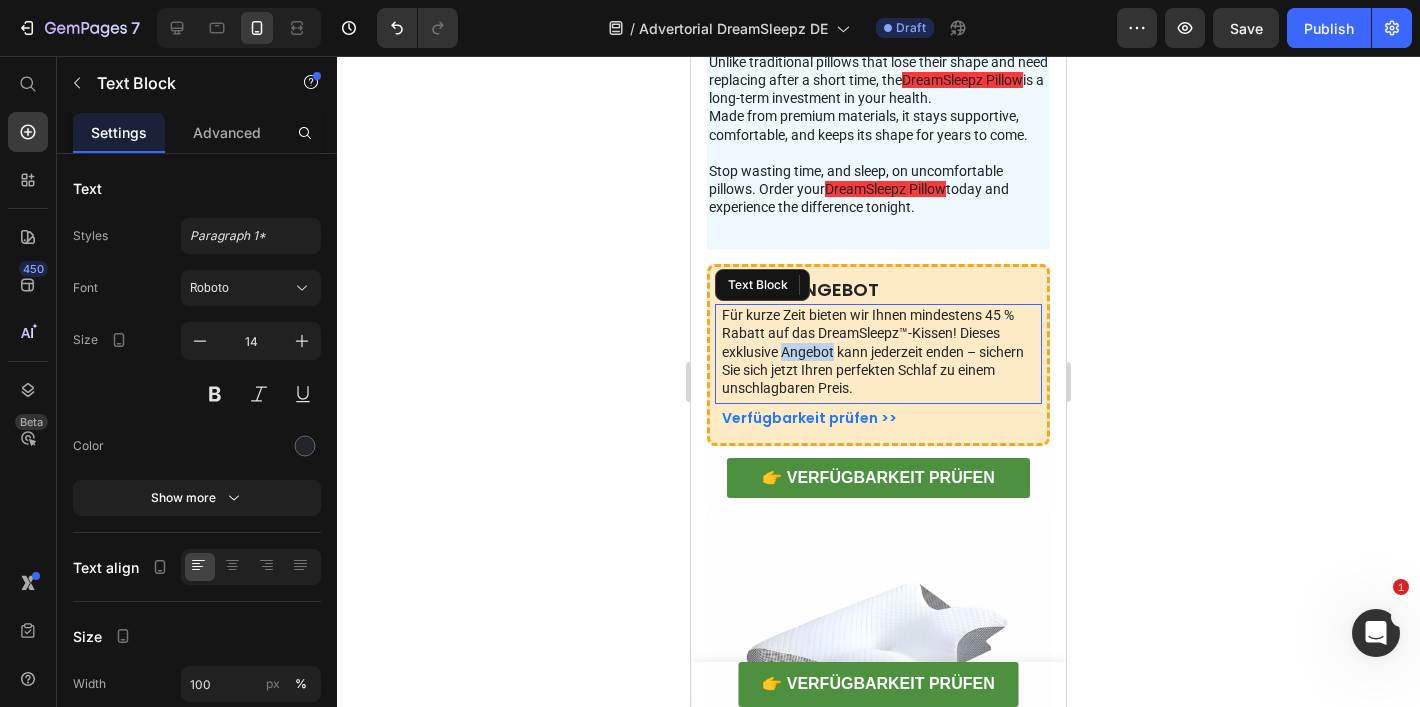 click on "Für kurze Zeit bieten wir Ihnen mindestens 45 % Rabatt auf das DreamSleepz™-Kissen! Dieses exklusive Angebot kann jederzeit enden – sichern Sie sich jetzt Ihren perfekten Schlaf zu einem unschlagbaren Preis." at bounding box center [878, 351] 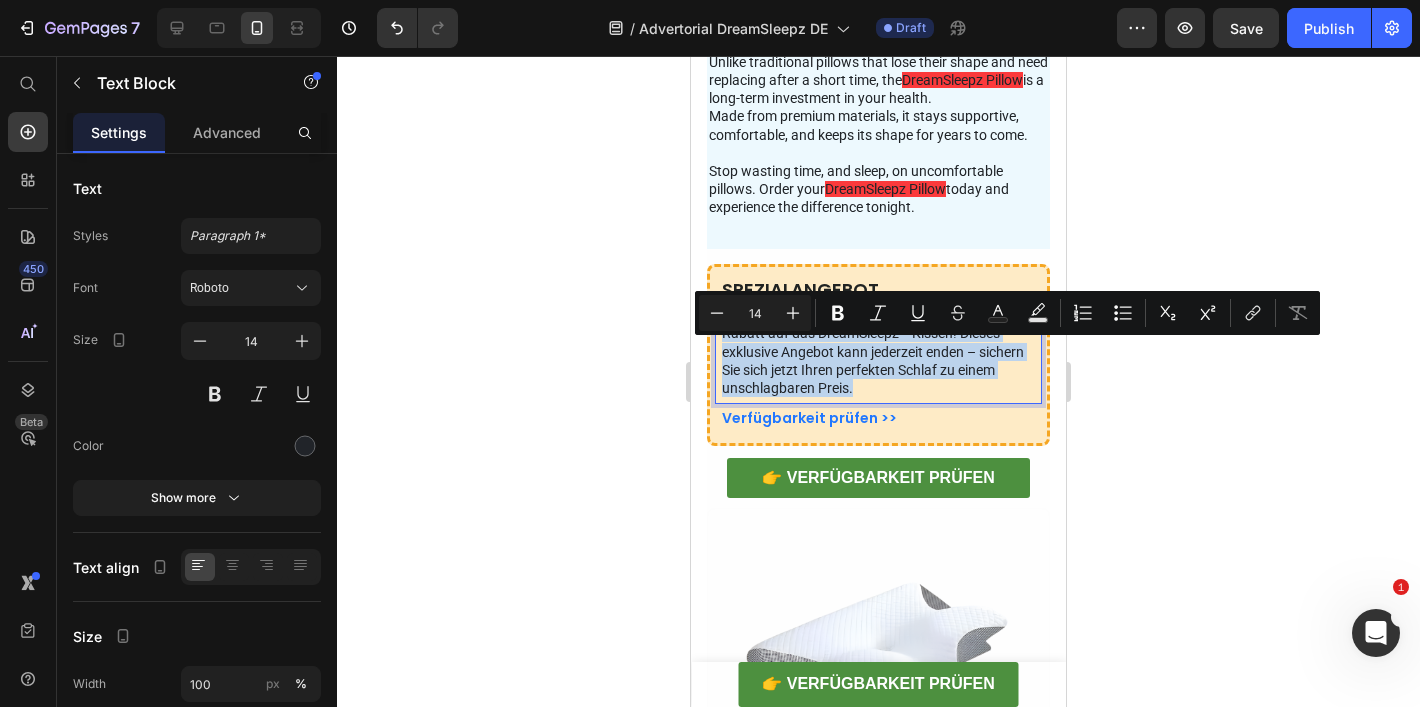 copy on "Für kurze Zeit bieten wir Ihnen mindestens 45 % Rabatt auf das DreamSleepz™-Kissen! Dieses exklusive Angebot kann jederzeit enden – sichern Sie sich jetzt Ihren perfekten Schlaf zu einem unschlagbaren Preis." 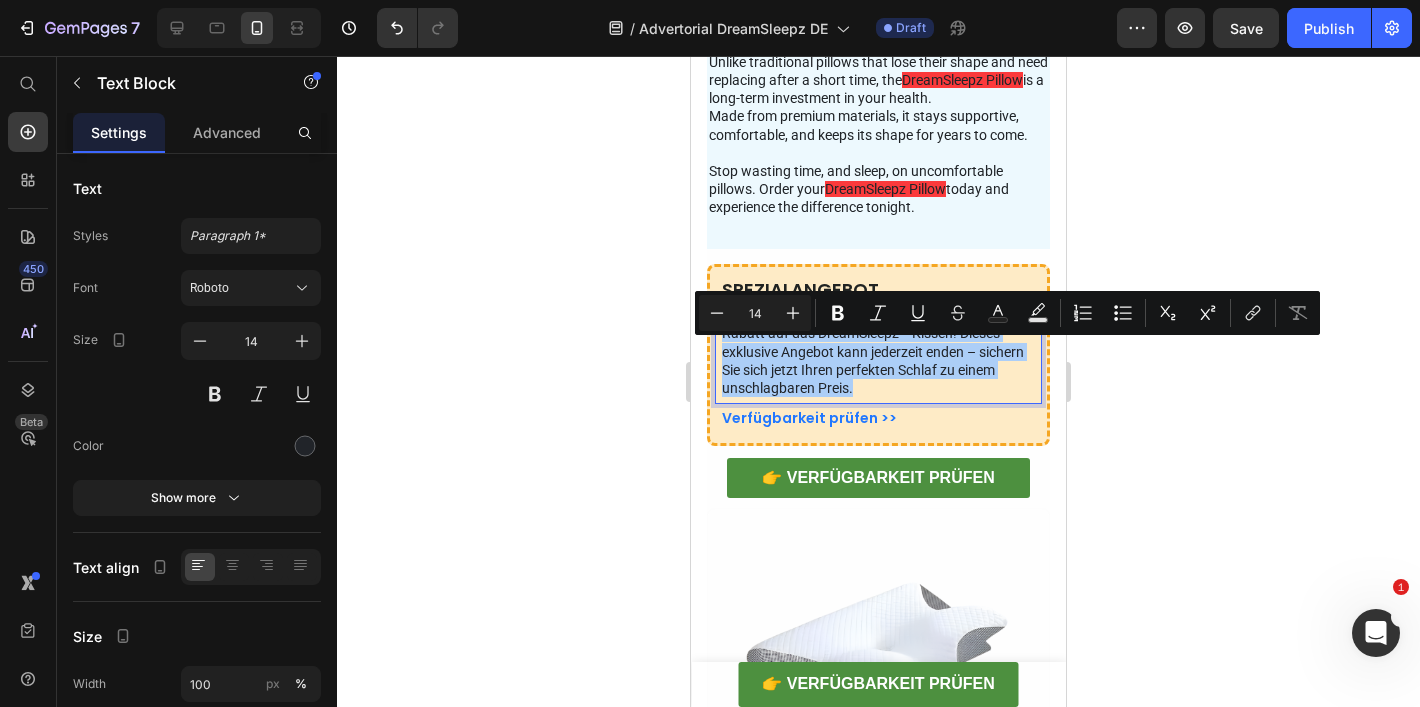 click 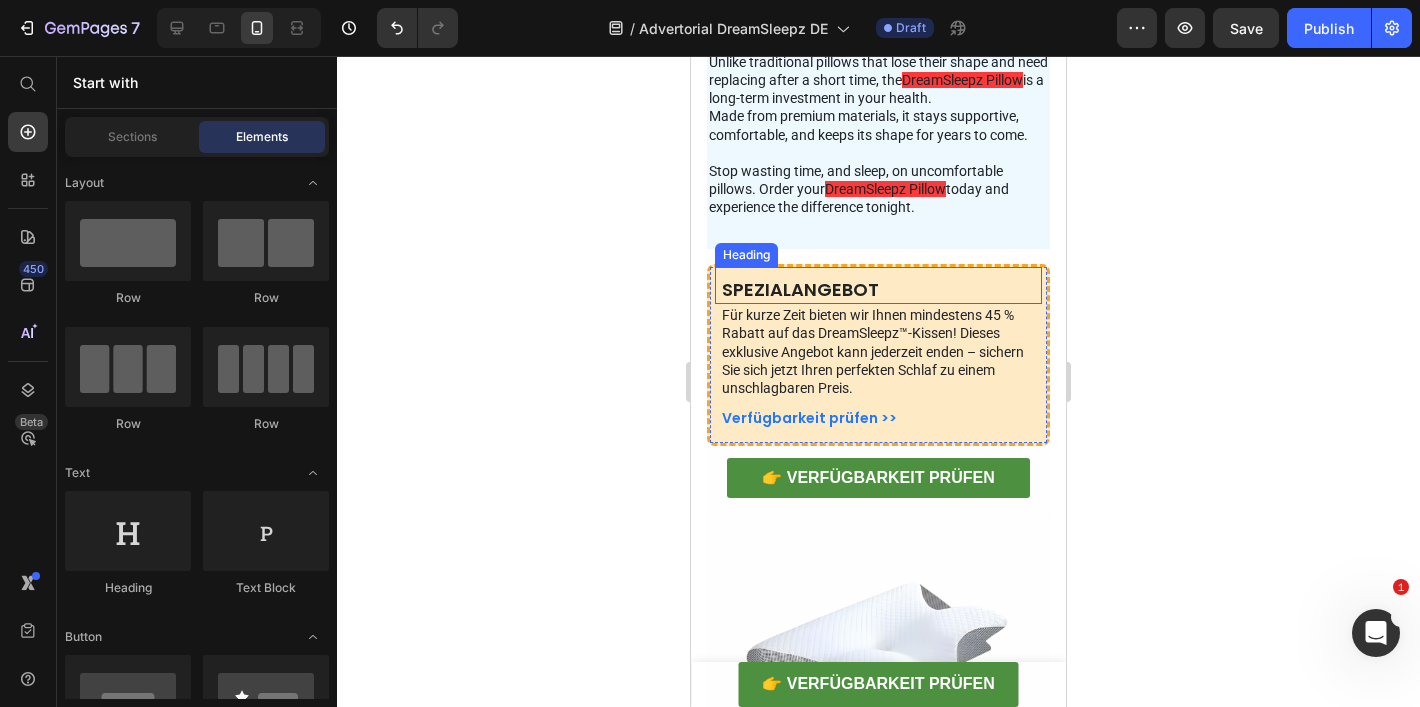 click on "⁠⁠⁠⁠⁠⁠⁠ SPEZIALANGEBOT" at bounding box center (881, 291) 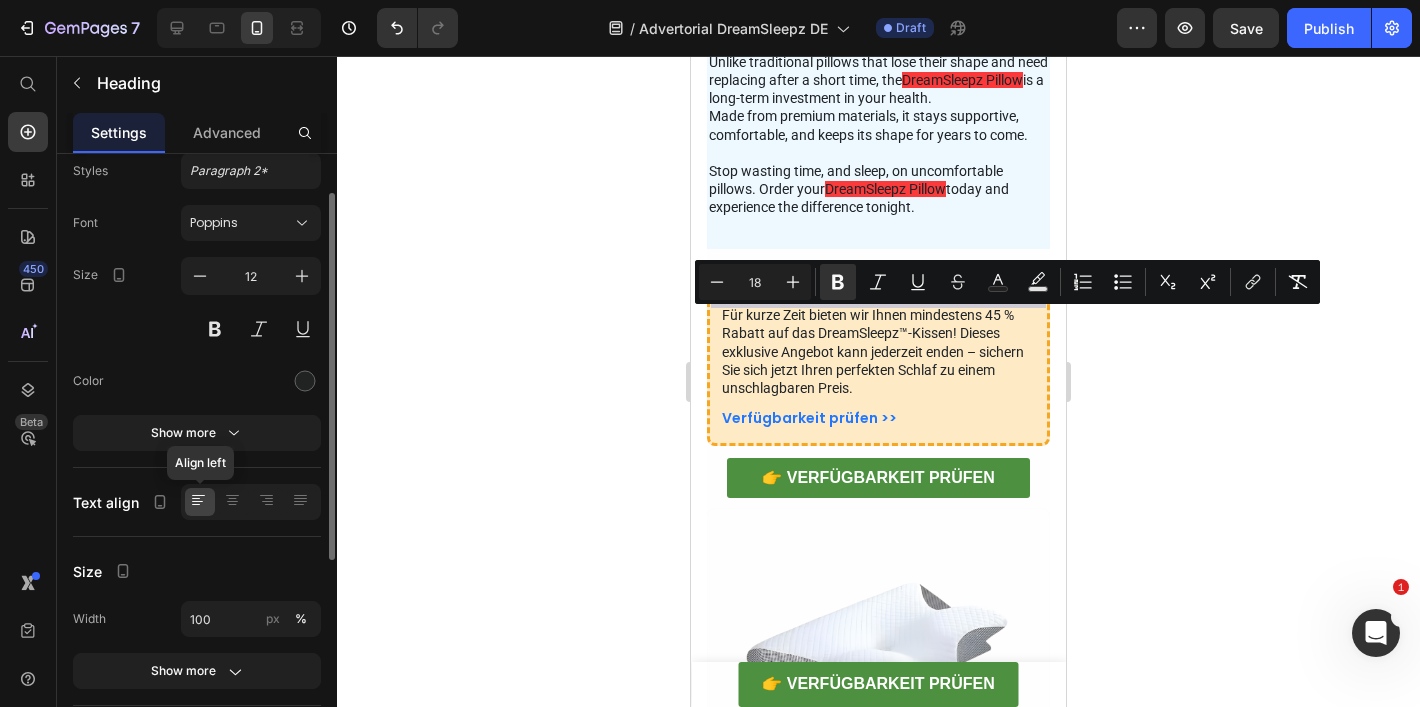 scroll, scrollTop: 0, scrollLeft: 0, axis: both 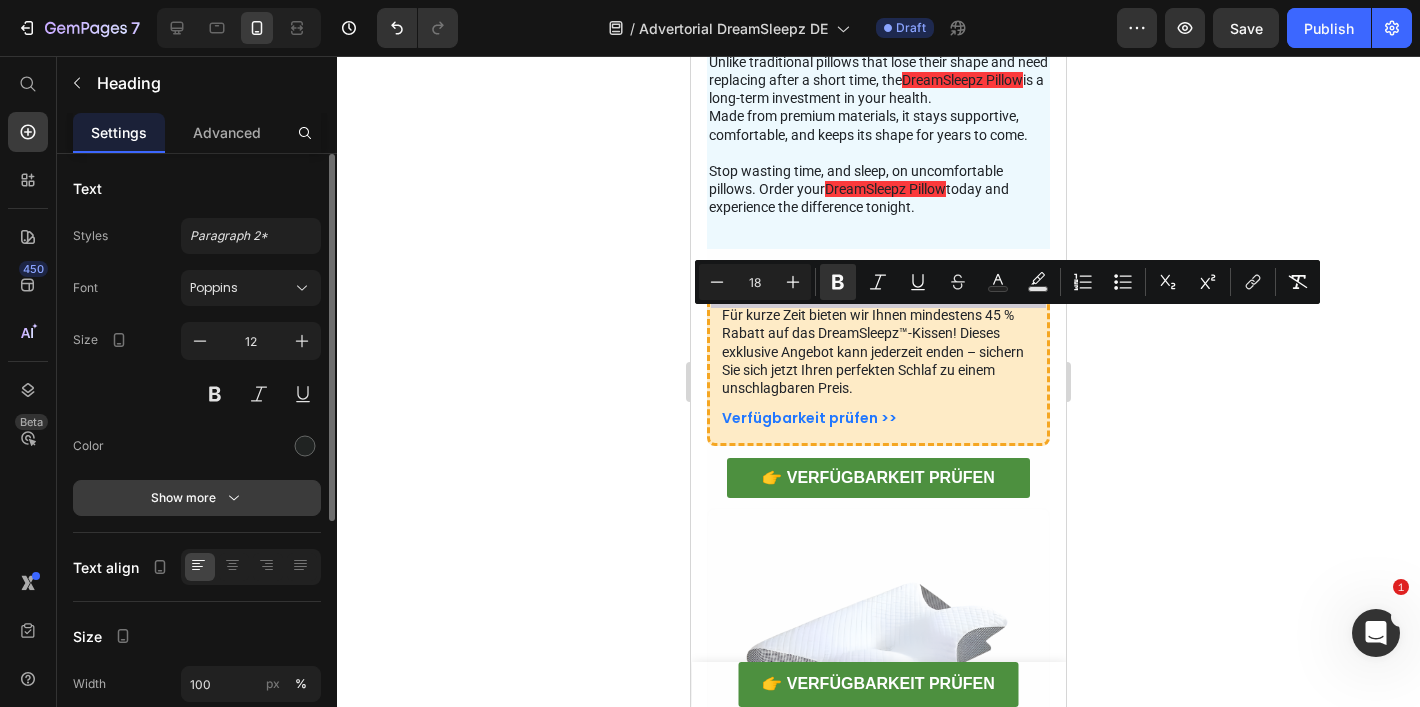 click on "Show more" at bounding box center (197, 498) 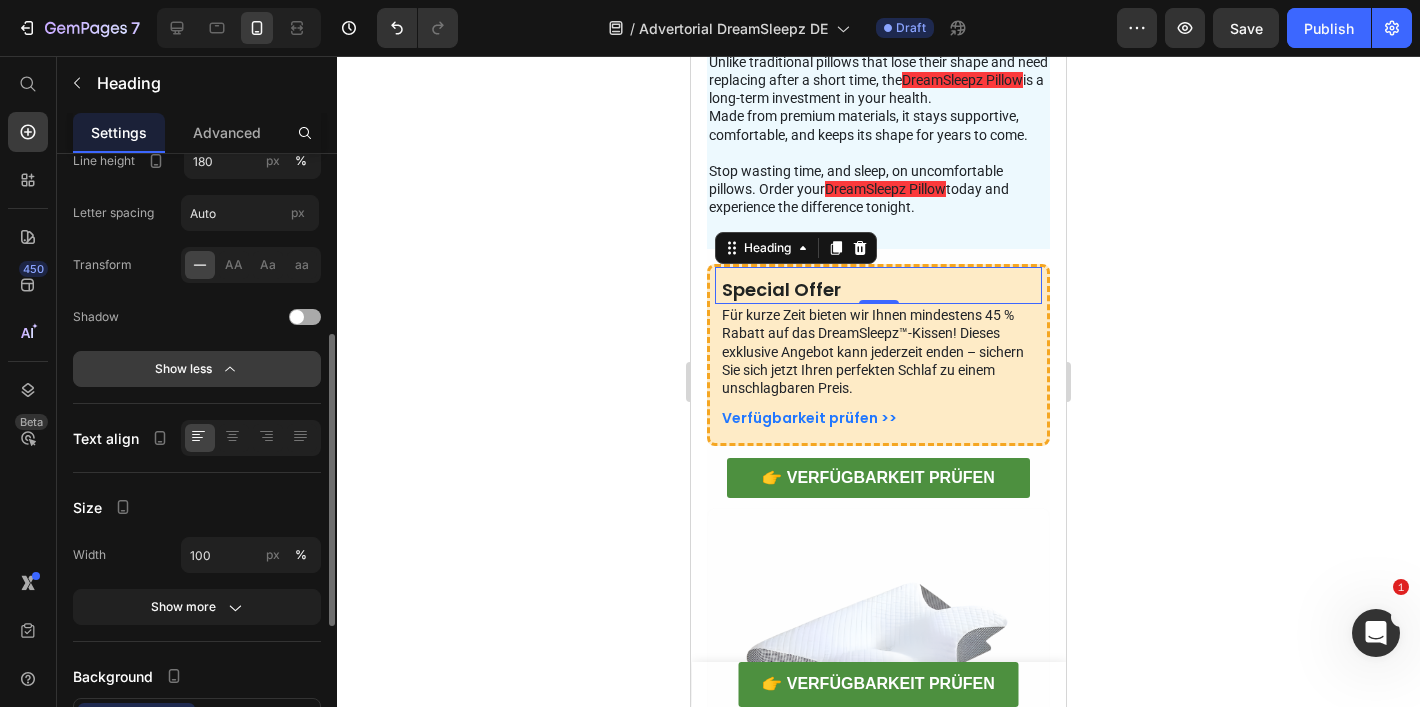 scroll, scrollTop: 353, scrollLeft: 0, axis: vertical 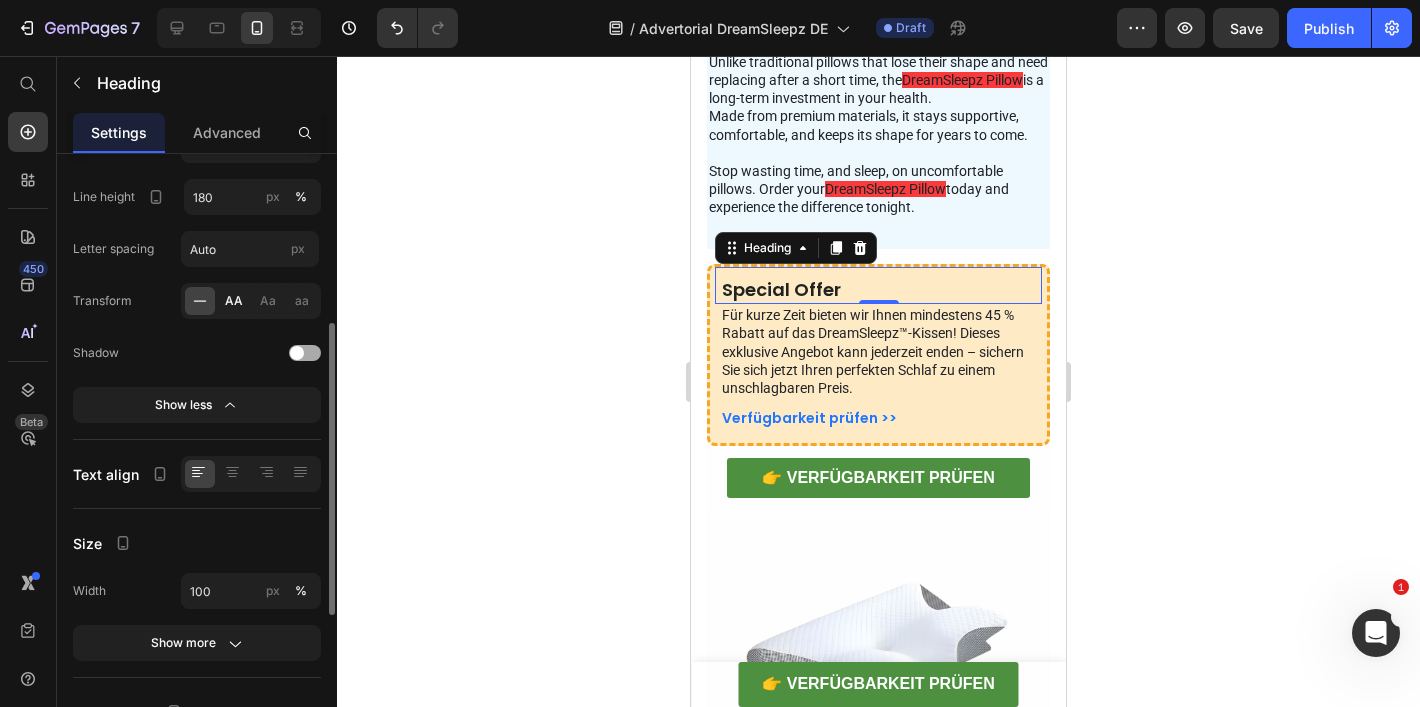 click on "AA" 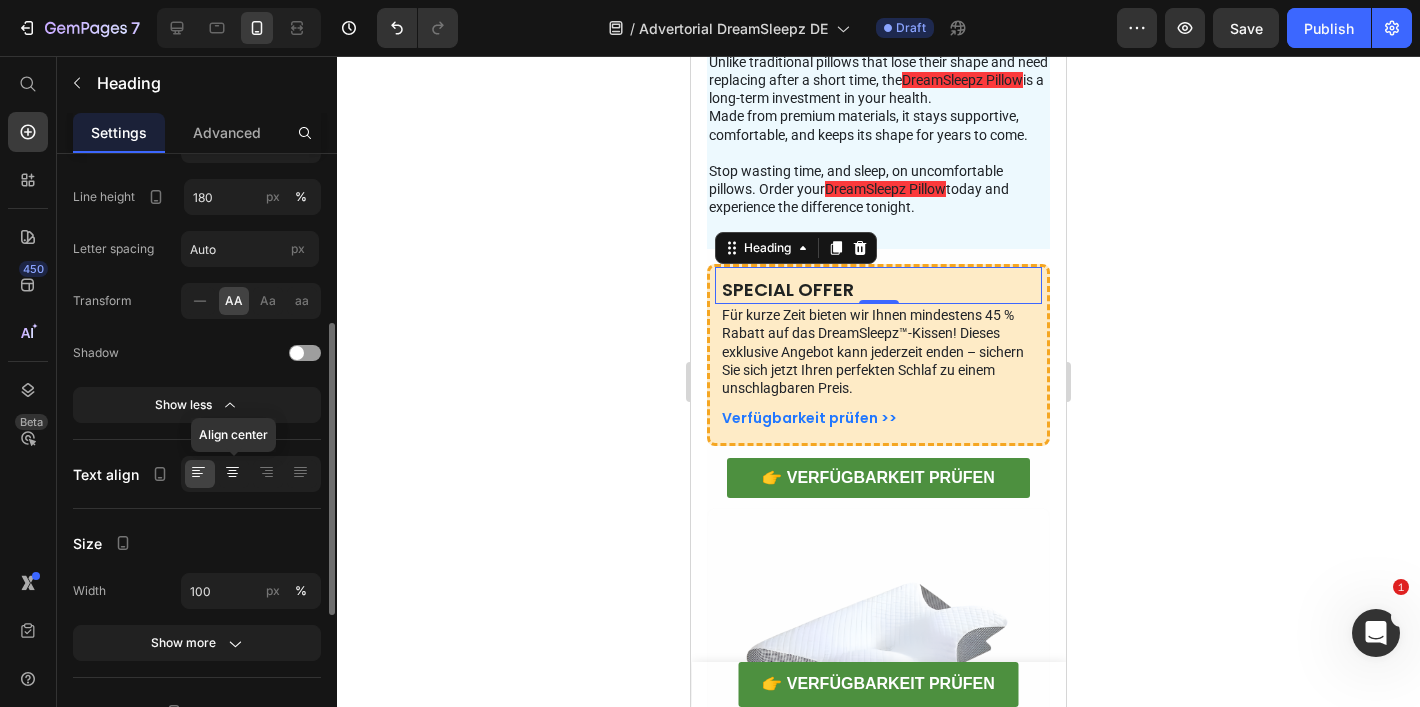 click 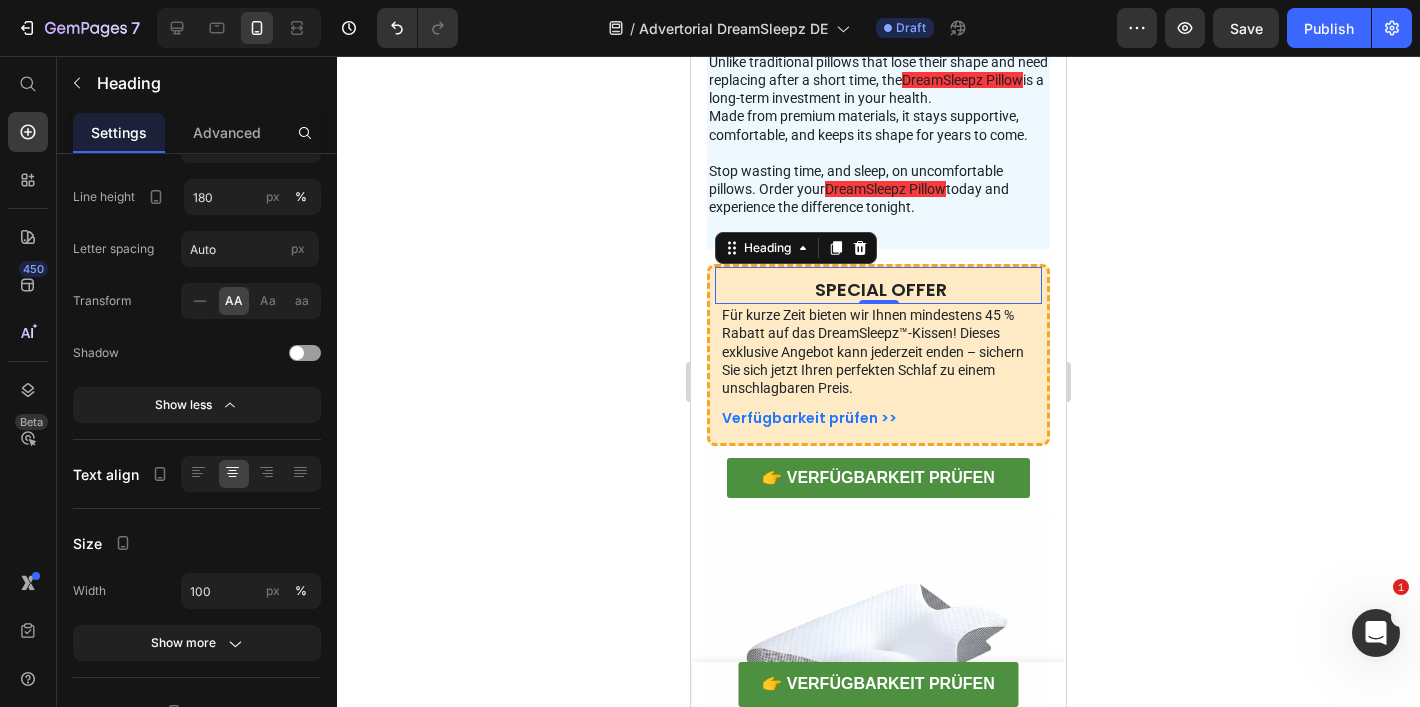 click 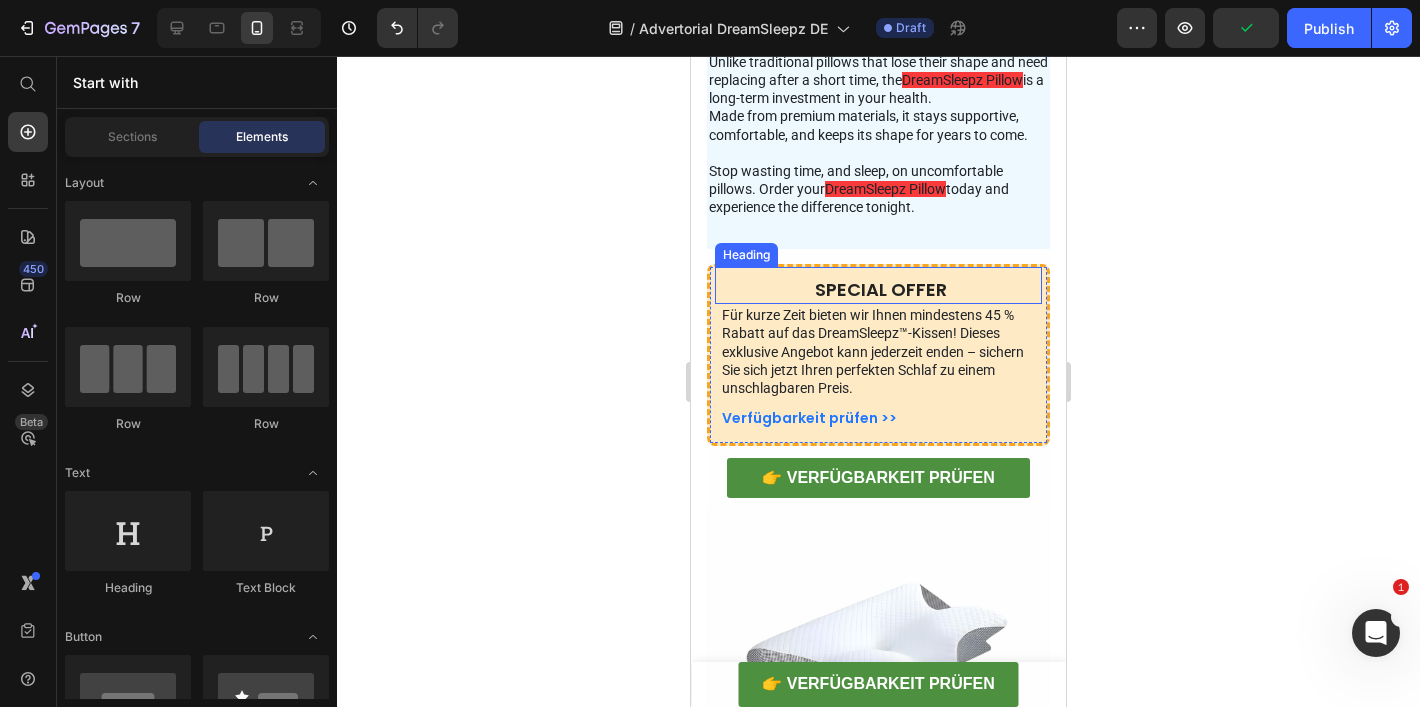 click on "Special Offer" at bounding box center (881, 289) 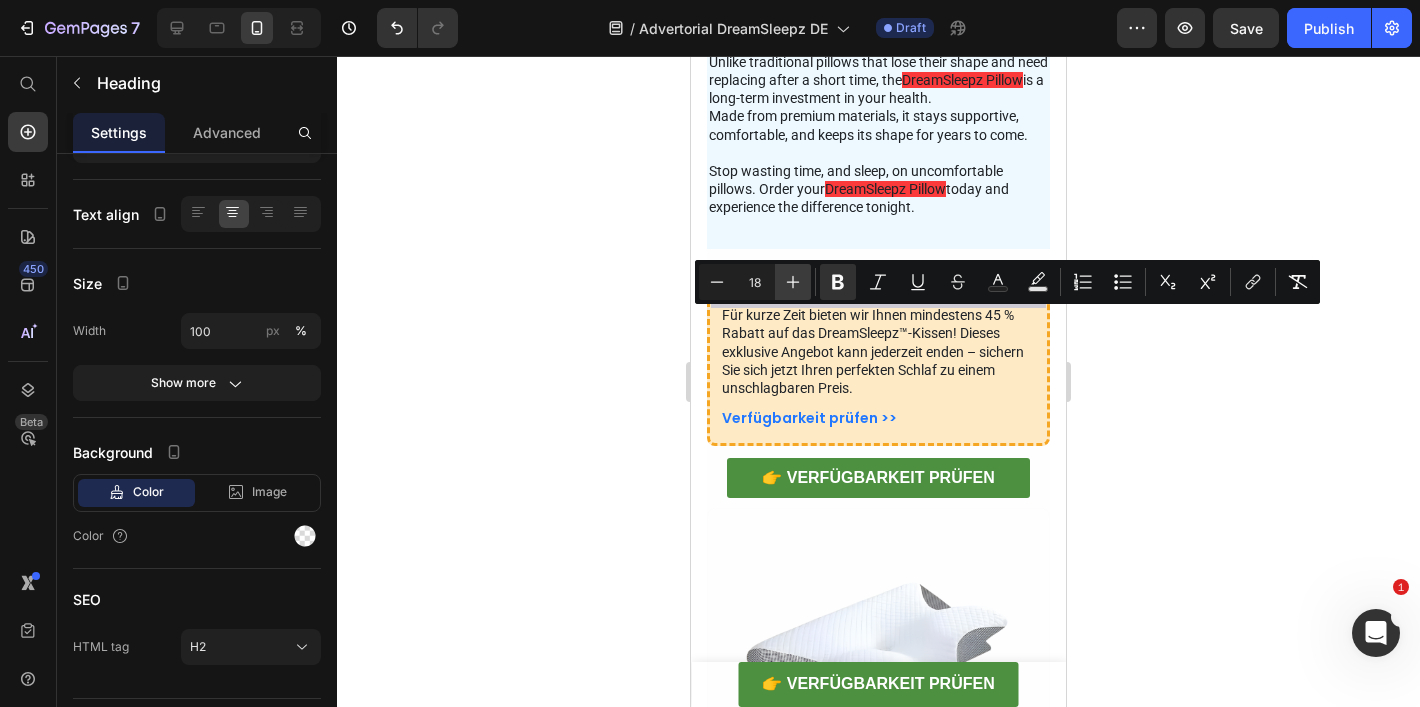 click on "Plus" at bounding box center (793, 282) 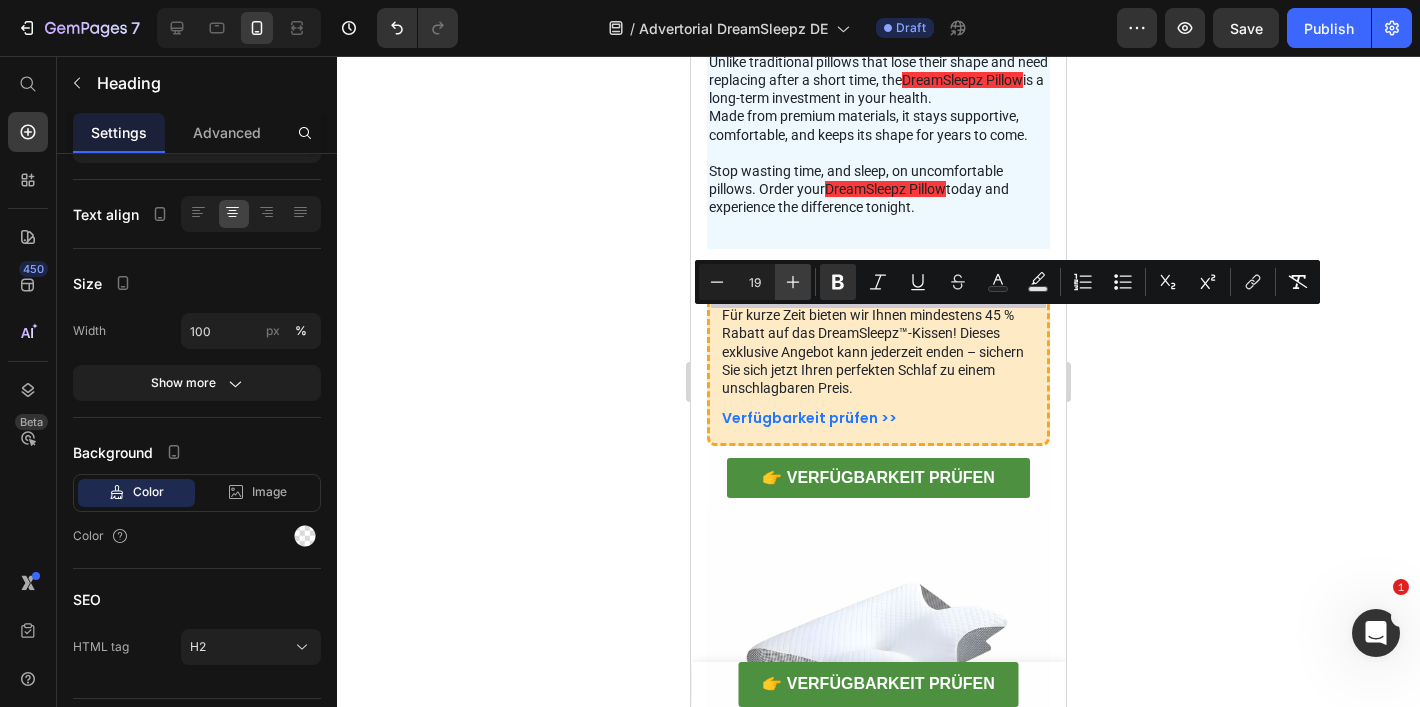 click on "Plus" at bounding box center (793, 282) 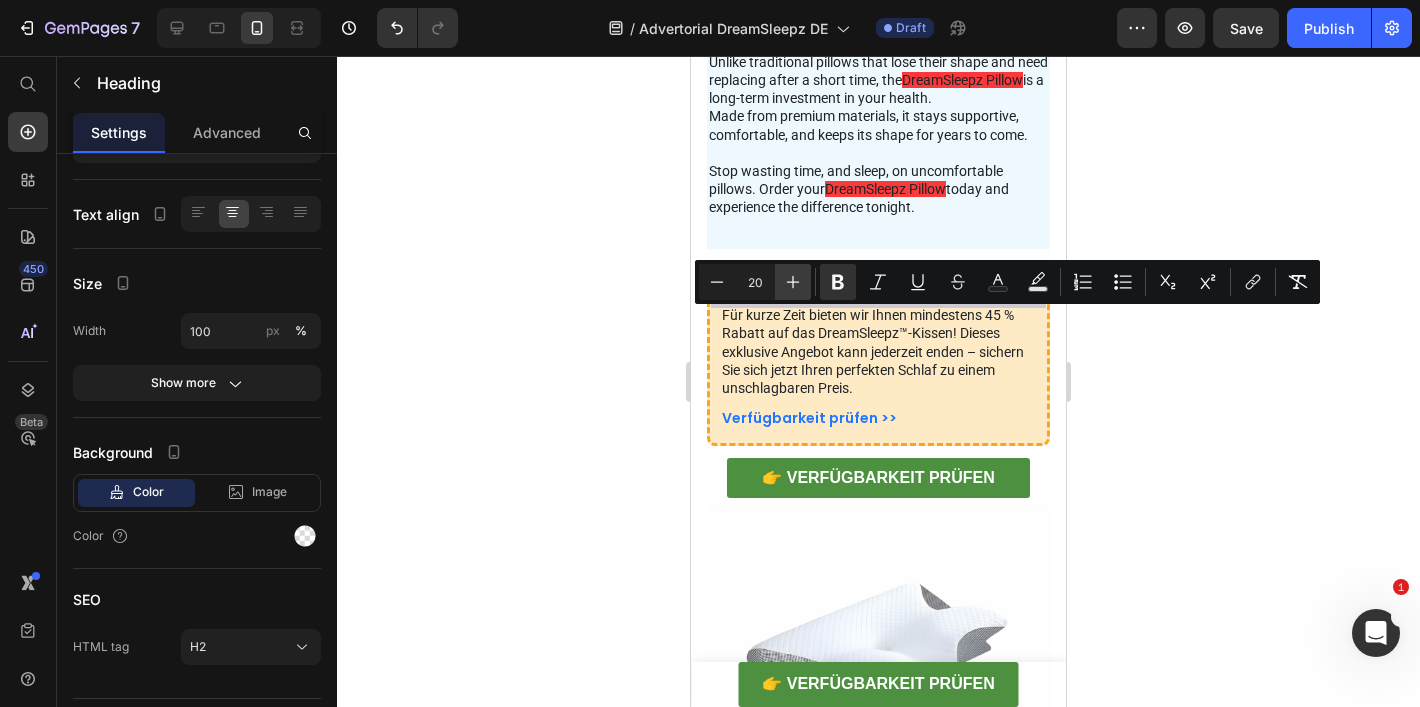click on "Plus" at bounding box center (793, 282) 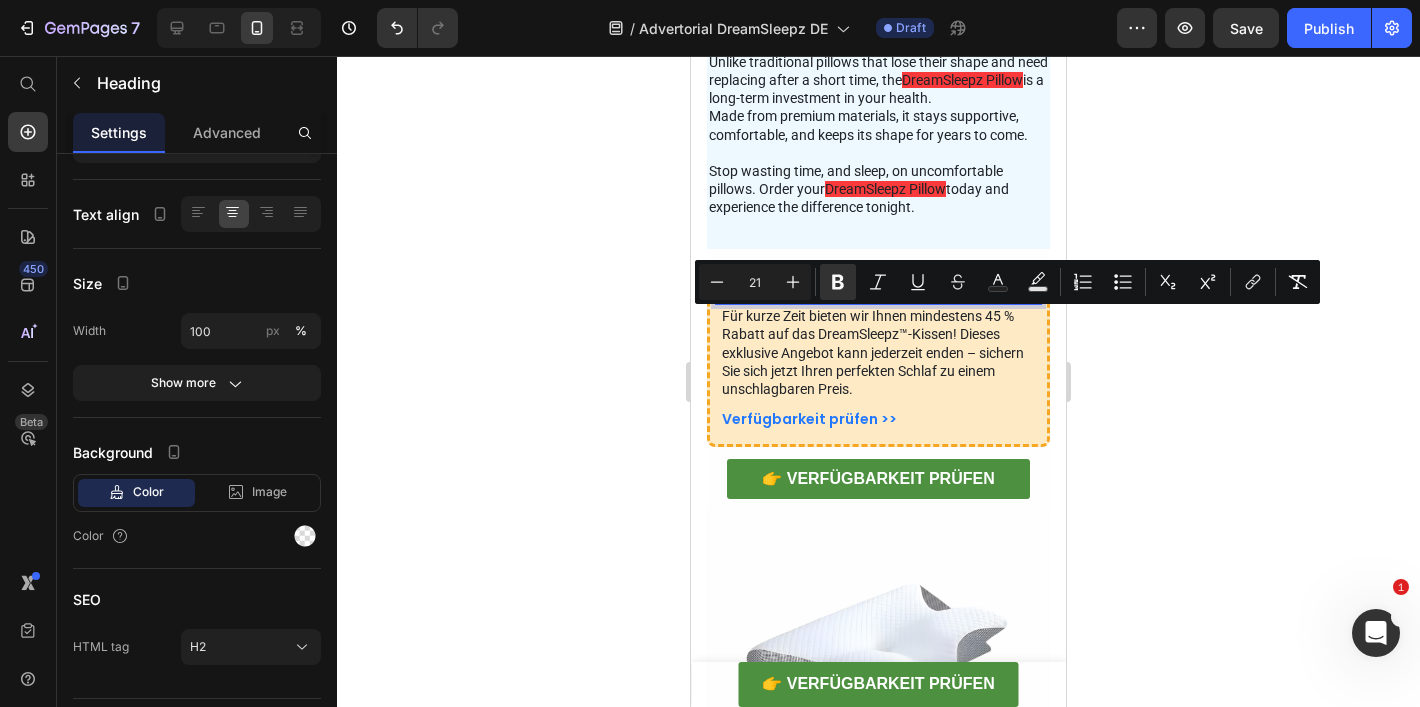 click 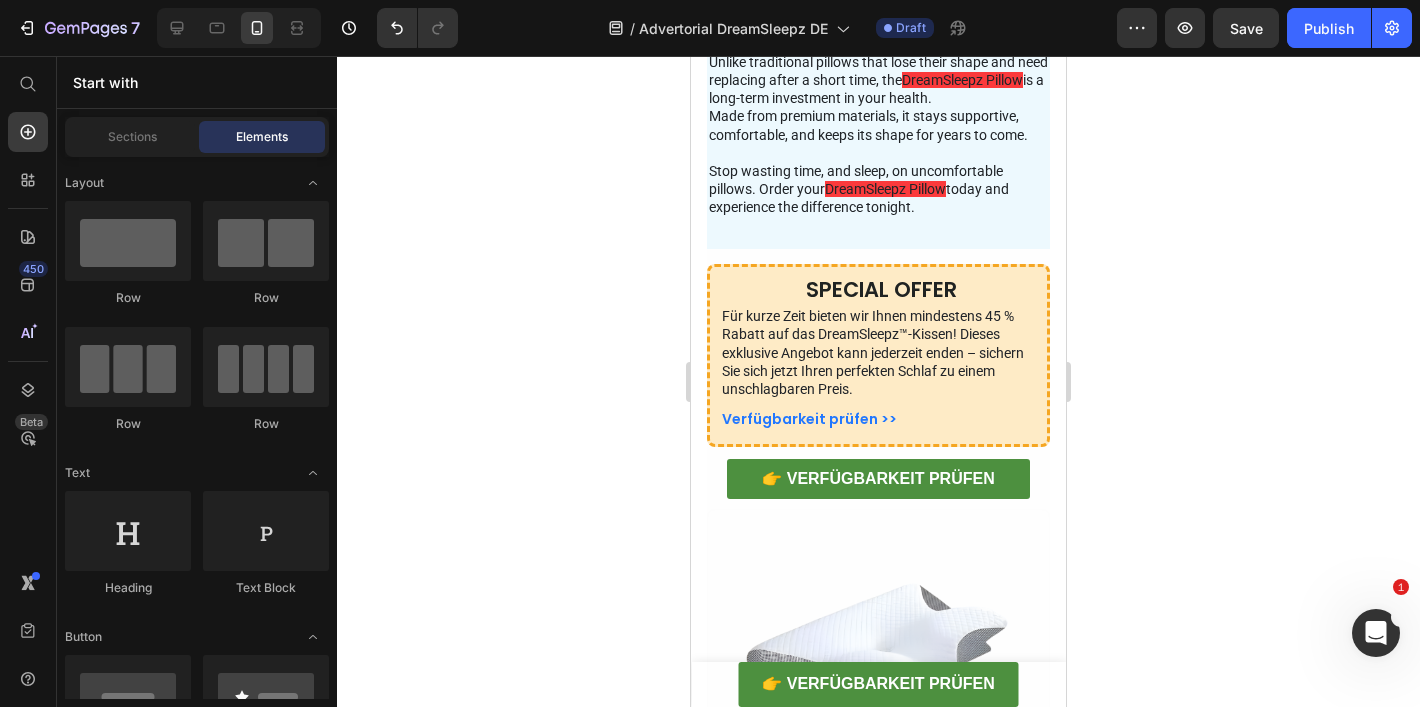 click on "Für kurze Zeit bieten wir Ihnen mindestens 45 % Rabatt auf das DreamSleepz™-Kissen! Dieses exklusive Angebot kann jederzeit enden – sichern Sie sich jetzt Ihren perfekten Schlaf zu einem unschlagbaren Preis." at bounding box center [878, 352] 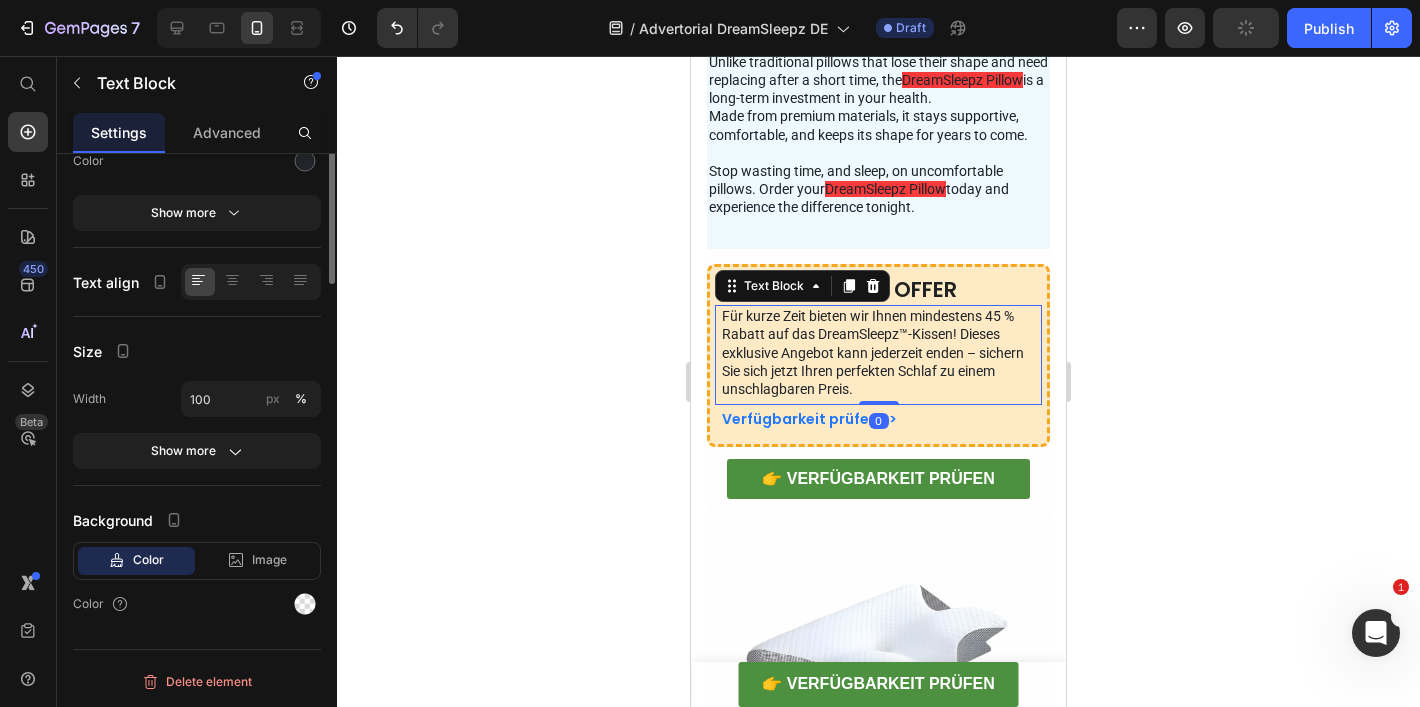 scroll, scrollTop: 0, scrollLeft: 0, axis: both 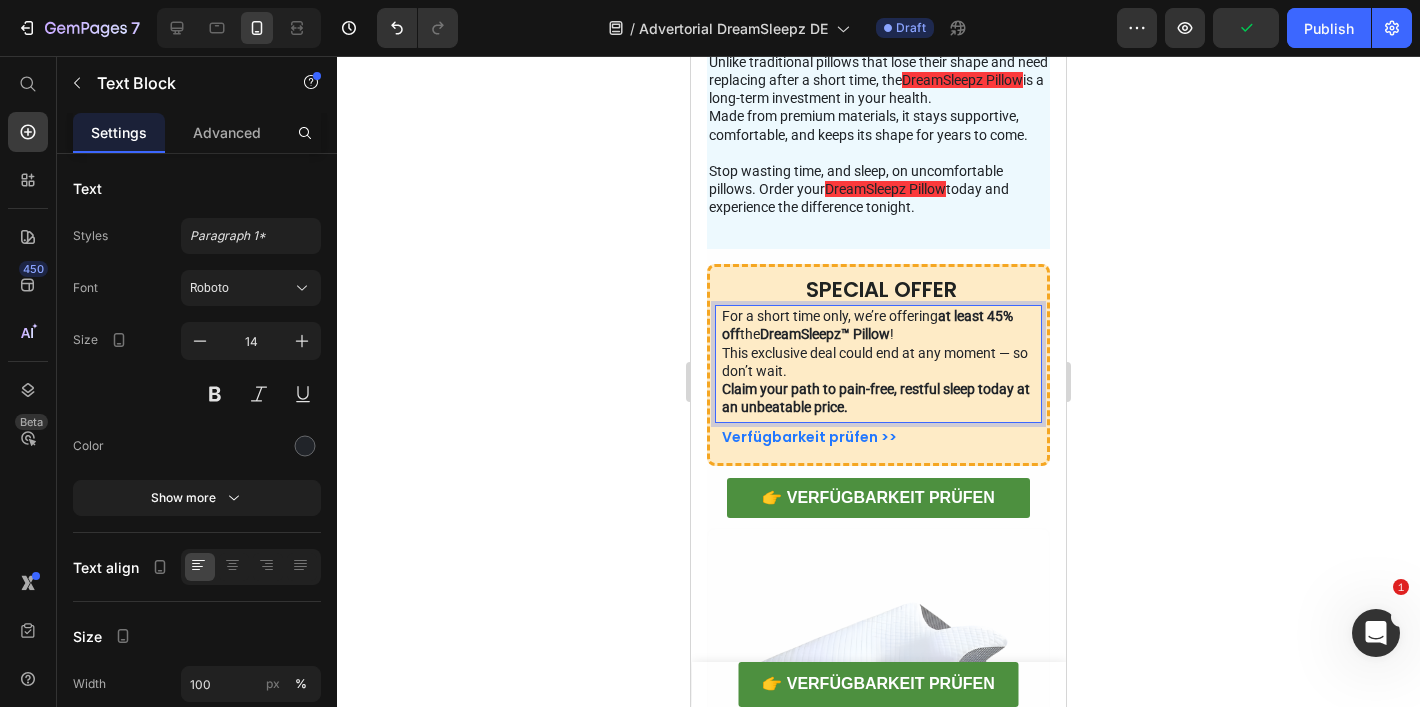 click on "This exclusive deal could end at any moment — so don’t wait." at bounding box center [878, 362] 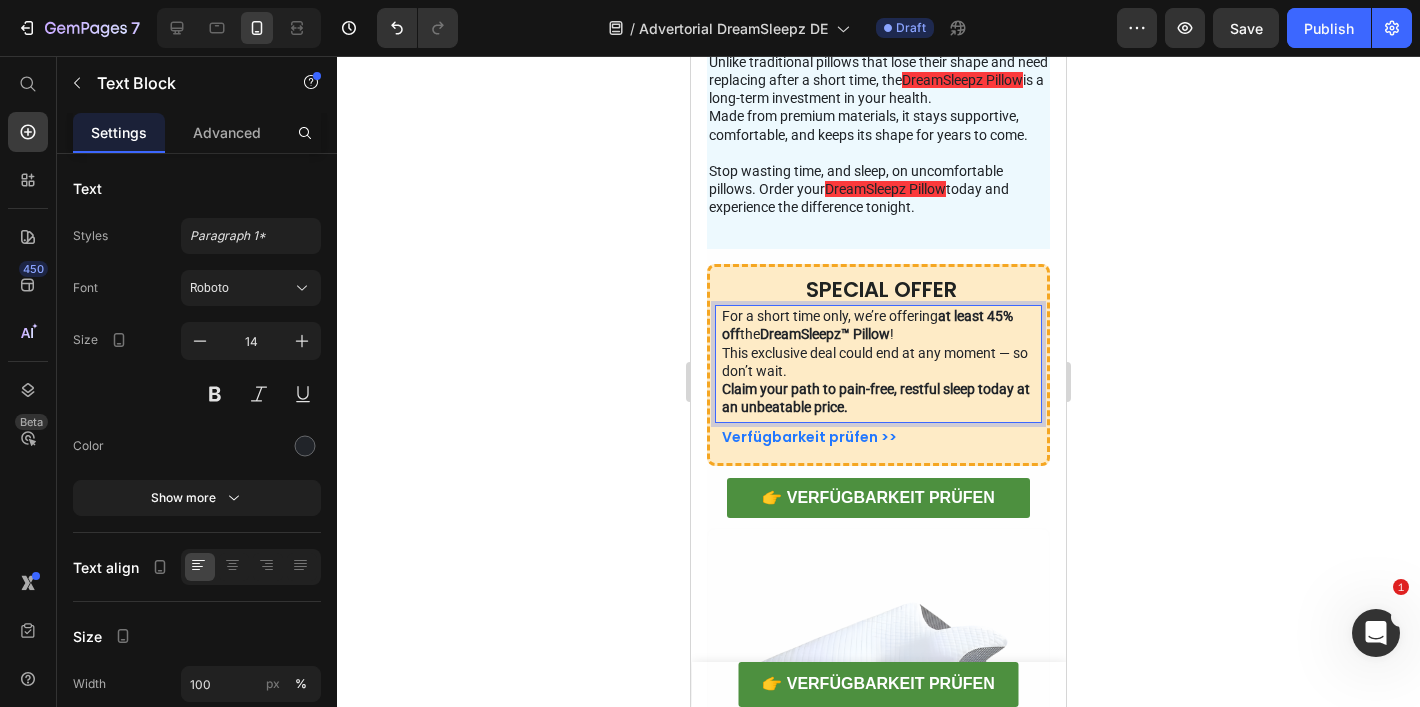 click on "For a short time only, we’re offering  at least 45% off  the  DreamSleepz™ Pillow !" at bounding box center [878, 325] 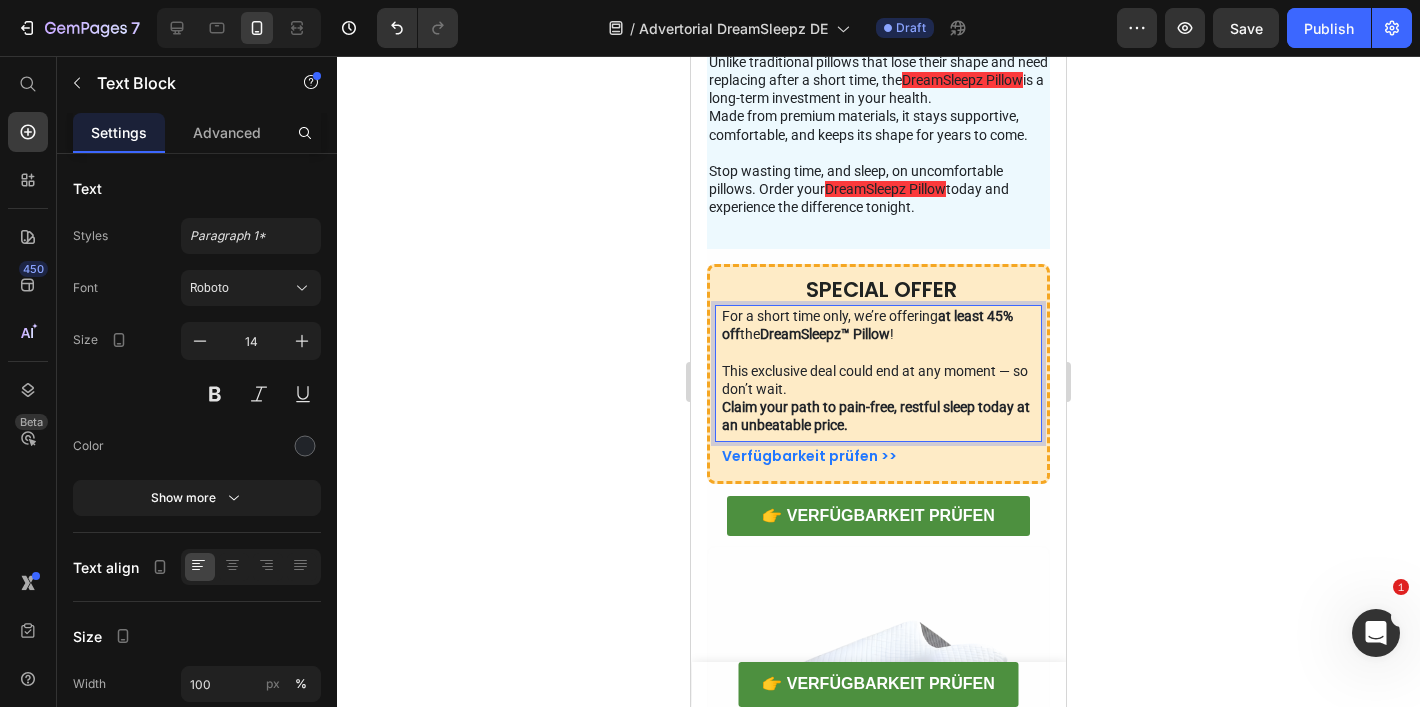 click on "This exclusive deal could end at any moment — so don’t wait." at bounding box center (878, 380) 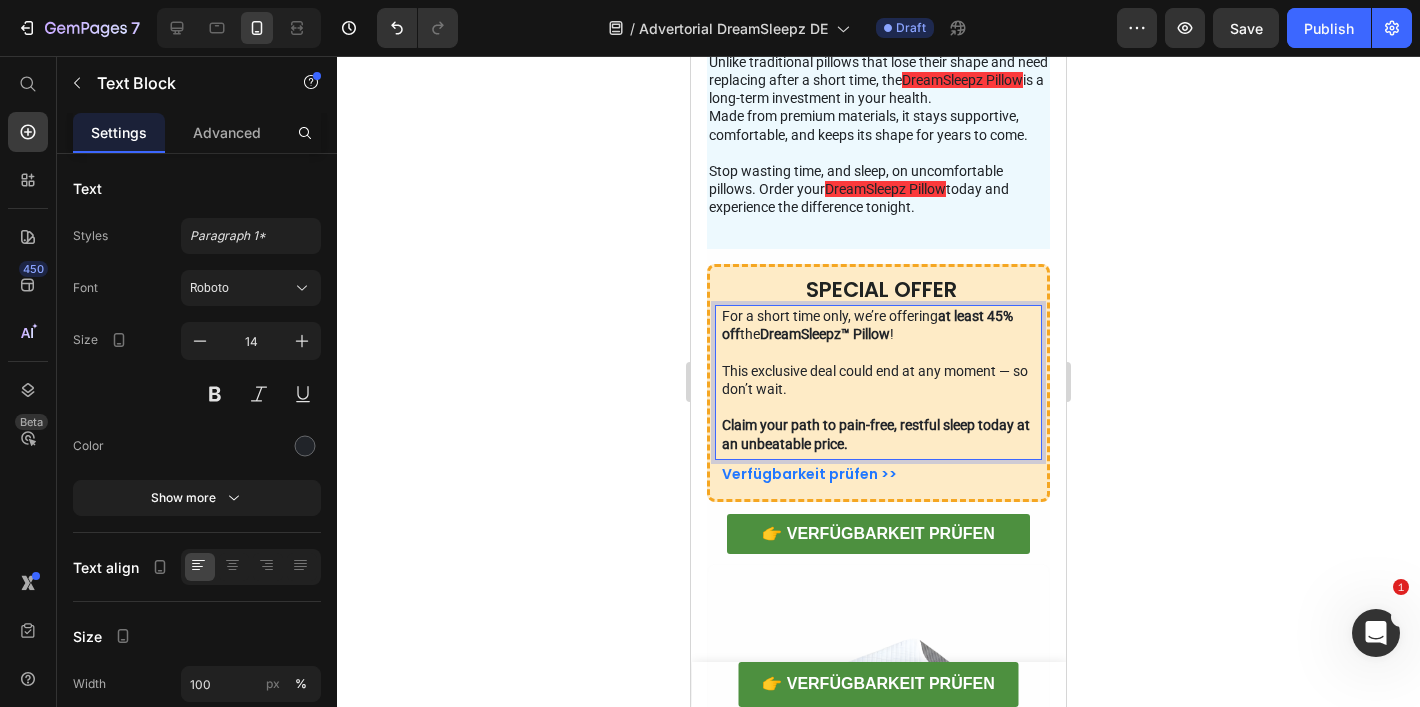 click on "Claim your path to pain-free, restful sleep today at an unbeatable price." at bounding box center [878, 434] 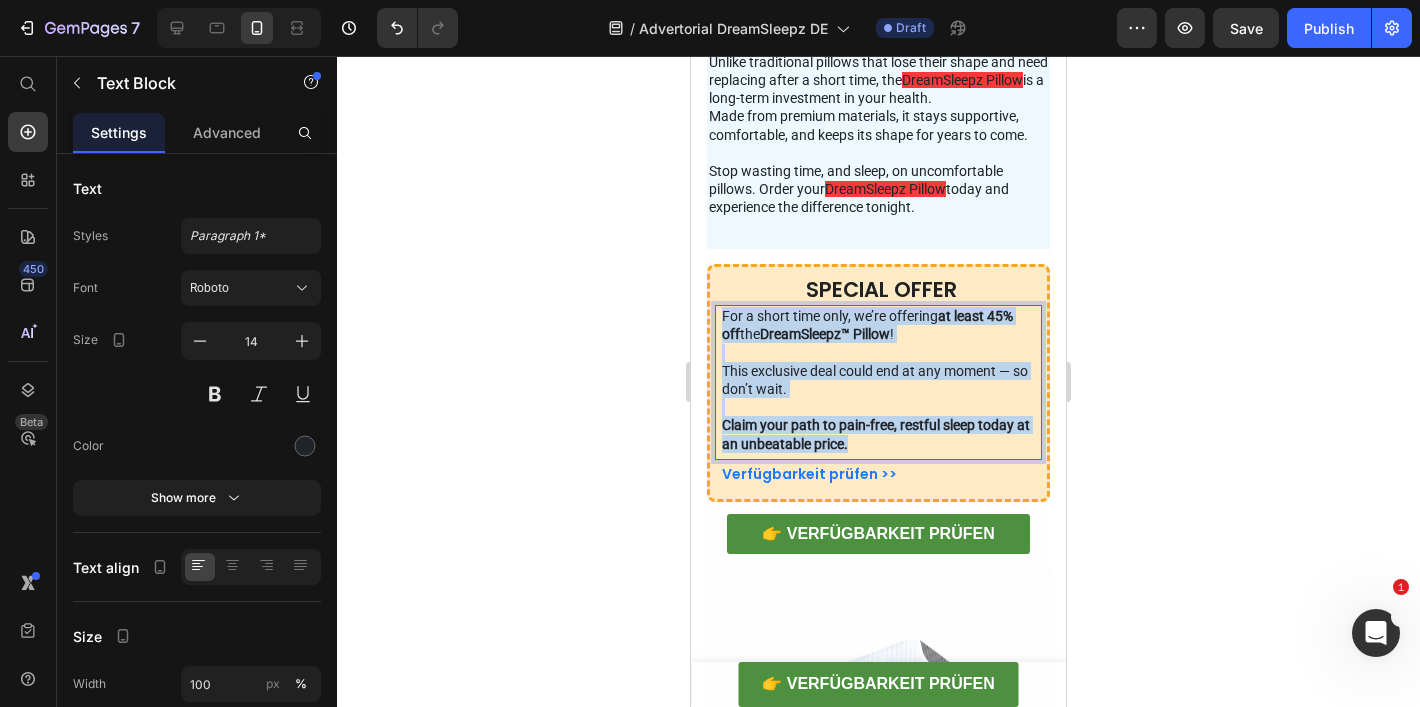 drag, startPoint x: 899, startPoint y: 482, endPoint x: 720, endPoint y: 354, distance: 220.05681 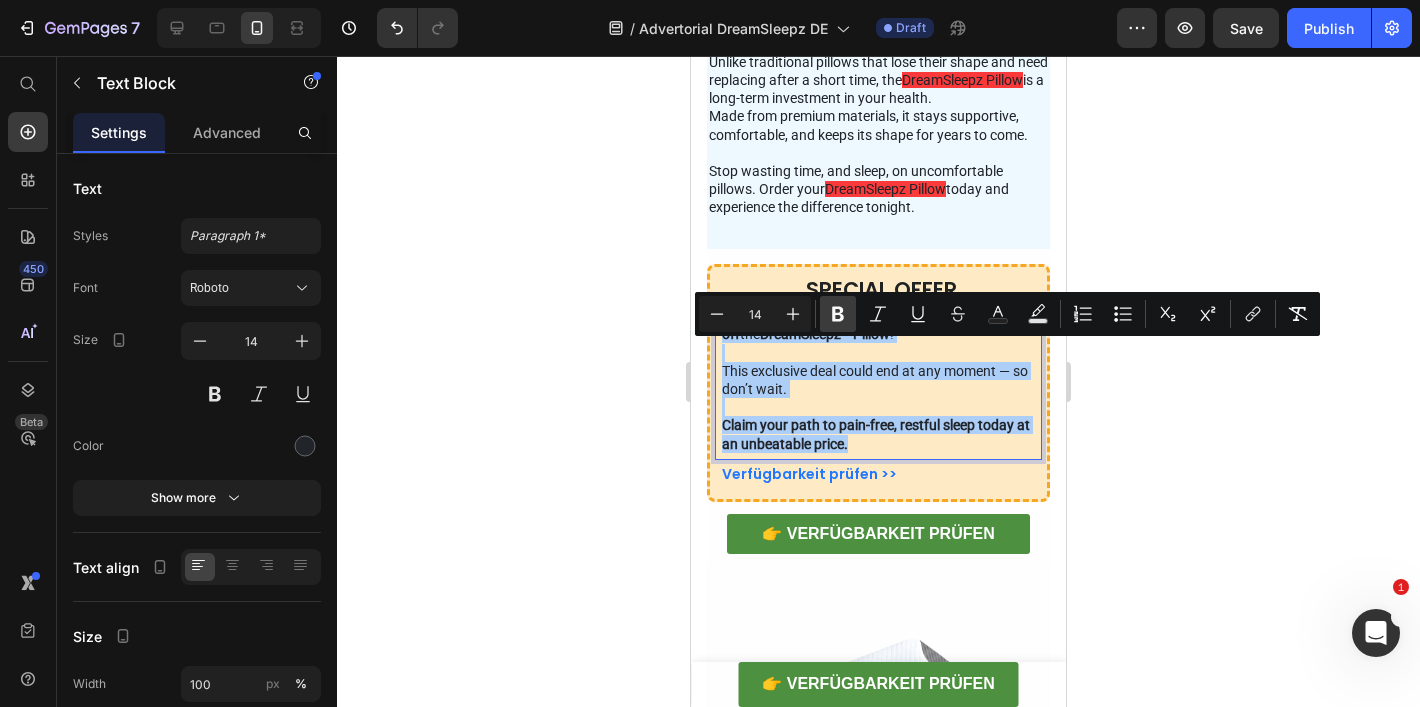 click on "Bold" at bounding box center [838, 314] 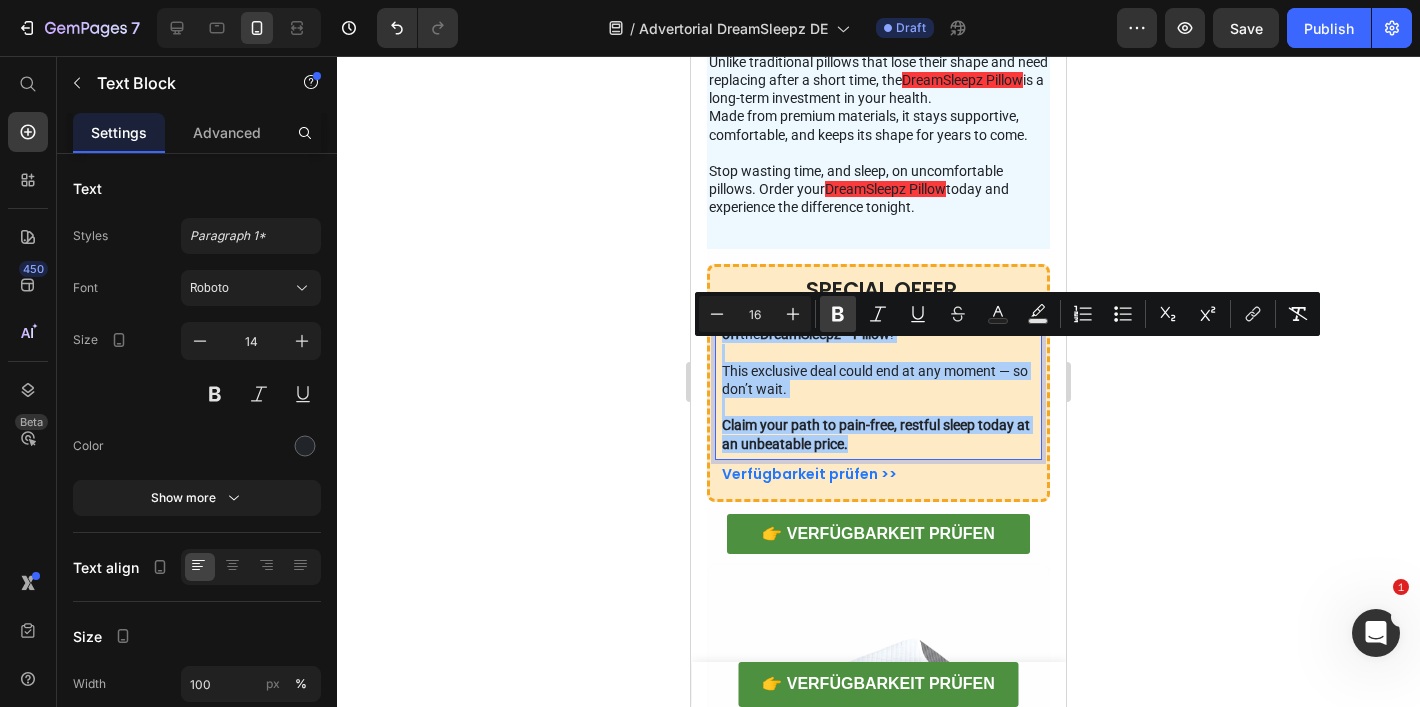 click on "Bold" at bounding box center (838, 314) 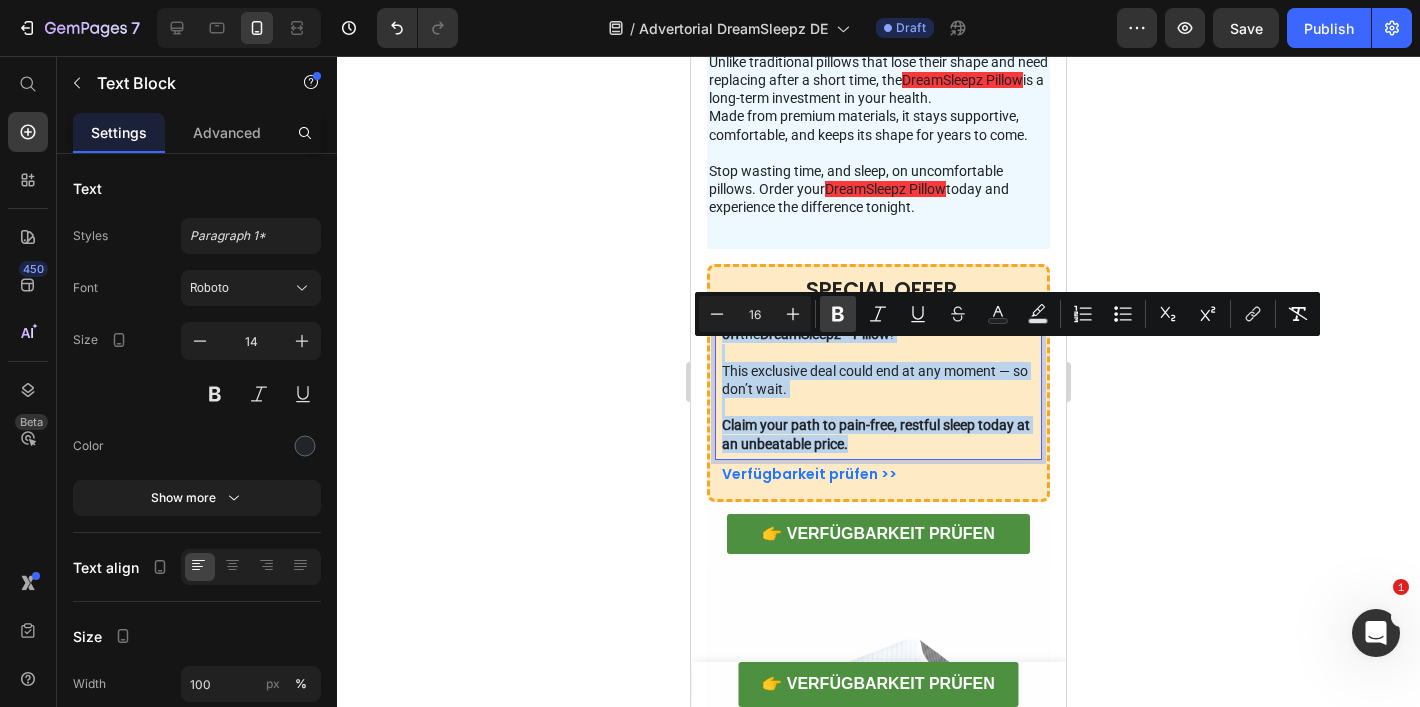type on "14" 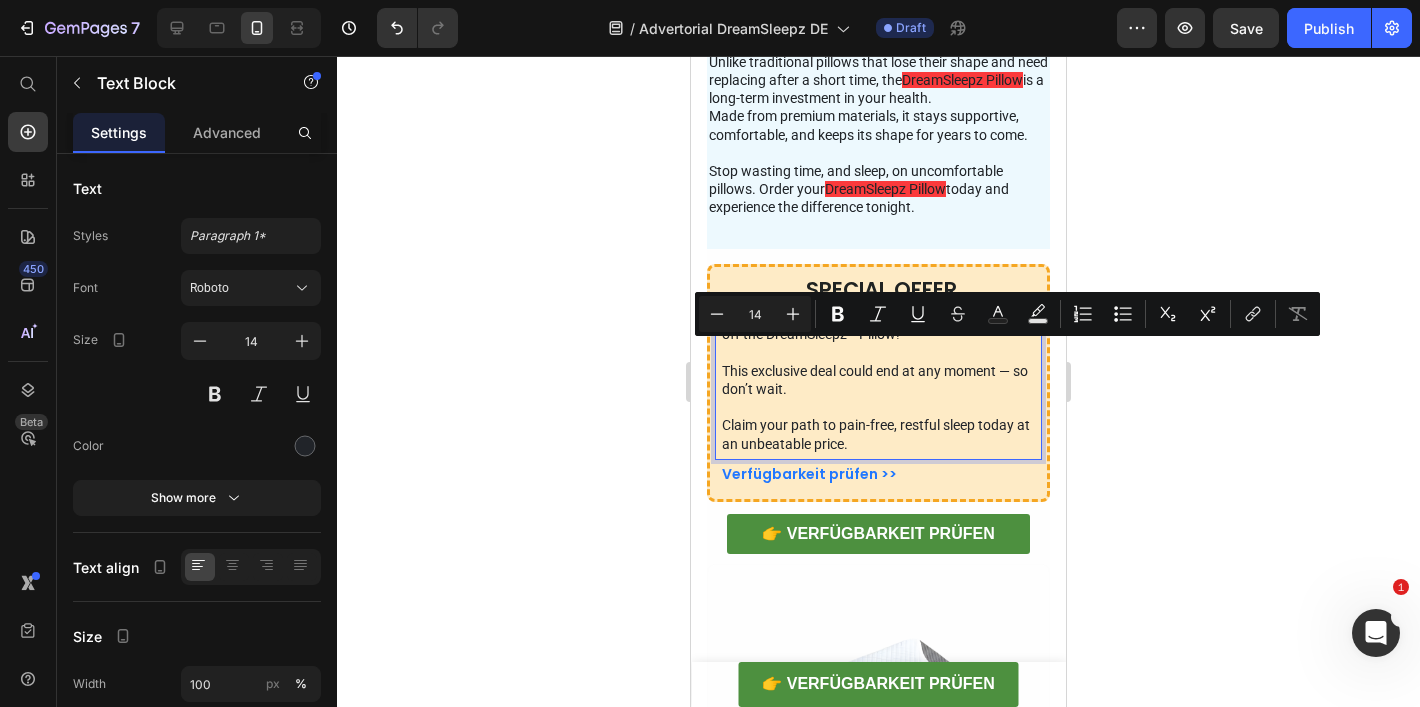 click on "This exclusive deal could end at any moment — so don’t wait." at bounding box center [878, 389] 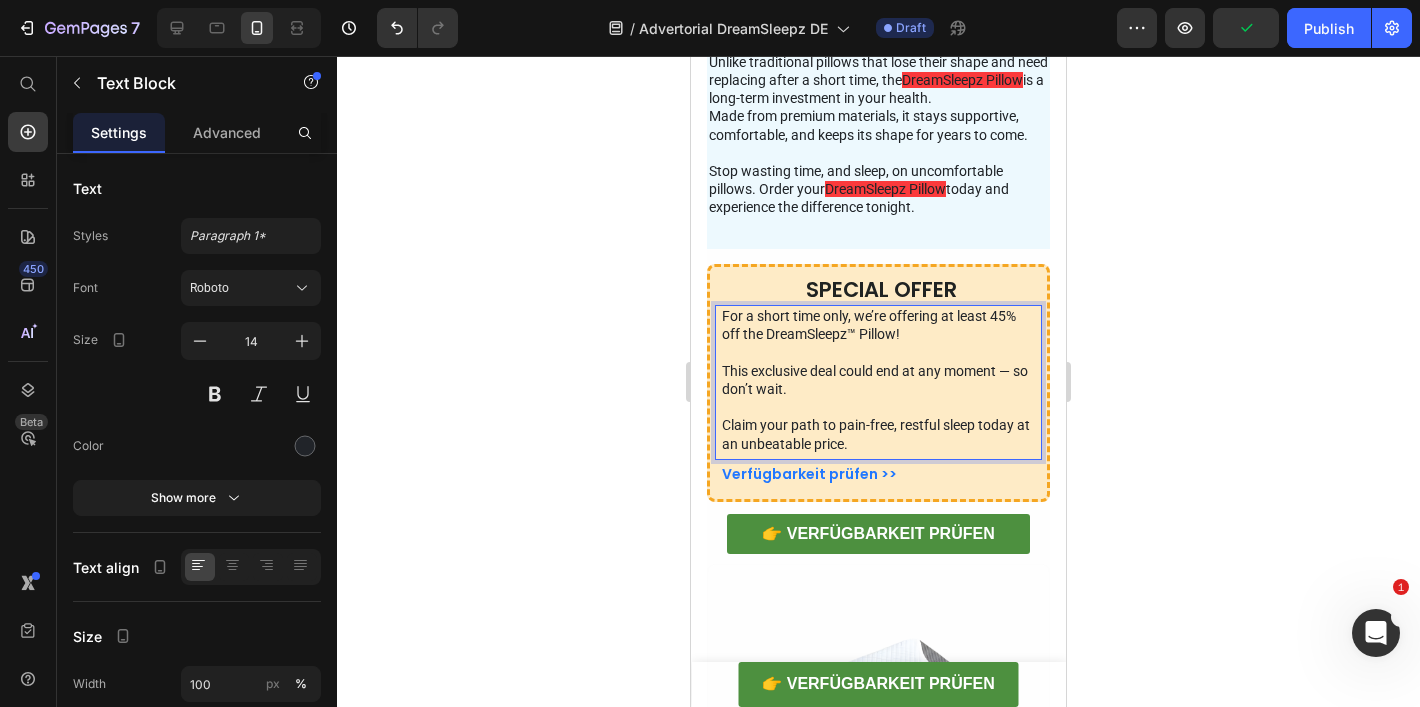click on "For a short time only, we’re offering at least 45% off the DreamSleepz™ Pillow!" at bounding box center (878, 334) 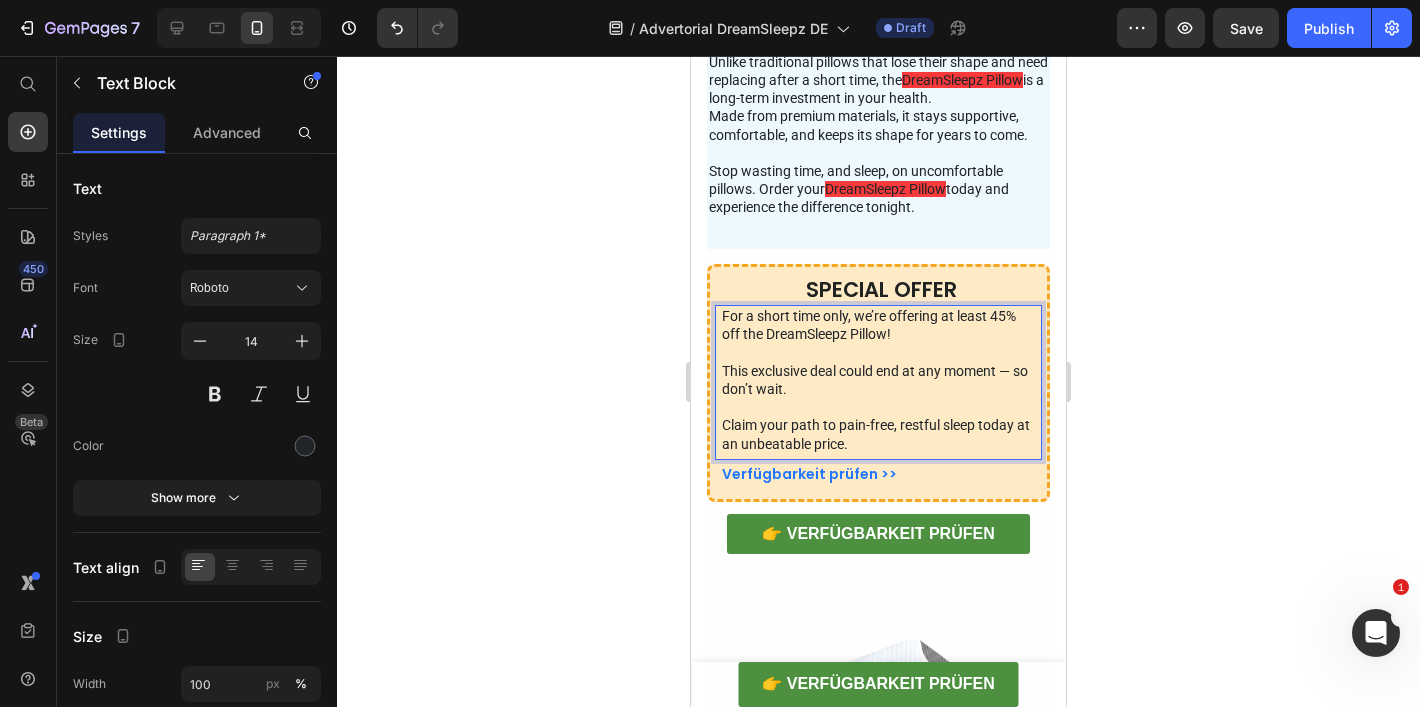 click on "This exclusive deal could end at any moment — so don’t wait." at bounding box center [878, 389] 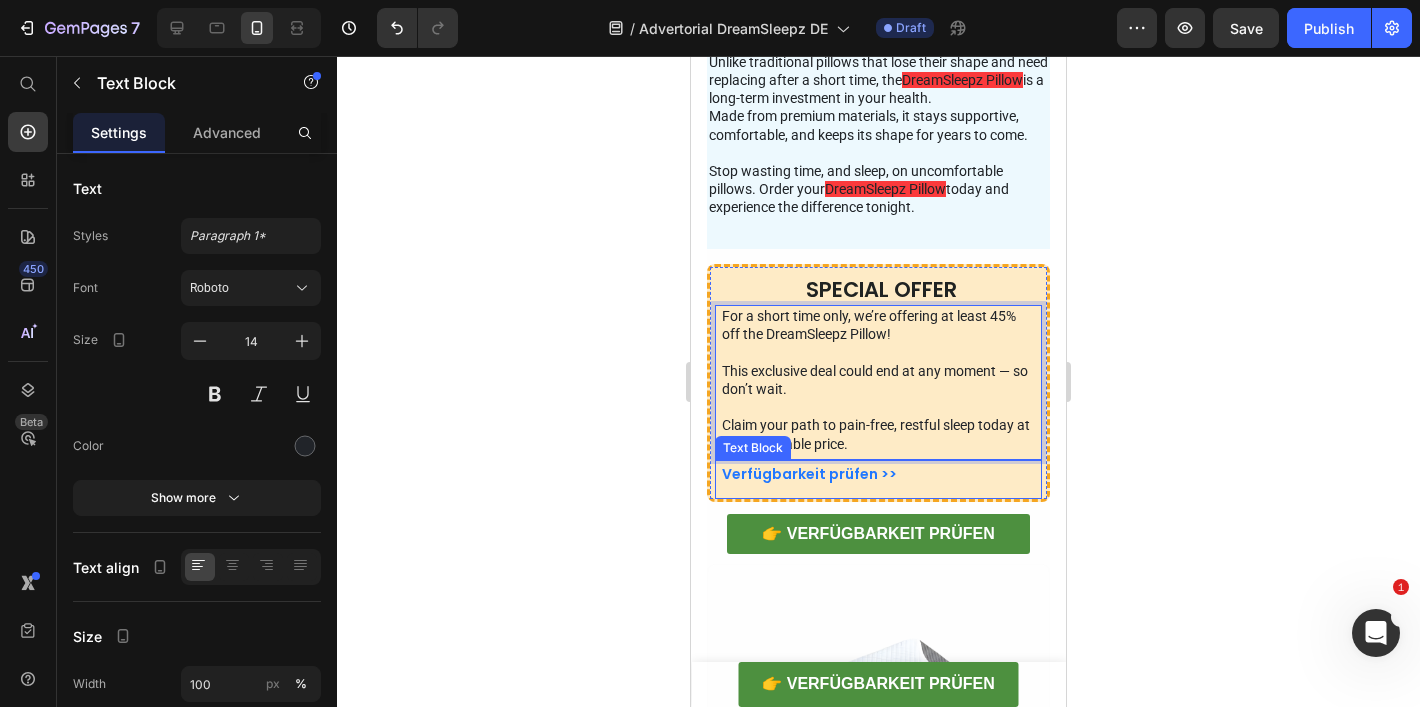 click on "Verfügbarkeit prüfen >>" at bounding box center (809, 474) 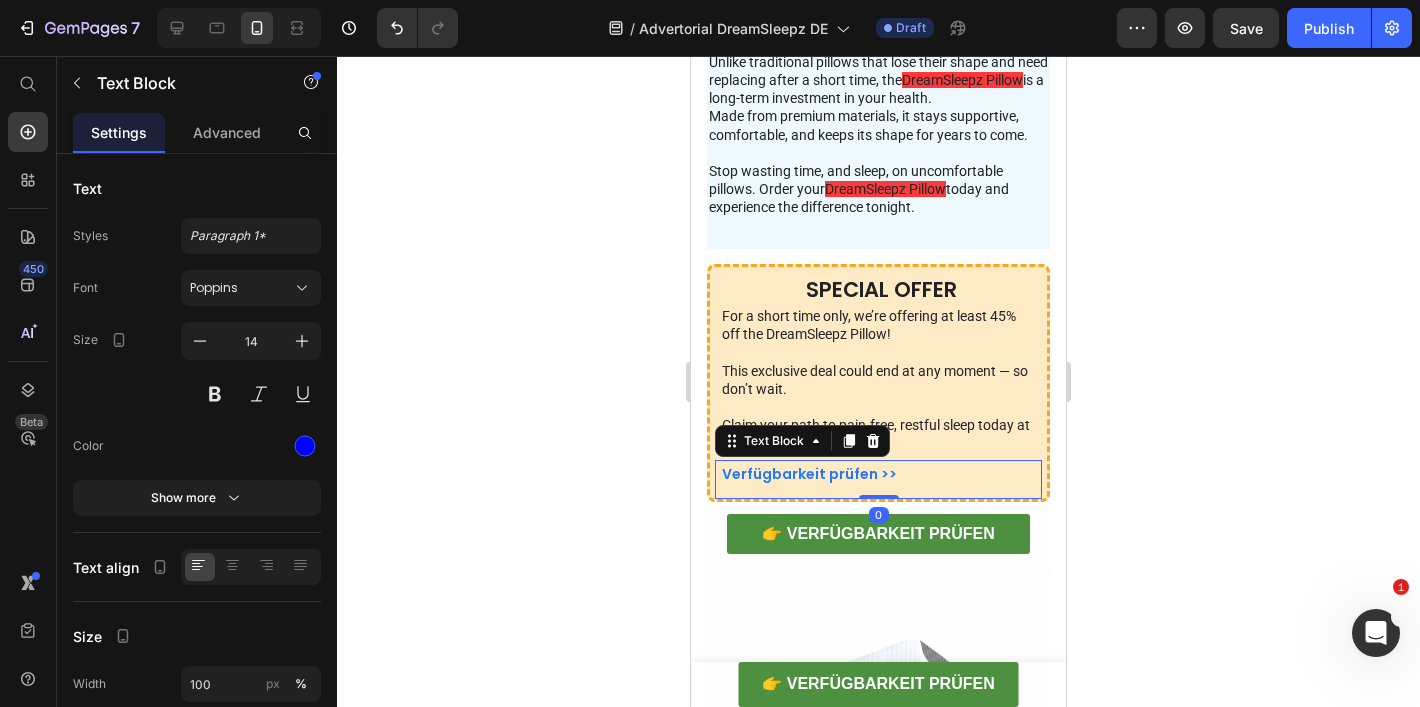 click on "Verfügbarkeit prüfen >>" at bounding box center [881, 474] 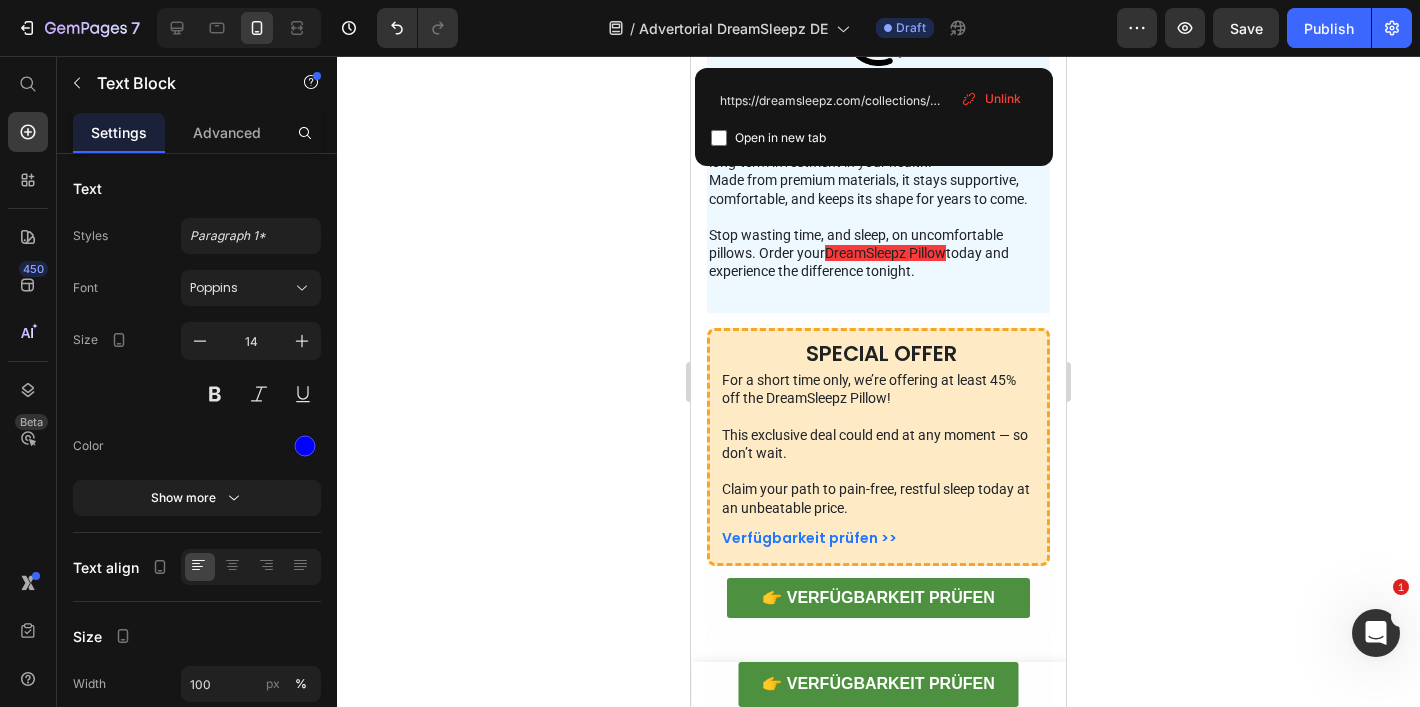 scroll, scrollTop: 5960, scrollLeft: 0, axis: vertical 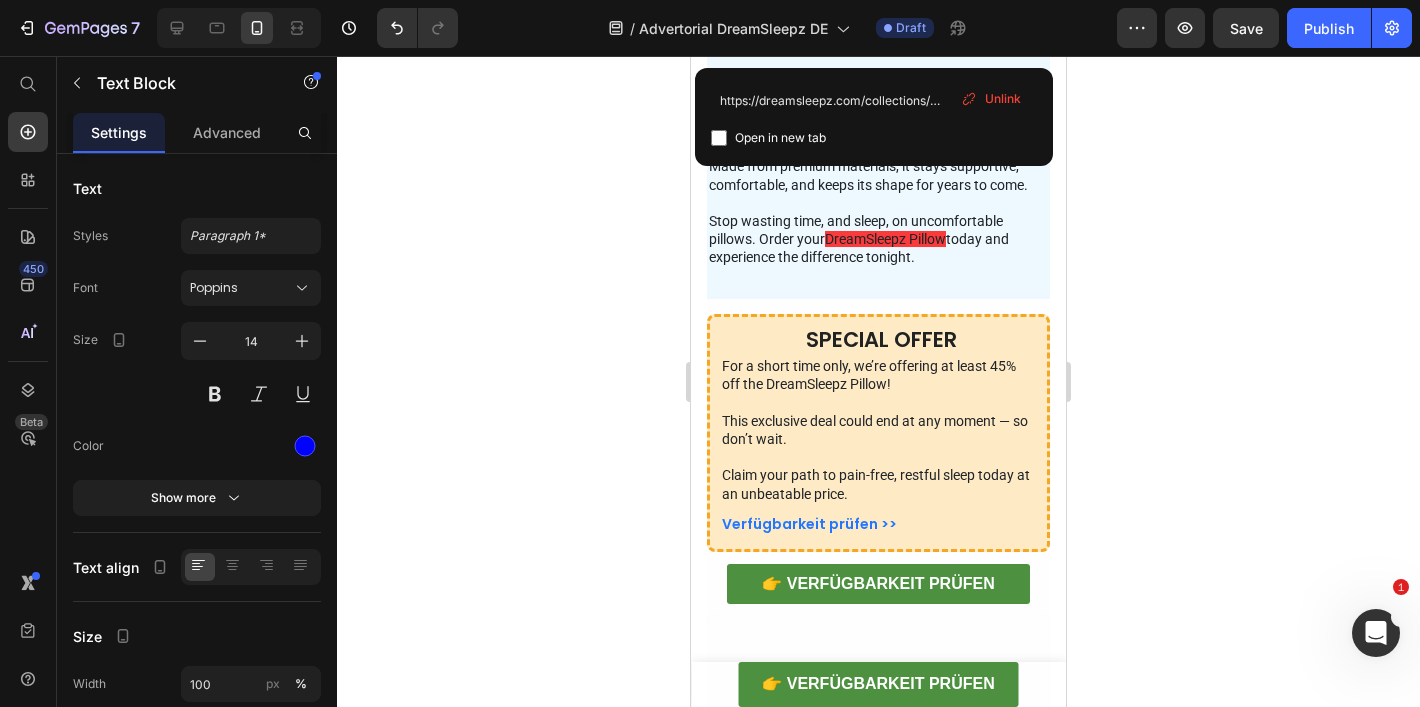 click on "Verfügbarkeit prüfen >>" at bounding box center (881, 524) 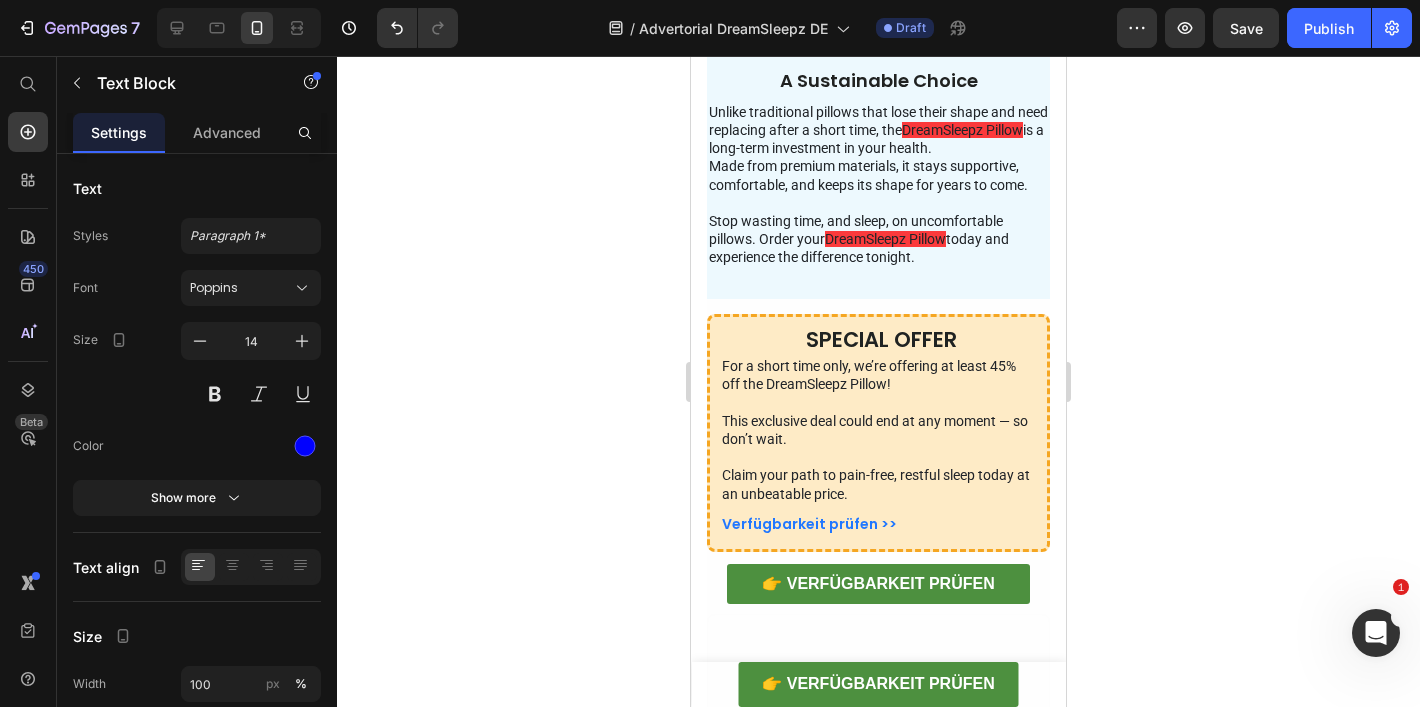 click on "Verfügbarkeit prüfen >>" at bounding box center (881, 524) 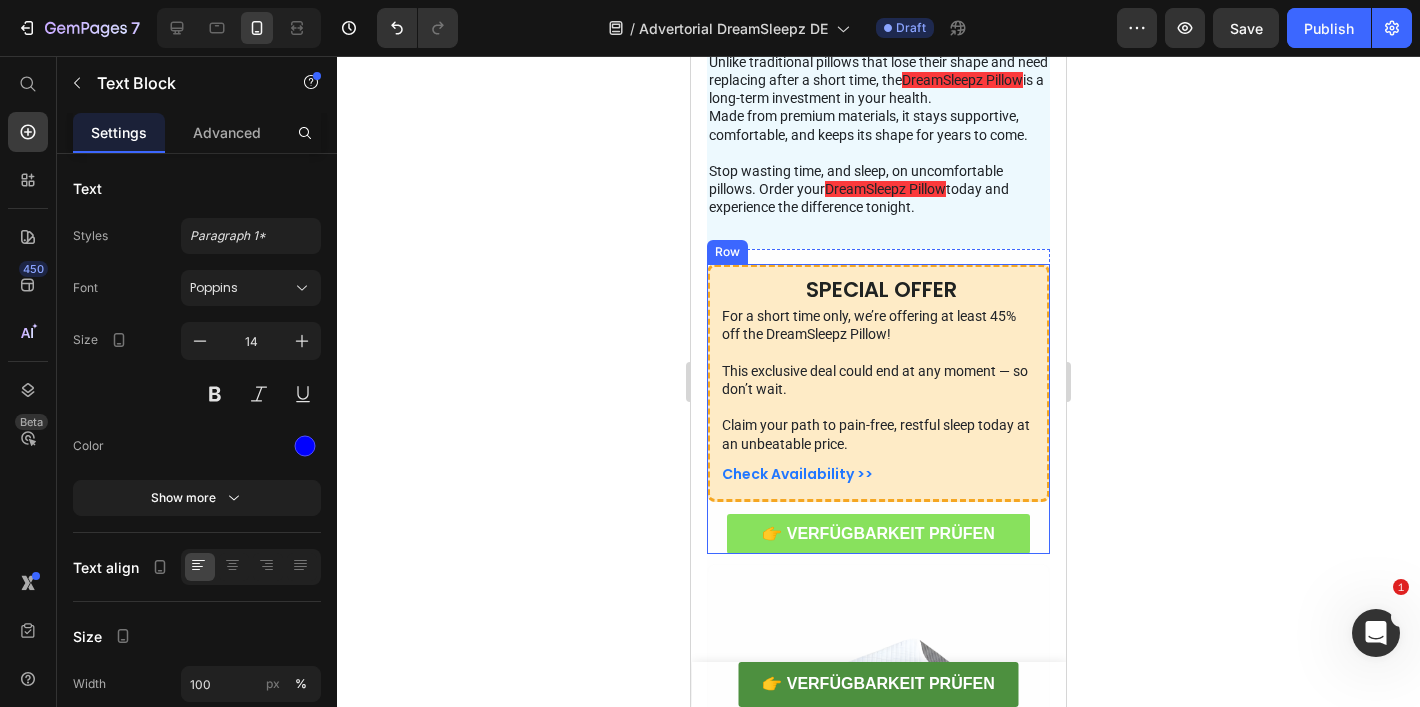 scroll, scrollTop: 6091, scrollLeft: 0, axis: vertical 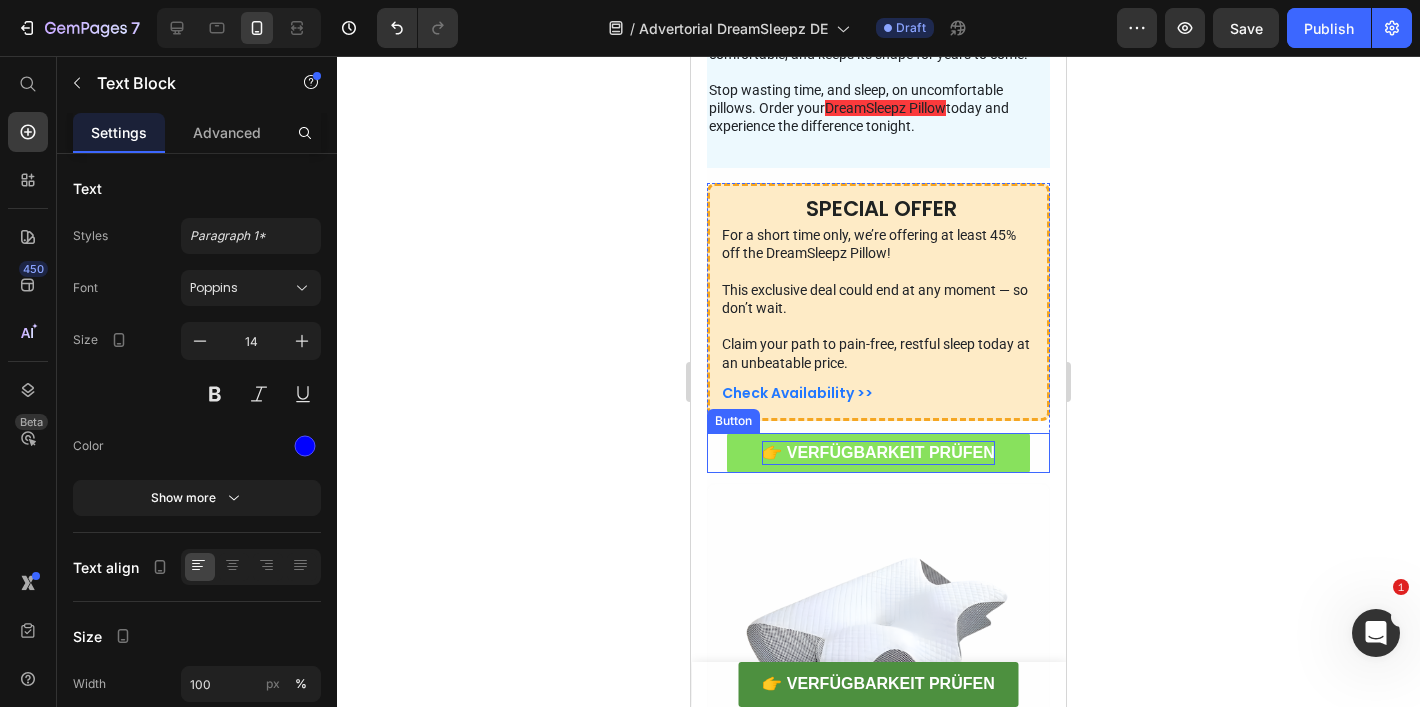click on "👉 VERFÜGBARKEIT PRÜFEN" at bounding box center [878, 452] 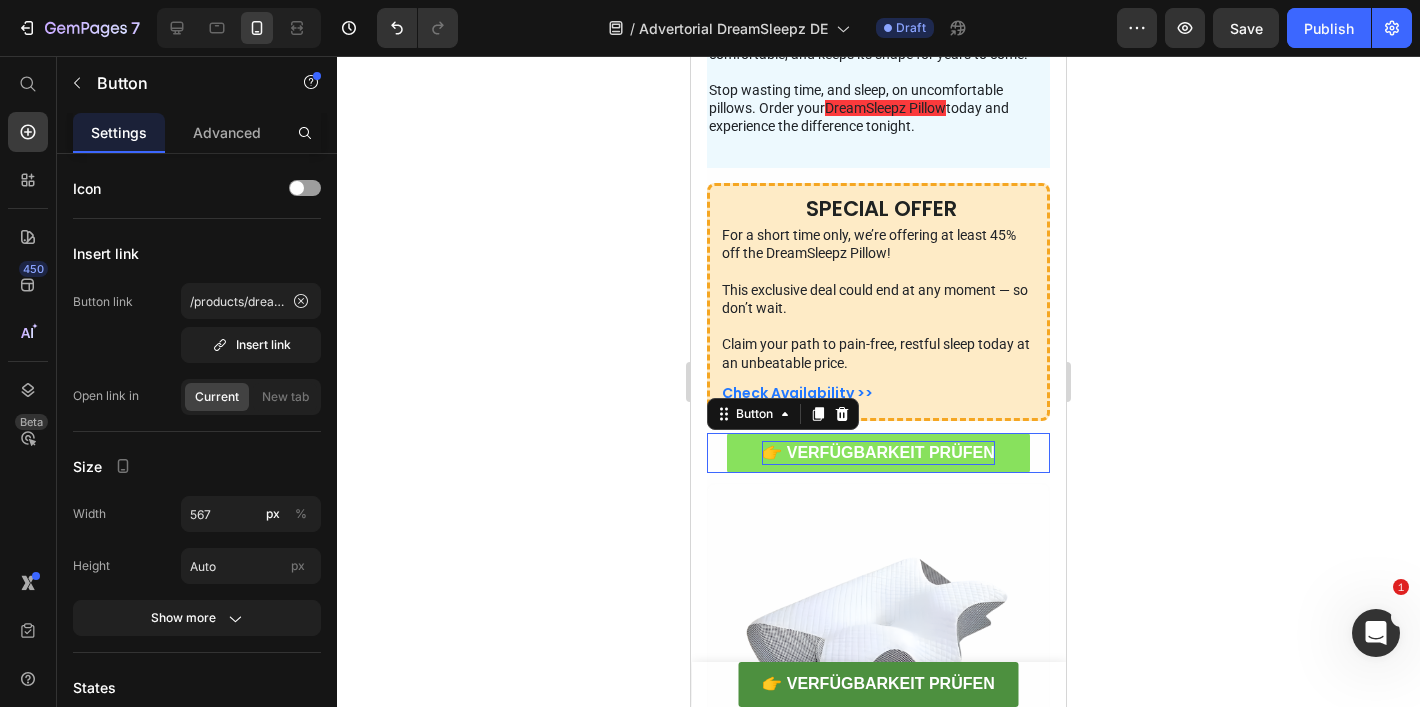 click on "👉 VERFÜGBARKEIT PRÜFEN" at bounding box center (878, 452) 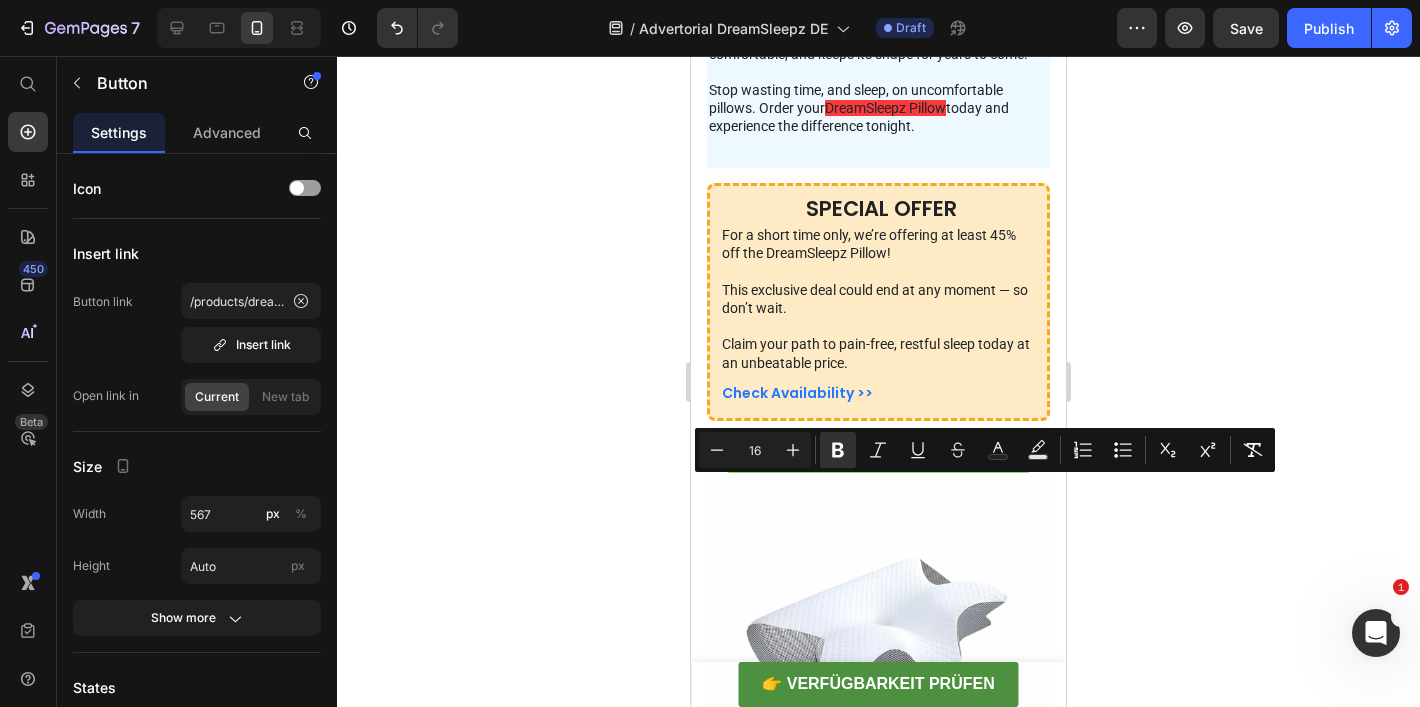 drag, startPoint x: 845, startPoint y: 507, endPoint x: 833, endPoint y: 503, distance: 12.649111 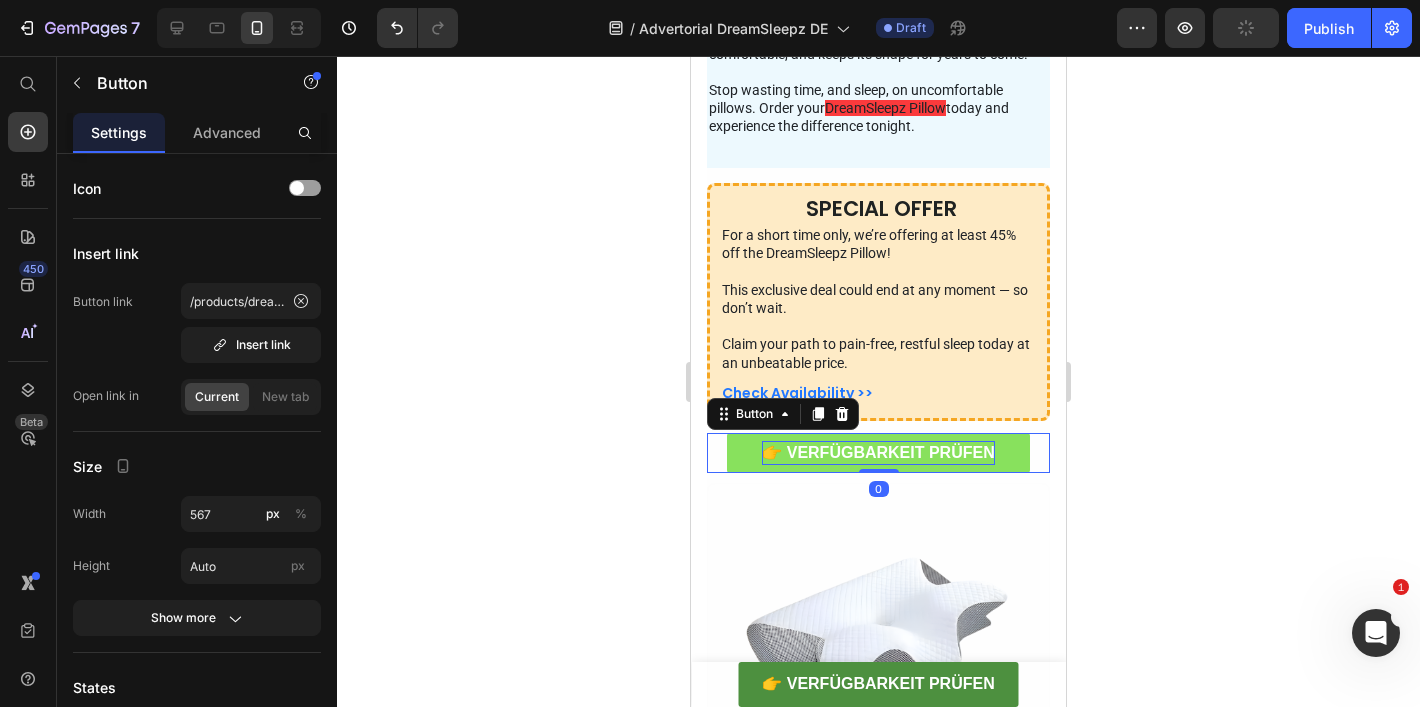 click on "👉 VERFÜGBARKEIT PRÜFEN" at bounding box center [878, 452] 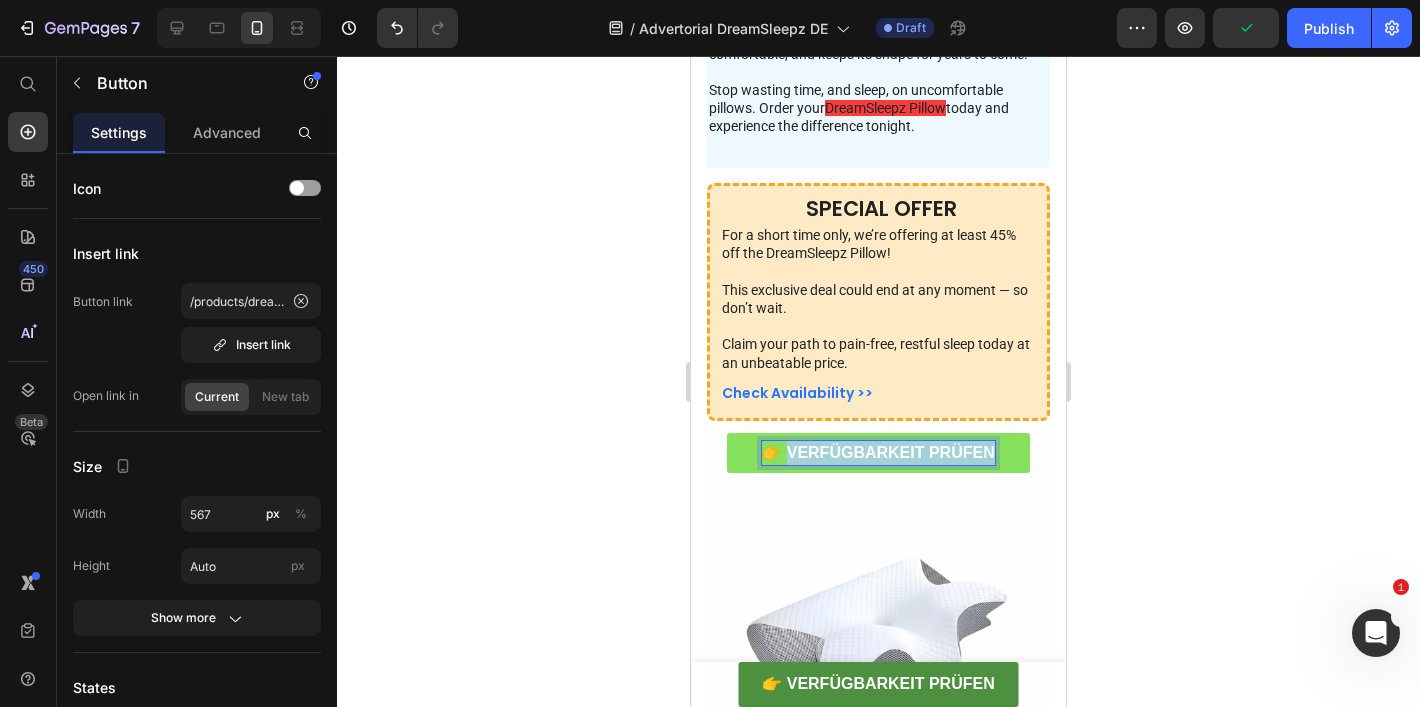 drag, startPoint x: 794, startPoint y: 485, endPoint x: 986, endPoint y: 482, distance: 192.02344 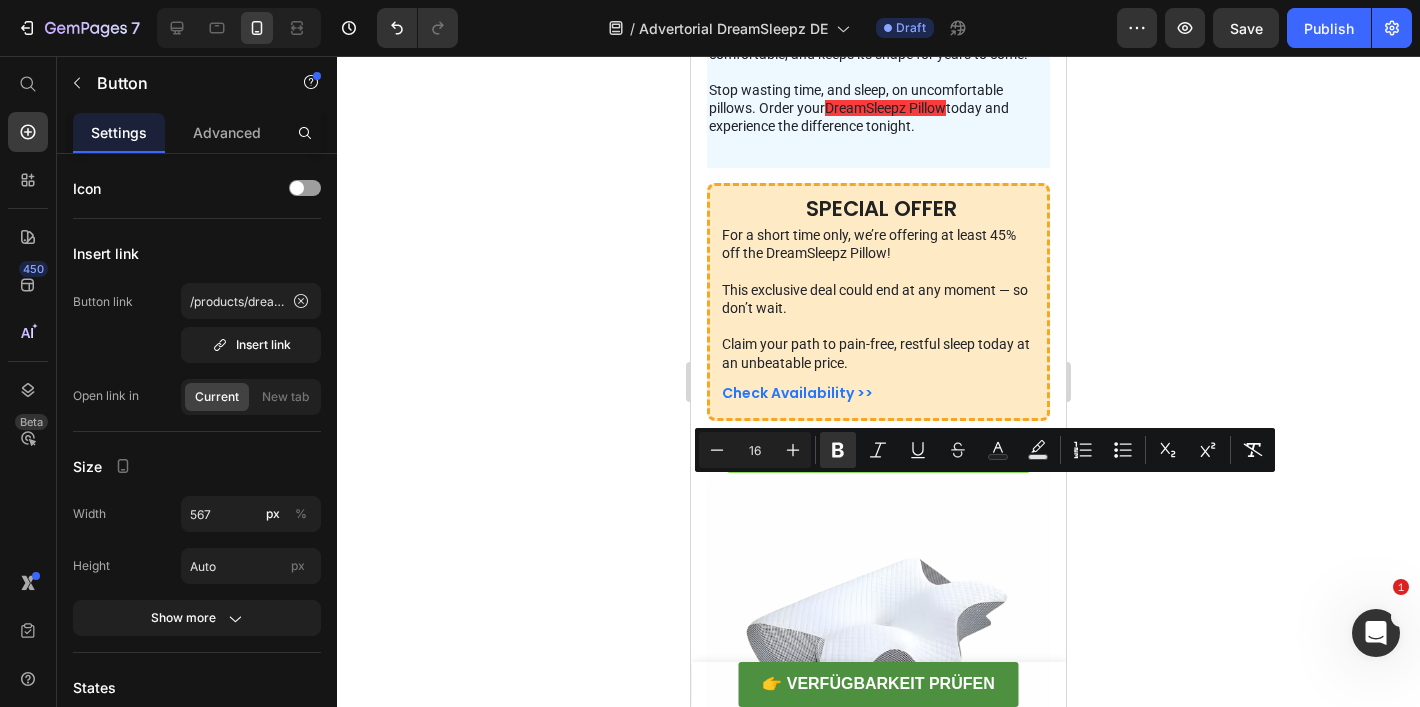 click on "👉 Check Availability >>" at bounding box center (878, 452) 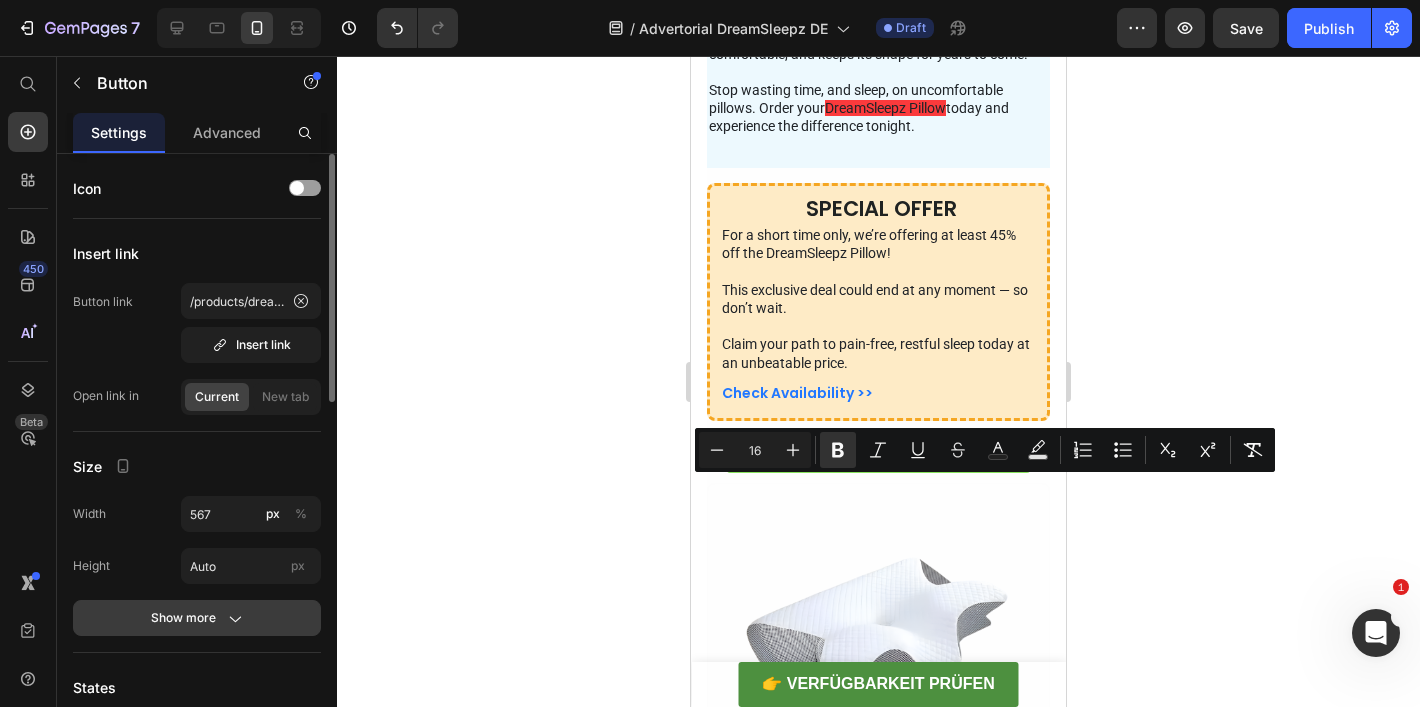 click on "Show more" at bounding box center (197, 618) 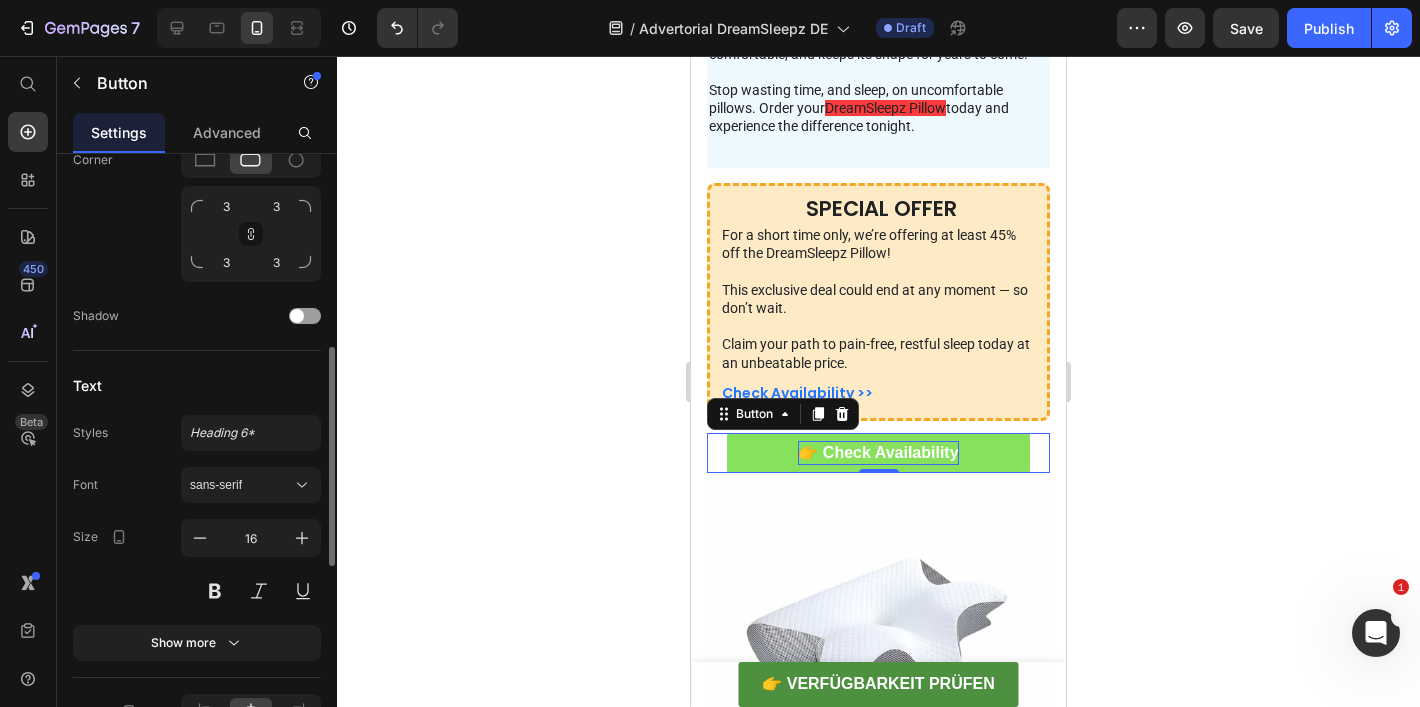 scroll, scrollTop: 1087, scrollLeft: 0, axis: vertical 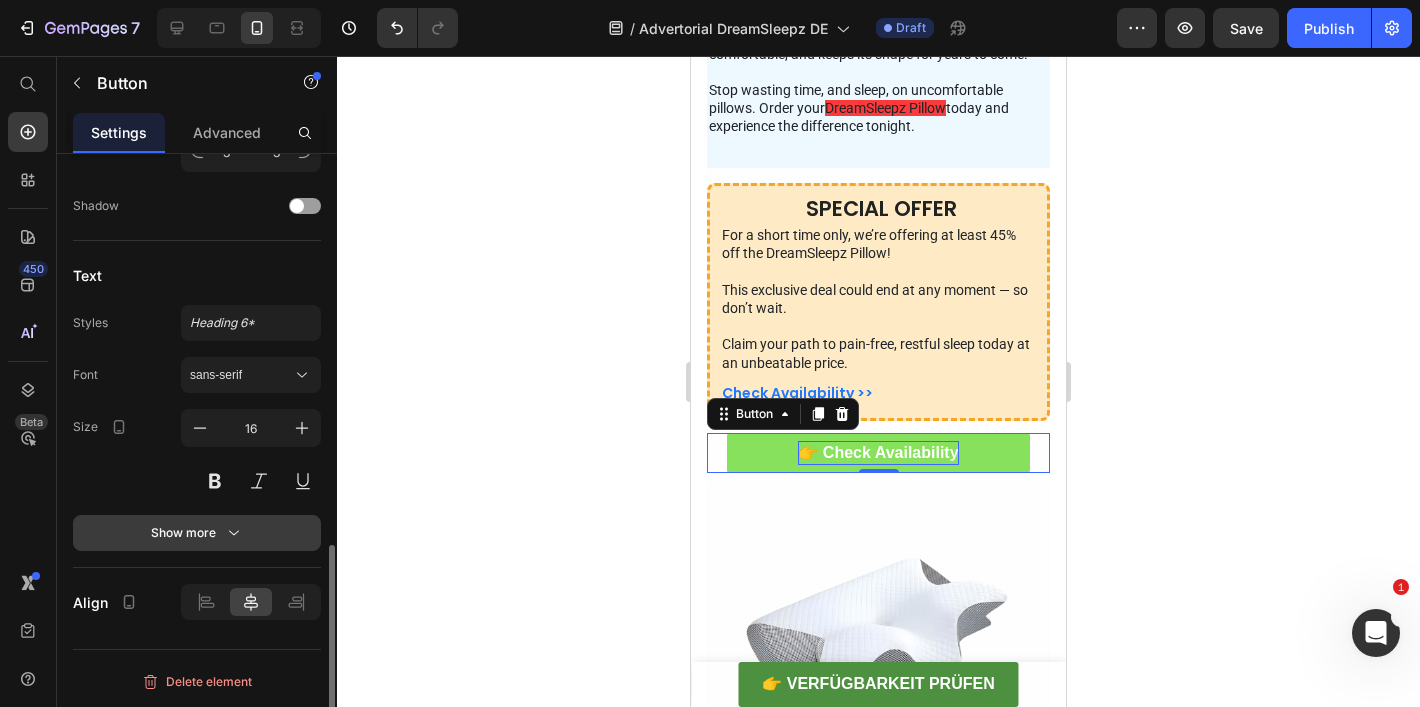 click on "Show more" at bounding box center [197, 533] 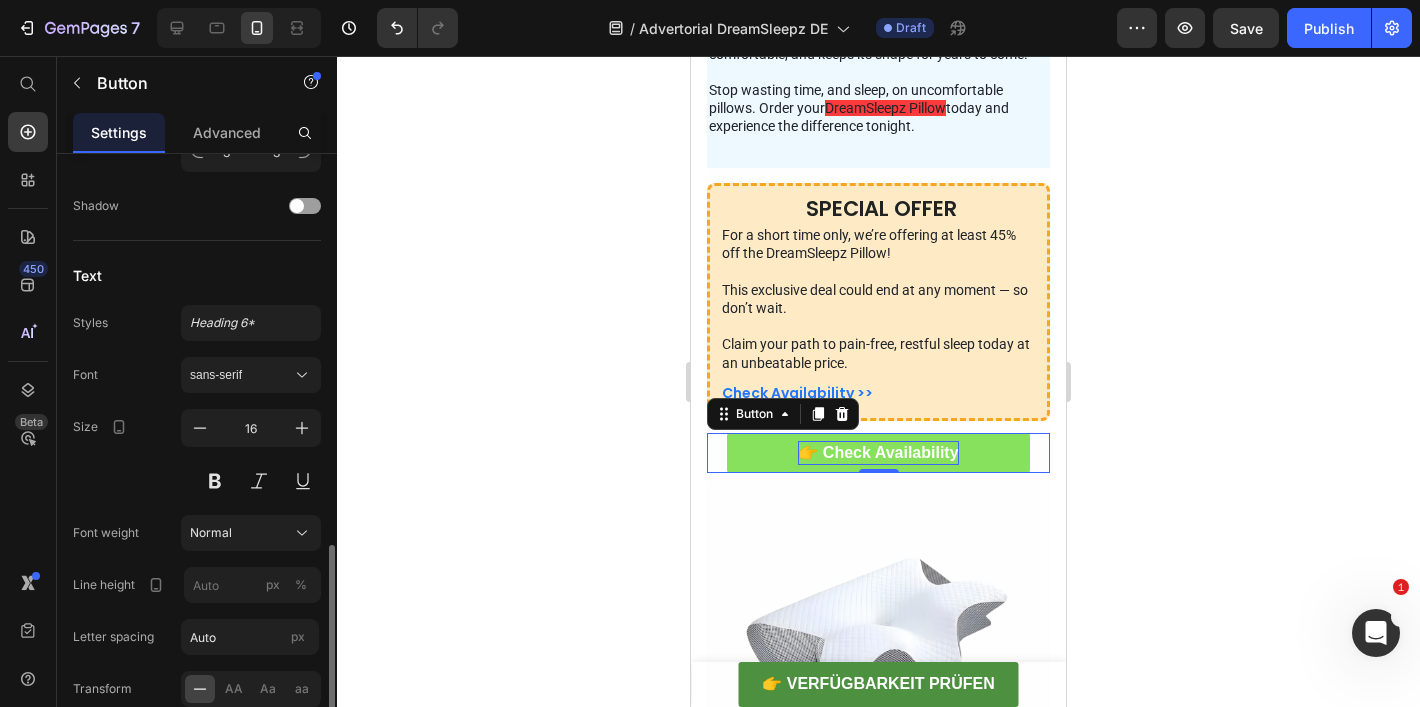 scroll, scrollTop: 1115, scrollLeft: 0, axis: vertical 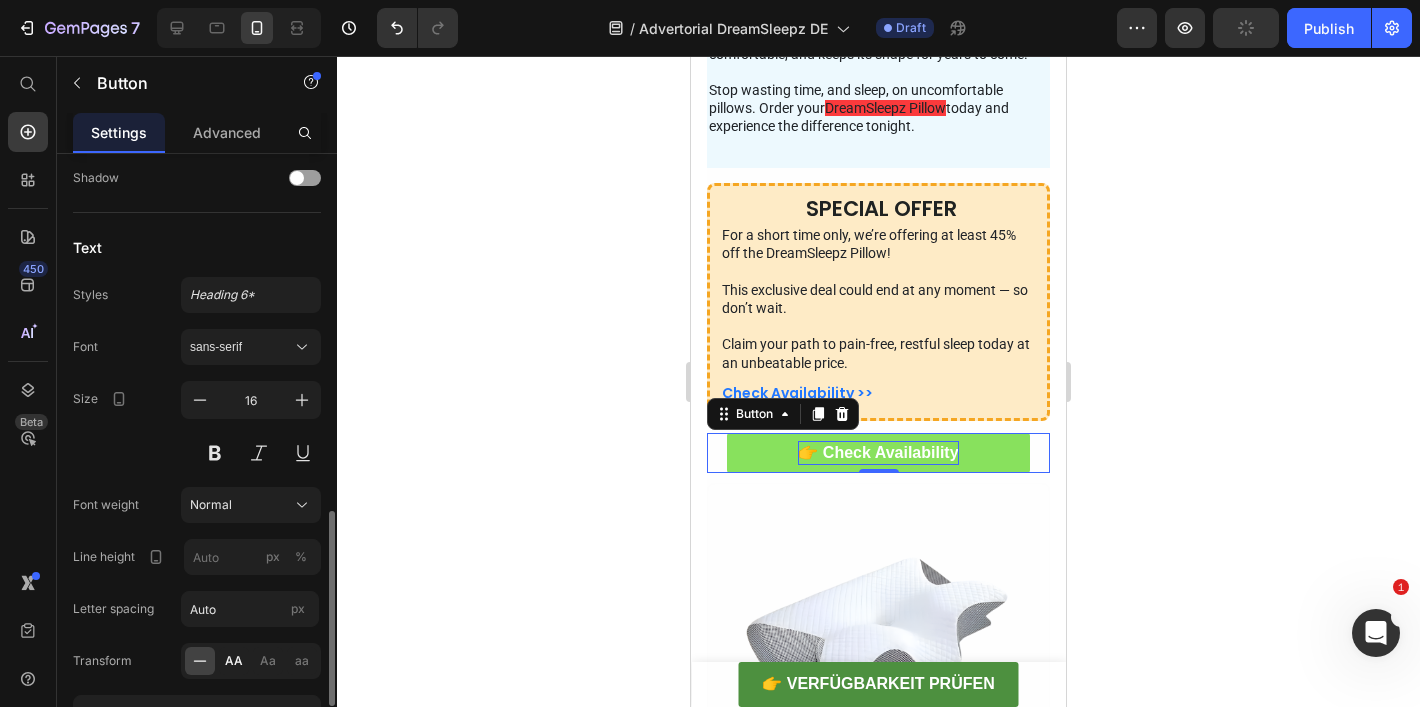 click on "AA" 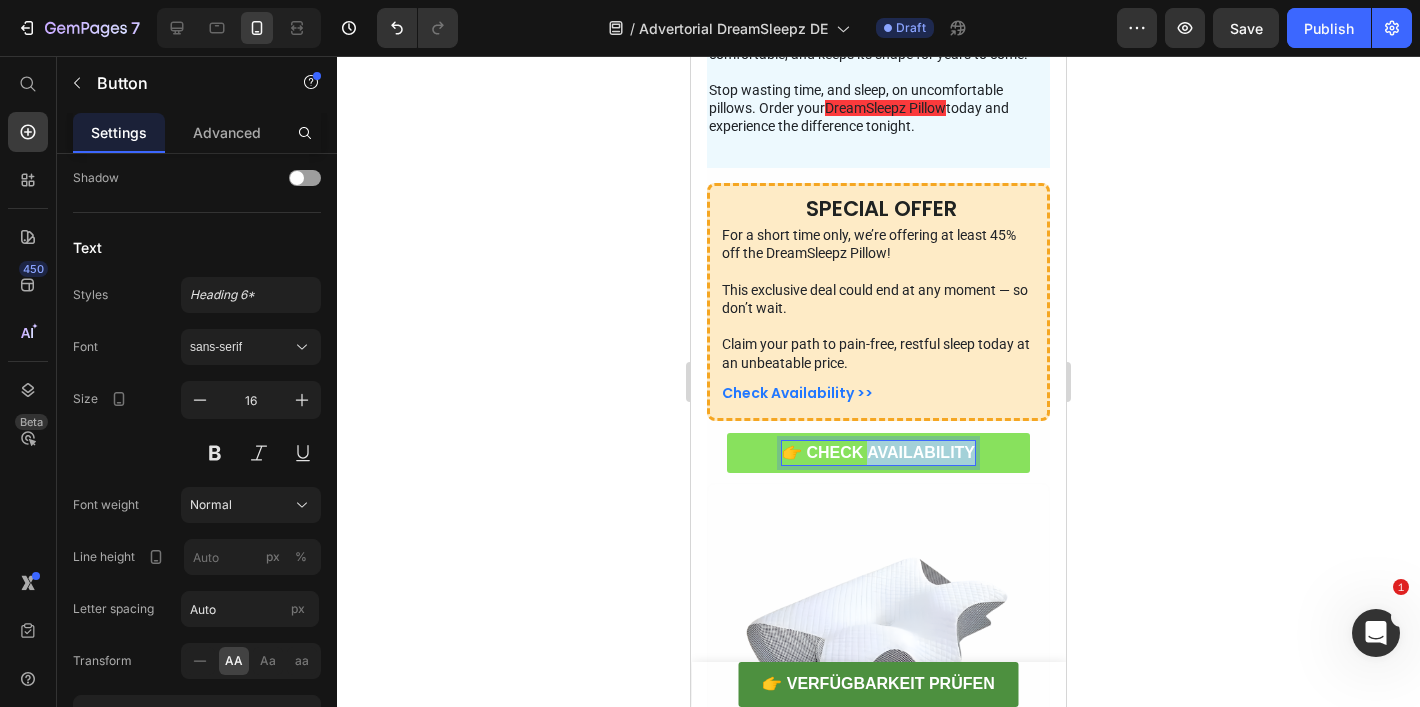 click on "👉 Check Availability" at bounding box center [878, 453] 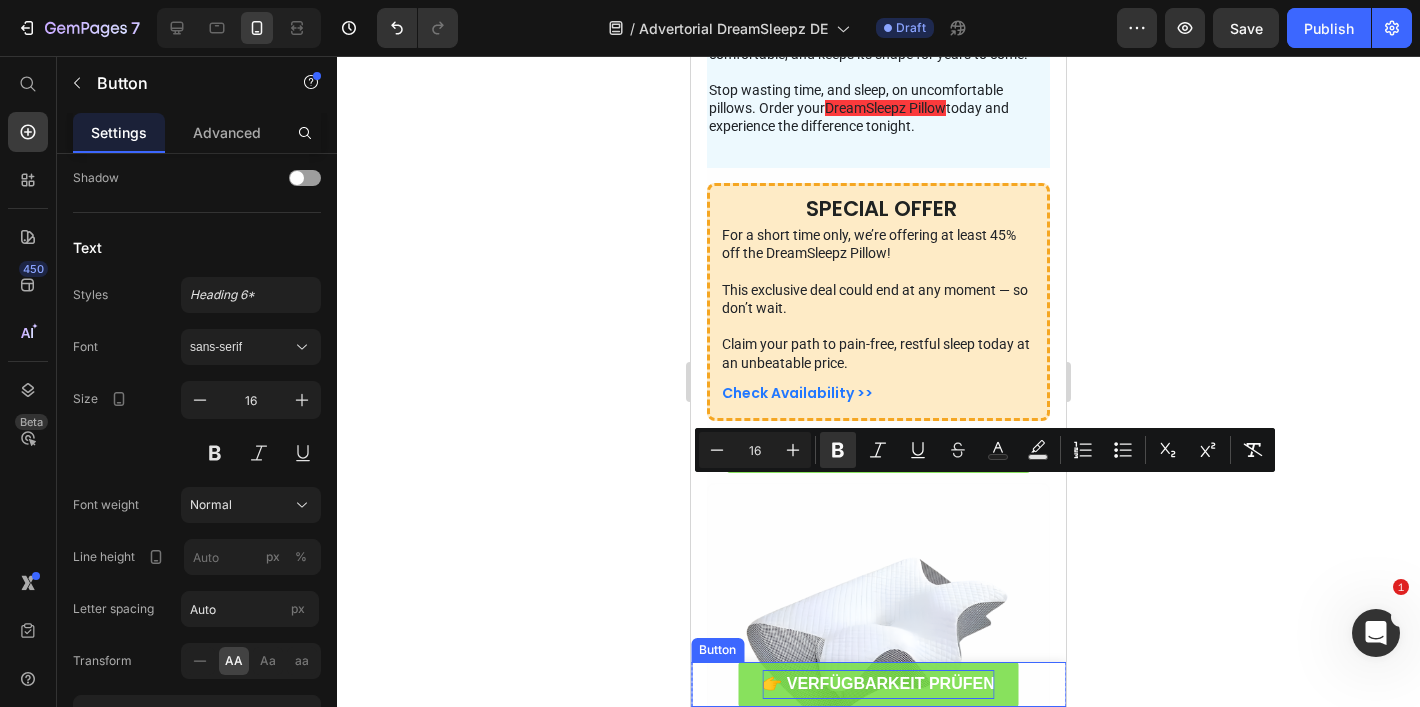 click on "👉 VERFÜGBARKEIT PRÜFEN" at bounding box center [878, 683] 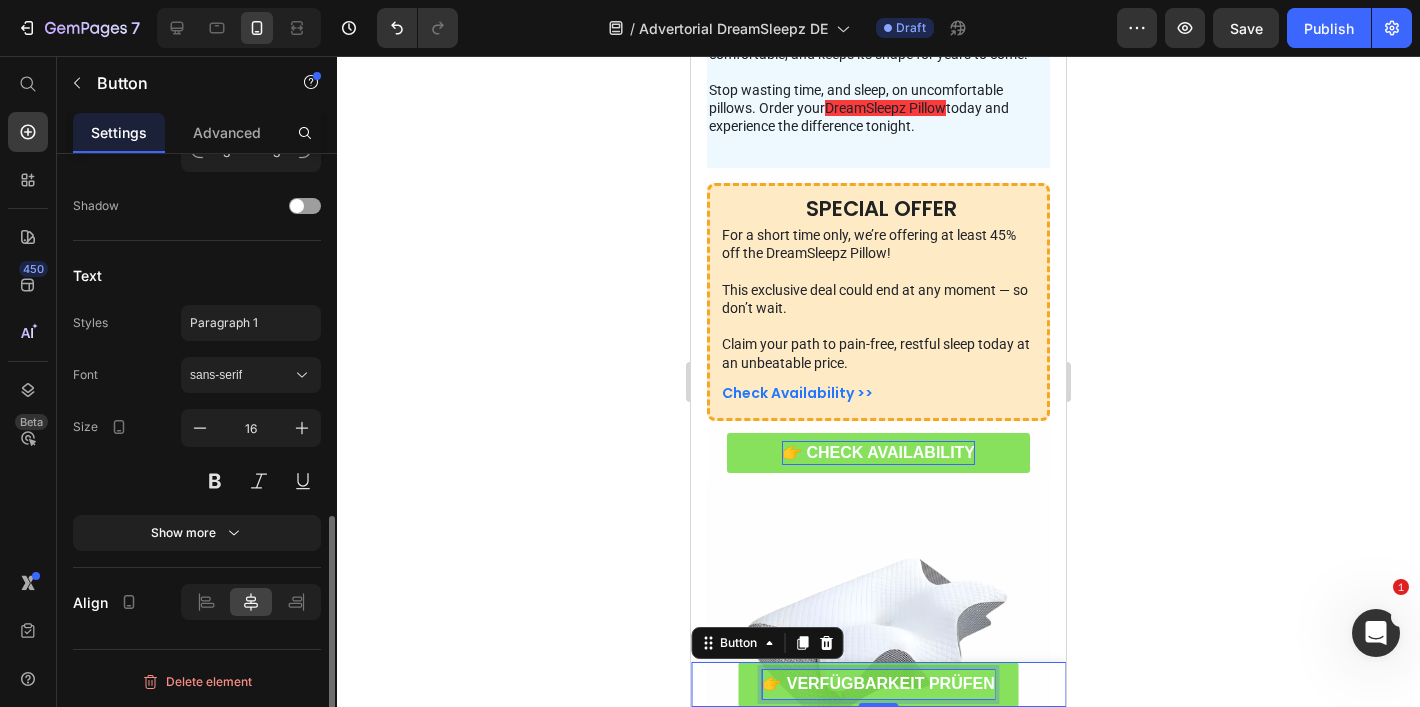 click on "👉 VERFÜGBARKEIT PRÜFEN" at bounding box center [878, 683] 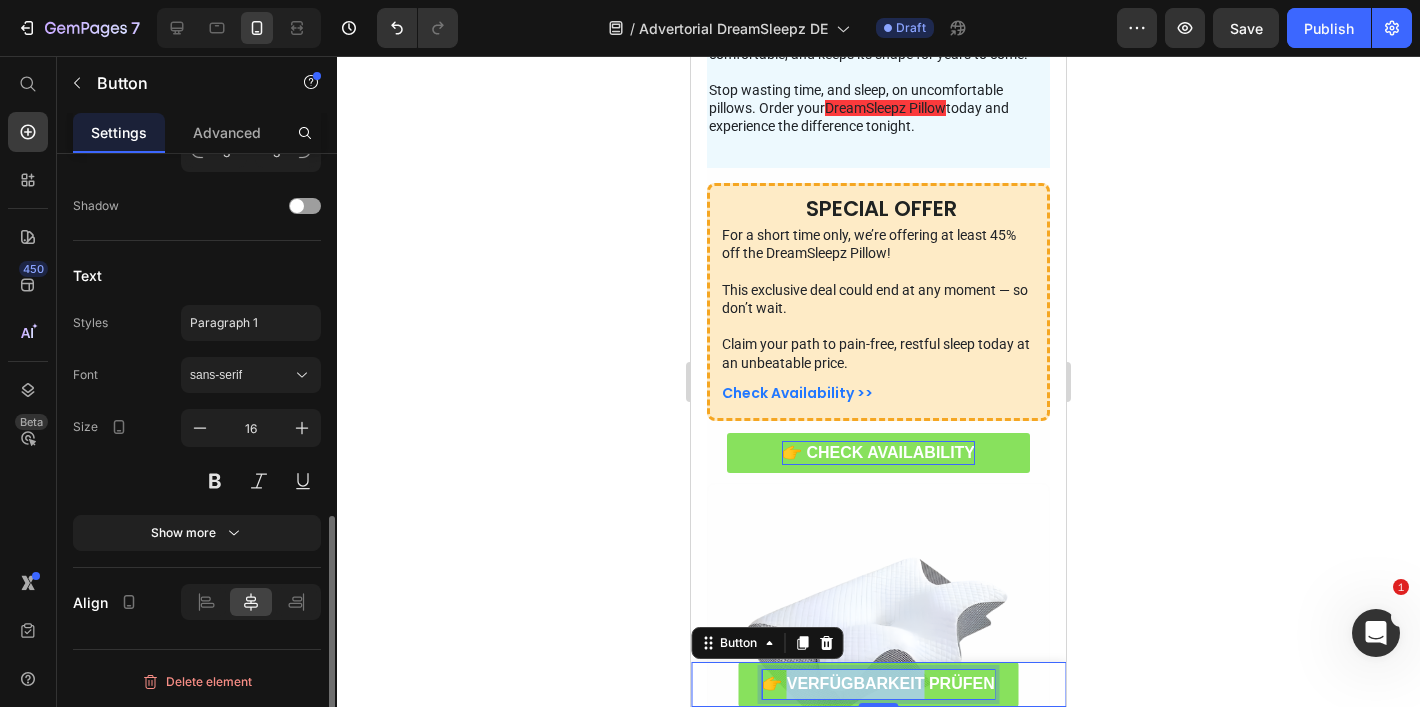 scroll, scrollTop: 887, scrollLeft: 0, axis: vertical 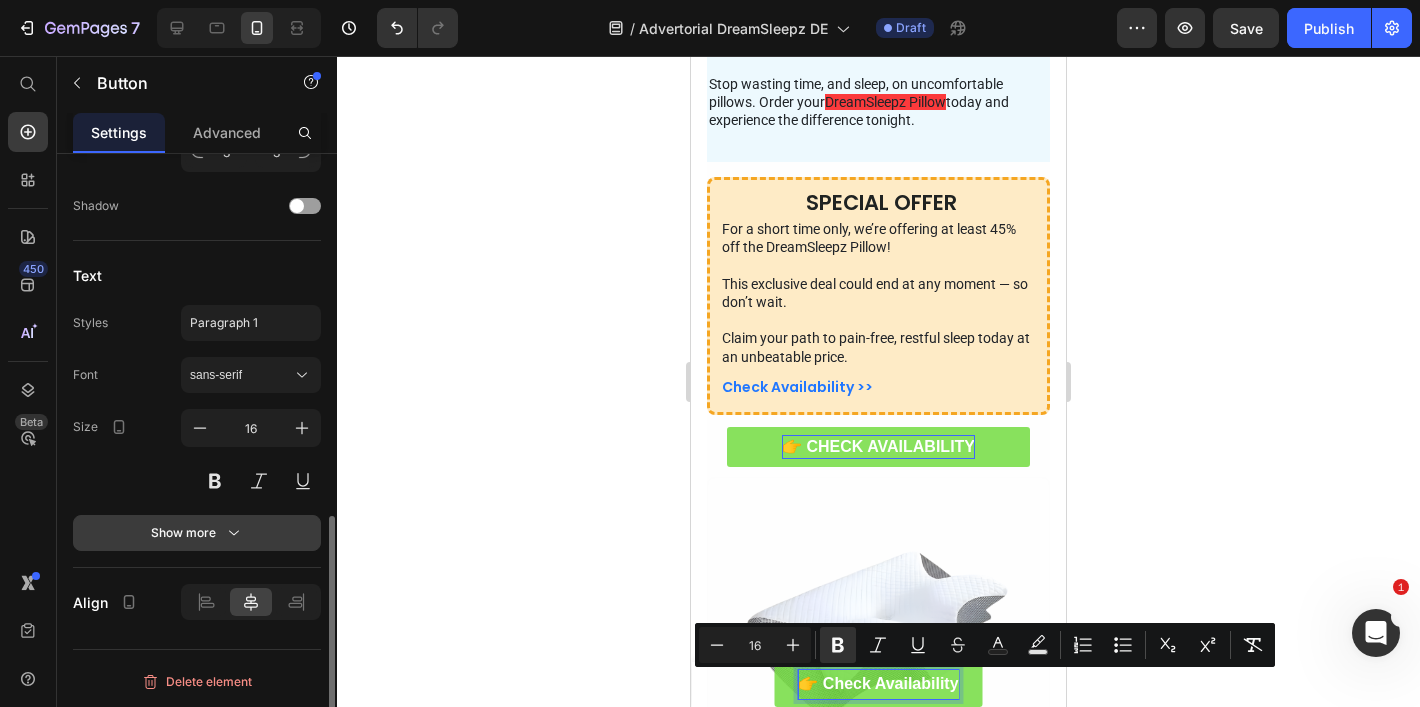 click 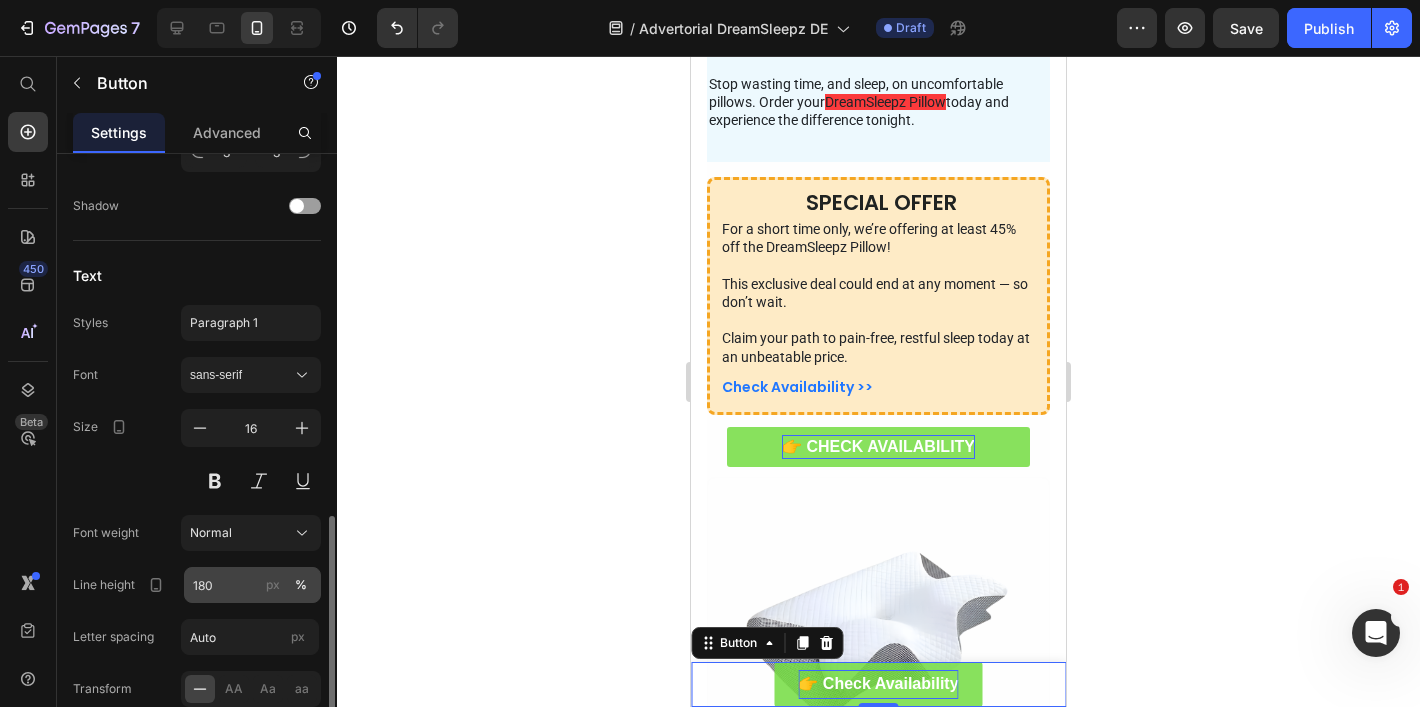 scroll, scrollTop: 921, scrollLeft: 0, axis: vertical 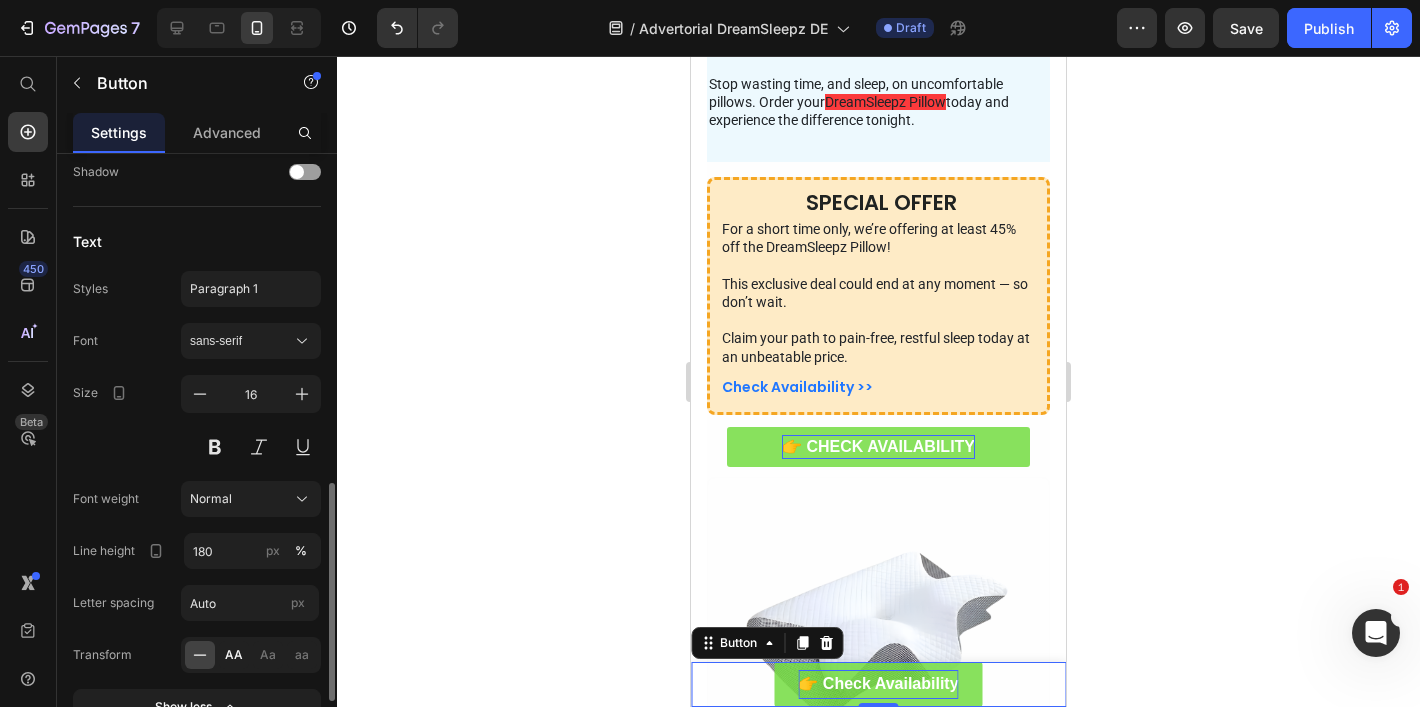 click on "AA" 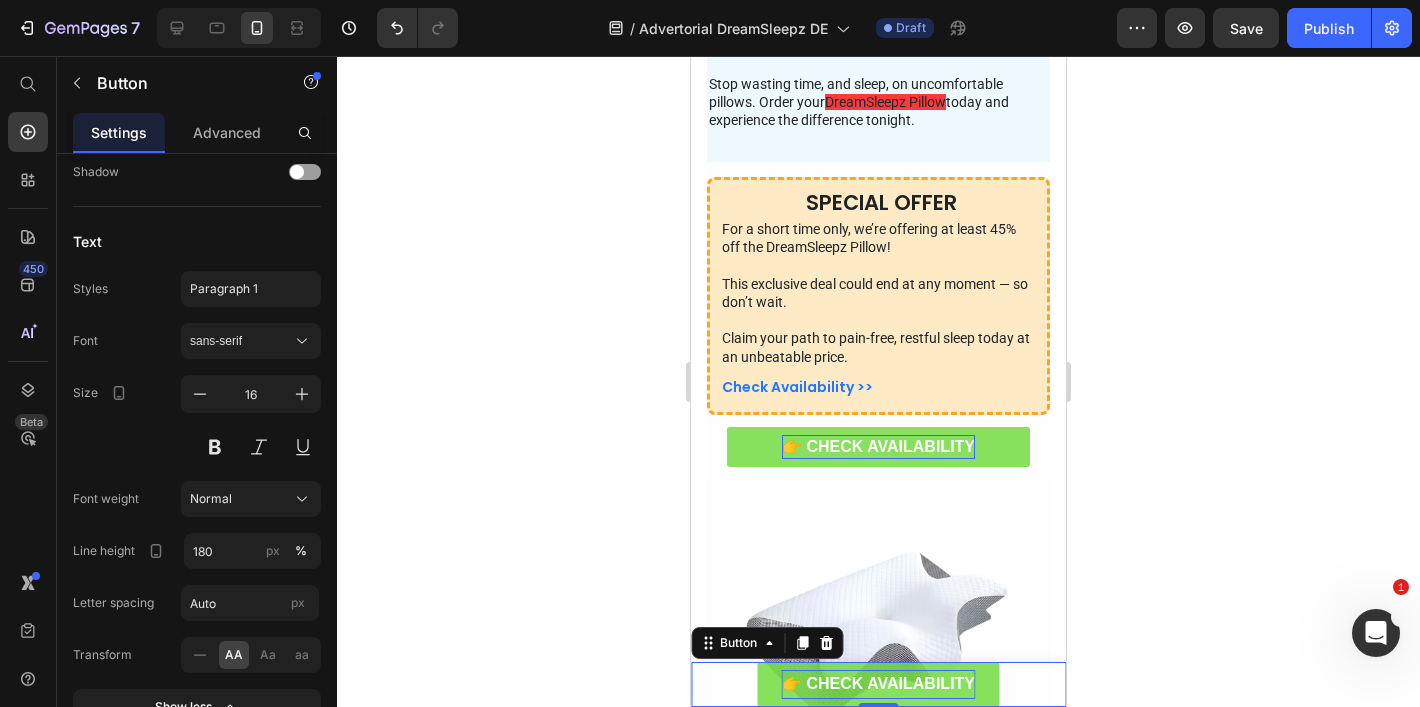 click 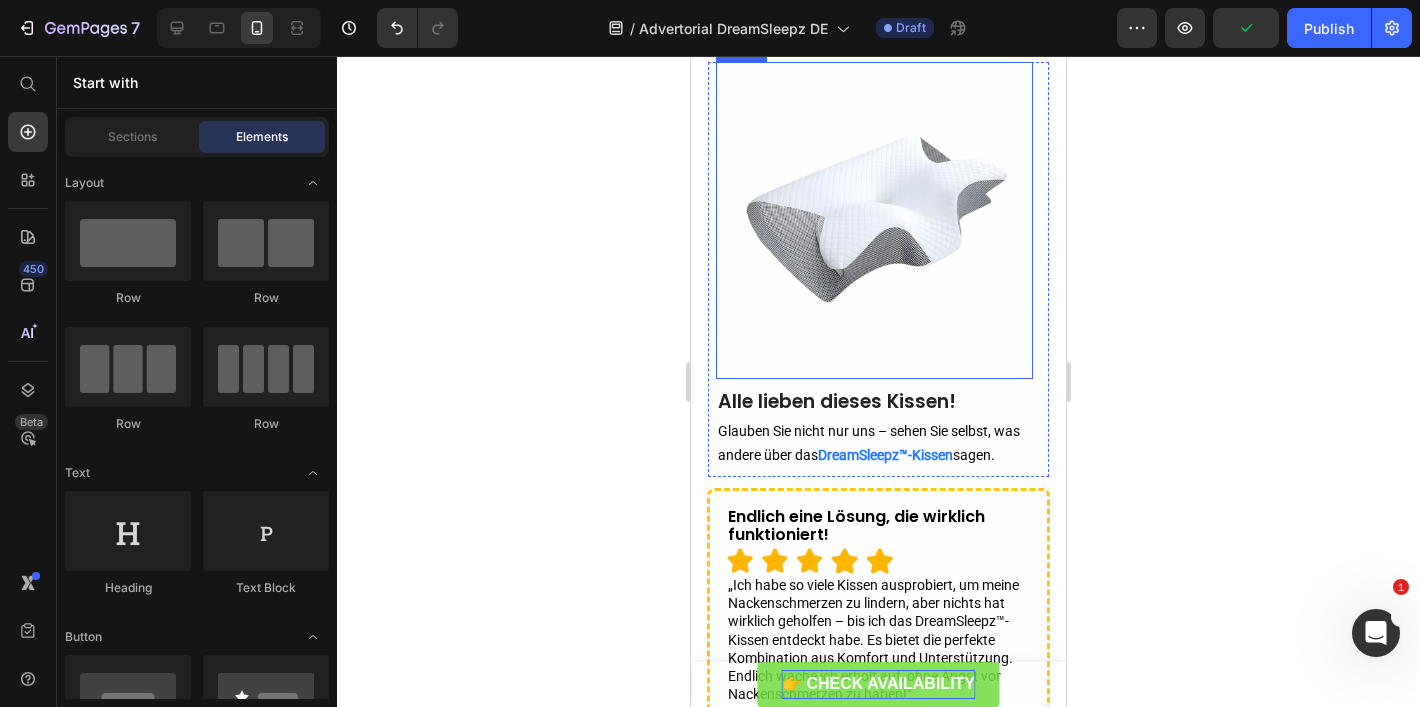 scroll, scrollTop: 6518, scrollLeft: 0, axis: vertical 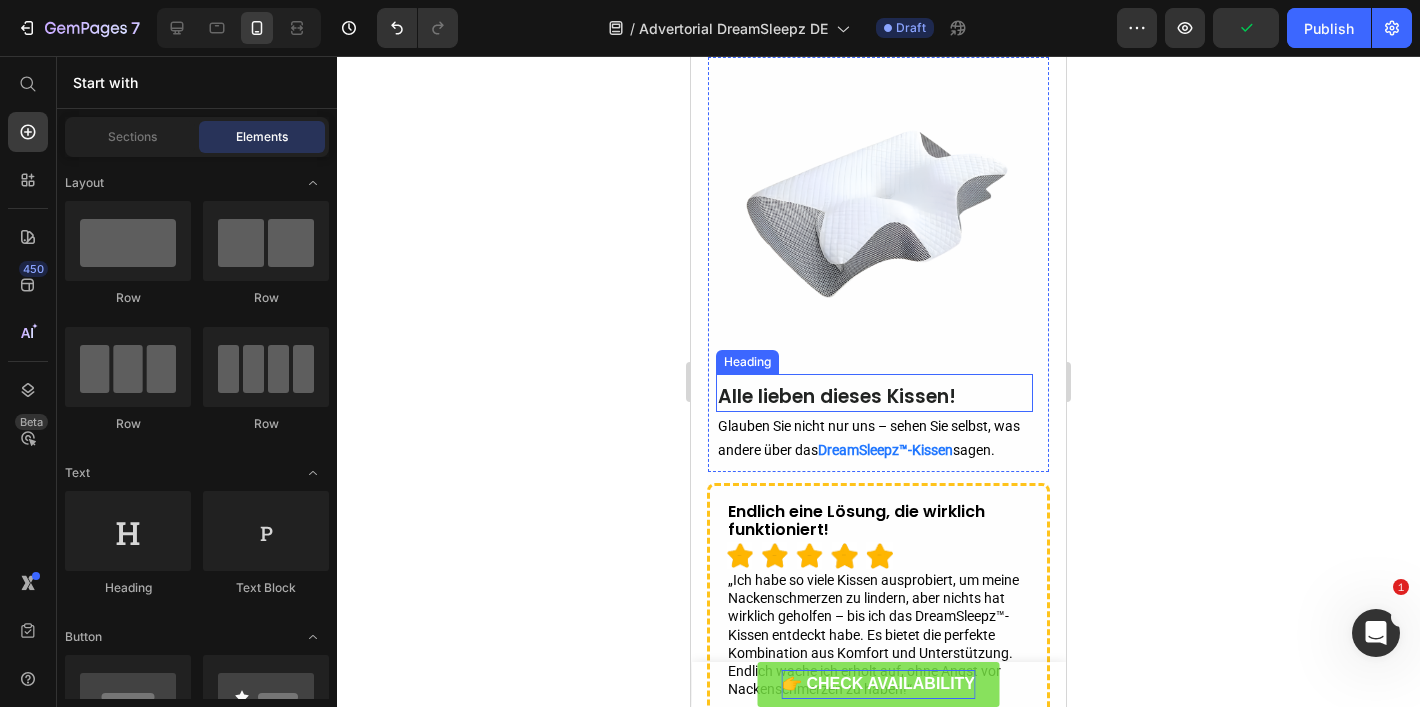 click on "Alle lieben dieses Kissen!" at bounding box center (837, 396) 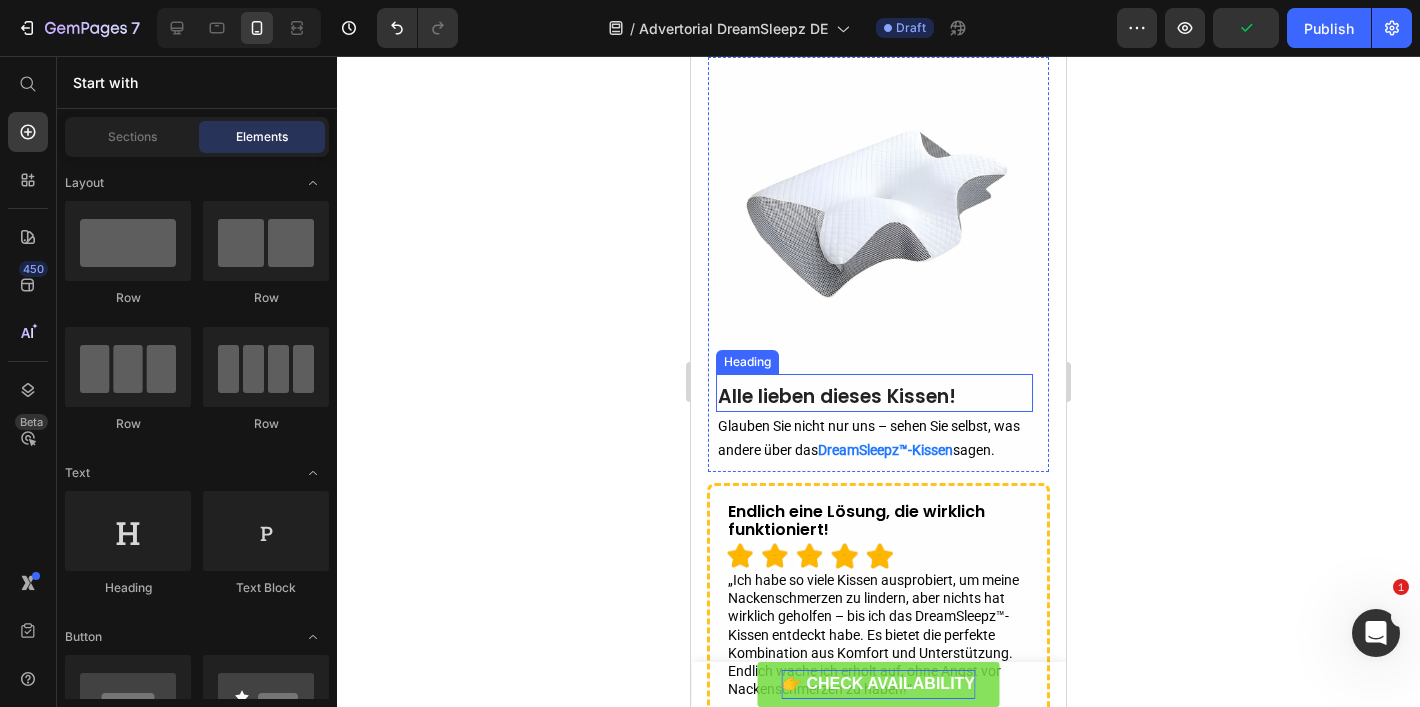 scroll, scrollTop: 0, scrollLeft: 0, axis: both 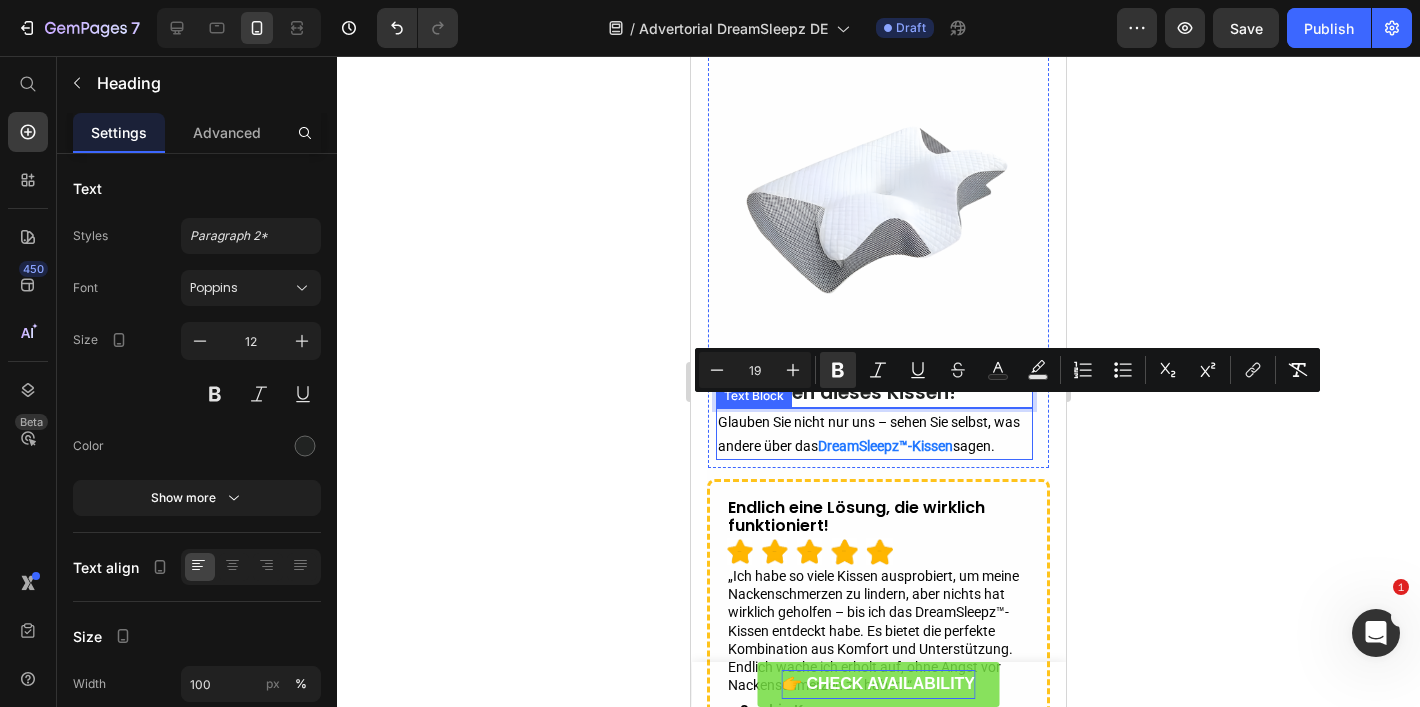 click on "Glauben Sie nicht nur uns – sehen Sie selbst, was andere über das" at bounding box center [869, 434] 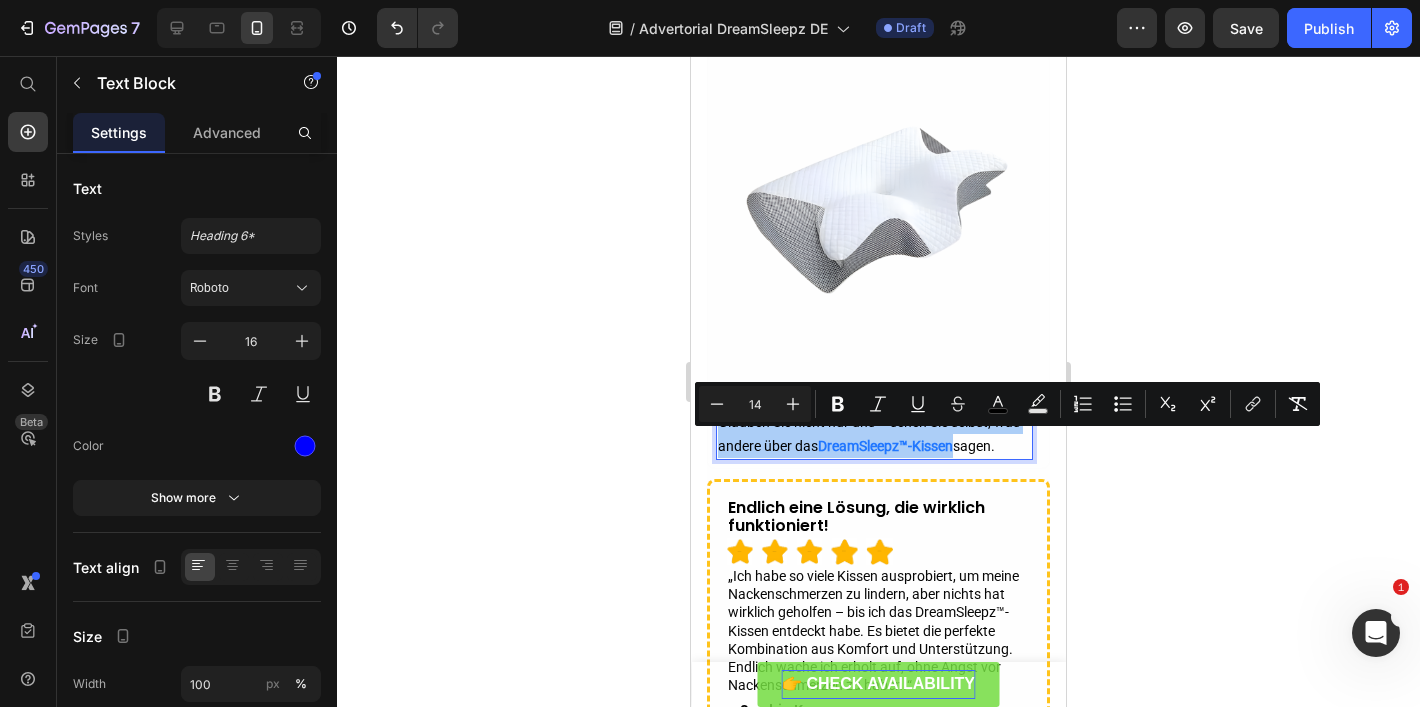 click 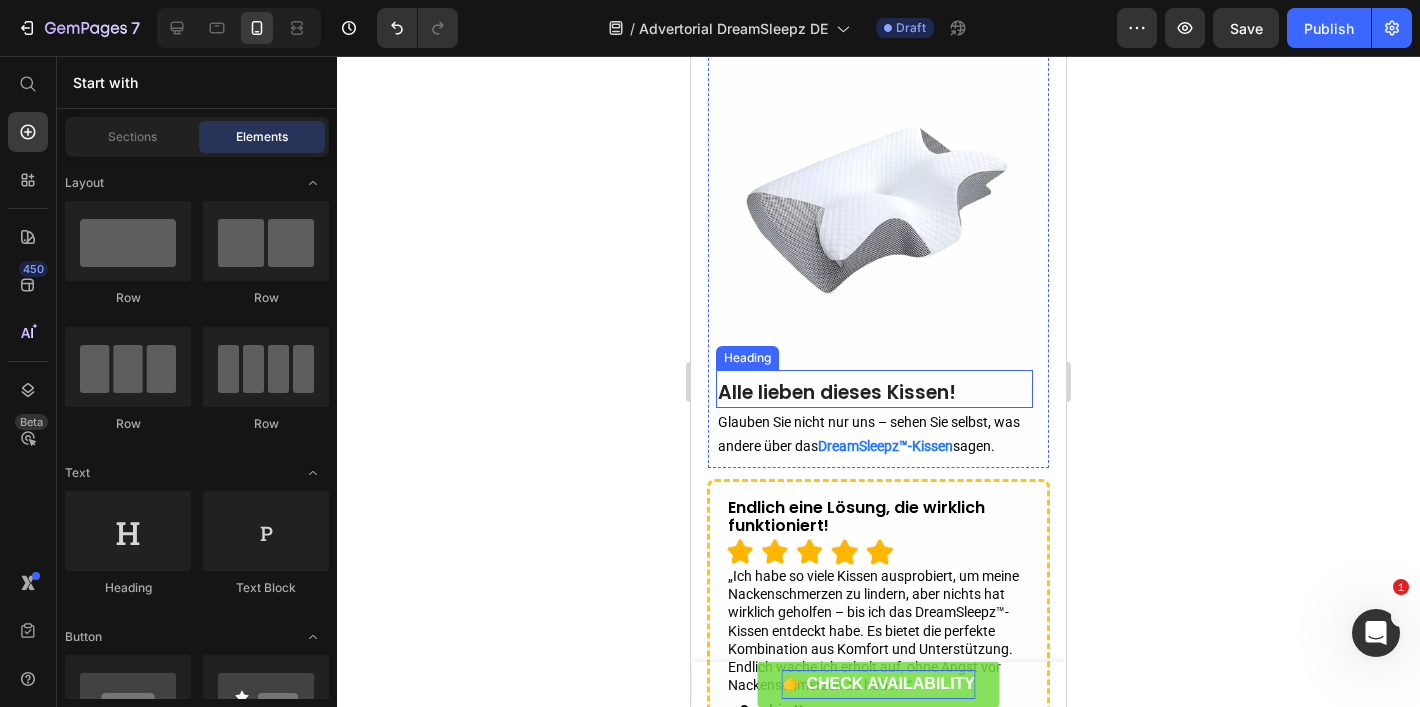 click on "Alle lieben dieses Kissen!" at bounding box center (837, 392) 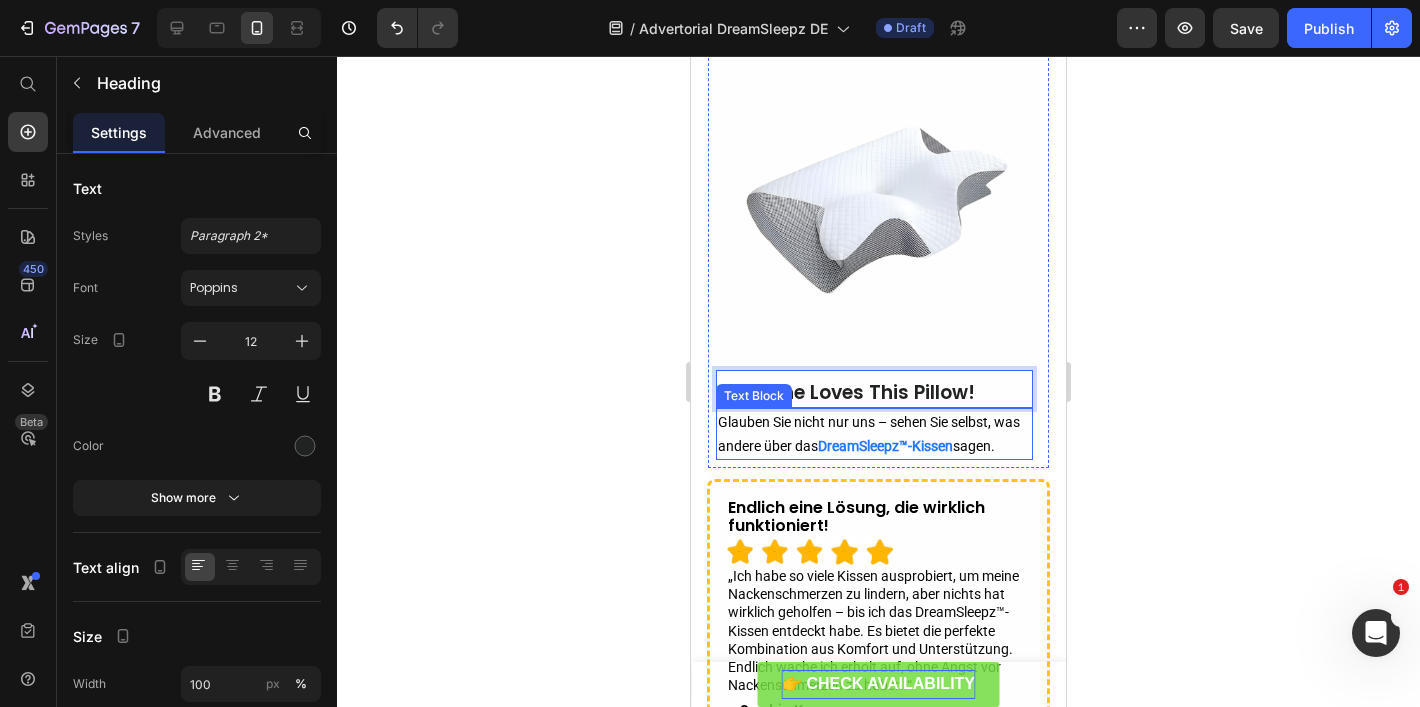 click on "Glauben Sie nicht nur uns – sehen Sie selbst, was andere über das" at bounding box center [869, 434] 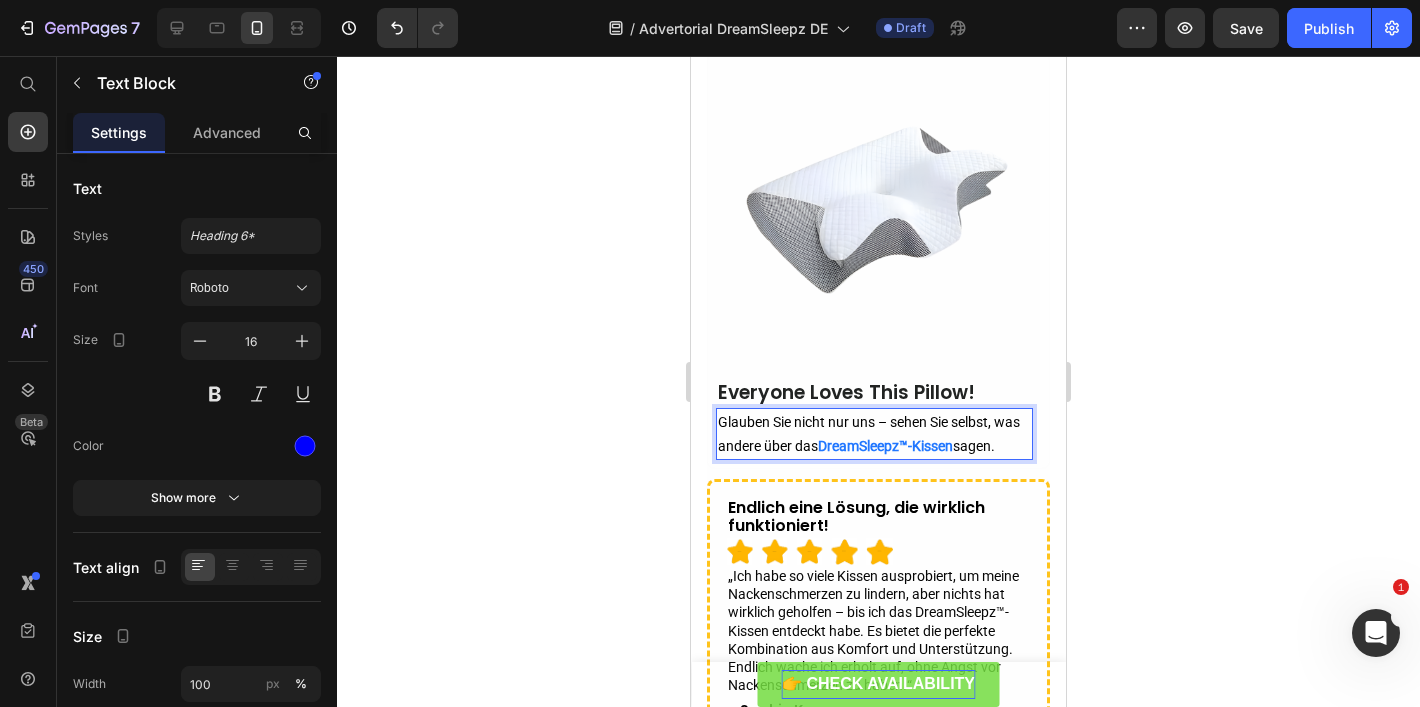 click on "Glauben Sie nicht nur uns – sehen Sie selbst, was andere über das  DreamSleepz™-Kissen  sagen." at bounding box center (874, 434) 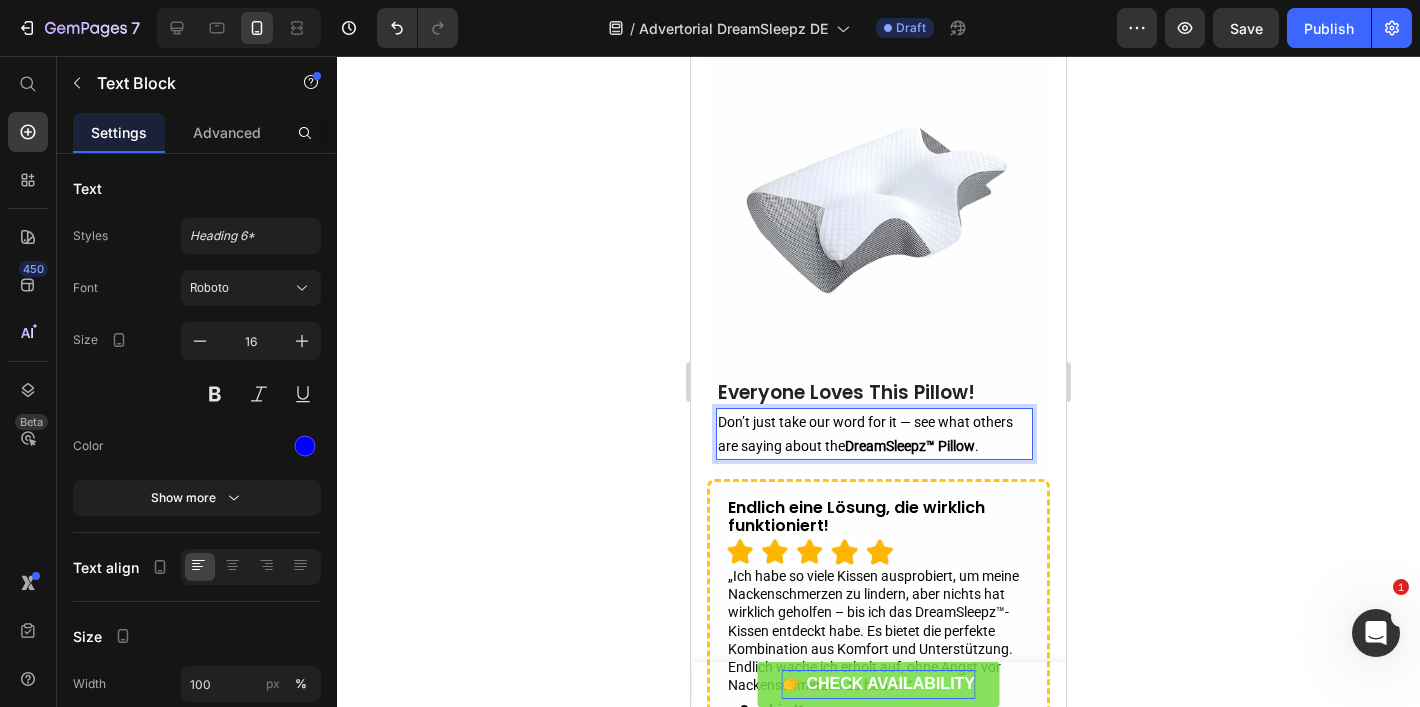 click on "DreamSleepz™ Pillow" at bounding box center (910, 446) 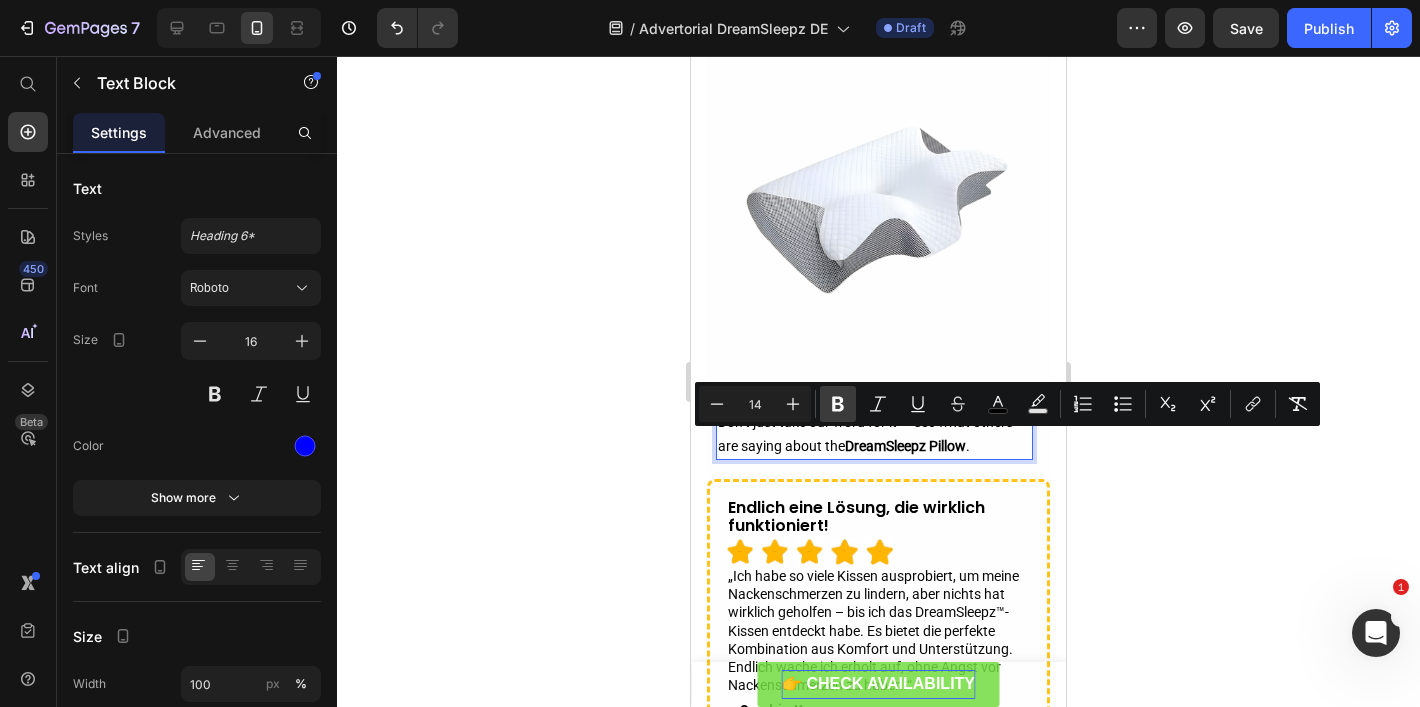click on "Bold" at bounding box center (838, 404) 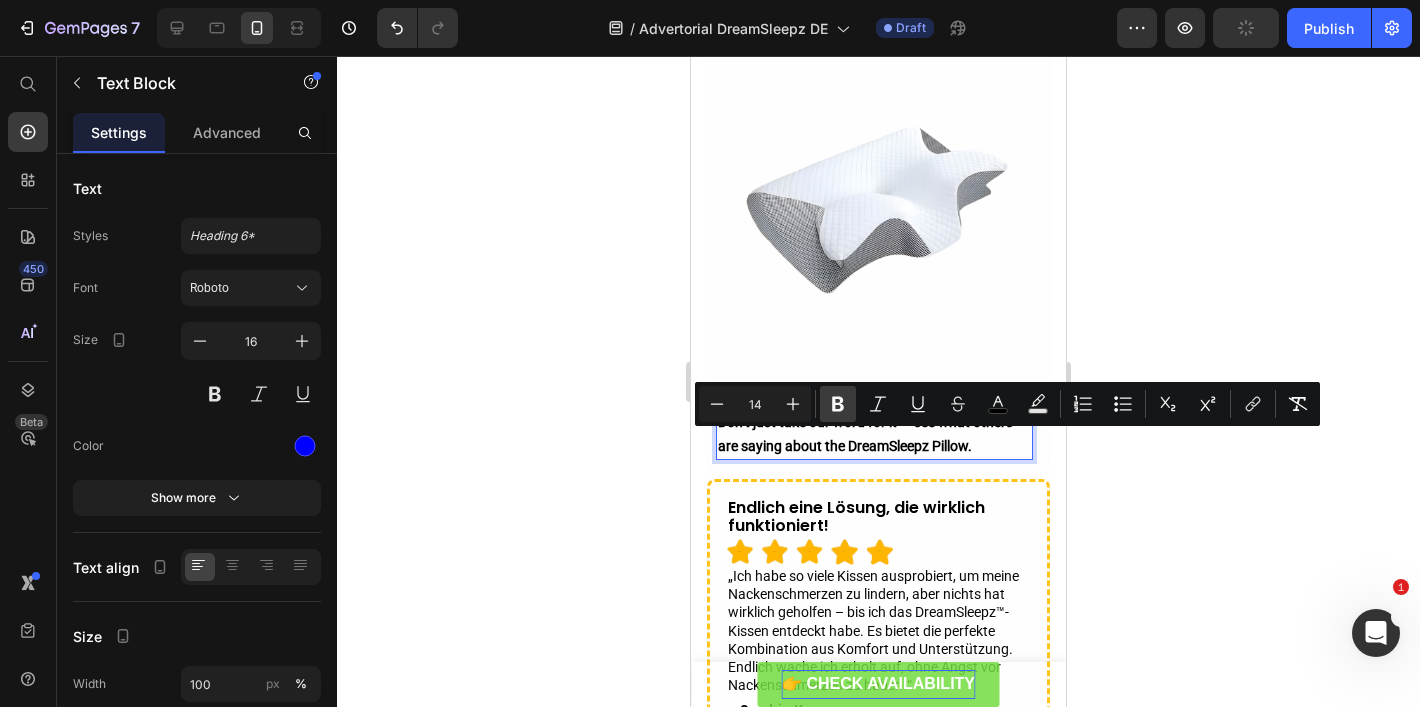 click on "Bold" at bounding box center (838, 404) 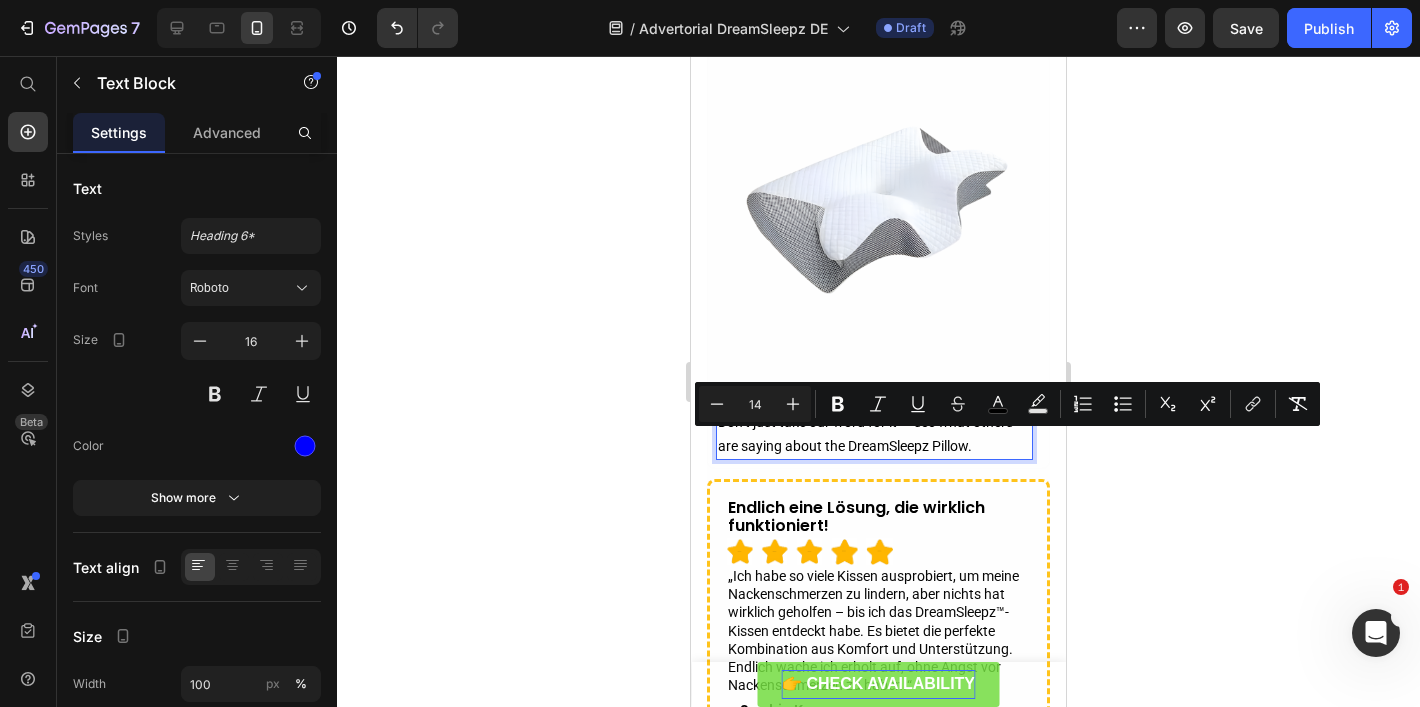 click on "Don’t just take our word for it — see what others are saying about the DreamSleepz Pillow." at bounding box center [865, 434] 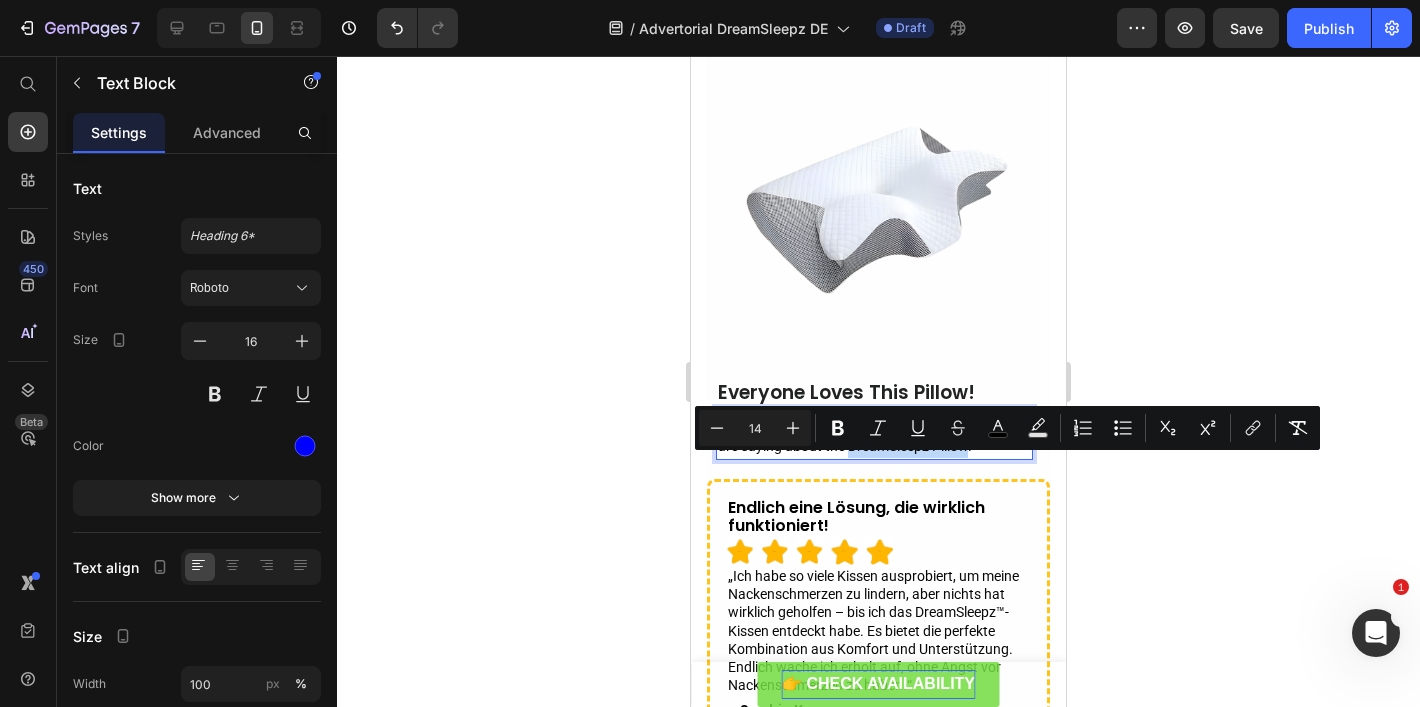 drag, startPoint x: 849, startPoint y: 461, endPoint x: 957, endPoint y: 464, distance: 108.04166 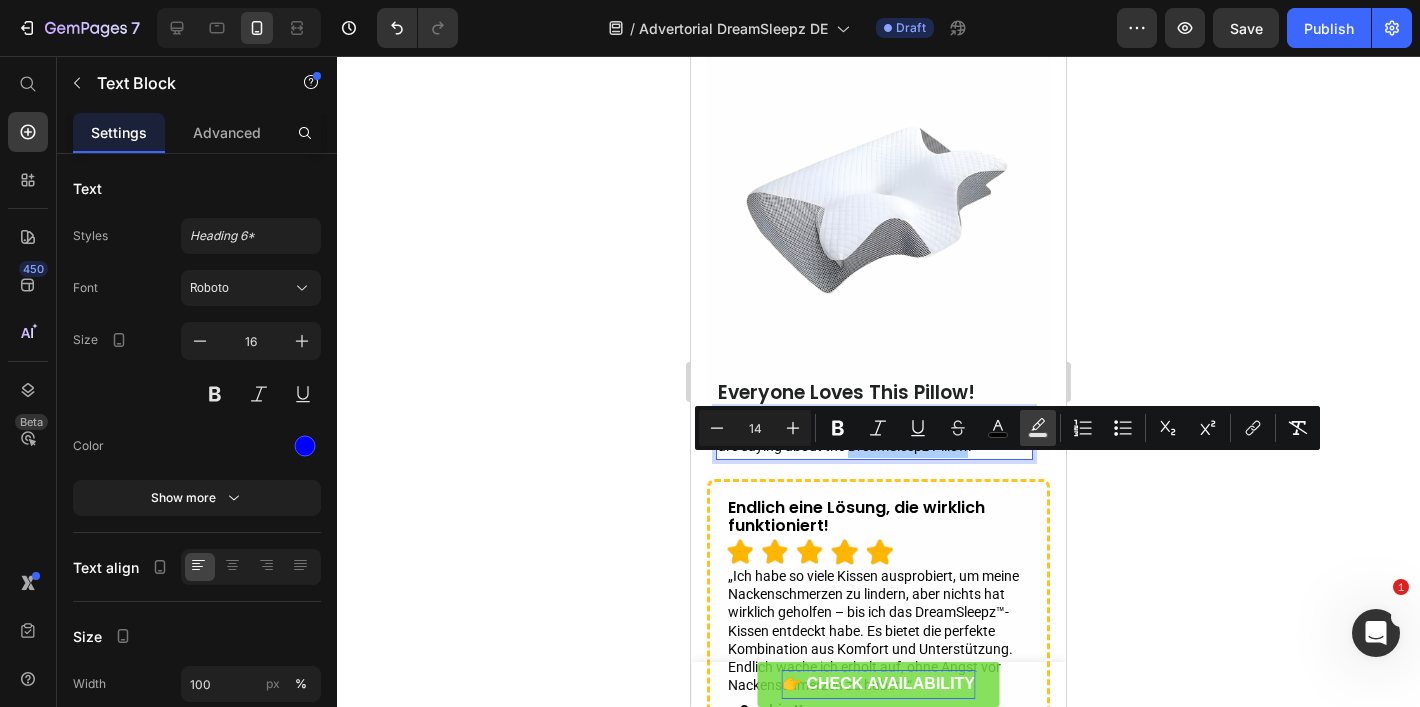 click 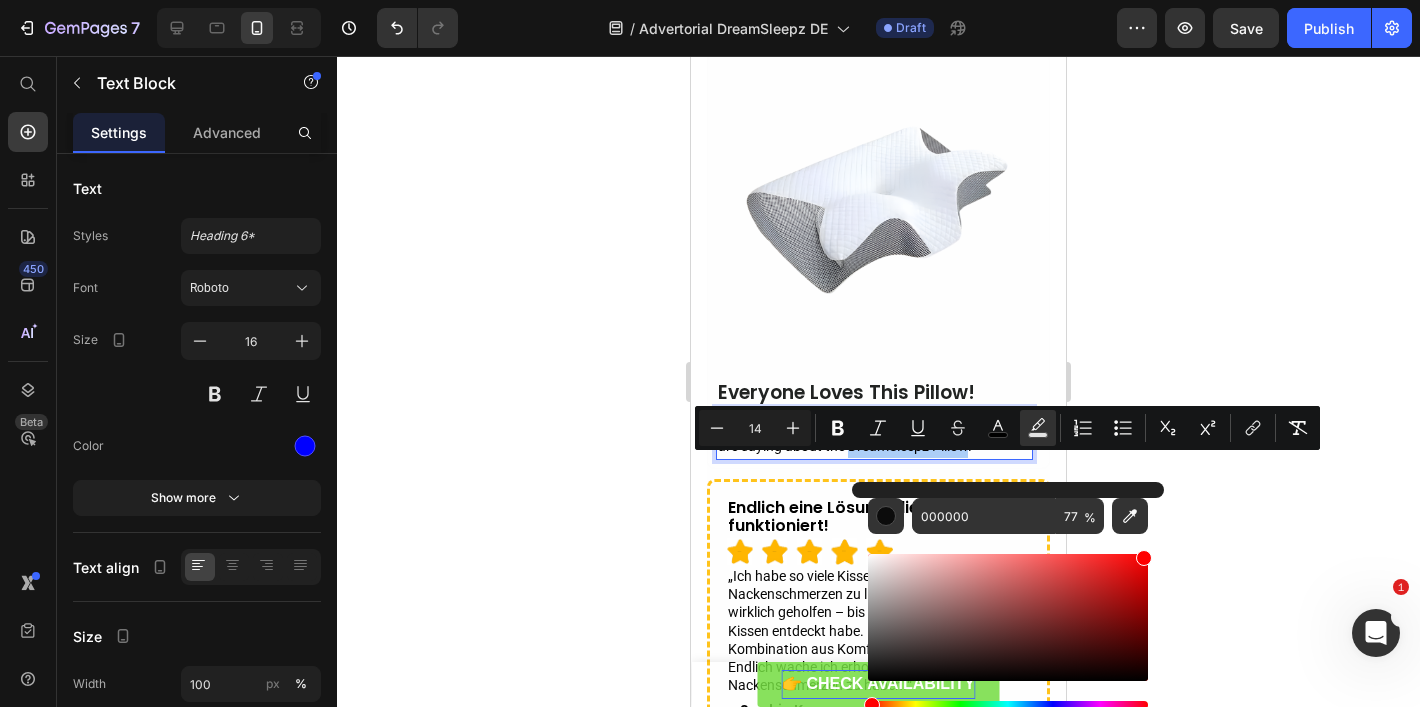 drag, startPoint x: 975, startPoint y: 597, endPoint x: 1209, endPoint y: 537, distance: 241.56987 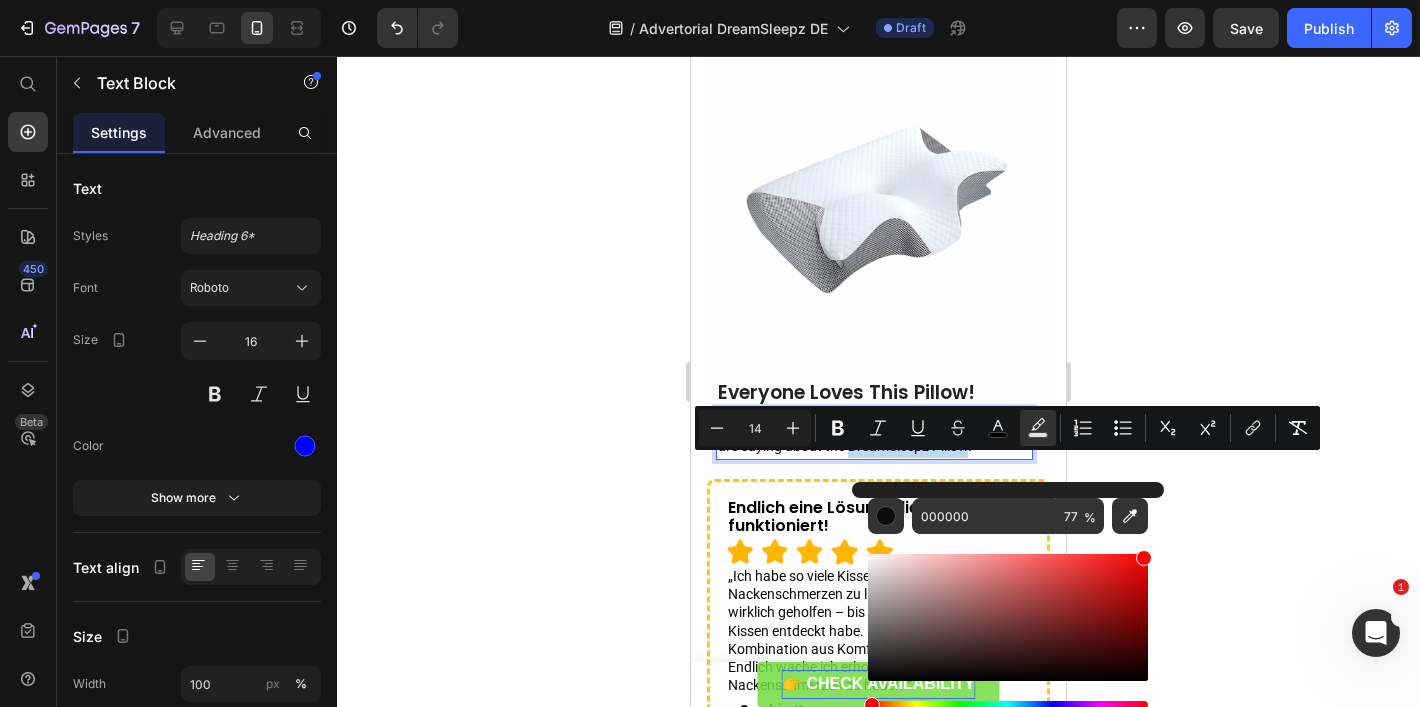 type on "FF0000" 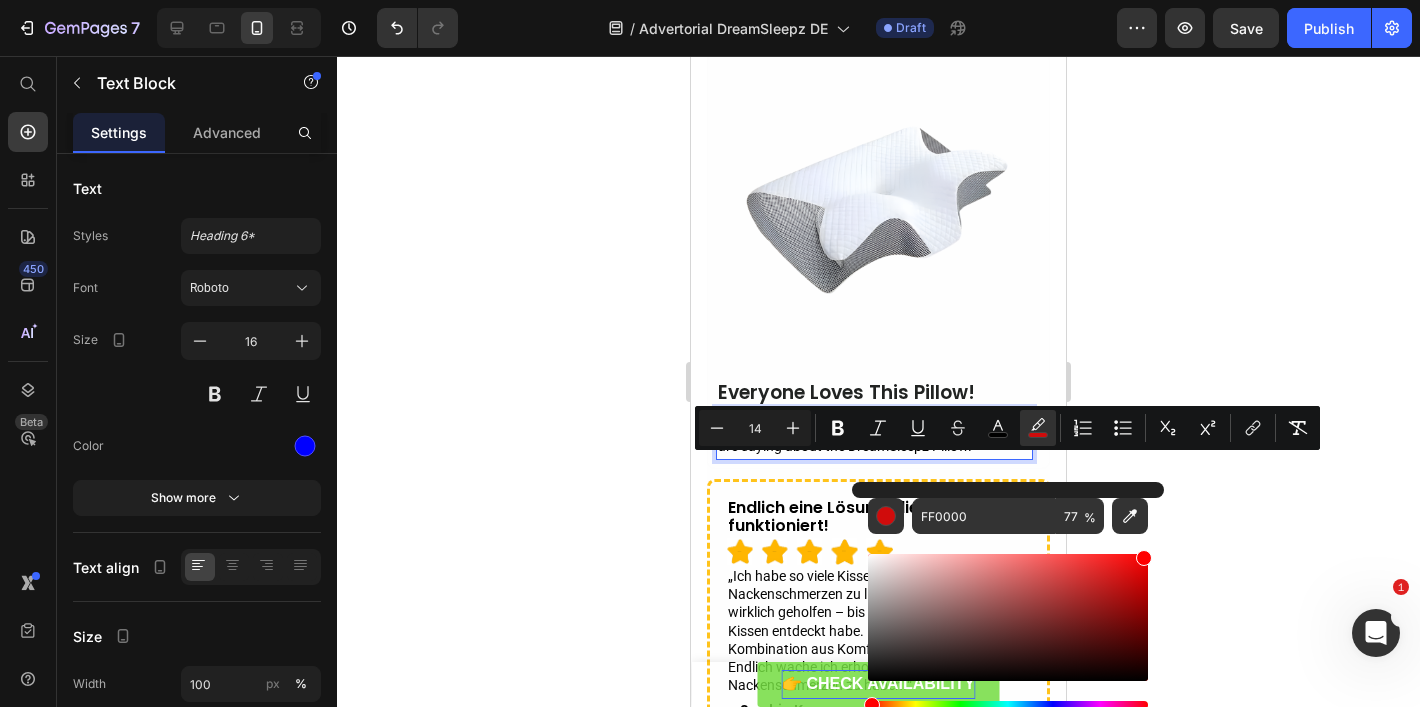 click 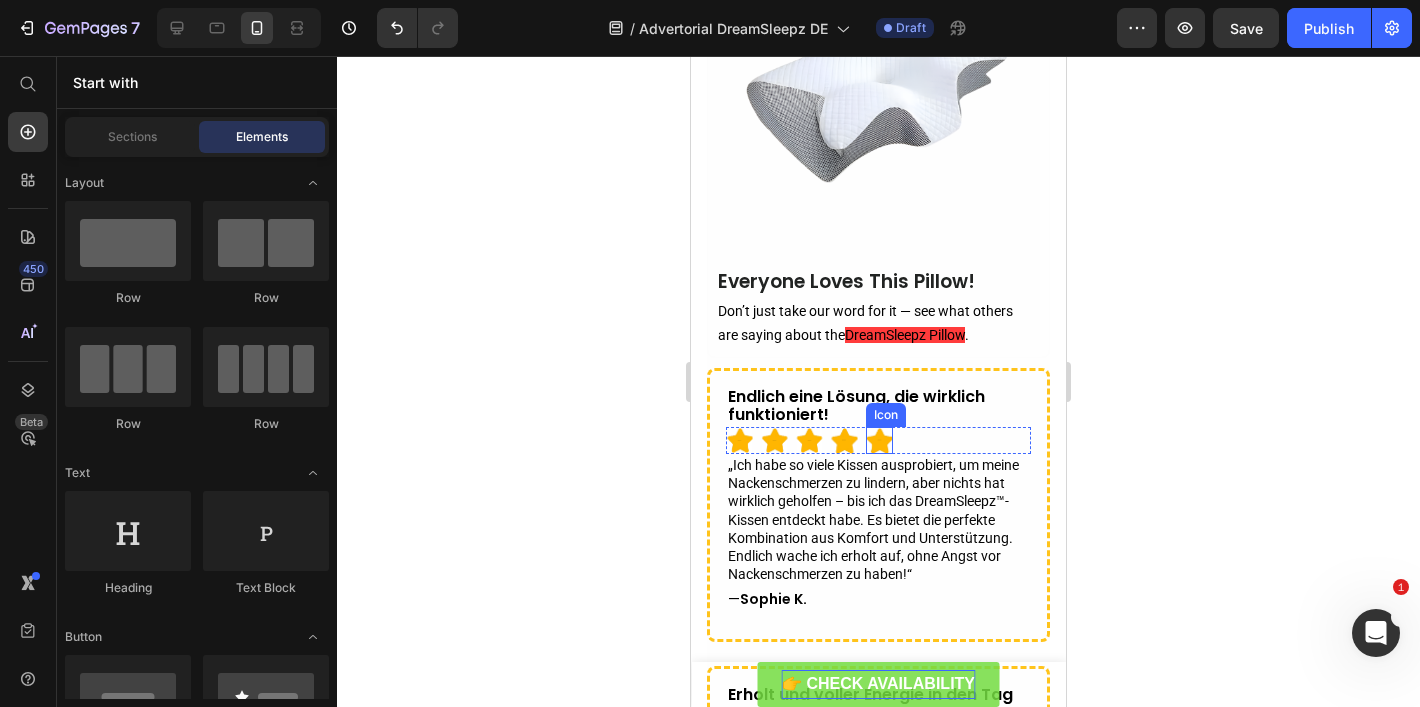 scroll, scrollTop: 6638, scrollLeft: 0, axis: vertical 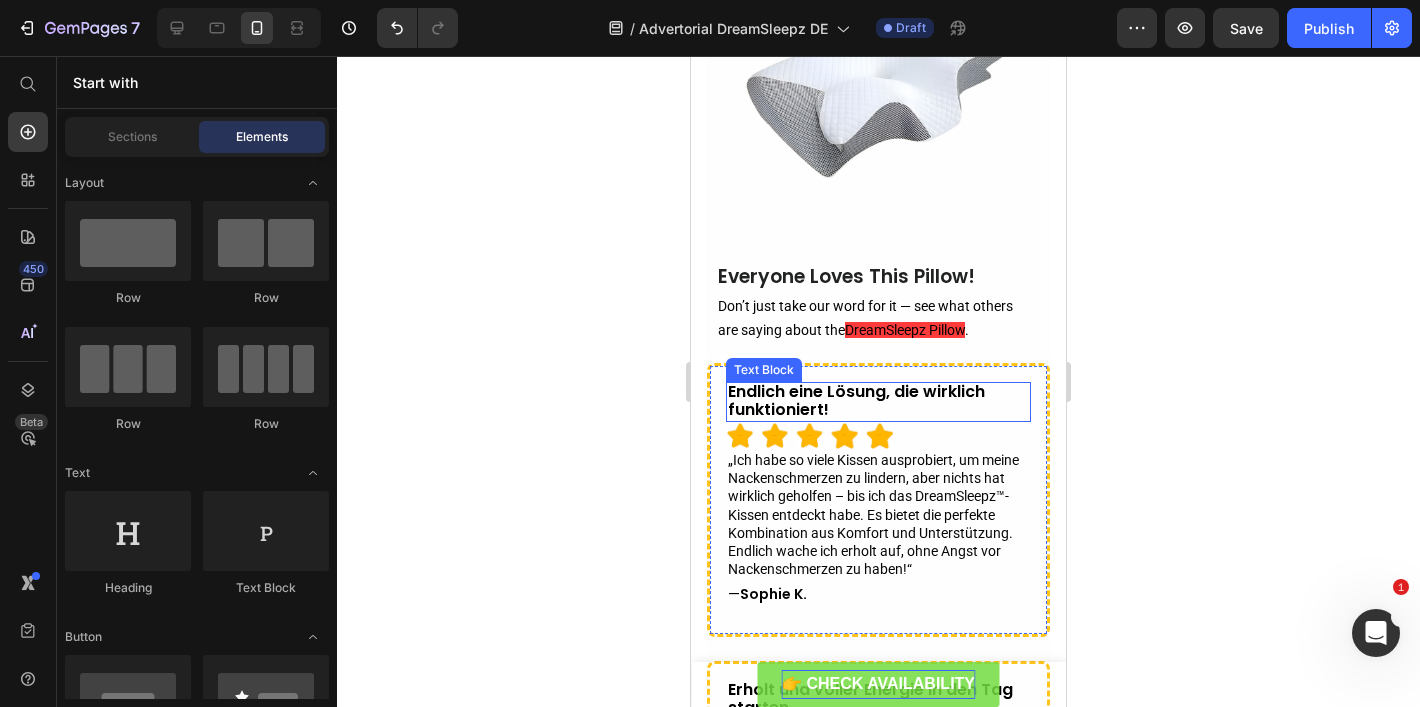 click on "Endlich eine Lösung, die wirklich funktioniert!" at bounding box center (878, 402) 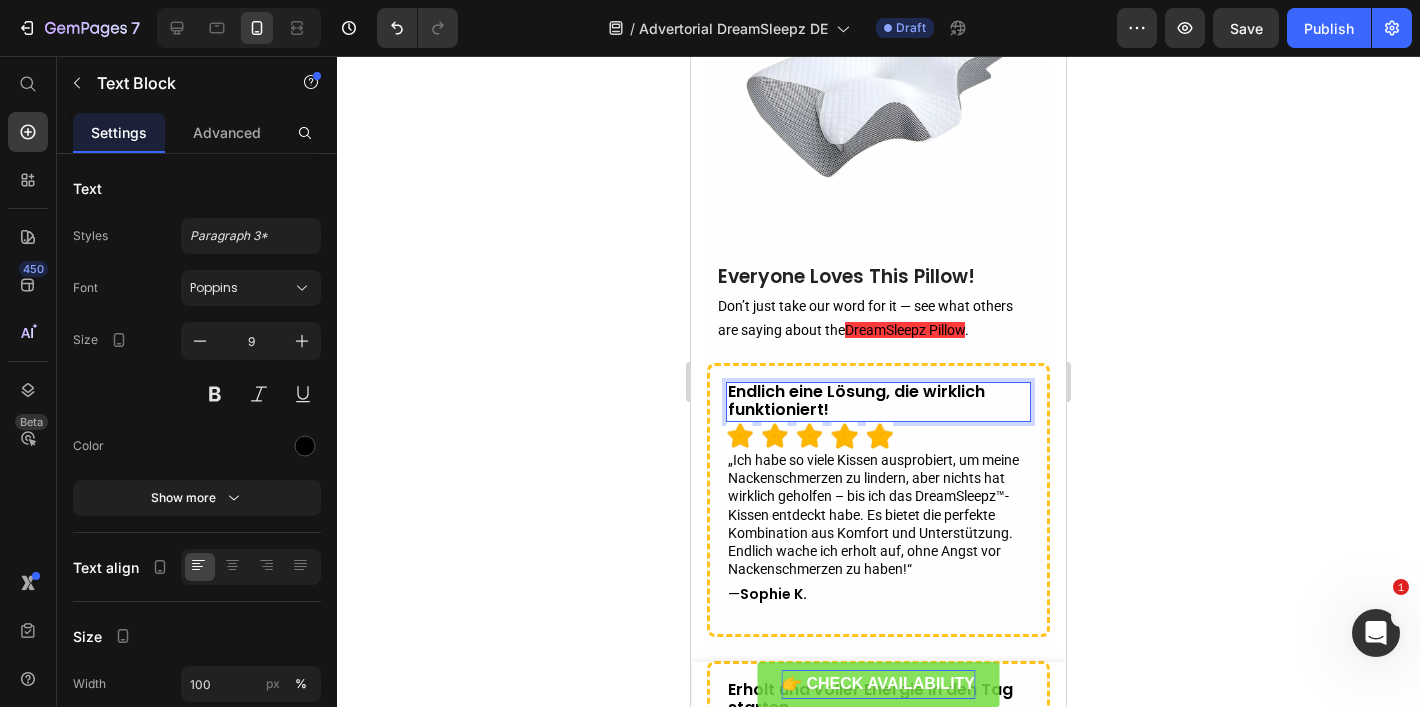 click on "Endlich eine Lösung, die wirklich funktioniert!" at bounding box center (878, 402) 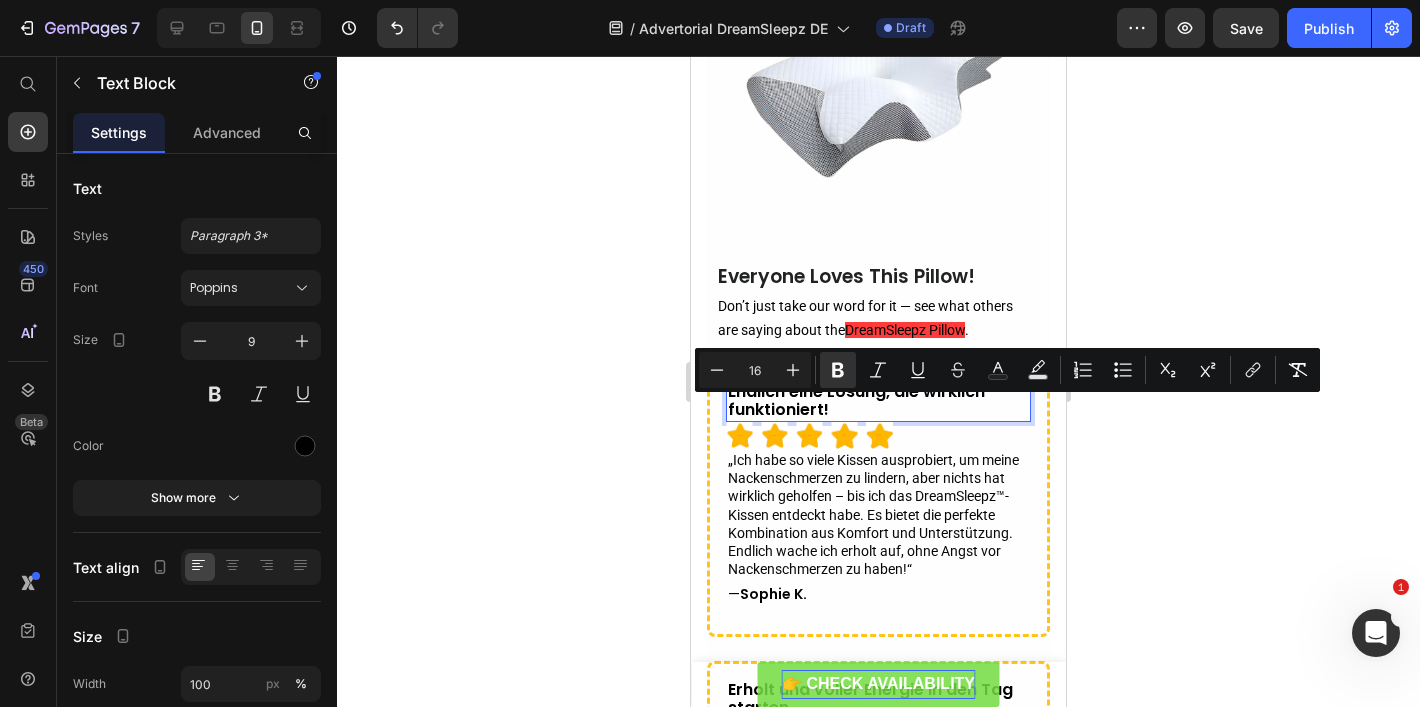 click on "„Ich habe so viele Kissen ausprobiert, um meine Nackenschmerzen zu lindern, aber nichts hat wirklich geholfen – bis ich das DreamSleepz™-Kissen entdeckt habe. Es bietet die perfekte Kombination aus Komfort und Unterstützung. Endlich wache ich erholt auf, ohne Angst vor Nackenschmerzen zu haben!“" at bounding box center (878, 514) 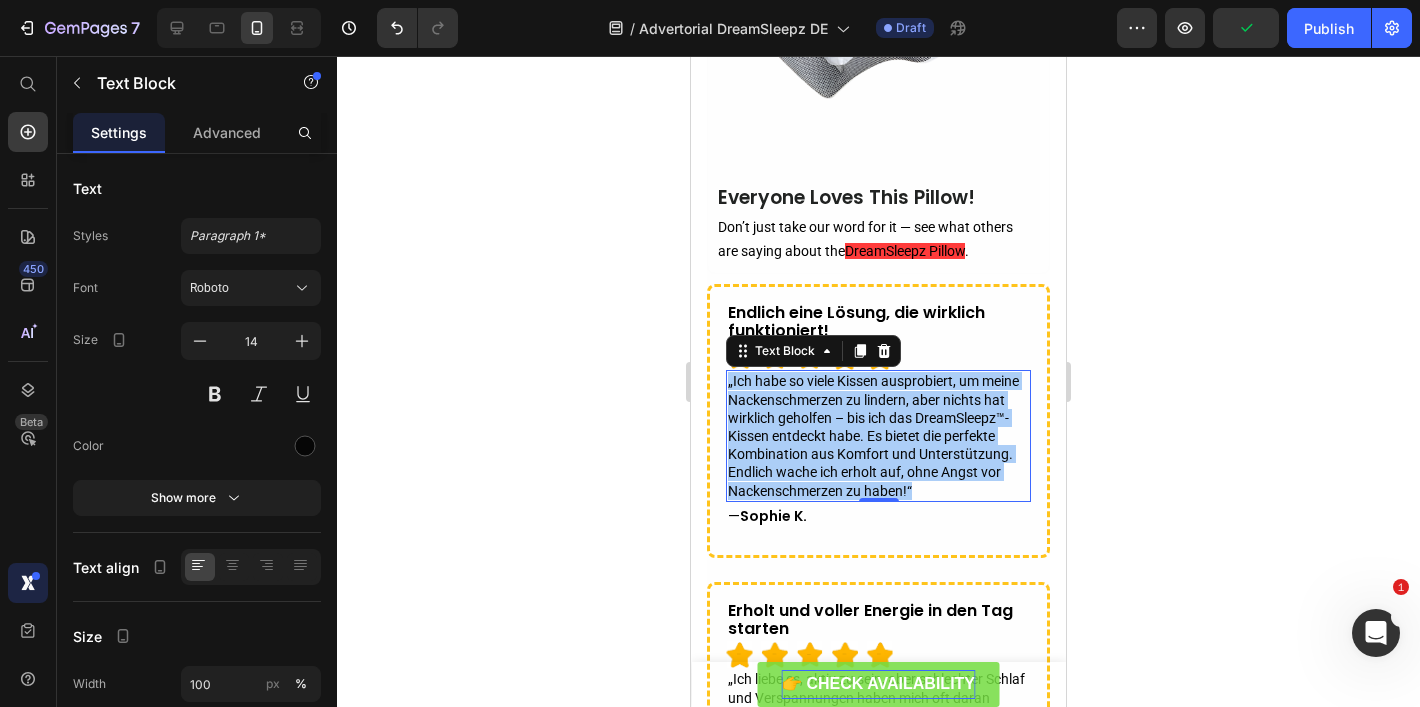 scroll, scrollTop: 6757, scrollLeft: 0, axis: vertical 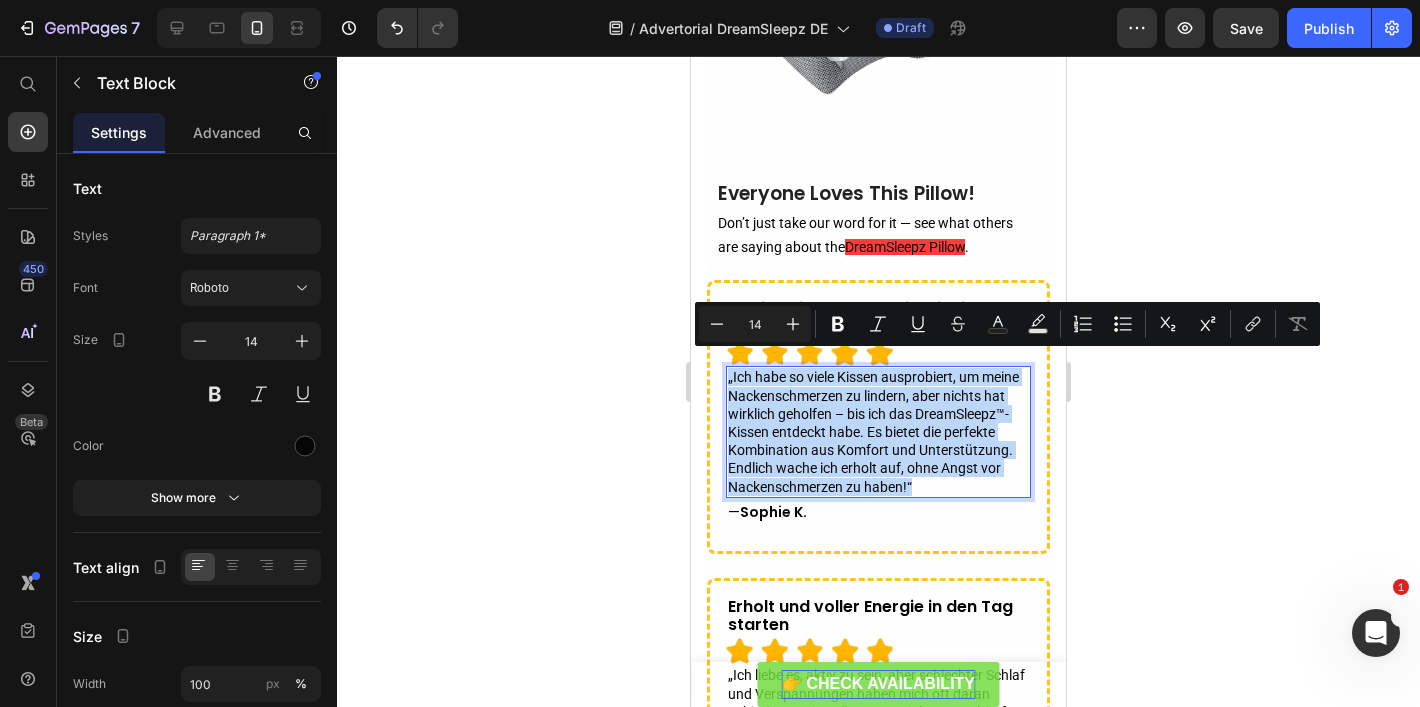 click on "Sophie K." at bounding box center (773, 512) 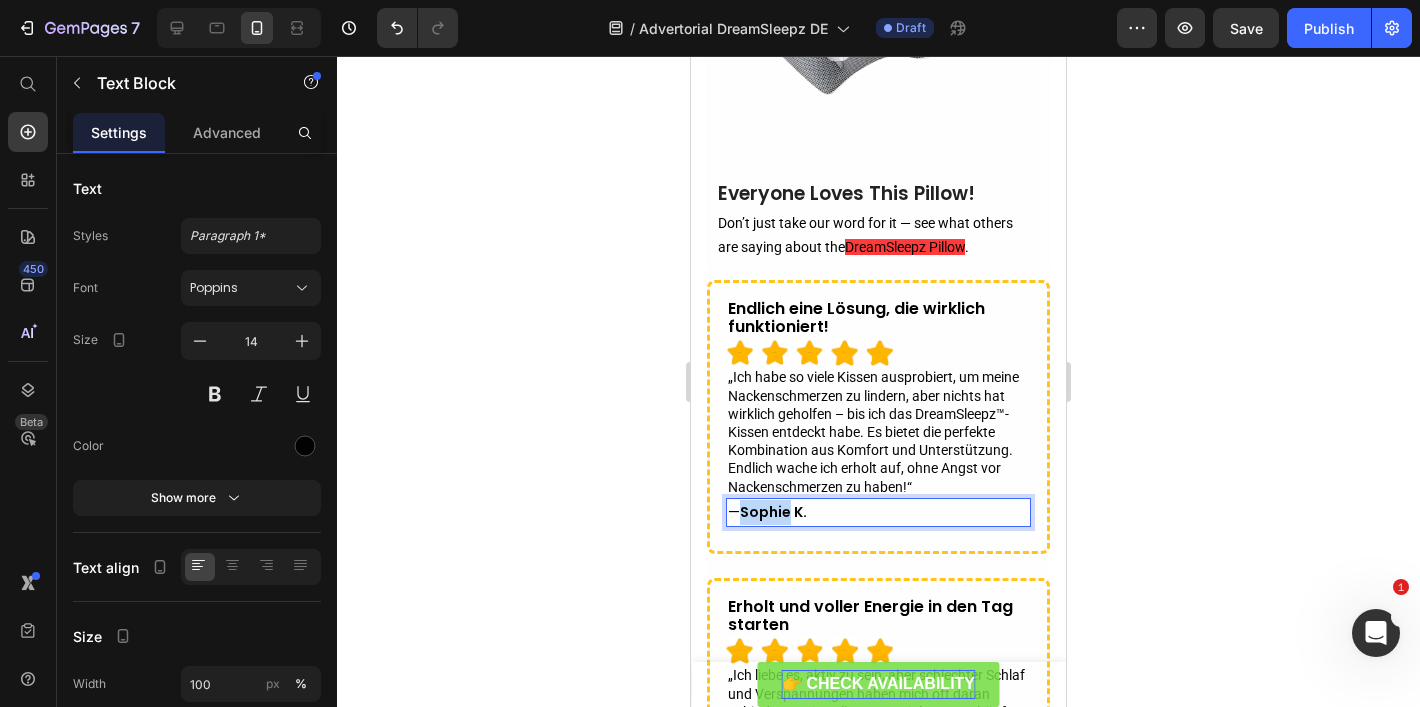 click on "Sophie K." at bounding box center (773, 512) 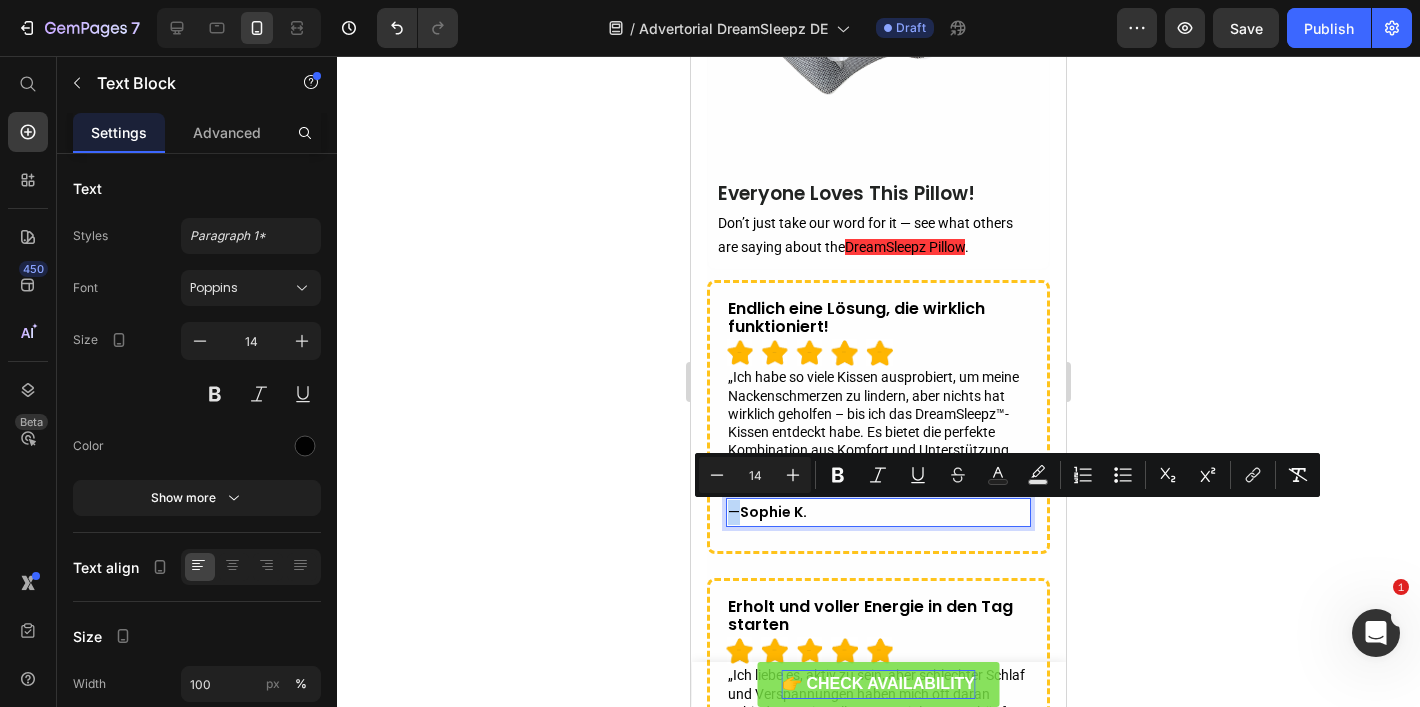 copy on "—" 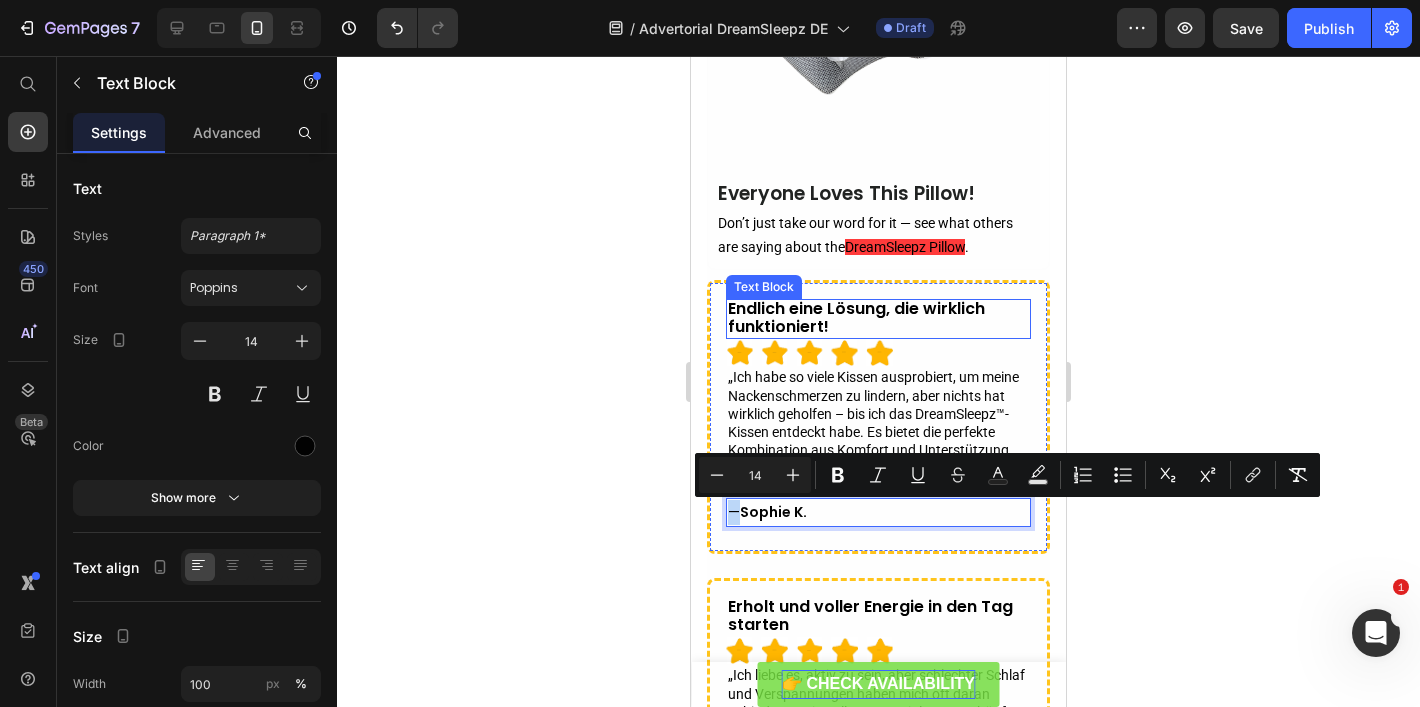 click on "Endlich eine Lösung, die wirklich funktioniert!" at bounding box center [878, 319] 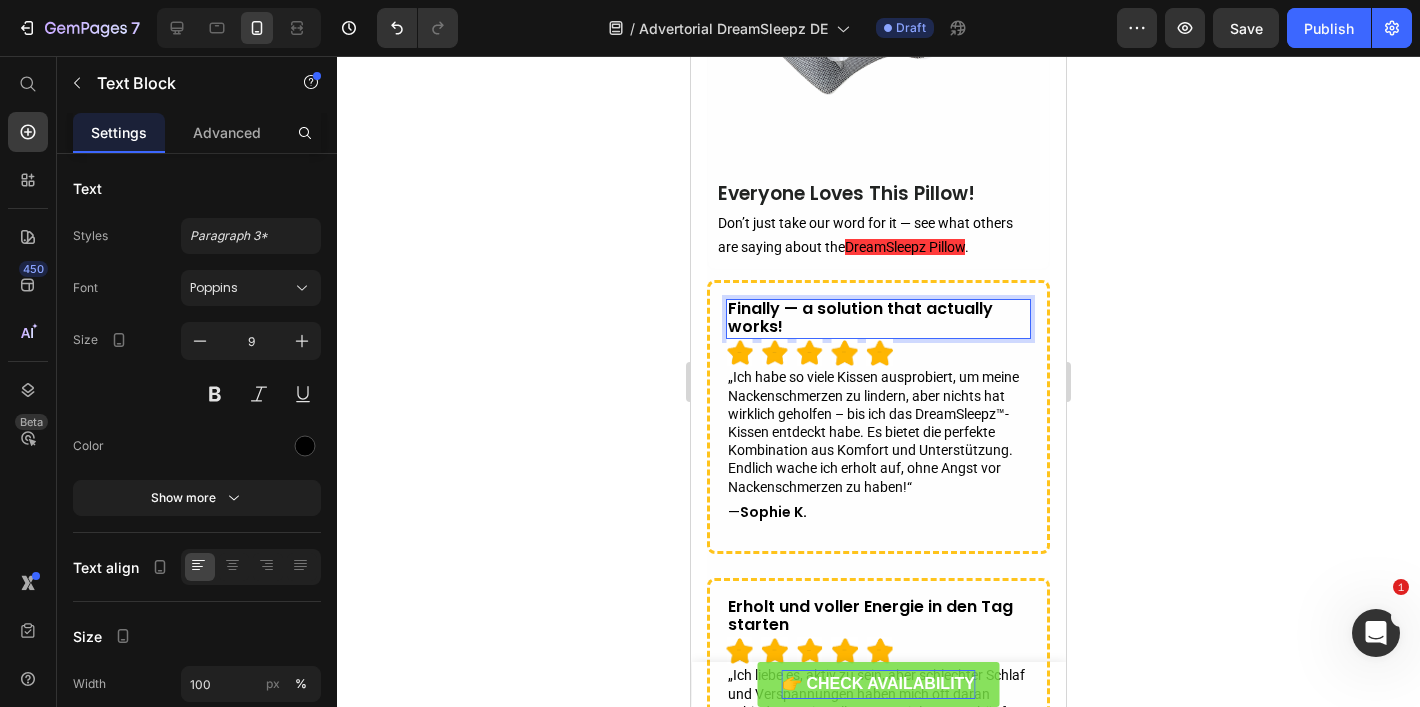 click on "Finally — a solution that actually works!" at bounding box center (860, 317) 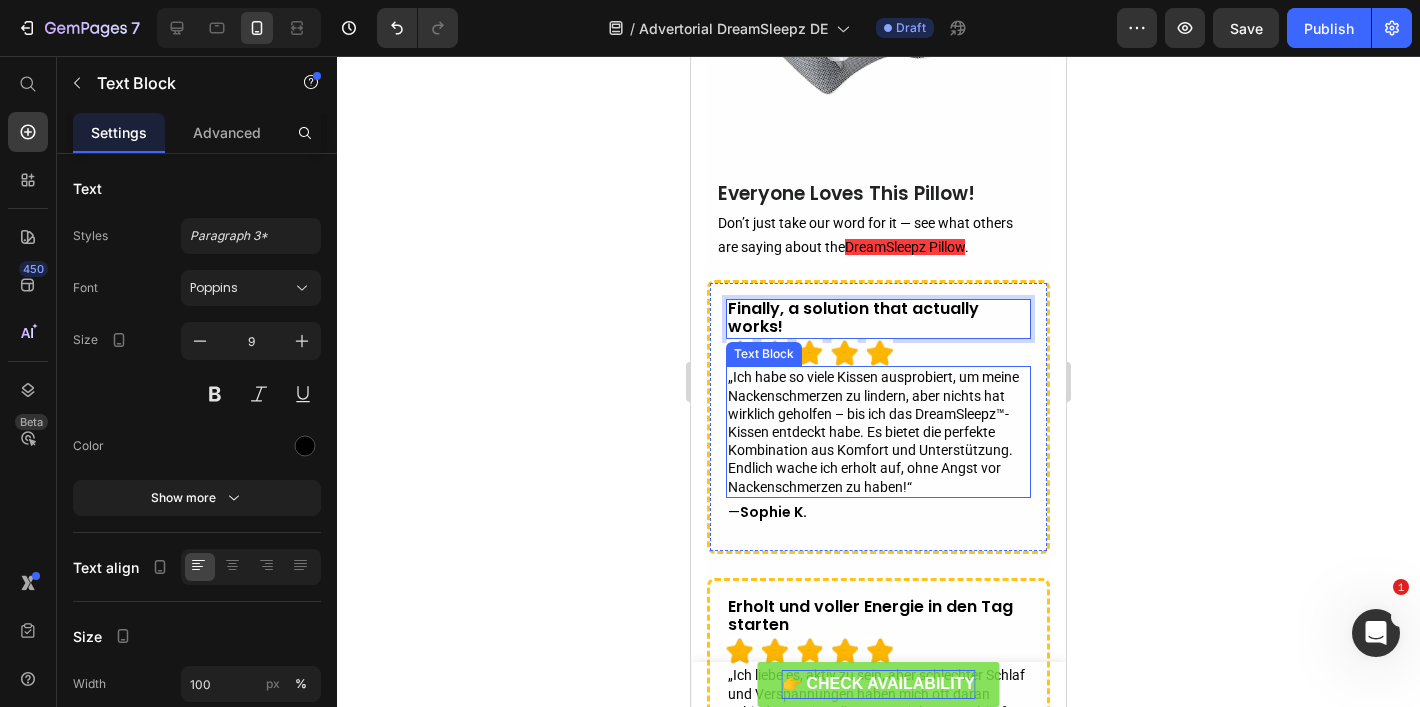 click on "„Ich habe so viele Kissen ausprobiert, um meine Nackenschmerzen zu lindern, aber nichts hat wirklich geholfen – bis ich das DreamSleepz™-Kissen entdeckt habe. Es bietet die perfekte Kombination aus Komfort und Unterstützung. Endlich wache ich erholt auf, ohne Angst vor Nackenschmerzen zu haben!“" at bounding box center (878, 431) 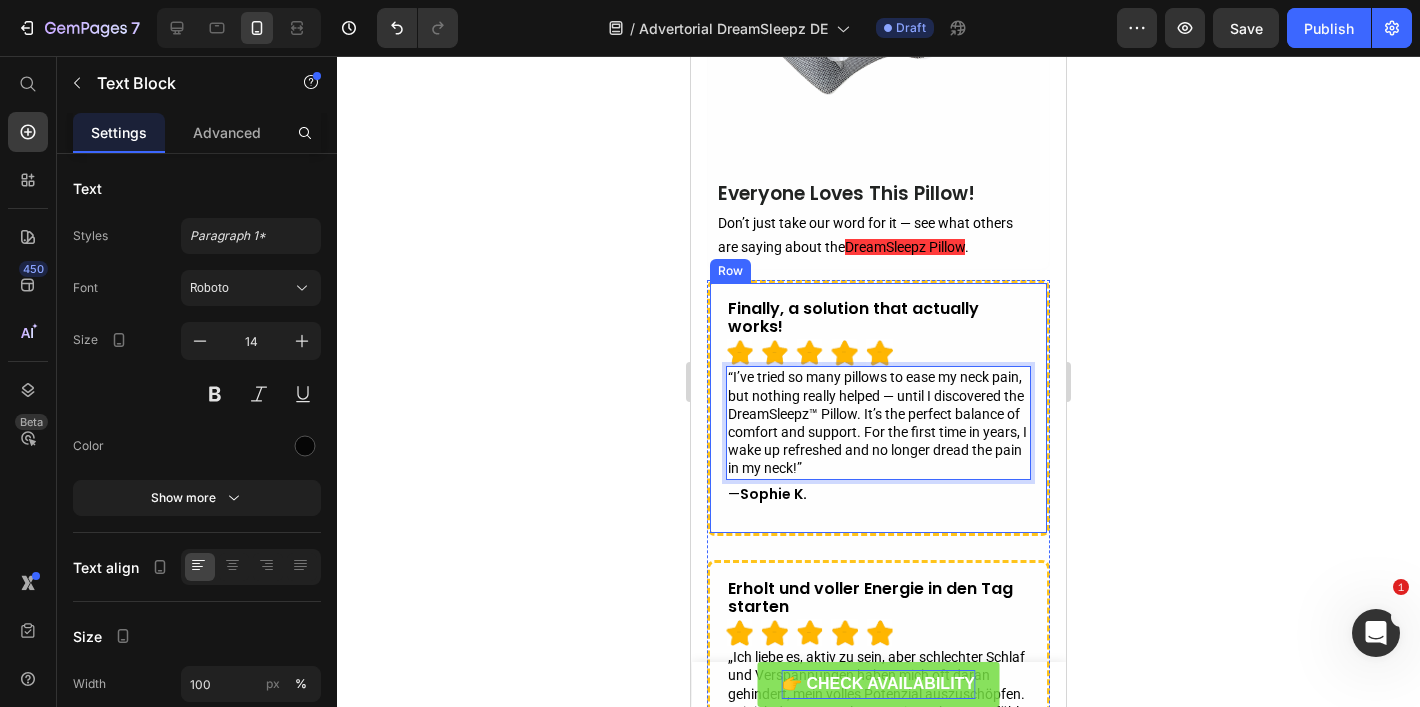 click 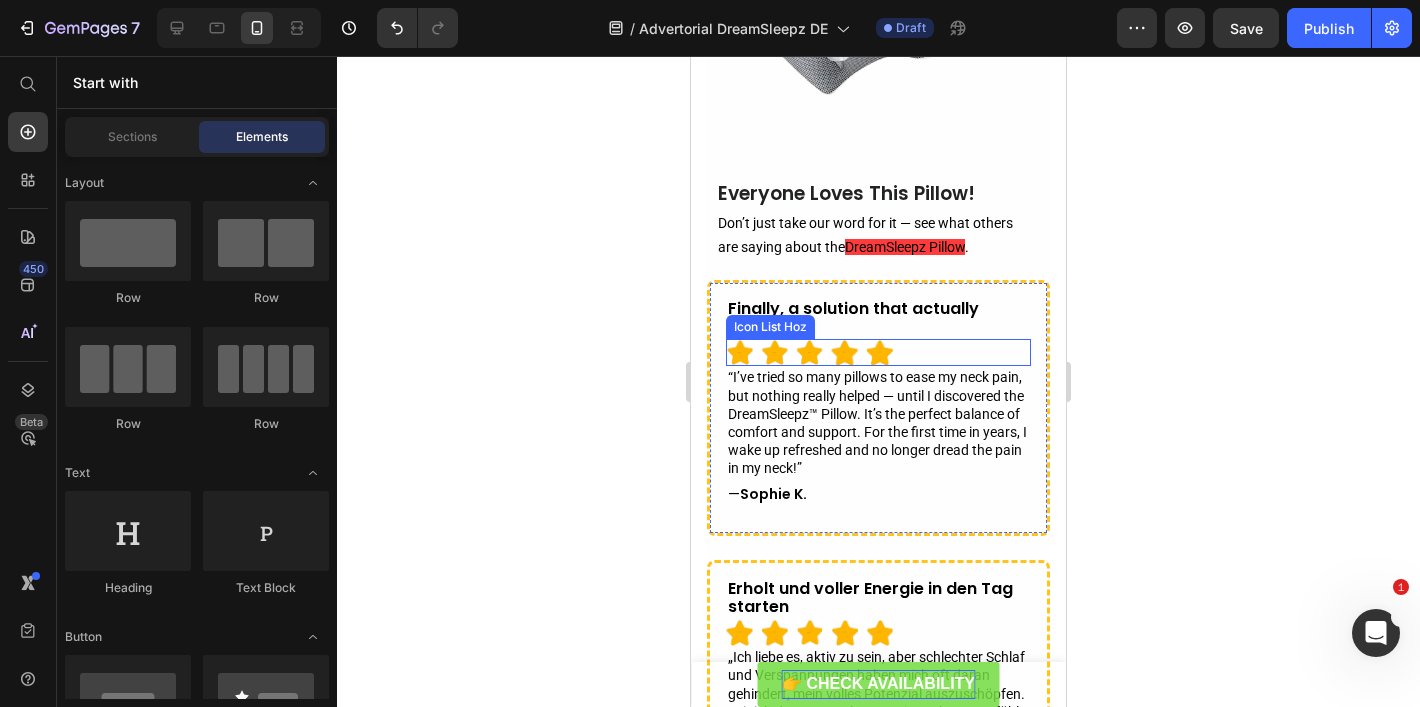 click on "Icon     Icon     Icon     Icon     Icon" at bounding box center (878, 352) 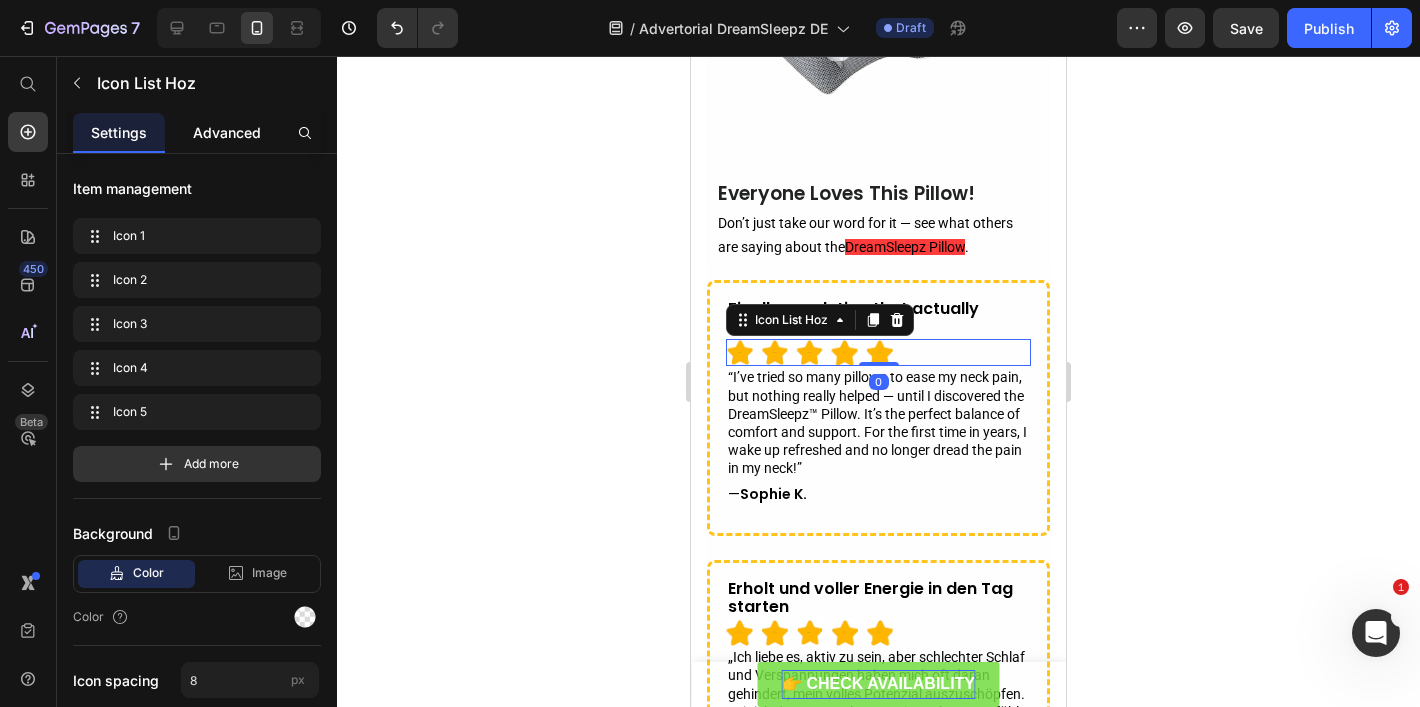 click on "Advanced" 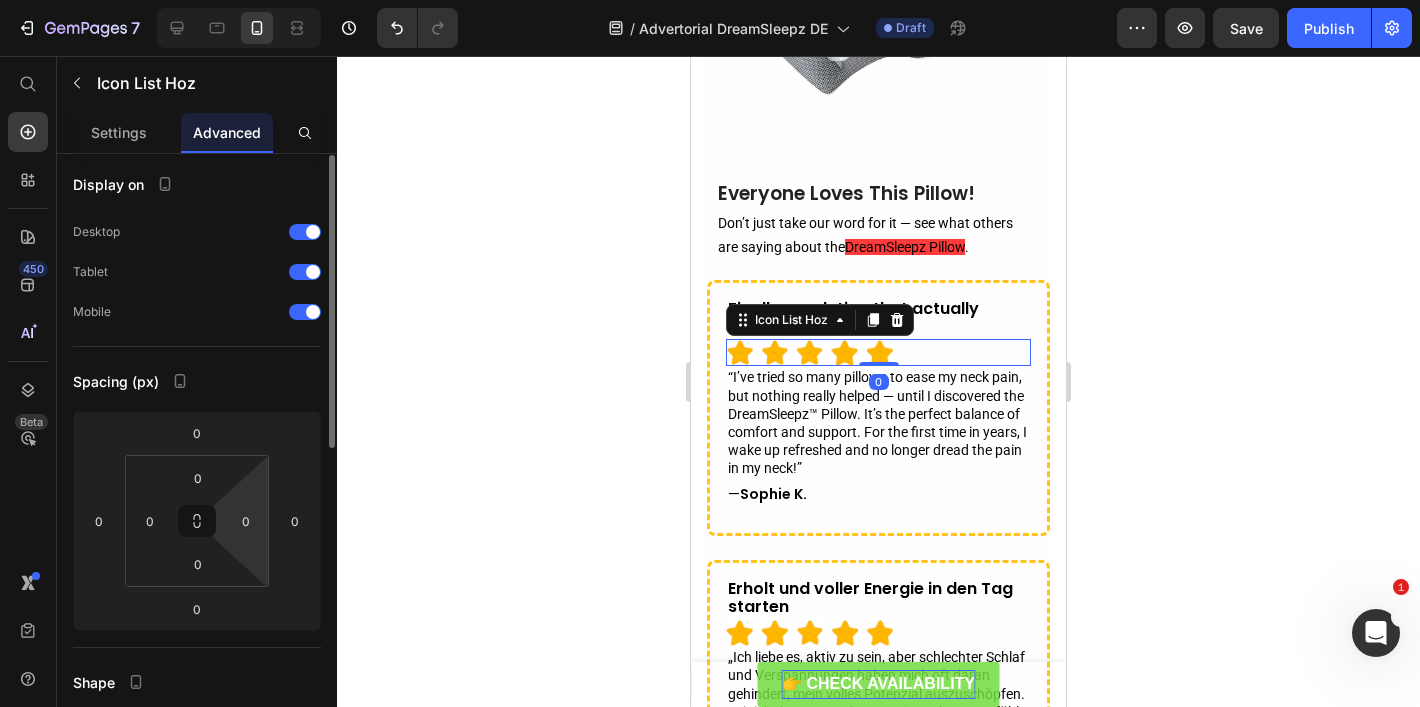 scroll, scrollTop: 137, scrollLeft: 0, axis: vertical 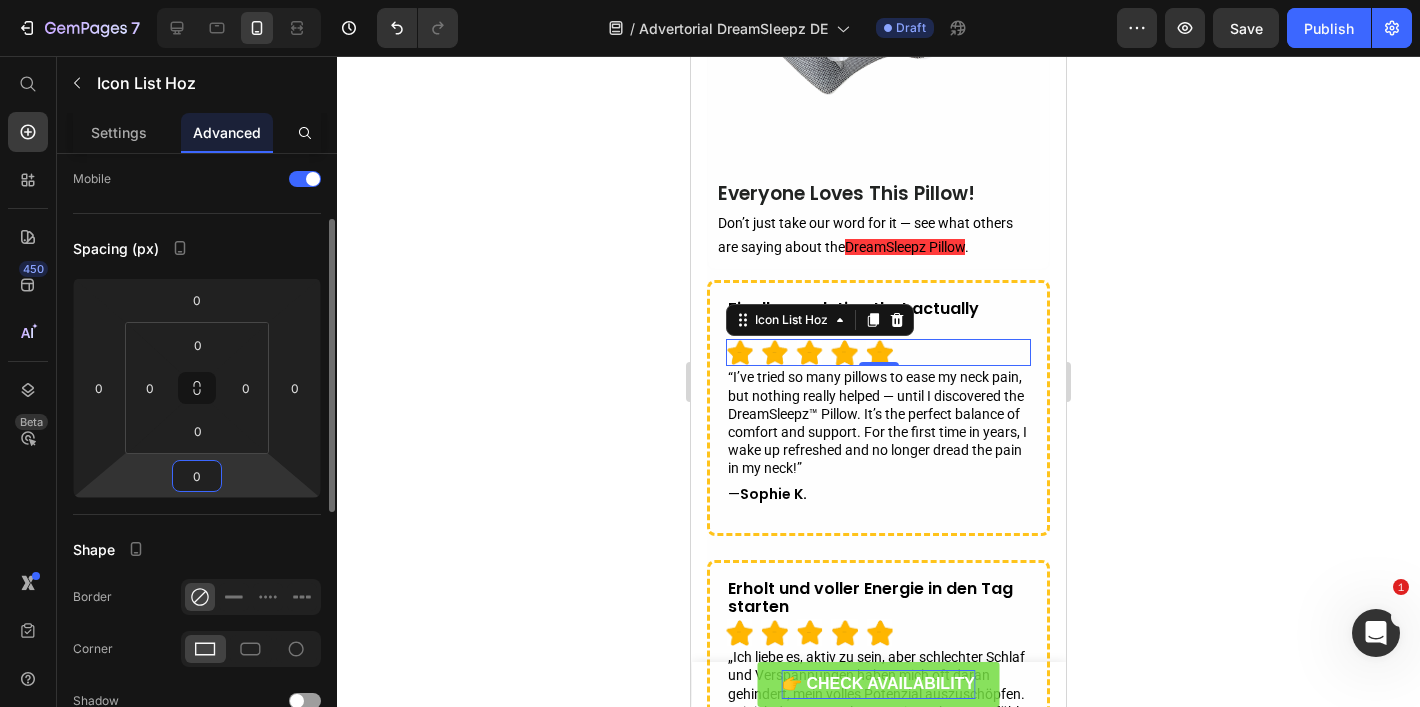 click on "0" at bounding box center [197, 476] 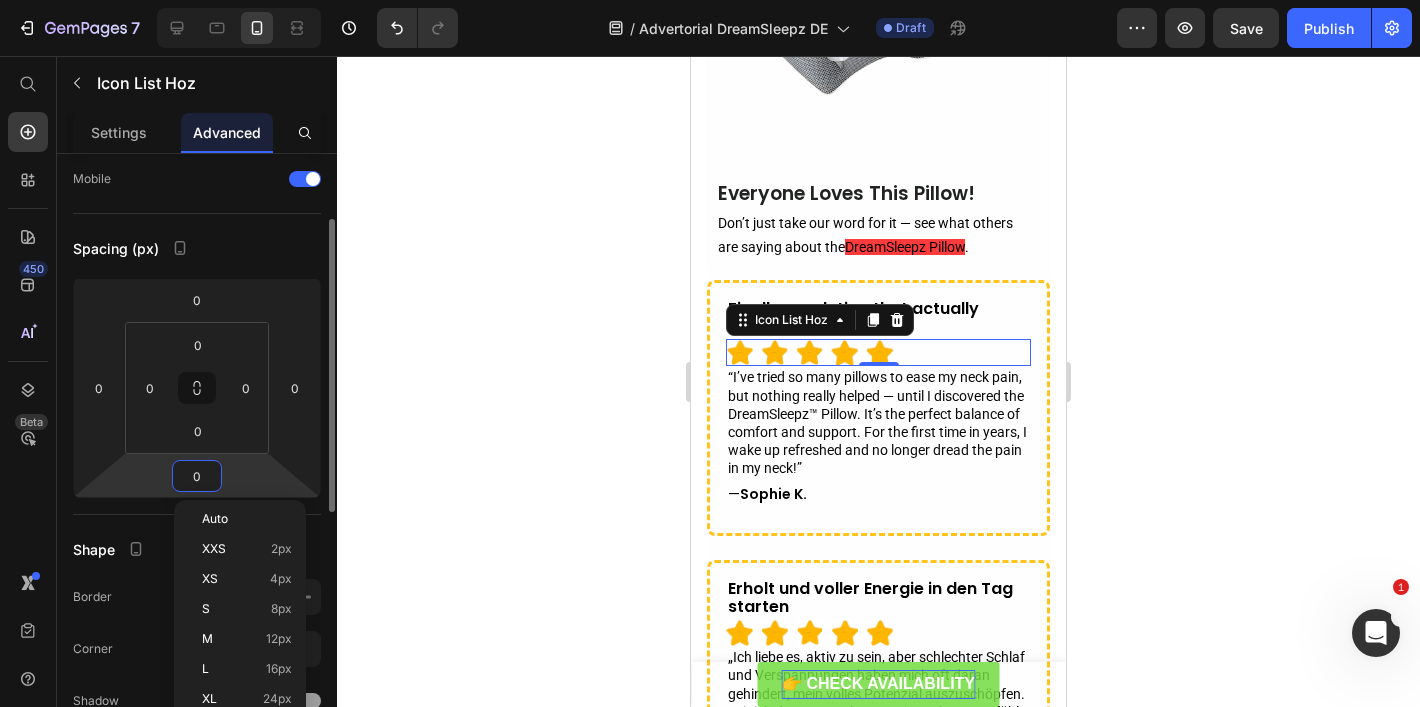 type on "5" 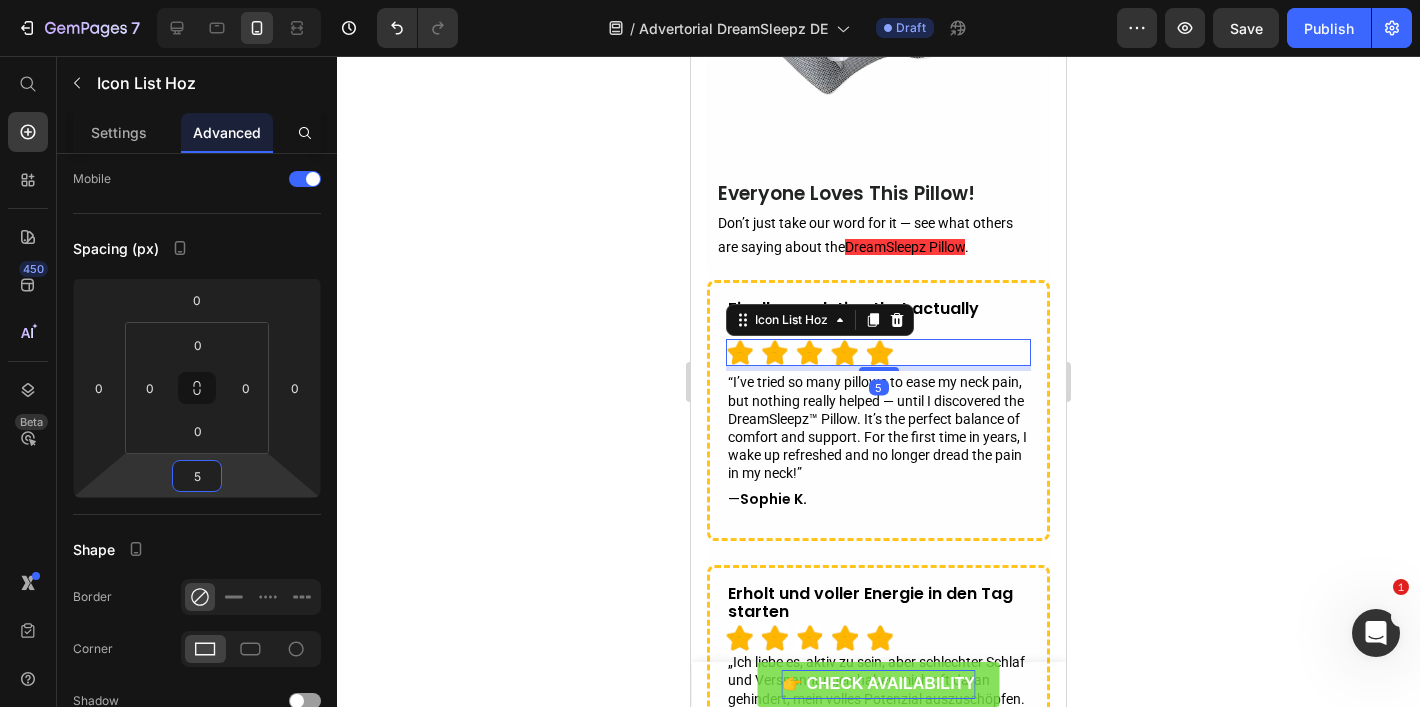 click 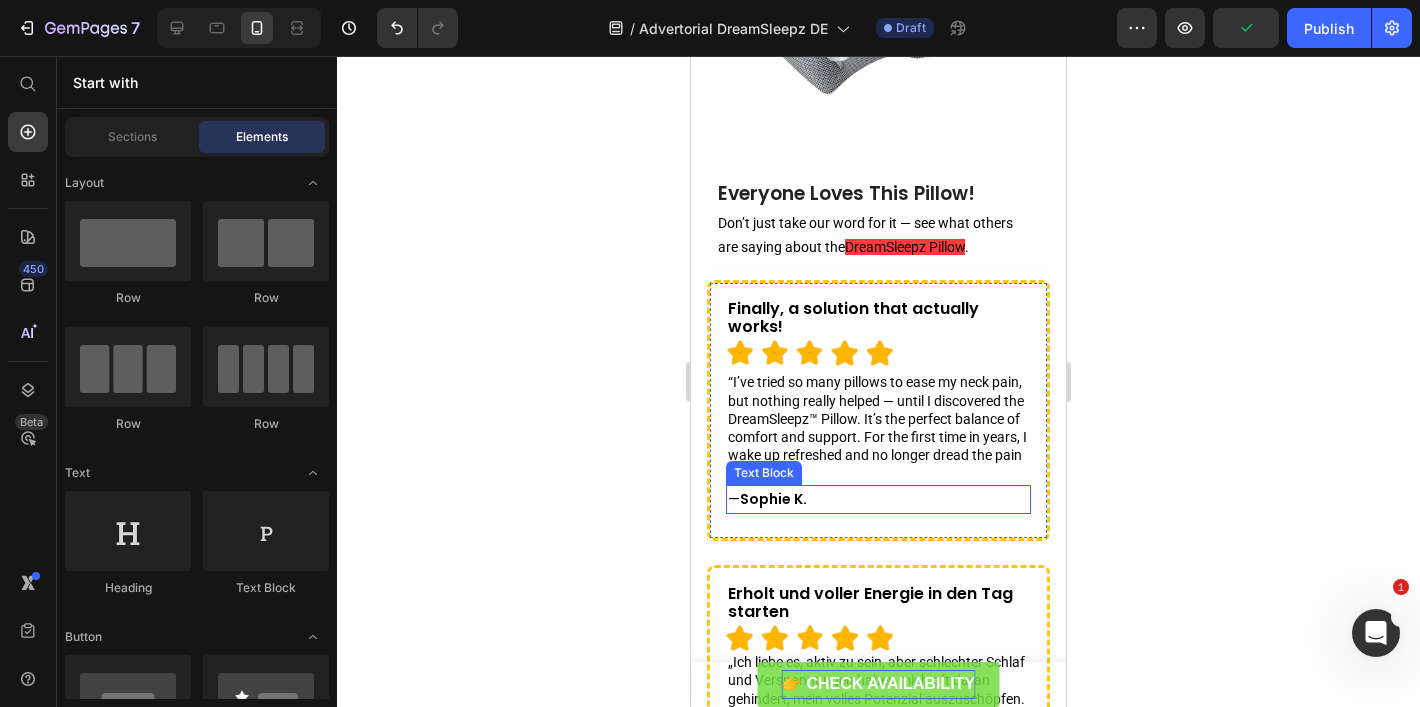 click on "Sophie K." at bounding box center (773, 499) 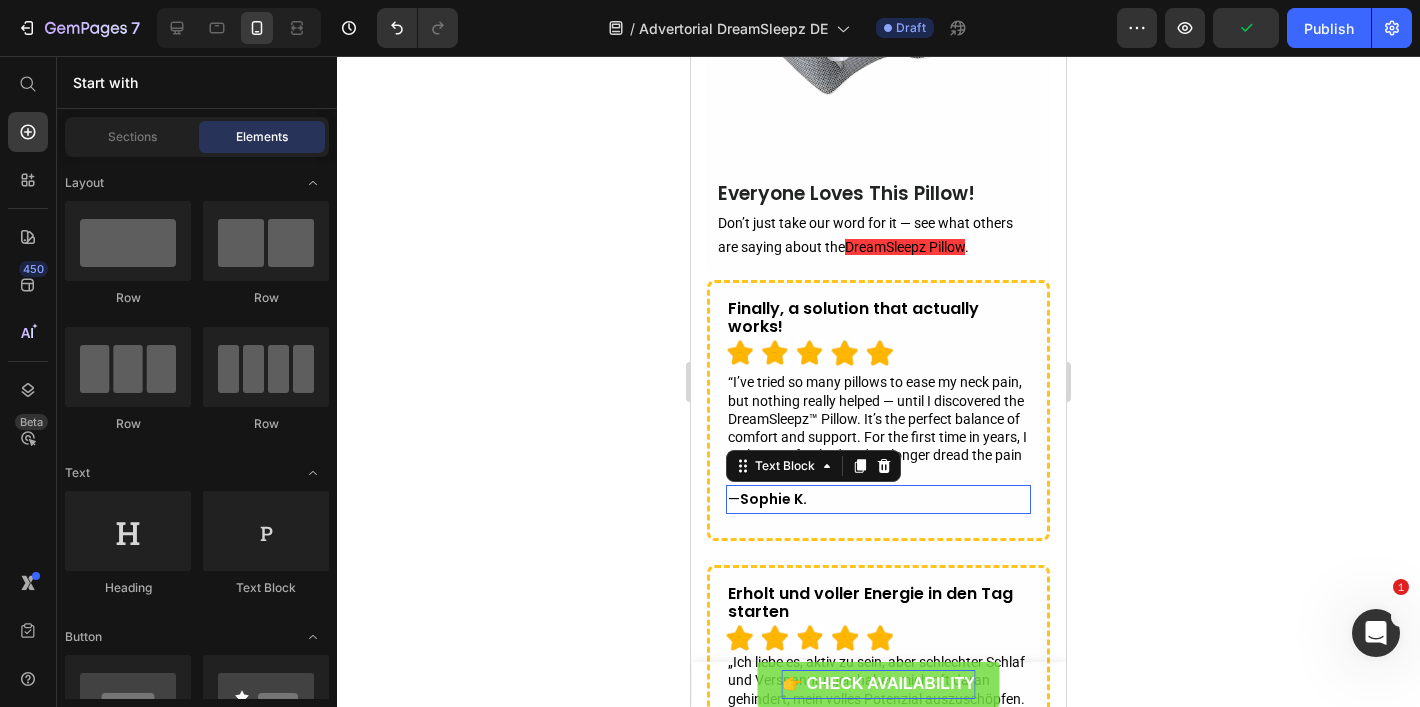 scroll, scrollTop: 0, scrollLeft: 0, axis: both 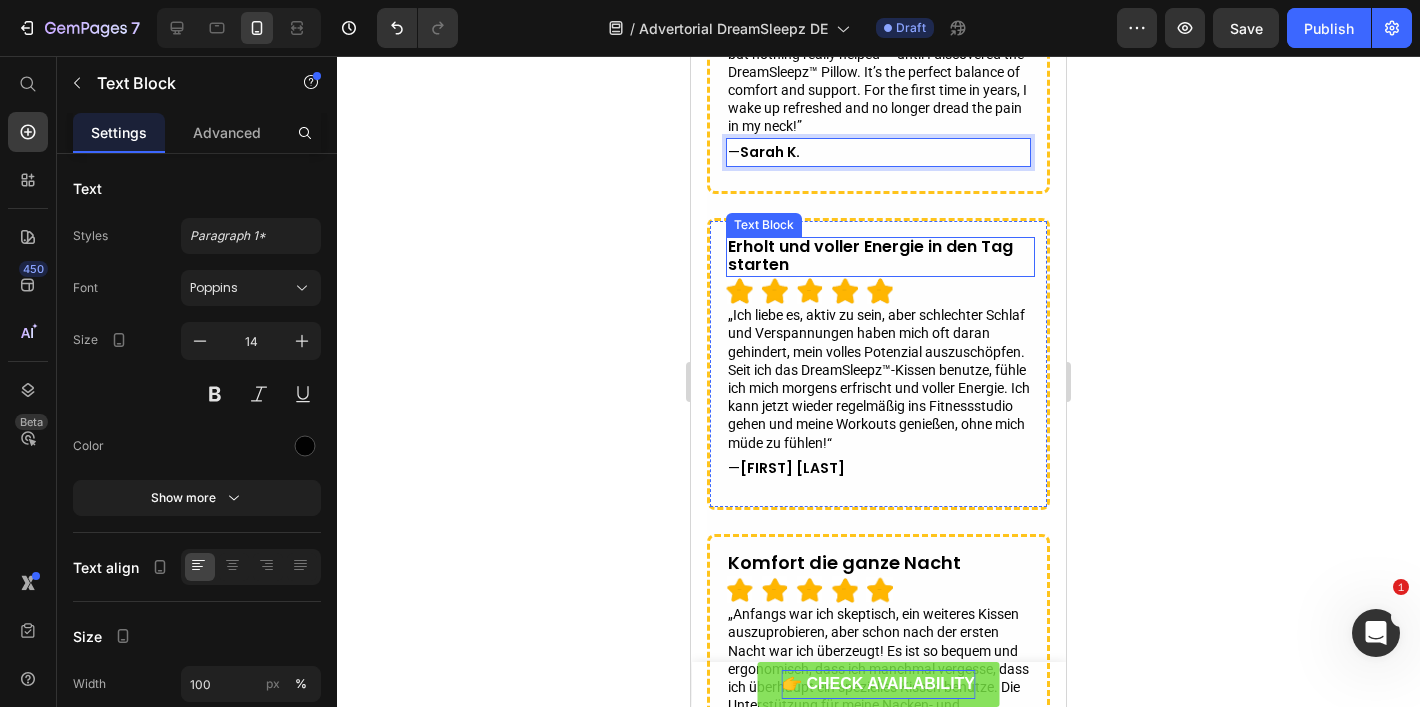 click on "Erholt und voller Energie in den Tag starten" at bounding box center (870, 255) 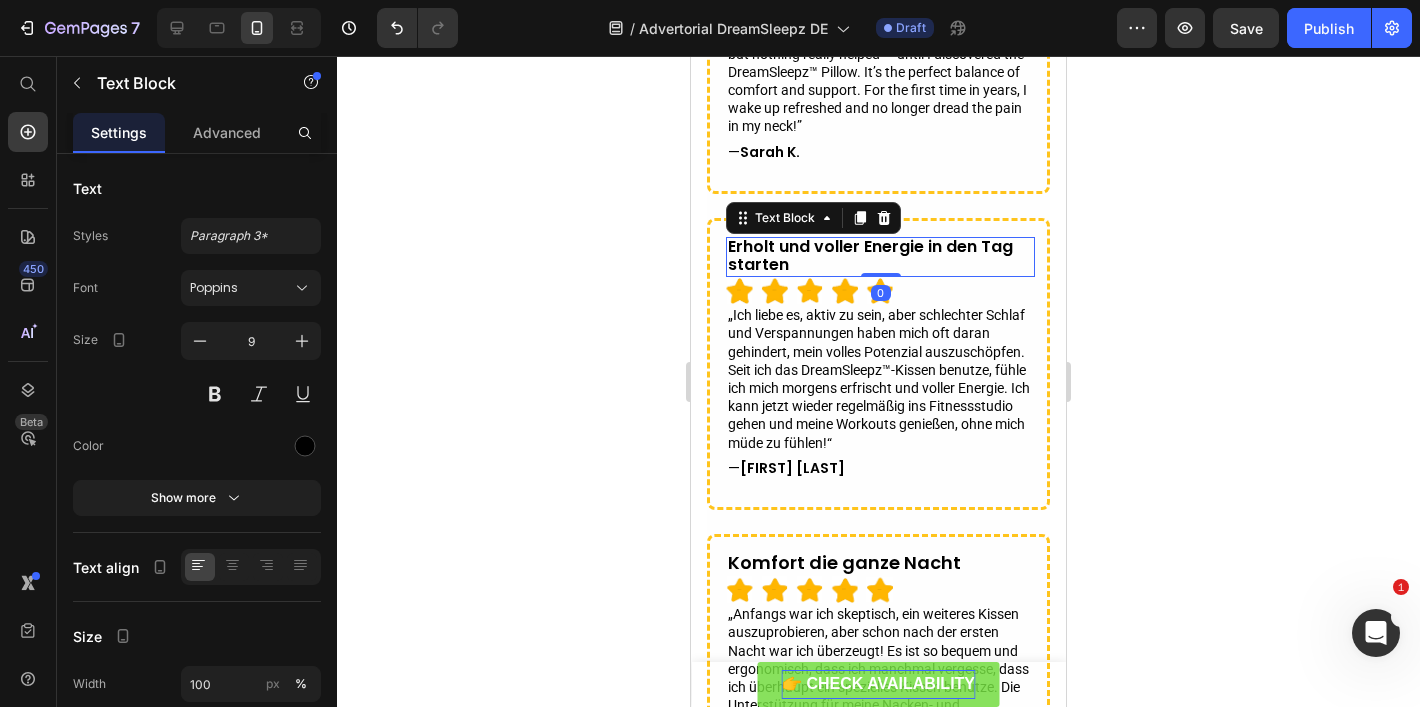 click on "Erholt und voller Energie in den Tag starten" at bounding box center (870, 255) 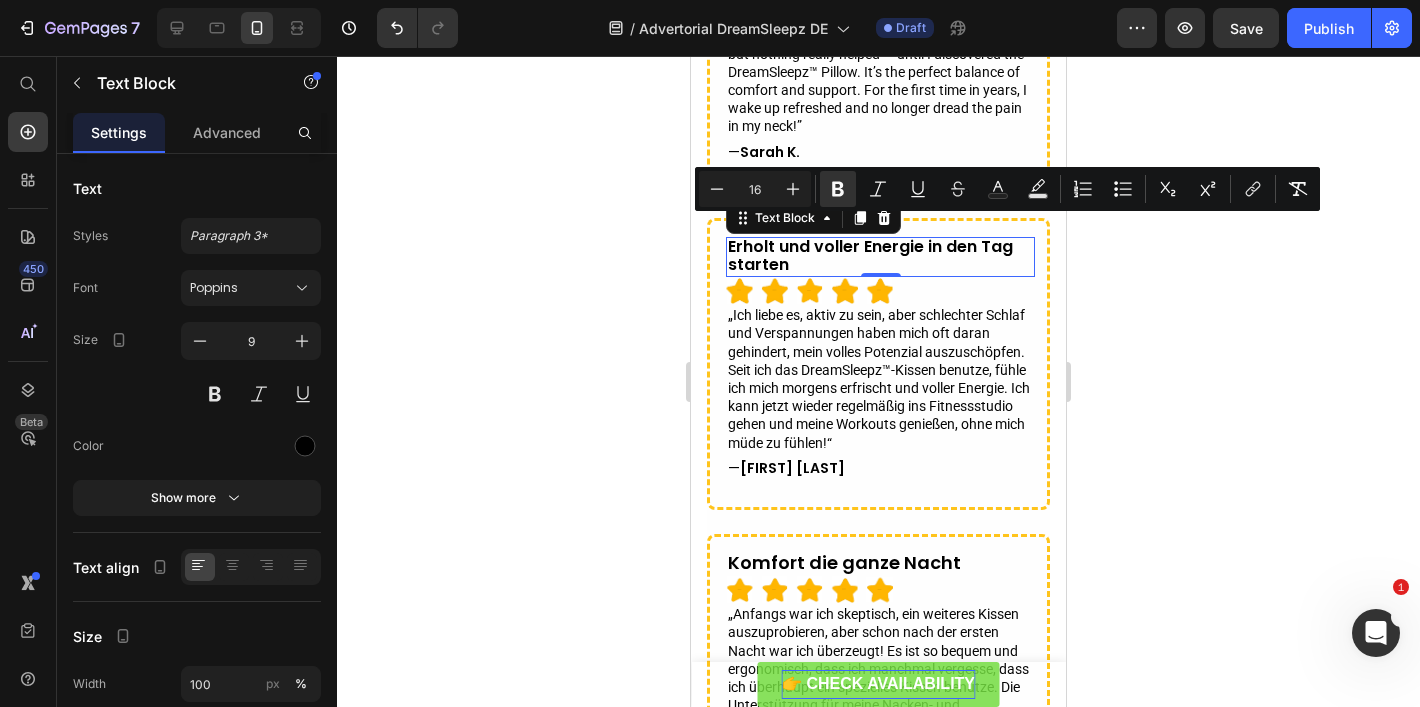 click on "„Ich liebe es, aktiv zu sein, aber schlechter Schlaf und Verspannungen haben mich oft daran gehindert, mein volles Potenzial auszuschöpfen. Seit ich das DreamSleepz™-Kissen benutze, fühle ich mich morgens erfrischt und voller Energie. Ich kann jetzt wieder regelmäßig ins Fitnessstudio gehen und meine Workouts genießen, ohne mich müde zu fühlen!“" at bounding box center [880, 379] 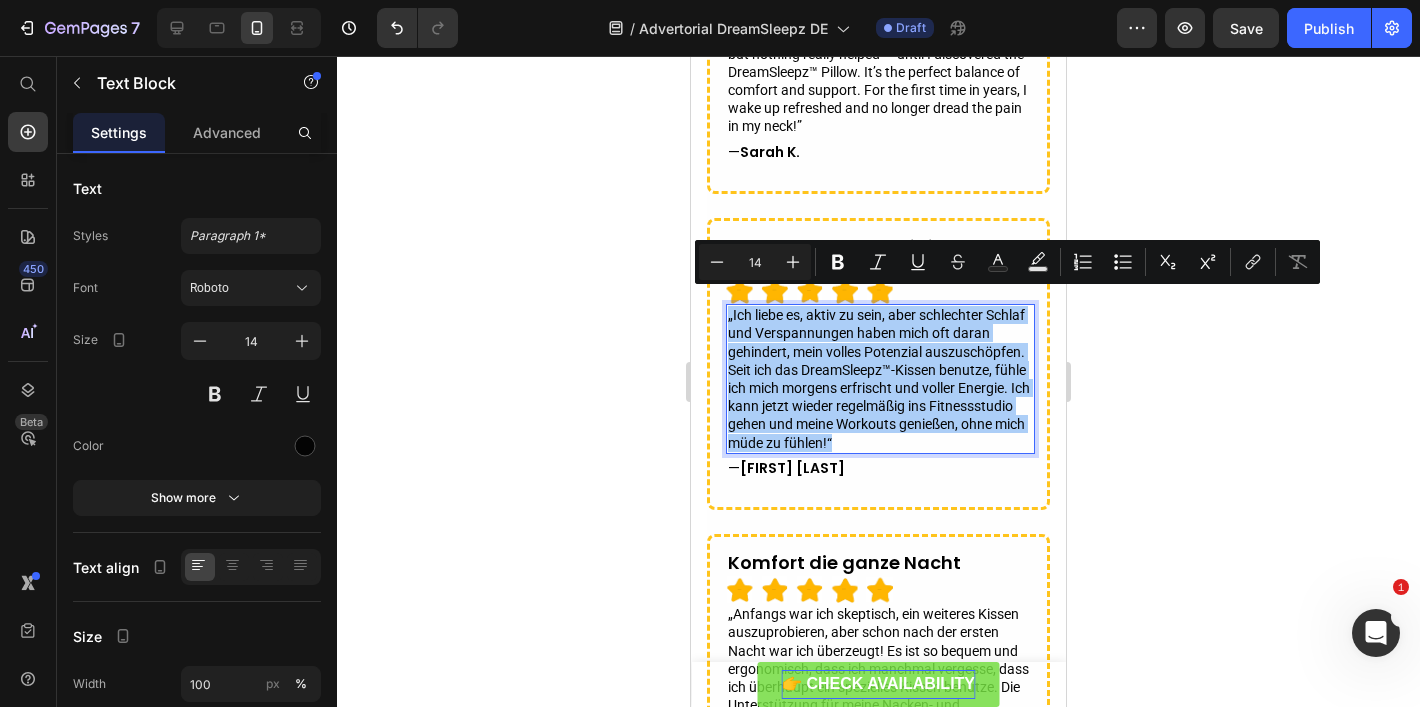 click 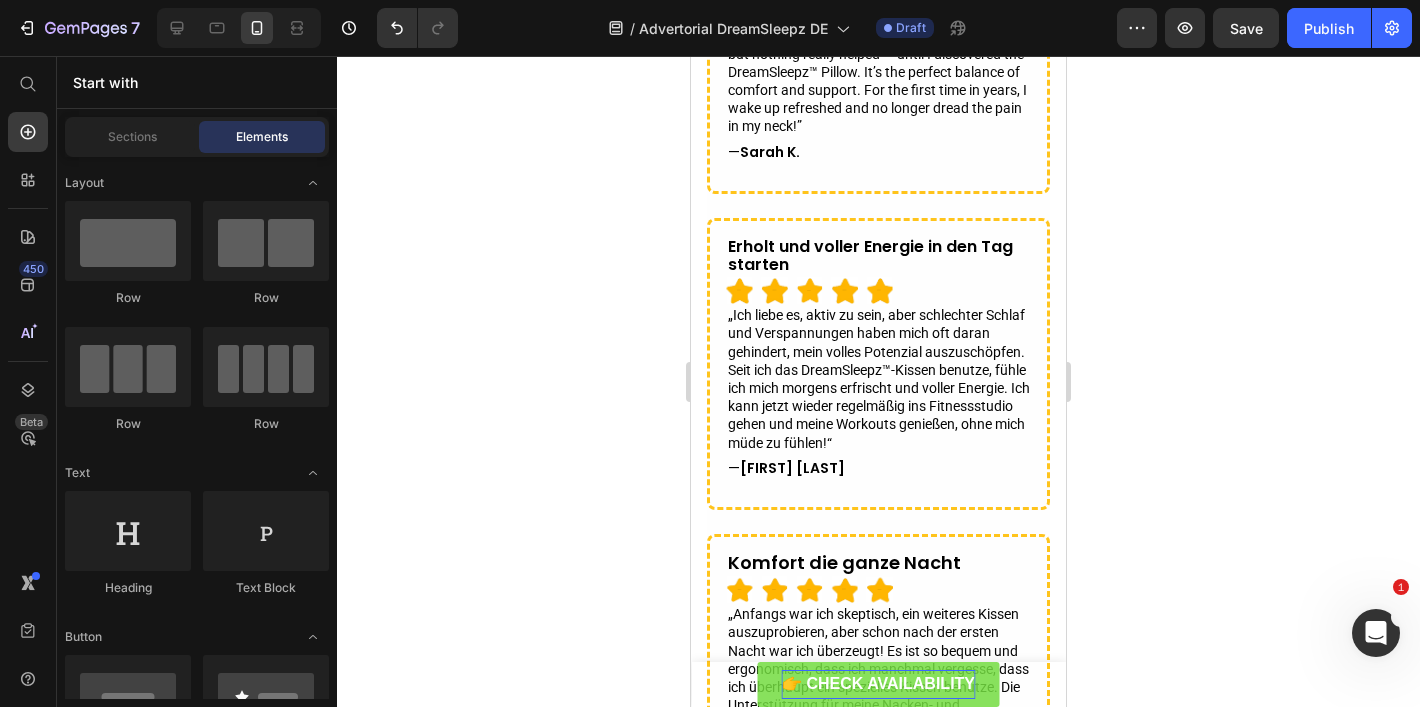 click on "Erholt und voller Energie in den Tag starten" at bounding box center [870, 255] 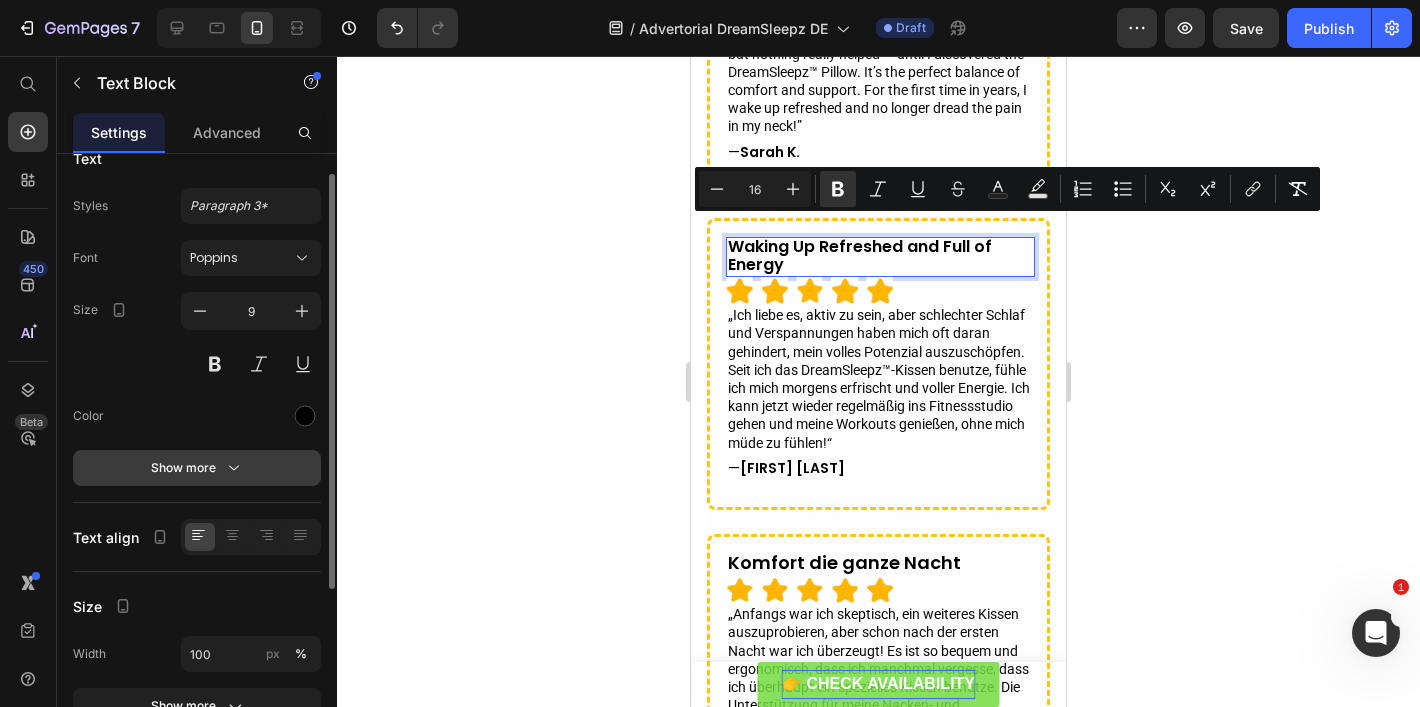 click on "Show more" at bounding box center (197, 468) 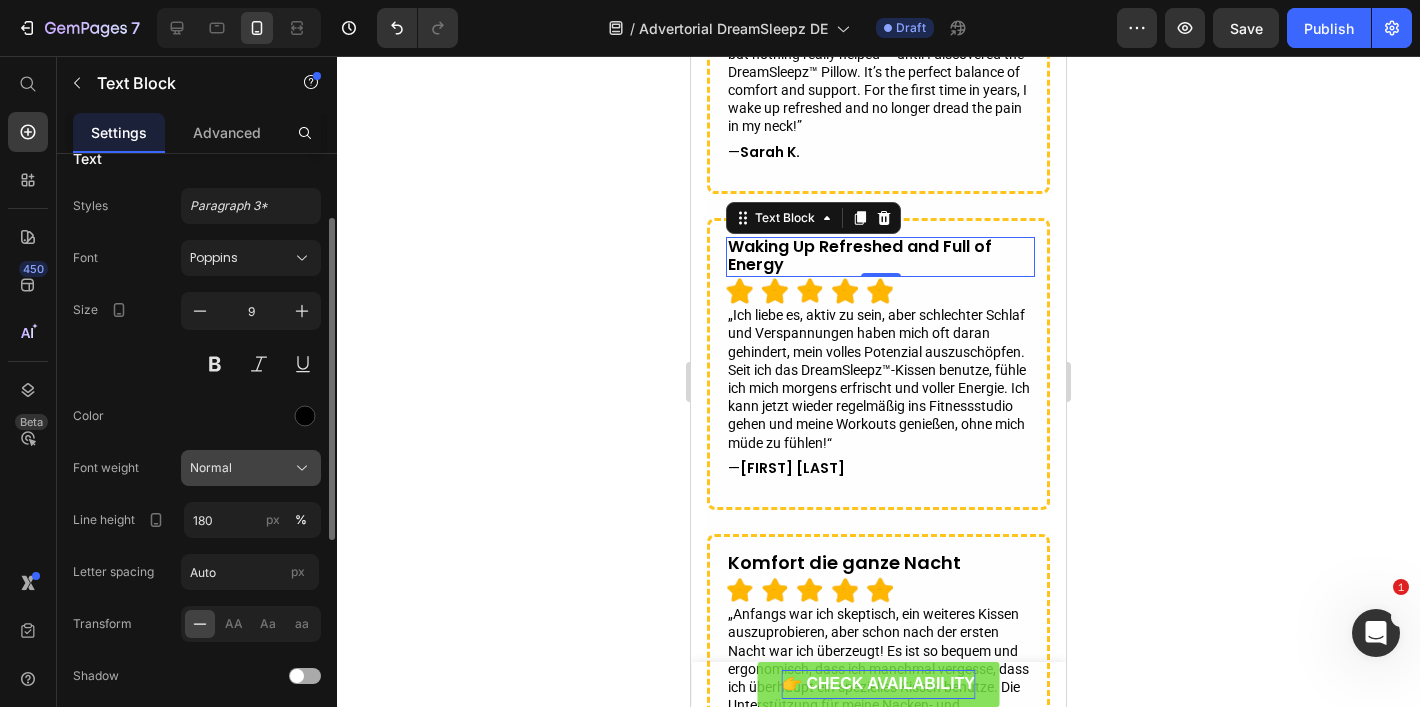 scroll, scrollTop: 164, scrollLeft: 0, axis: vertical 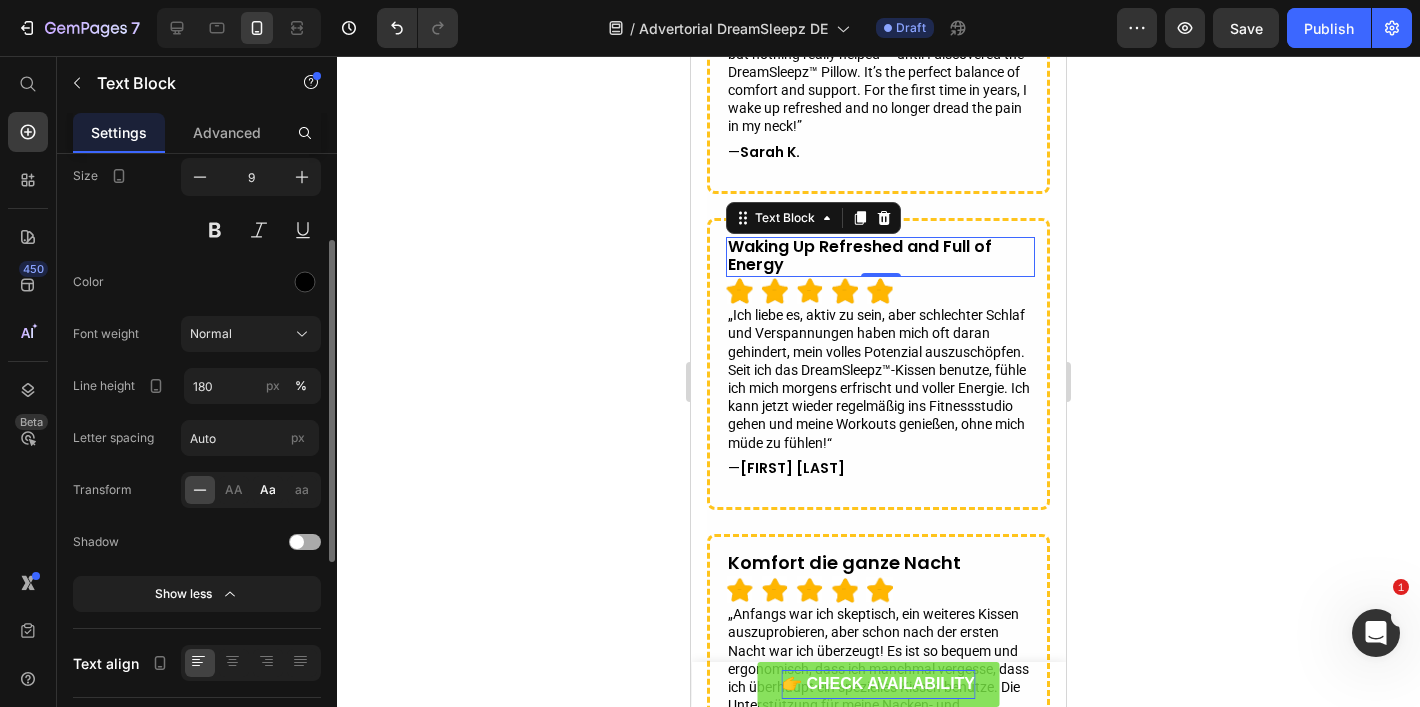 click on "Aa" 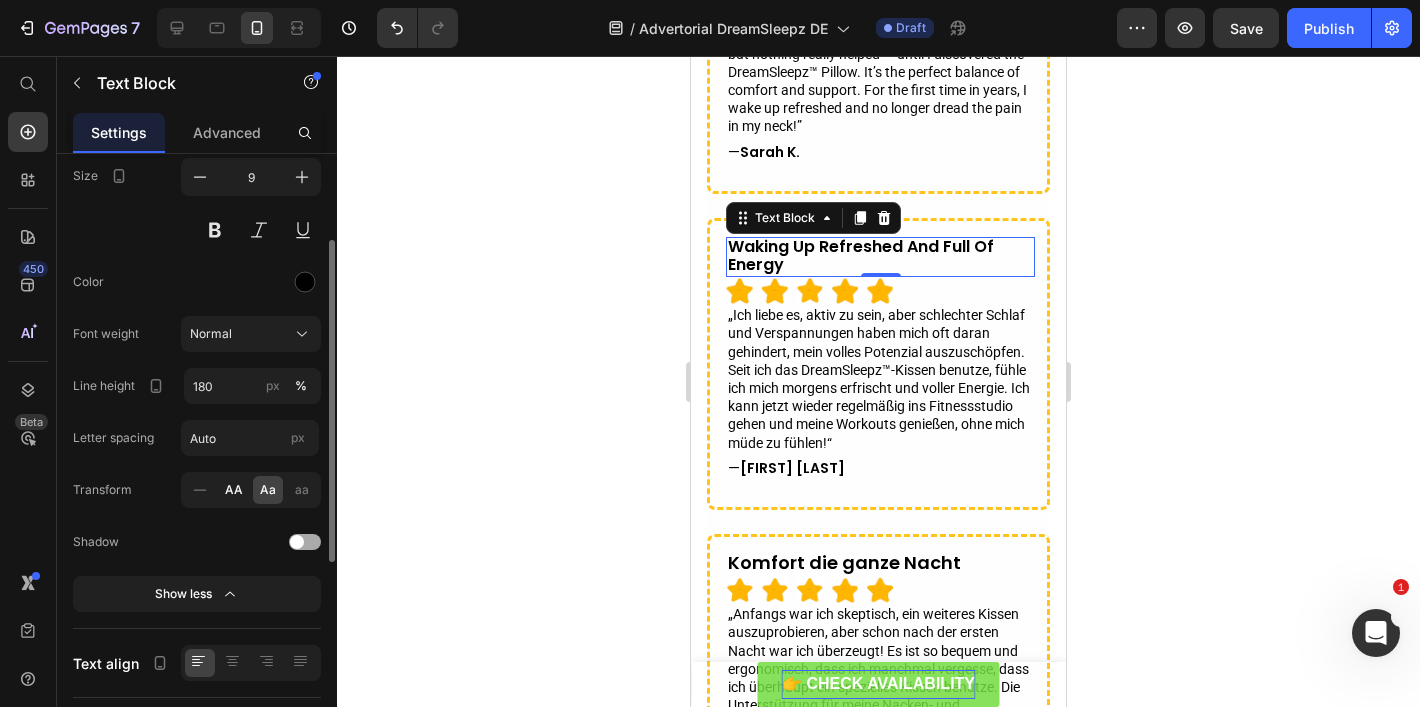 click on "AA" 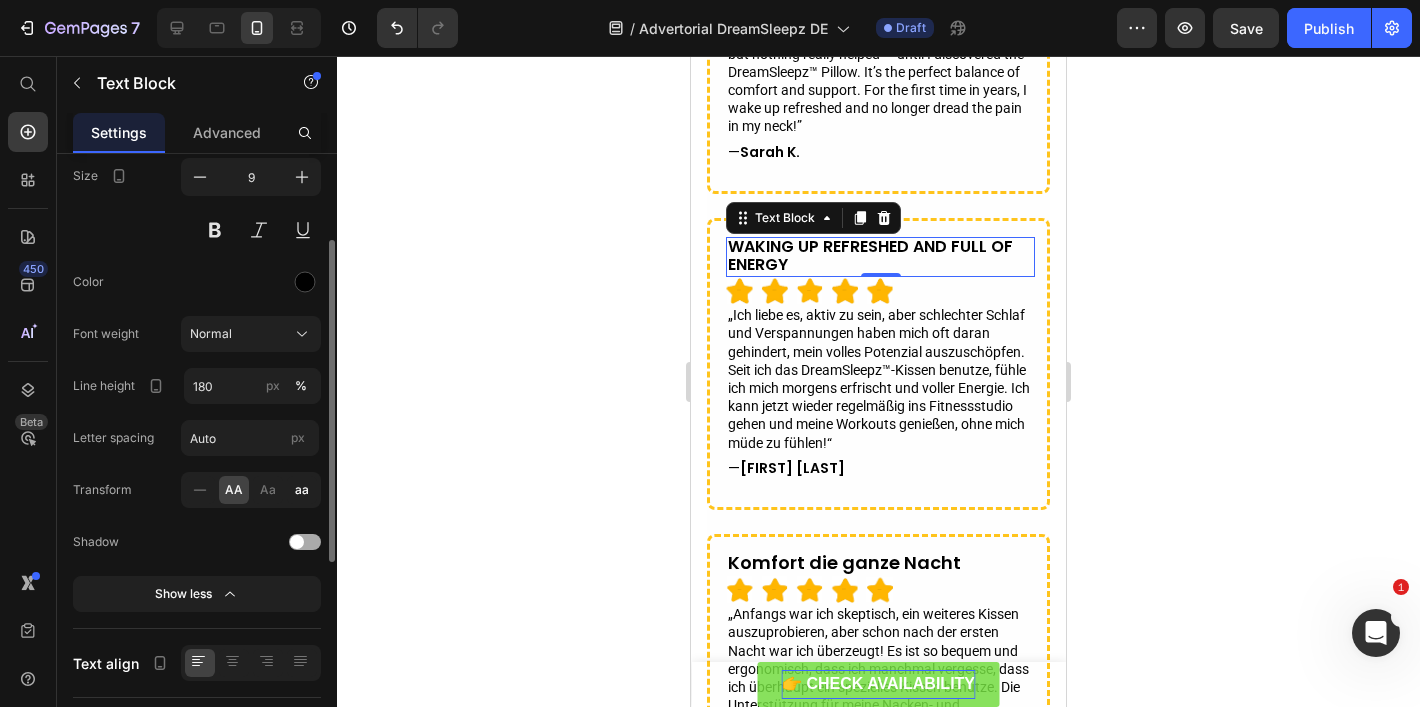click on "aa" 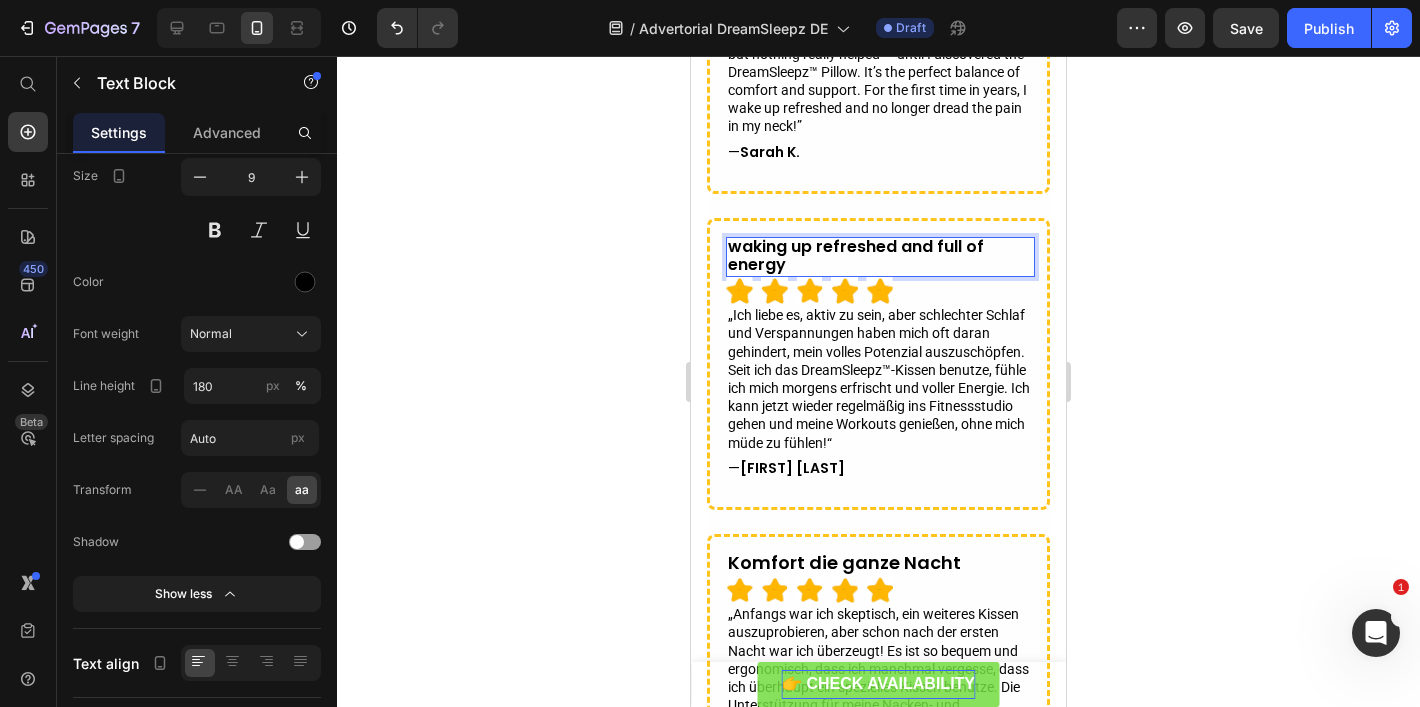 click on "Waking Up Refreshed and Full of Energy" at bounding box center [856, 255] 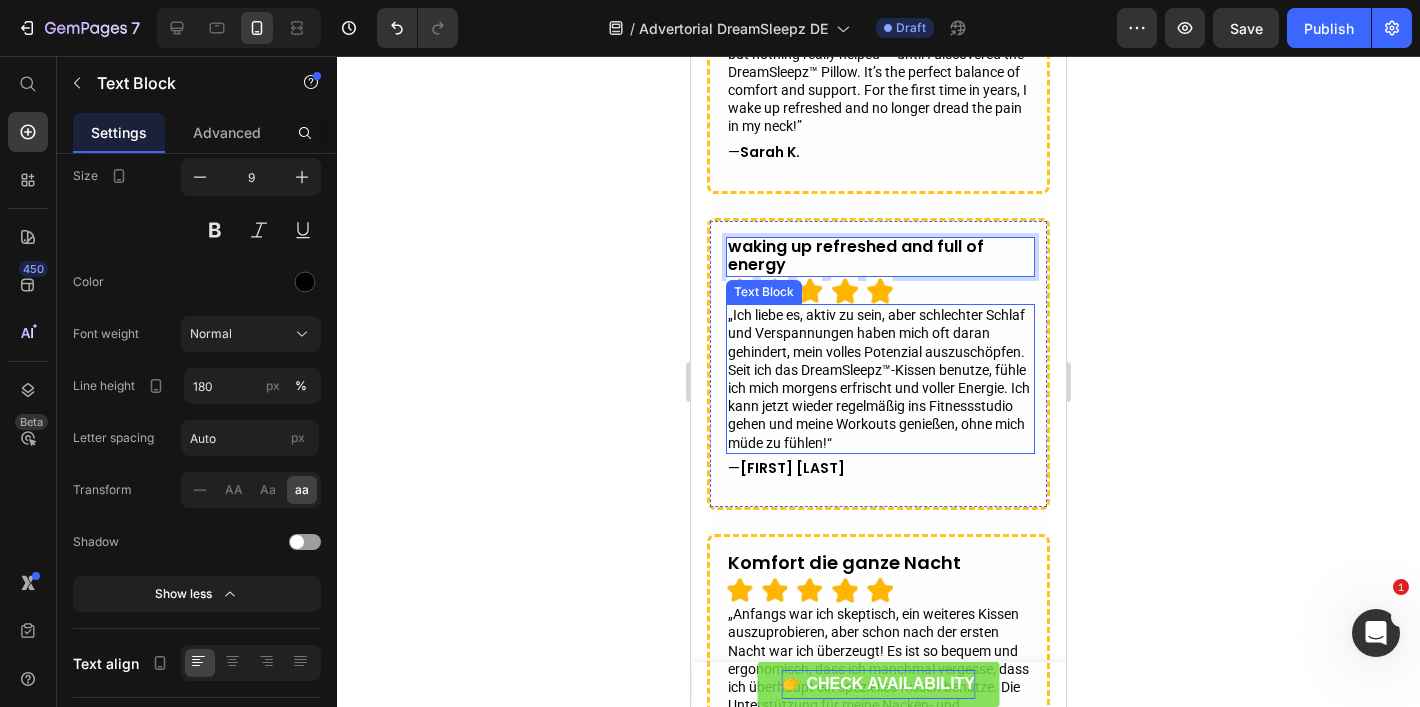 click on "„Ich liebe es, aktiv zu sein, aber schlechter Schlaf und Verspannungen haben mich oft daran gehindert, mein volles Potenzial auszuschöpfen. Seit ich das DreamSleepz™-Kissen benutze, fühle ich mich morgens erfrischt und voller Energie. Ich kann jetzt wieder regelmäßig ins Fitnessstudio gehen und meine Workouts genießen, ohne mich müde zu fühlen!“" at bounding box center (880, 379) 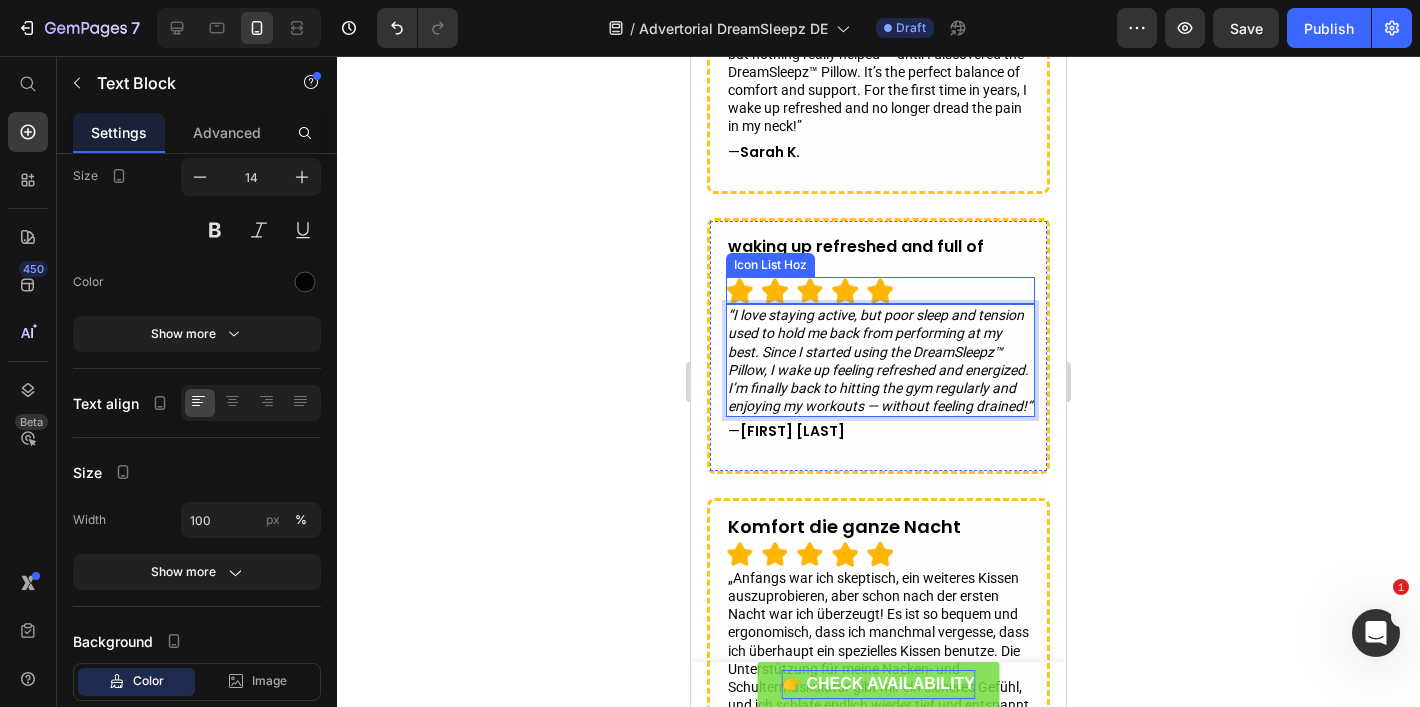 click on "Icon     Icon     Icon     Icon     Icon" at bounding box center [880, 290] 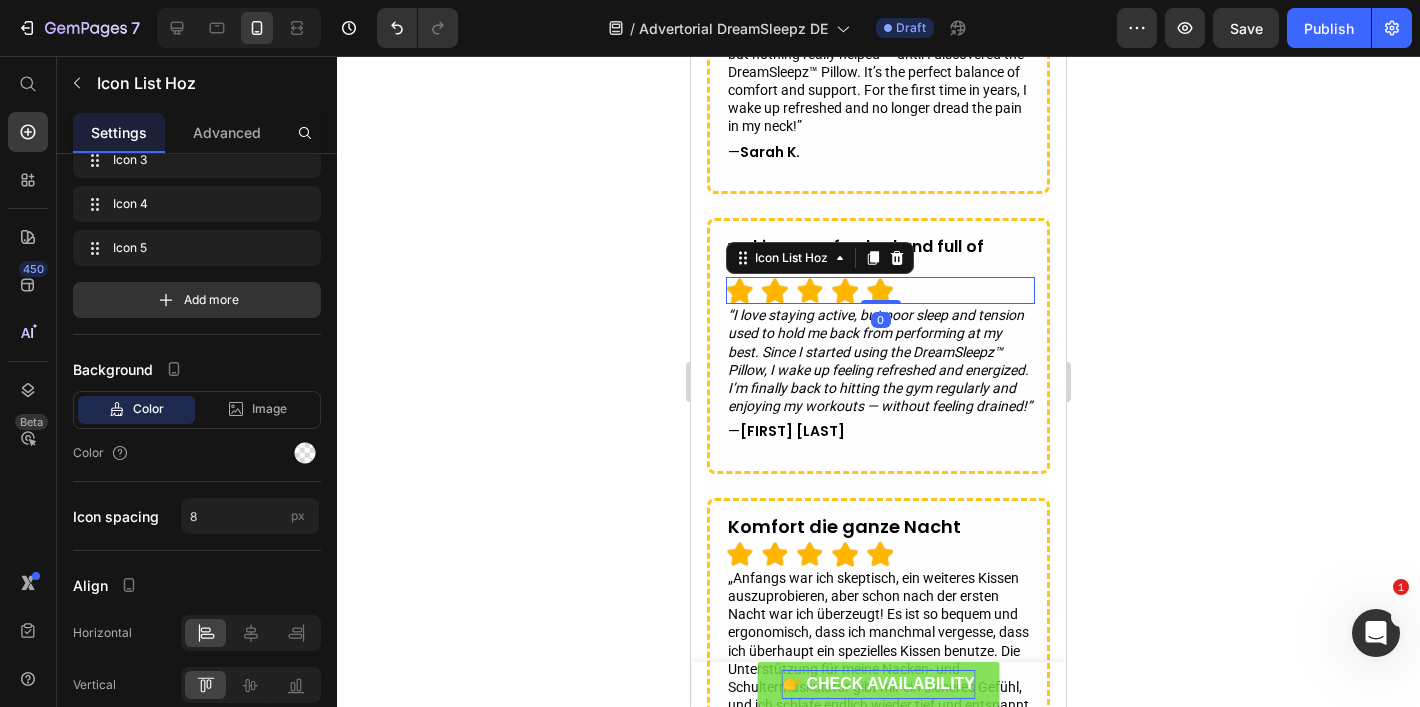 scroll, scrollTop: 0, scrollLeft: 0, axis: both 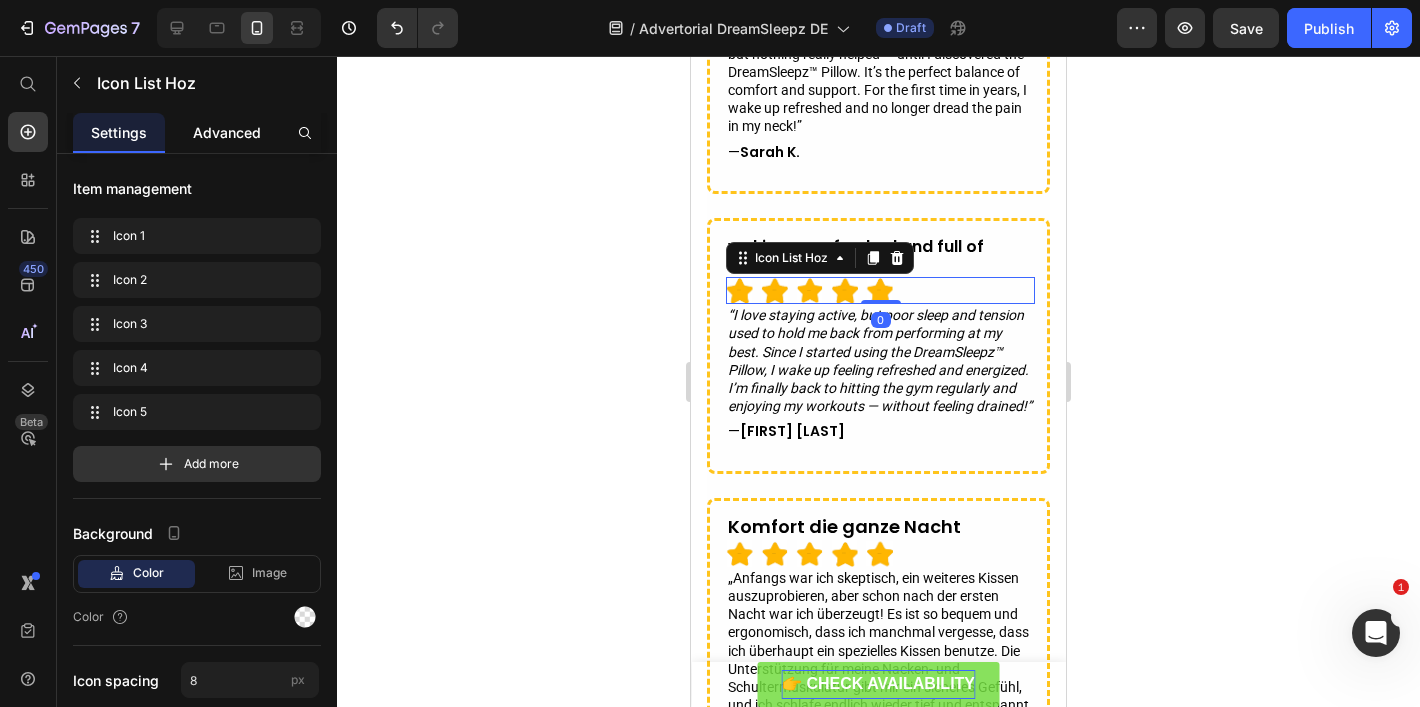 click on "Advanced" at bounding box center [227, 132] 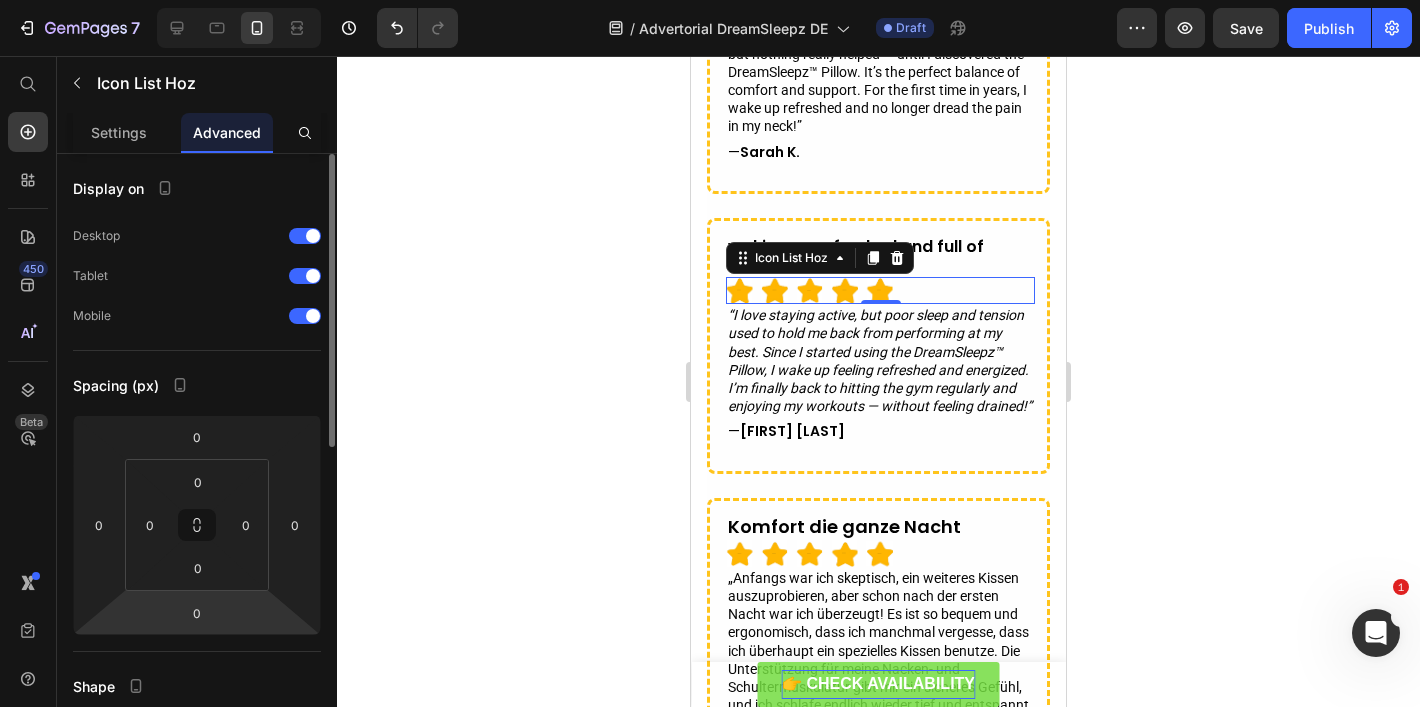 click on "7  Version history  /  Advertorial DreamSleepz DE Draft Preview  Save   Publish  450 Beta Start with Sections Elements Hero Section Product Detail Brands Trusted Badges Guarantee Product Breakdown How to use Testimonials Compare Bundle FAQs Social Proof Brand Story Product List Collection Blog List Contact Sticky Add to Cart Custom Footer Browse Library 450 Layout
Row
Row
Row
Row Text
Heading
Text Block Button
Button
Button
Sticky Back to top Media
Image" at bounding box center [710, 0] 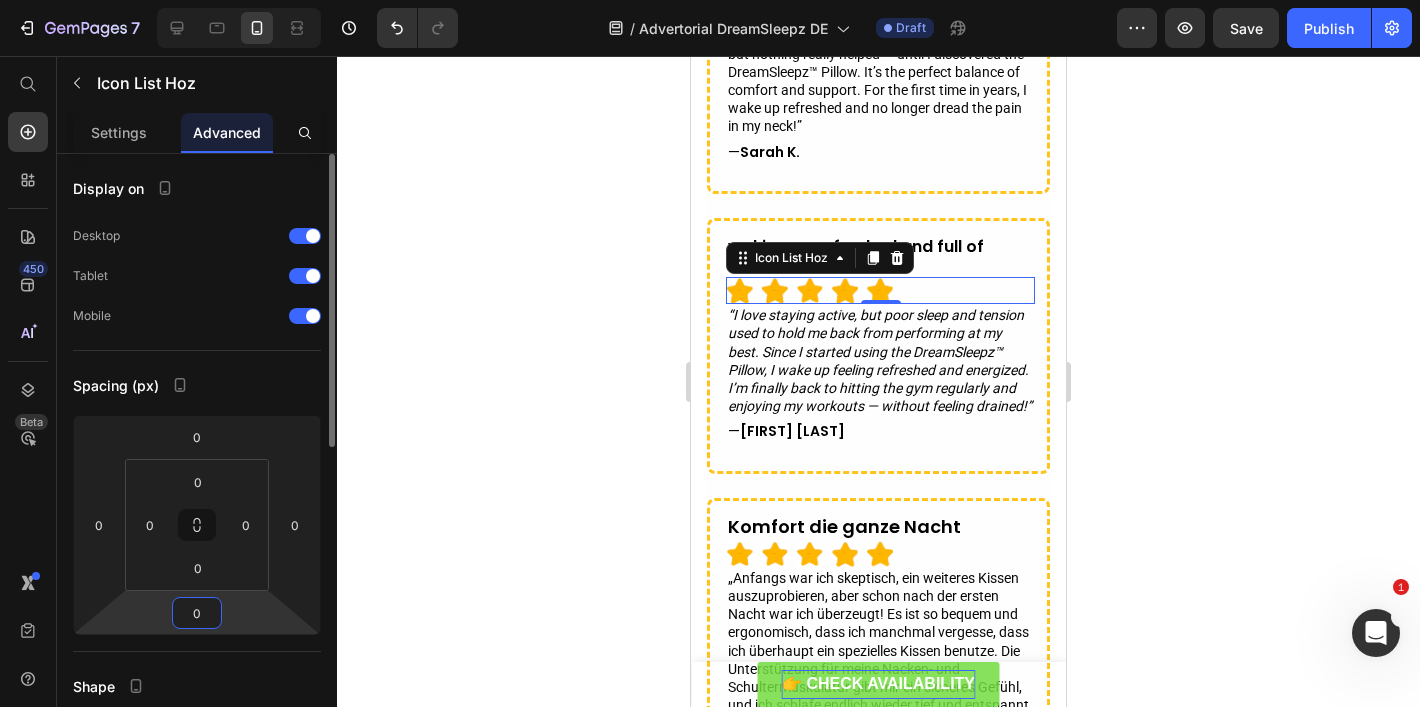 click on "0" at bounding box center [197, 613] 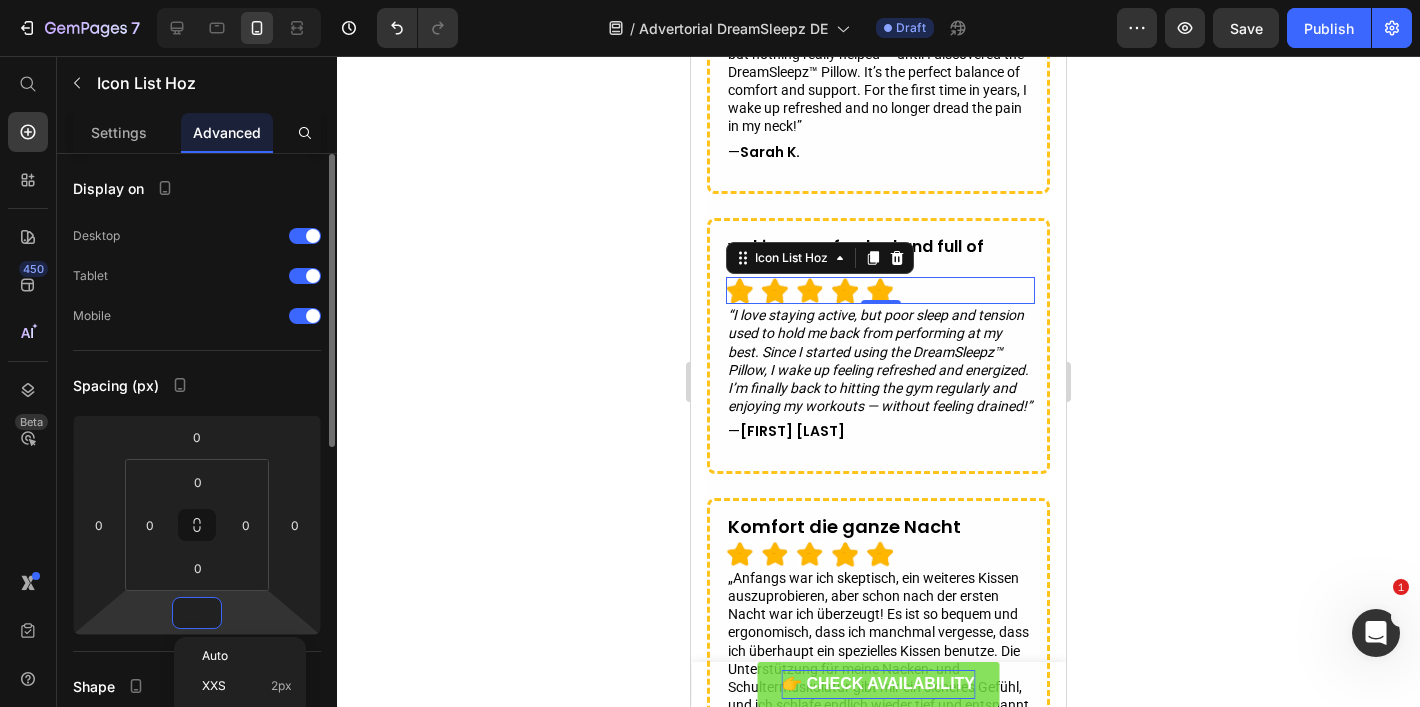 type on "5" 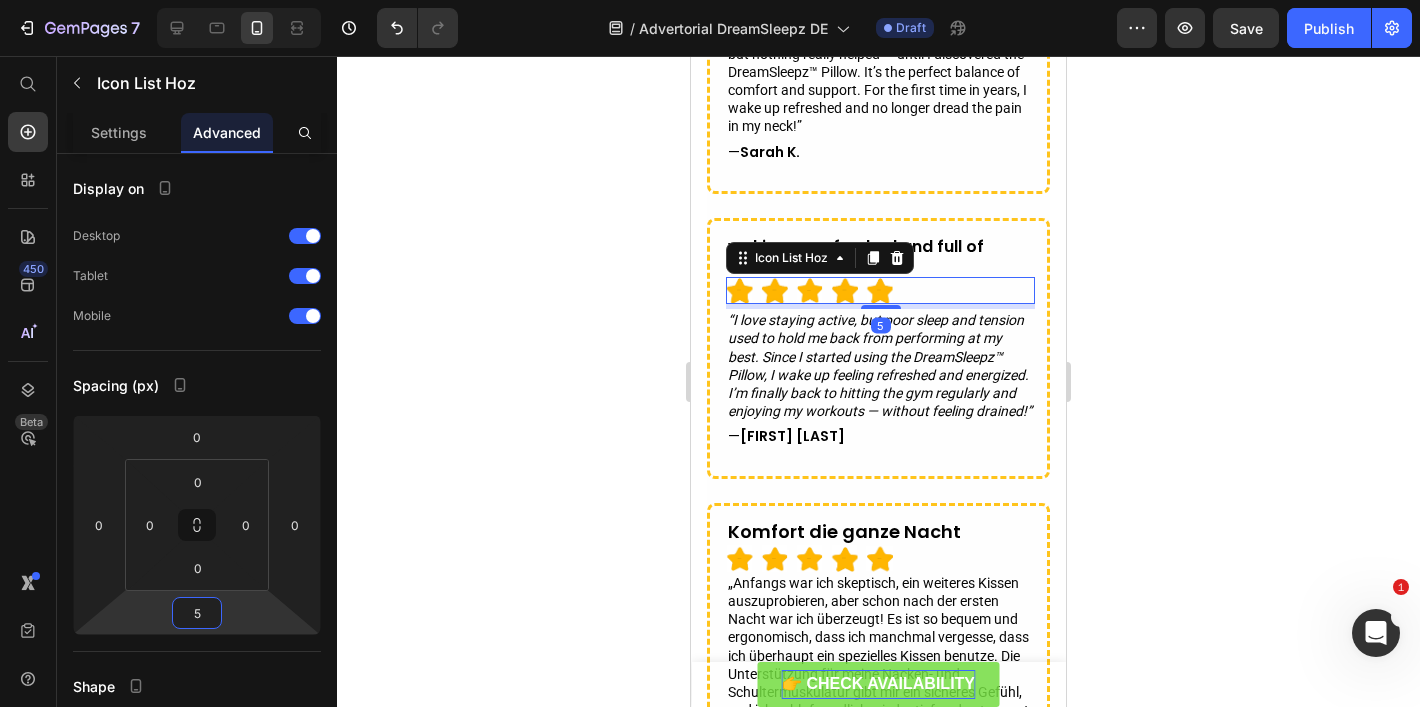 click 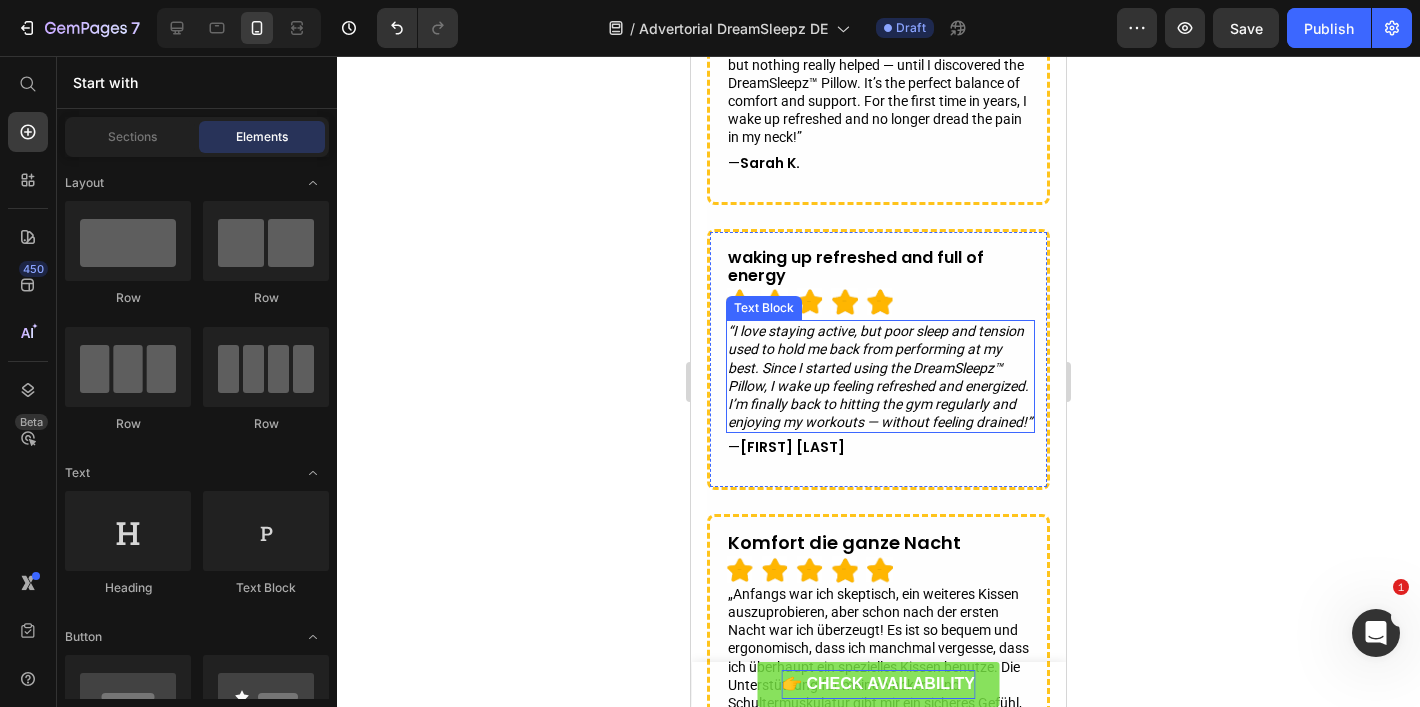 scroll, scrollTop: 7076, scrollLeft: 0, axis: vertical 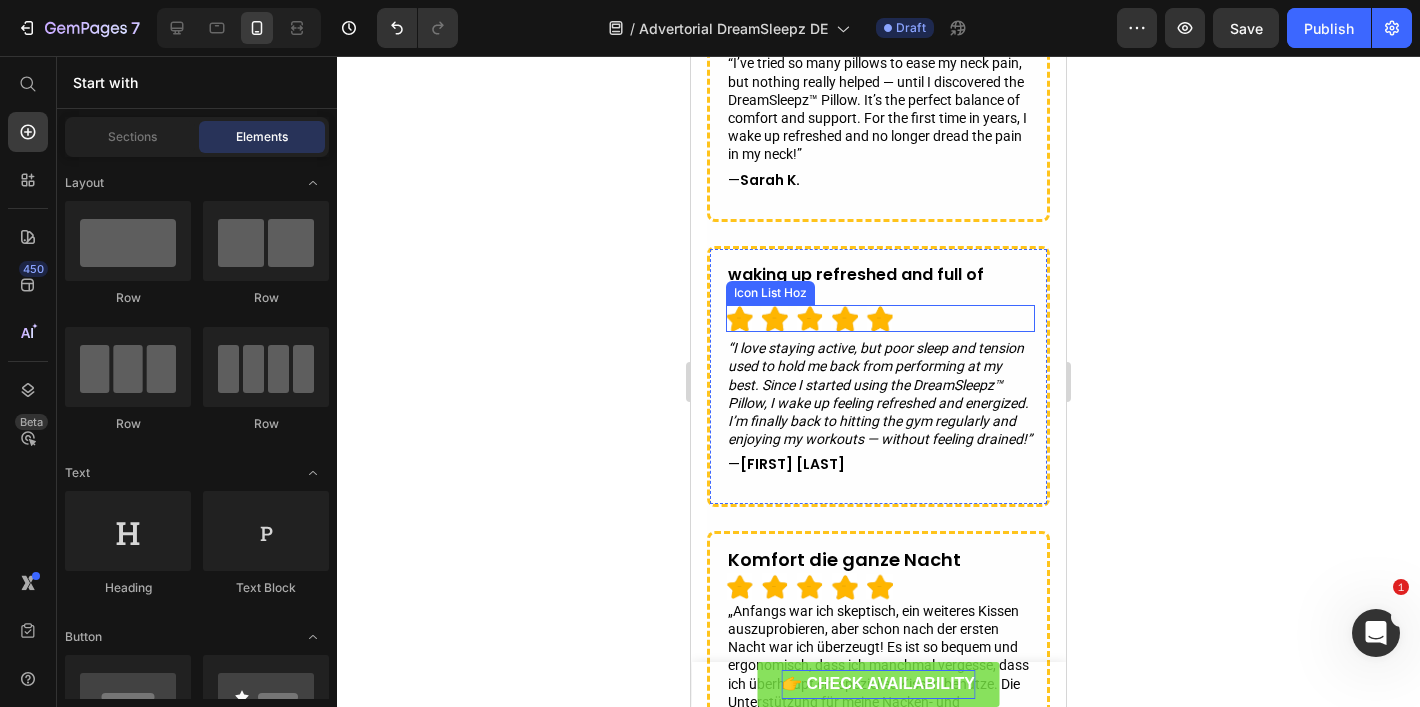 click on "“I love staying active, but poor sleep and tension used to hold me back from performing at my best. Since I started using the DreamSleepz™ Pillow, I wake up feeling refreshed and energized. I’m finally back to hitting the gym regularly and enjoying my workouts — without feeling drained!”" at bounding box center (880, 393) 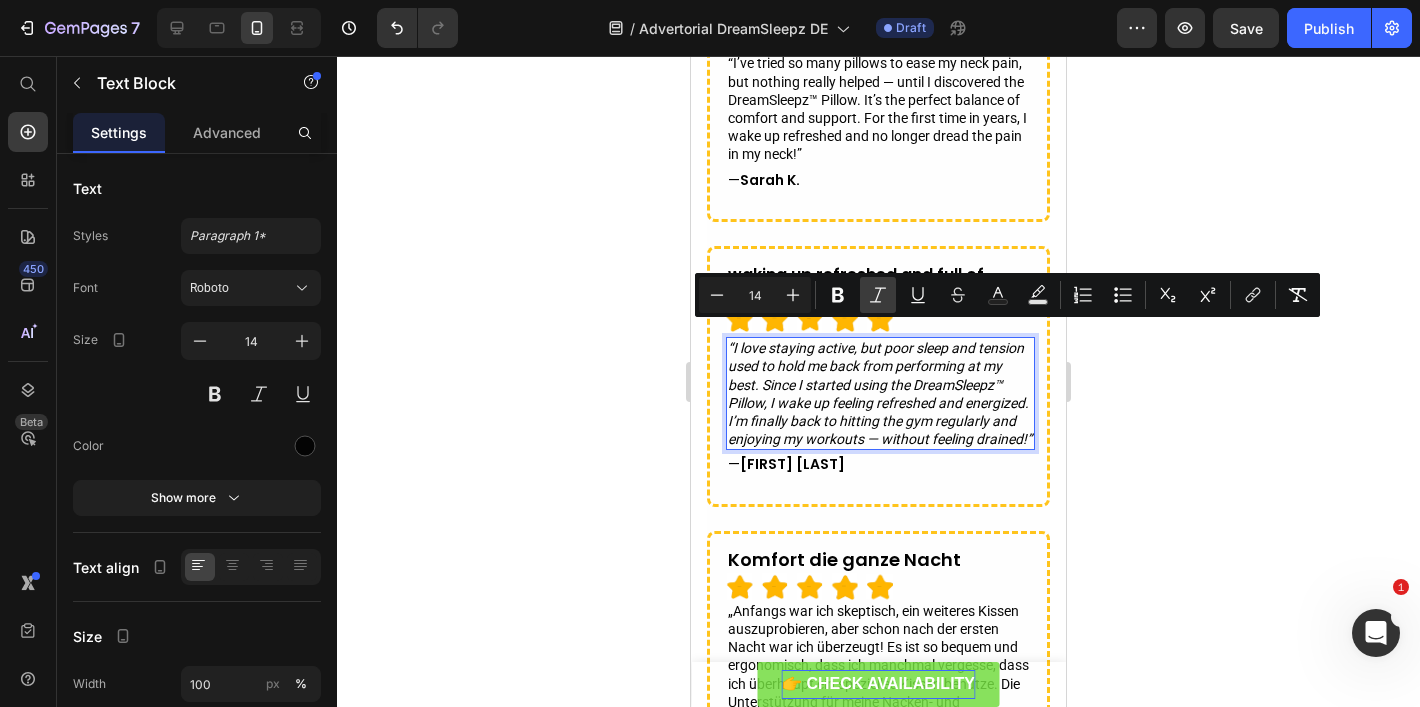 click 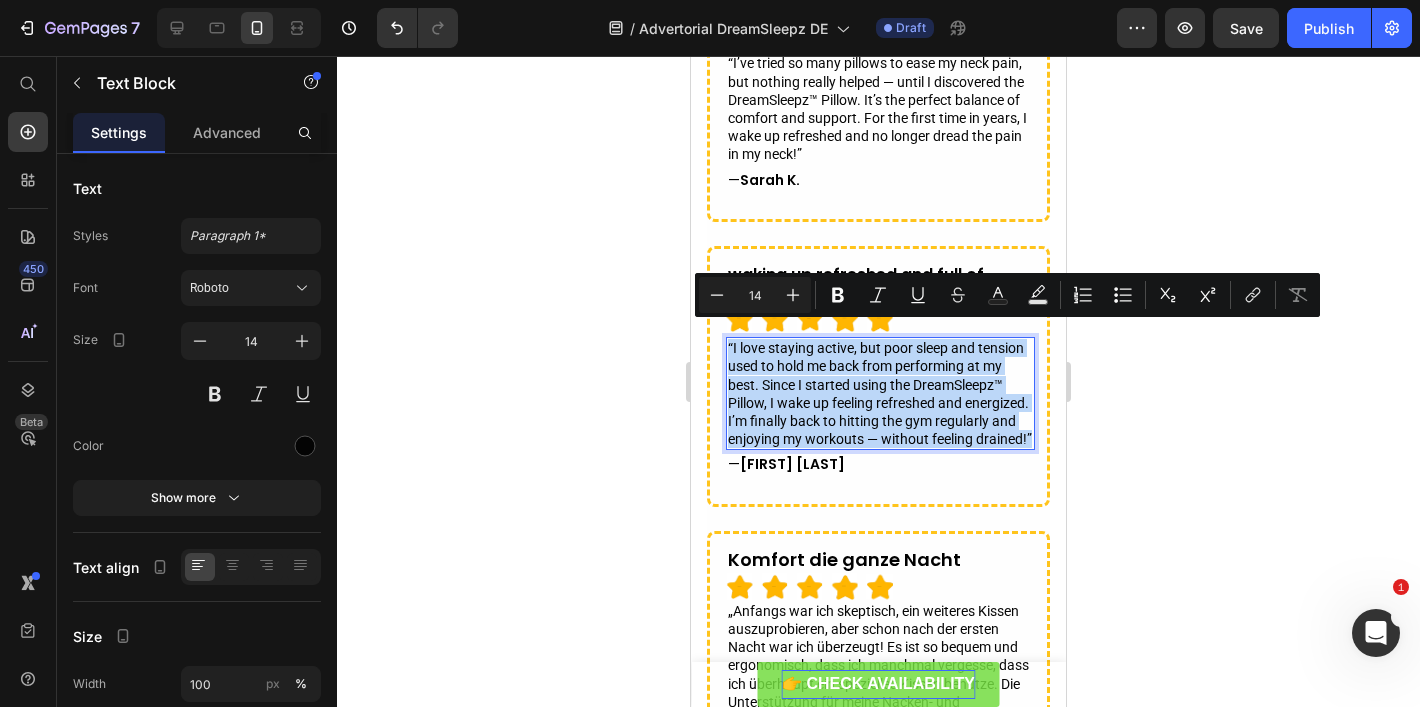 click on "“I love staying active, but poor sleep and tension used to hold me back from performing at my best. Since I started using the DreamSleepz™ Pillow, I wake up feeling refreshed and energized. I’m finally back to hitting the gym regularly and enjoying my workouts — without feeling drained!”" at bounding box center [880, 393] 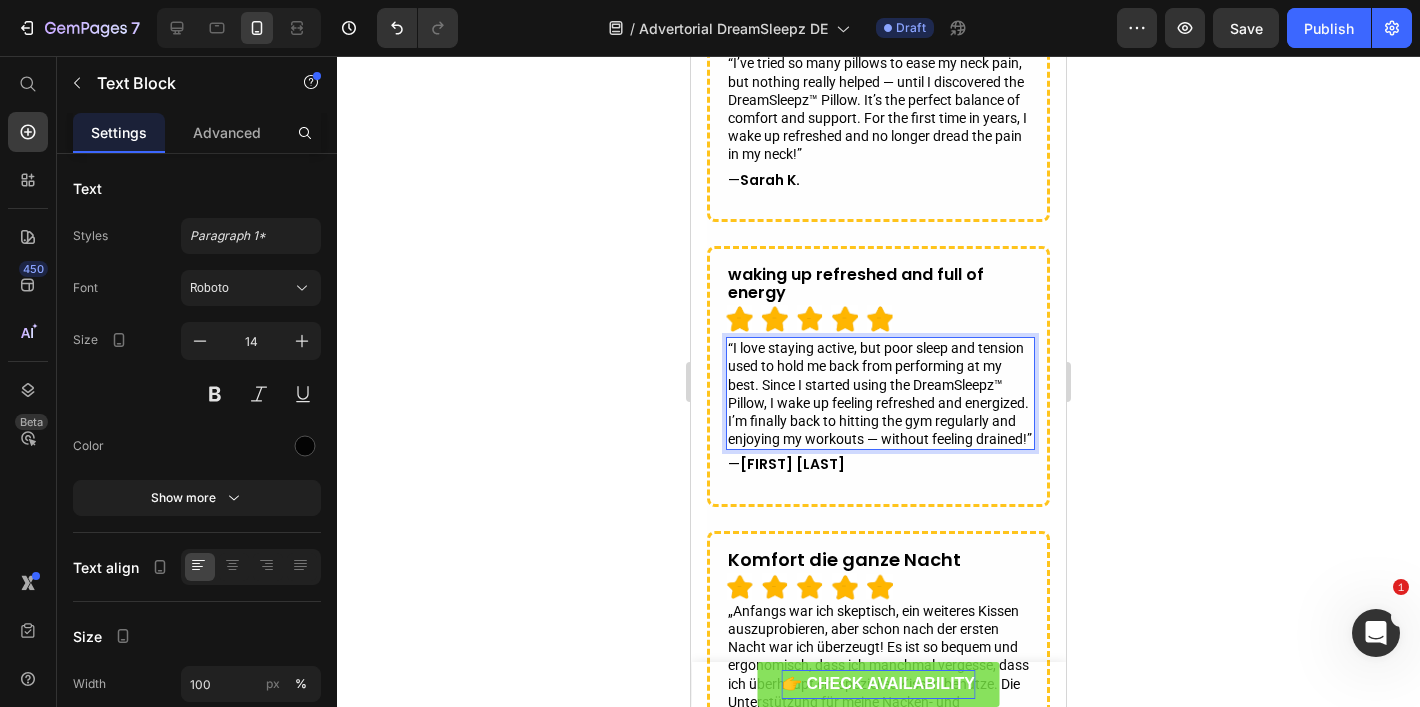 click on "“I love staying active, but poor sleep and tension used to hold me back from performing at my best. Since I started using the DreamSleepz™ Pillow, I wake up feeling refreshed and energized. I’m finally back to hitting the gym regularly and enjoying my workouts — without feeling drained!”" at bounding box center [880, 393] 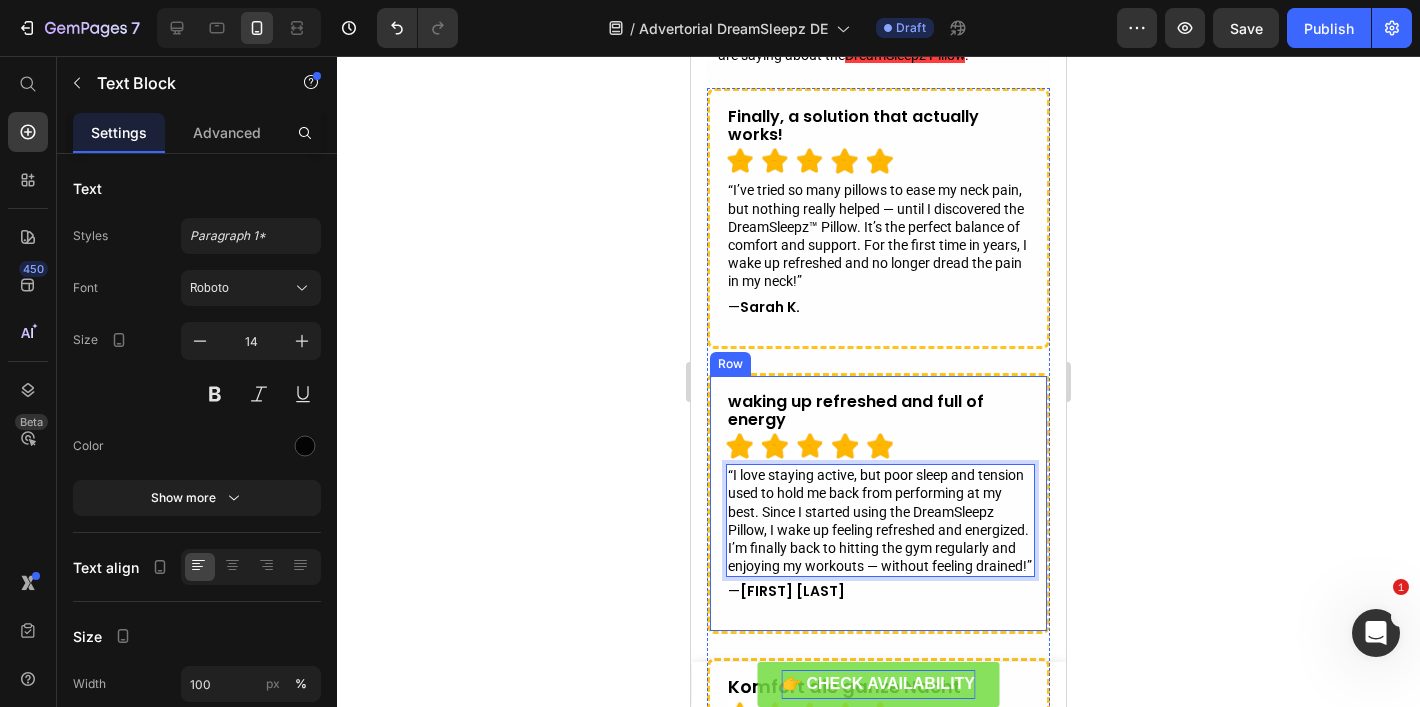 scroll, scrollTop: 6945, scrollLeft: 0, axis: vertical 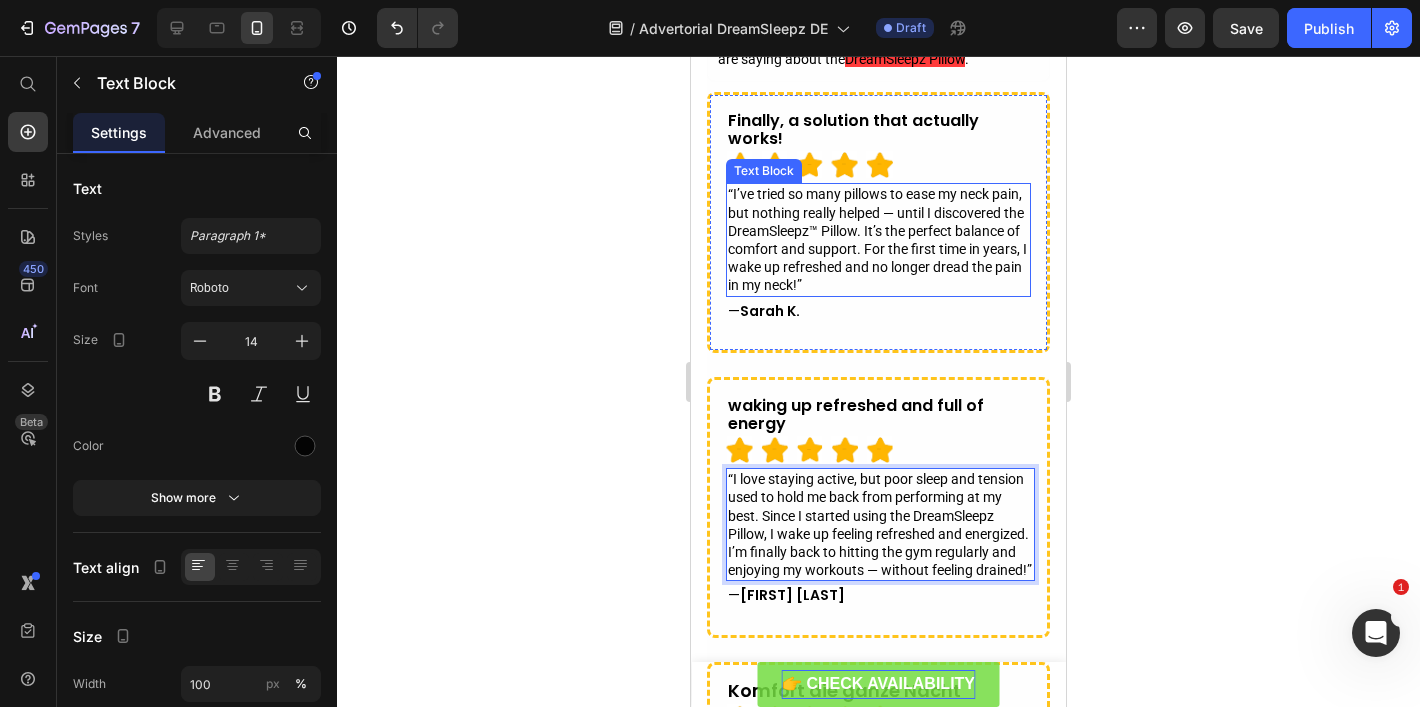 click on "“I’ve tried so many pillows to ease my neck pain, but nothing really helped — until I discovered the DreamSleepz™ Pillow. It’s the perfect balance of comfort and support. For the first time in years, I wake up refreshed and no longer dread the pain in my neck!”" at bounding box center [878, 239] 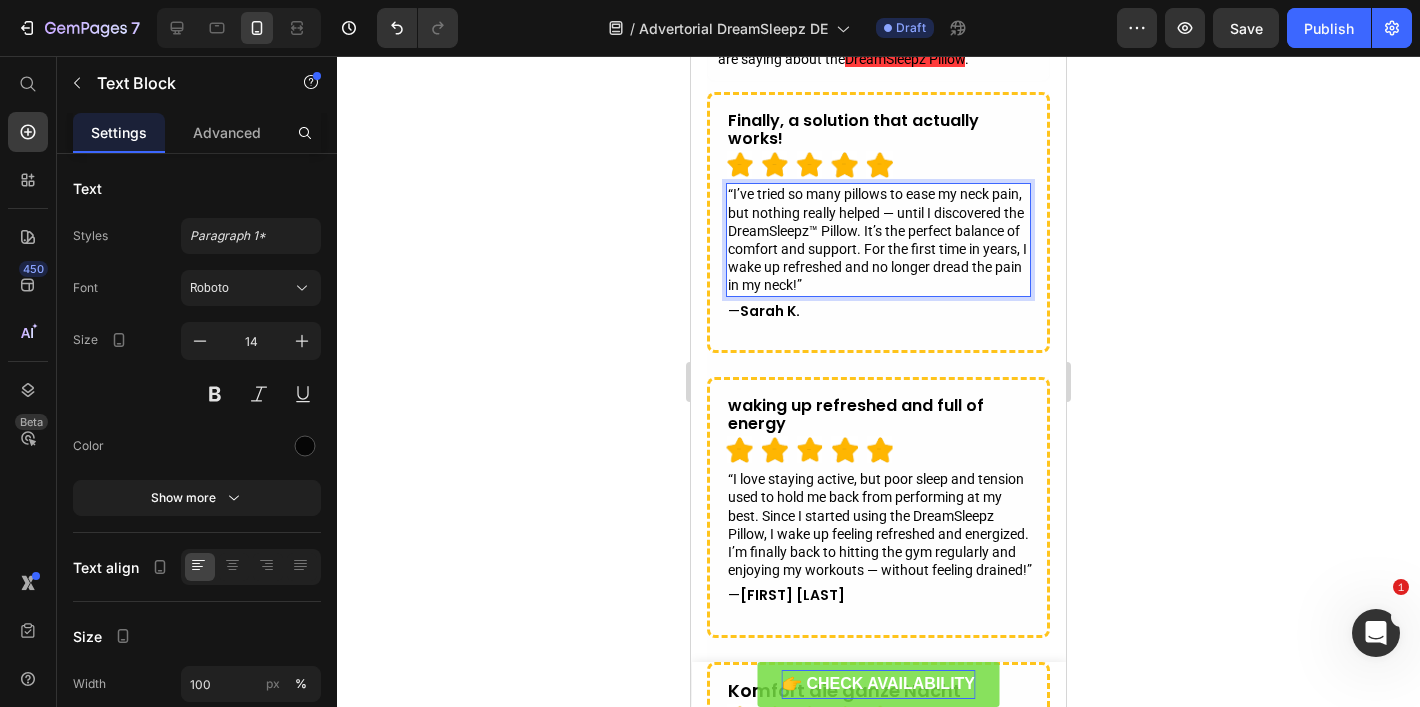 click on "“I’ve tried so many pillows to ease my neck pain, but nothing really helped — until I discovered the DreamSleepz™ Pillow. It’s the perfect balance of comfort and support. For the first time in years, I wake up refreshed and no longer dread the pain in my neck!”" at bounding box center [878, 239] 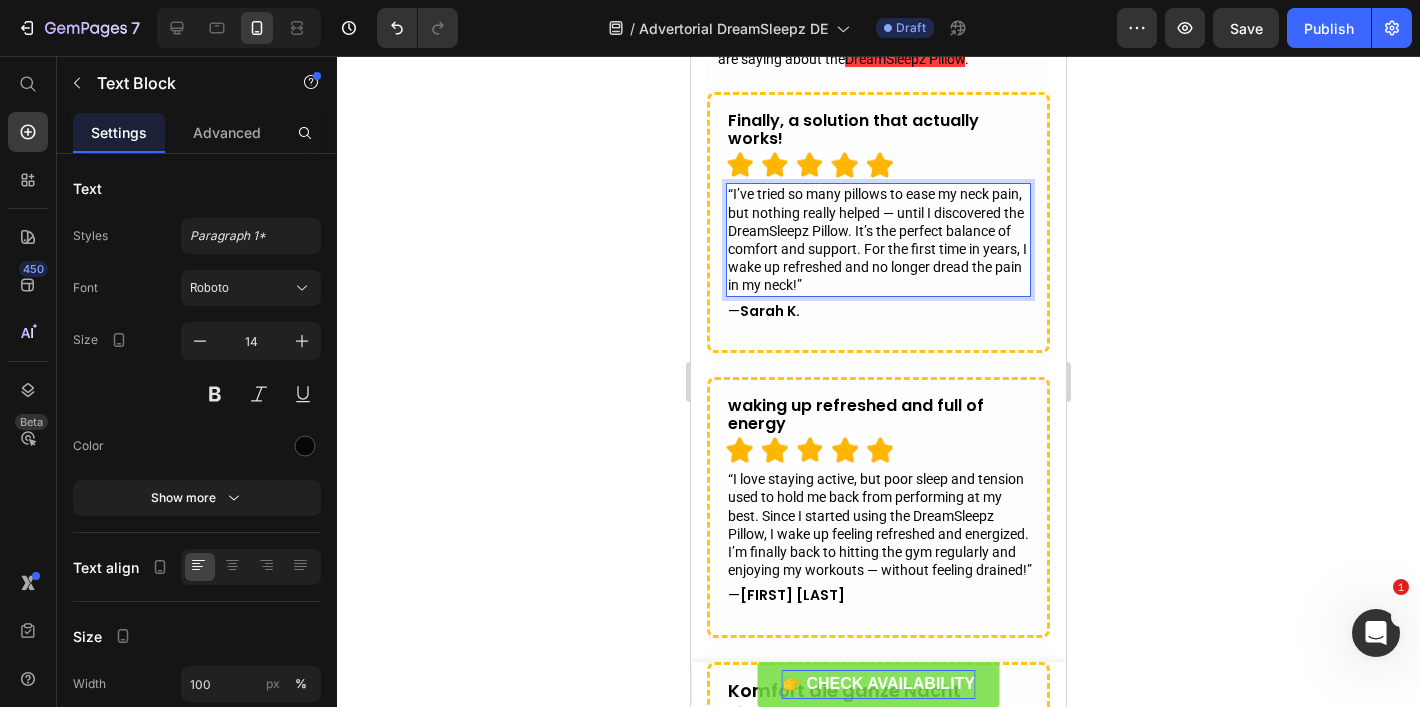 click on "“I’ve tried so many pillows to ease my neck pain, but nothing really helped — until I discovered the DreamSleepz Pillow. It’s the perfect balance of comfort and support. For the first time in years, I wake up refreshed and no longer dread the pain in my neck!”" at bounding box center (878, 239) 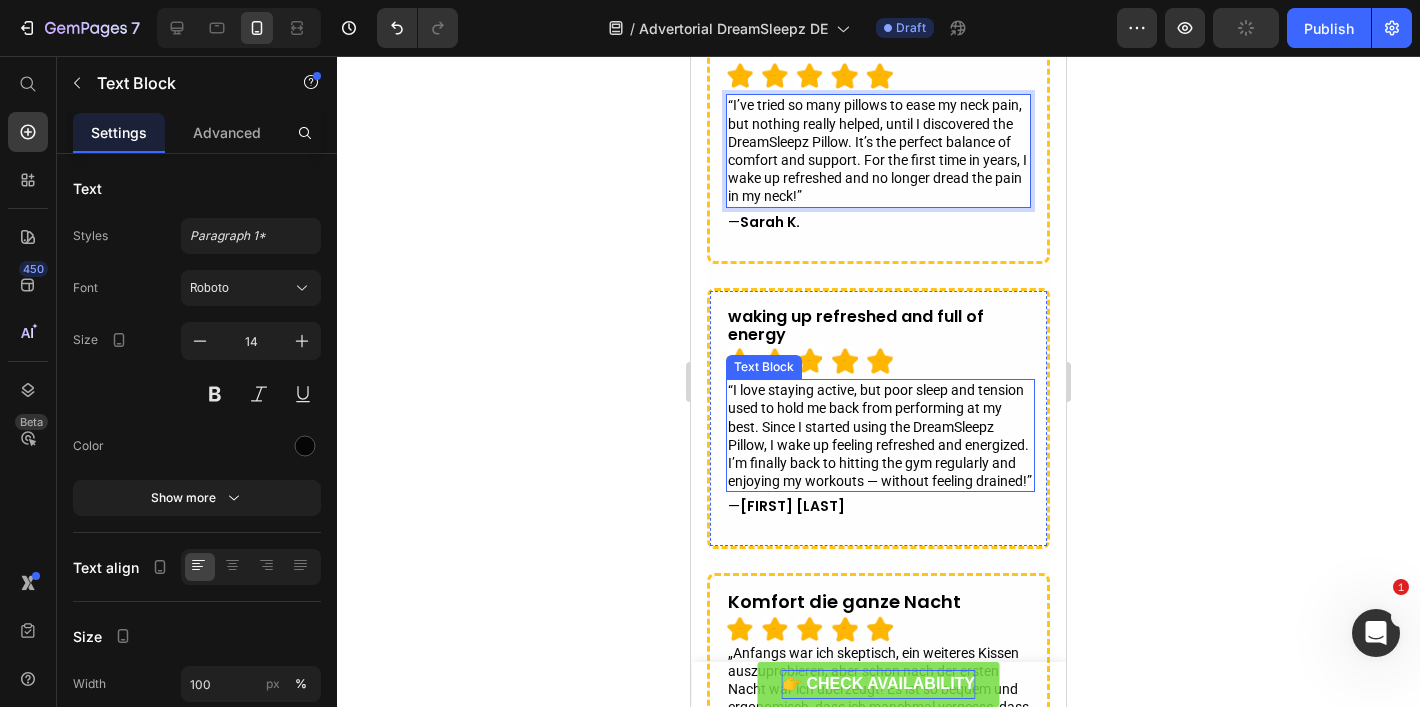scroll, scrollTop: 7038, scrollLeft: 0, axis: vertical 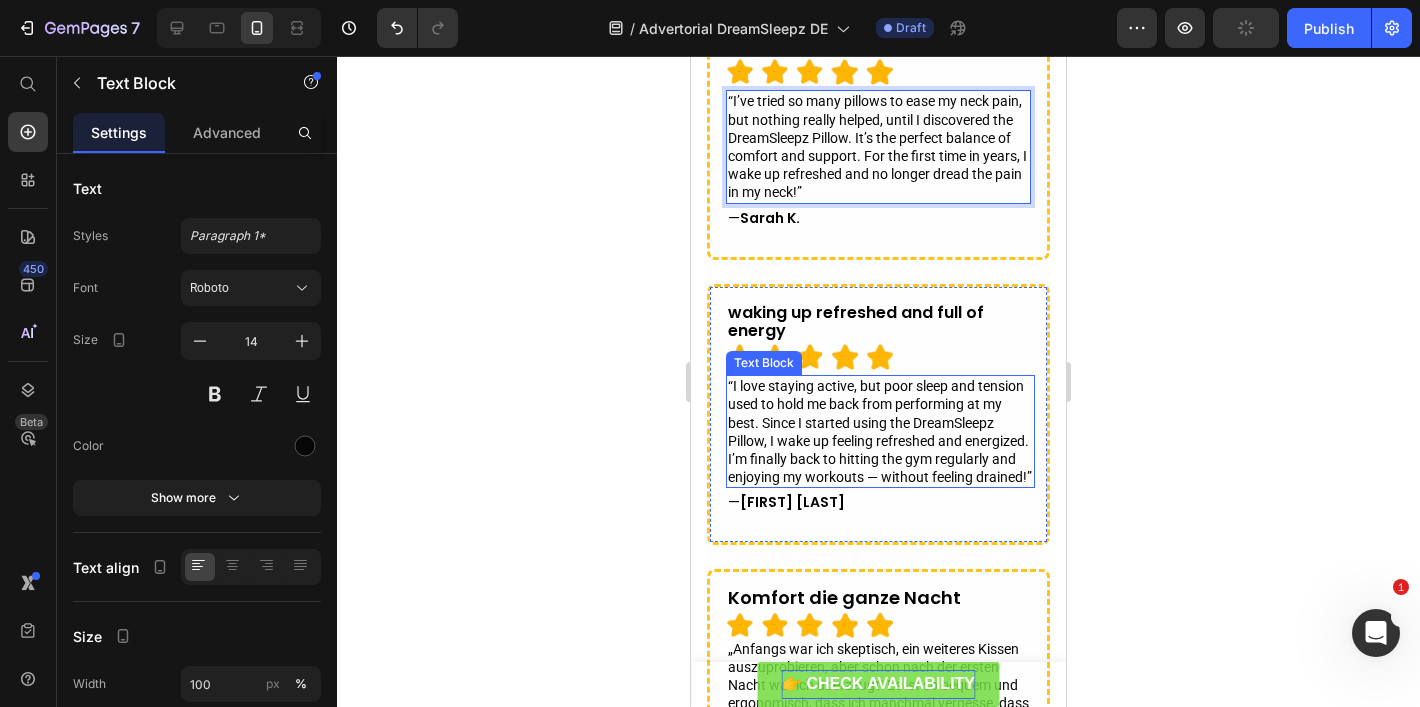click on "“I love staying active, but poor sleep and tension used to hold me back from performing at my best. Since I started using the DreamSleepz Pillow, I wake up feeling refreshed and energized. I’m finally back to hitting the gym regularly and enjoying my workouts — without feeling drained!”" at bounding box center (880, 431) 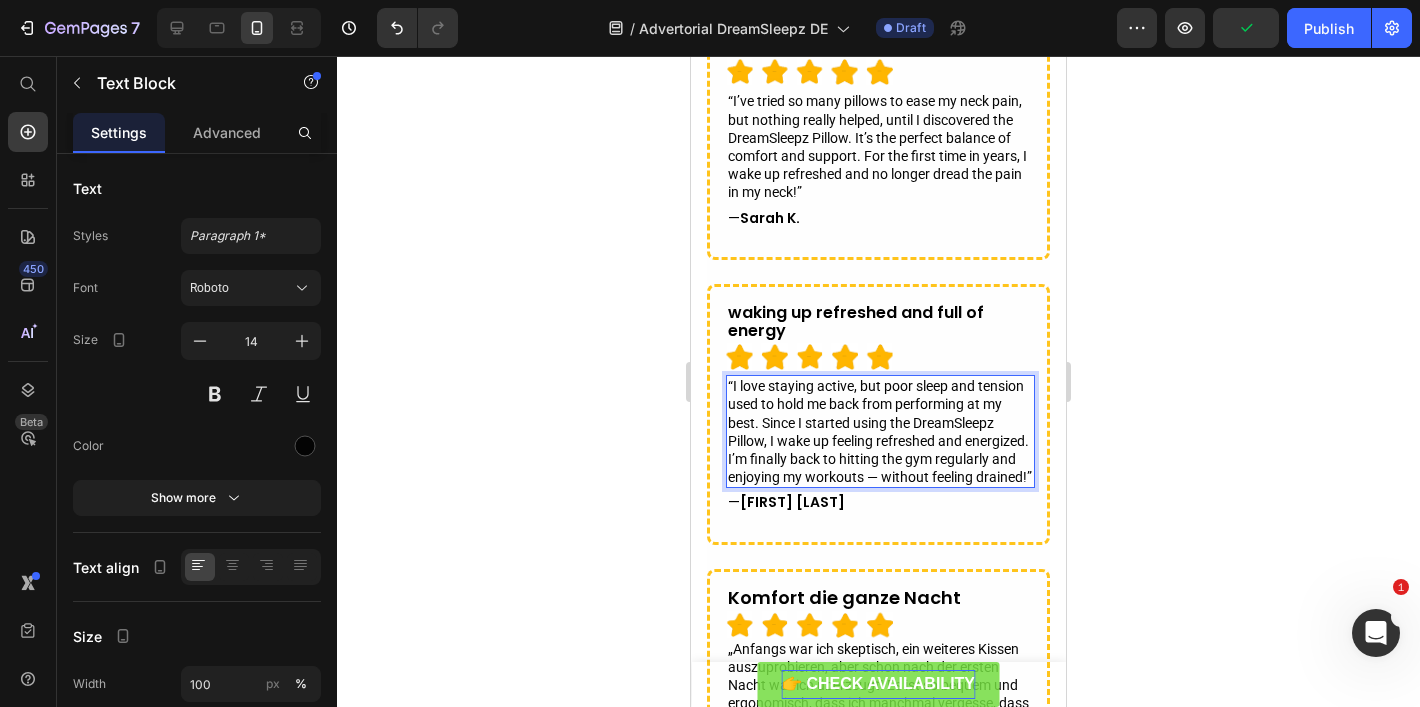 click on "“I love staying active, but poor sleep and tension used to hold me back from performing at my best. Since I started using the DreamSleepz Pillow, I wake up feeling refreshed and energized. I’m finally back to hitting the gym regularly and enjoying my workouts — without feeling drained!”" at bounding box center (880, 431) 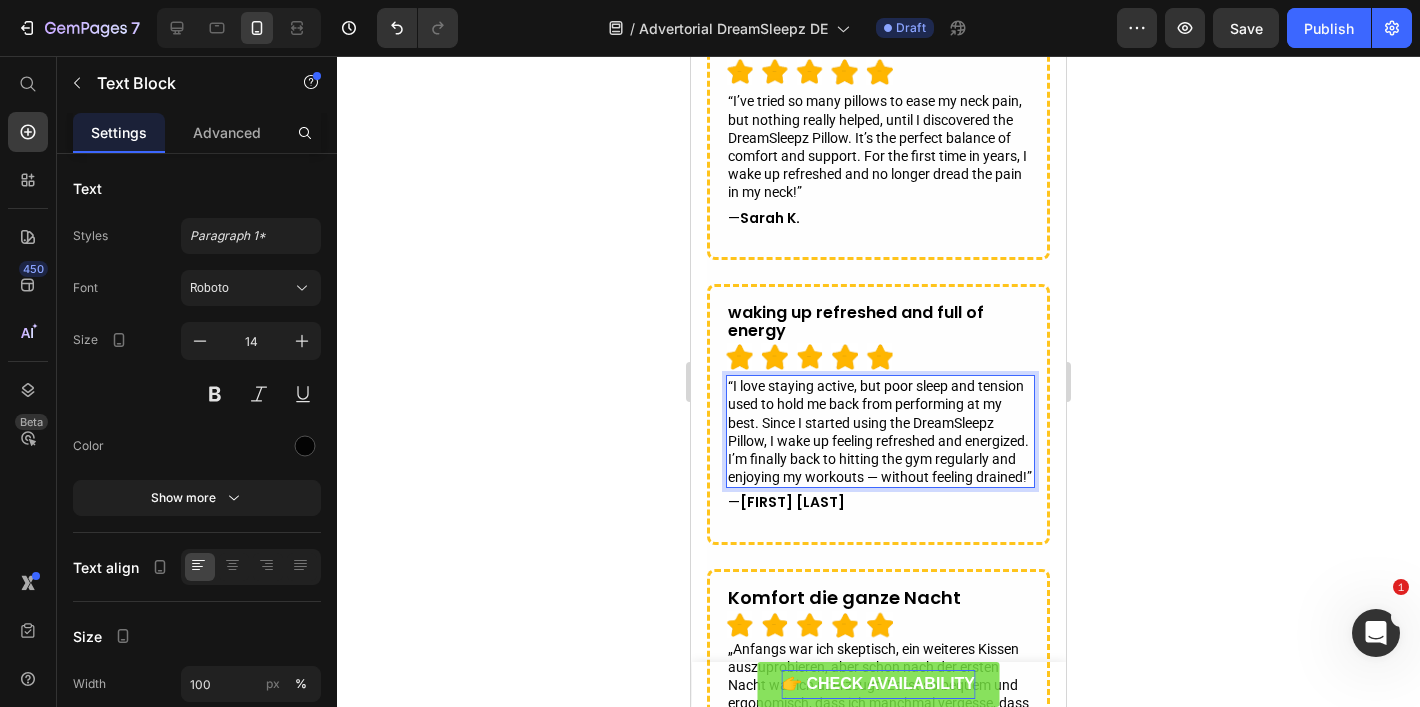 click on "“I love staying active, but poor sleep and tension used to hold me back from performing at my best. Since I started using the DreamSleepz Pillow, I wake up feeling refreshed and energized. I’m finally back to hitting the gym regularly and enjoying my workouts — without feeling drained!”" at bounding box center [880, 431] 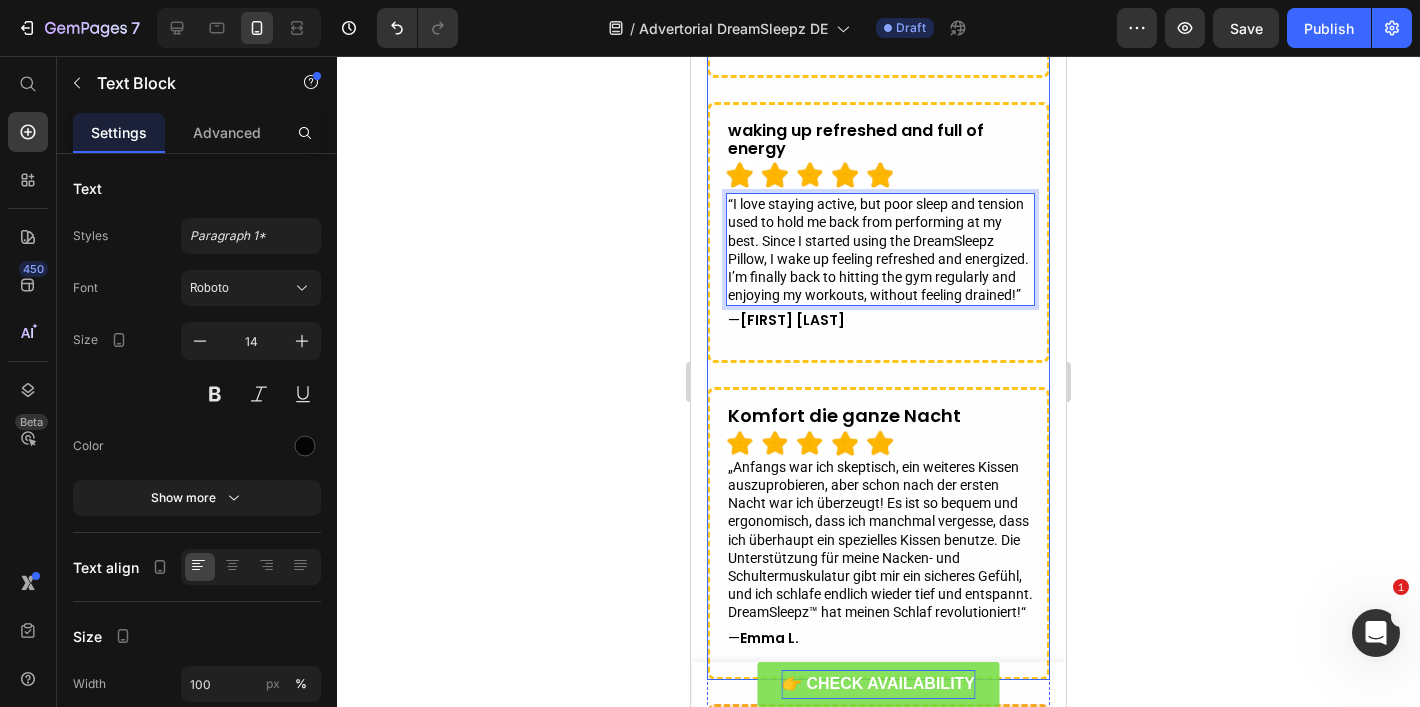 scroll, scrollTop: 7240, scrollLeft: 0, axis: vertical 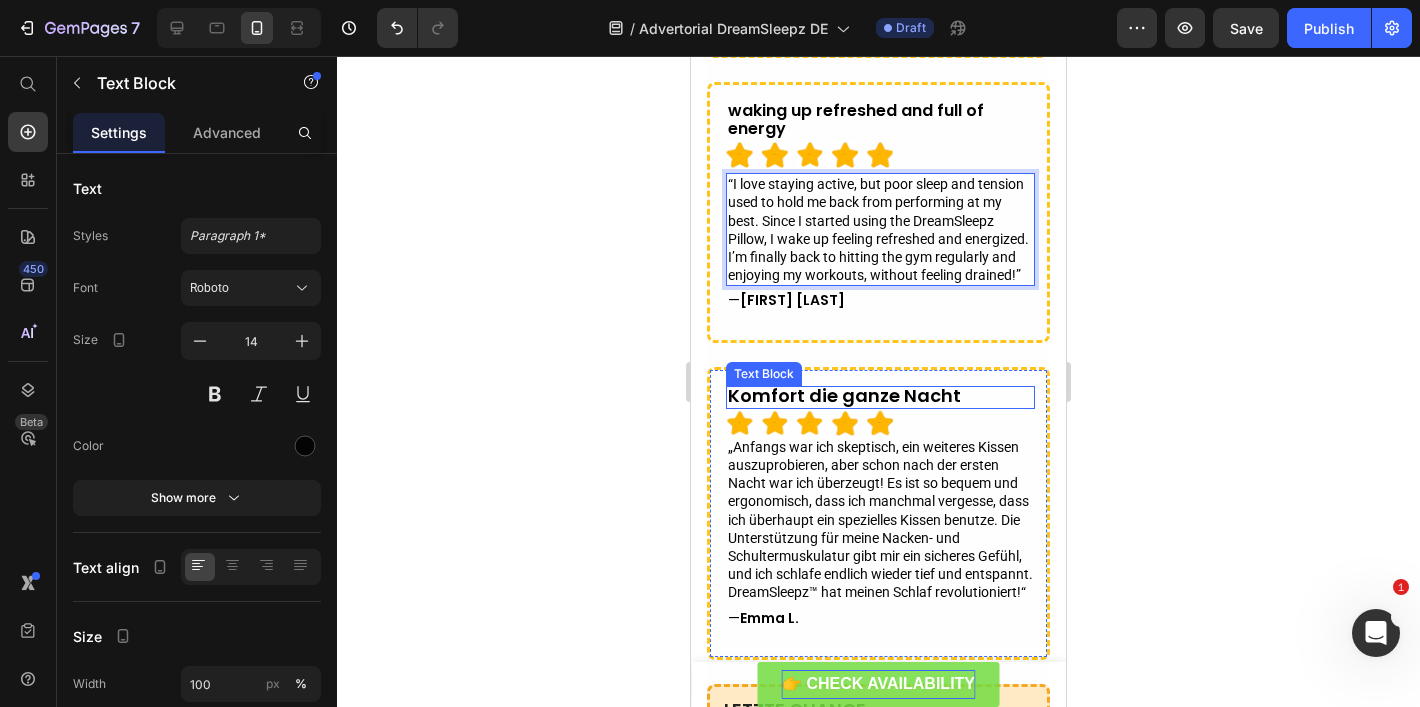 click on "Komfort die ganze Nacht" at bounding box center (844, 395) 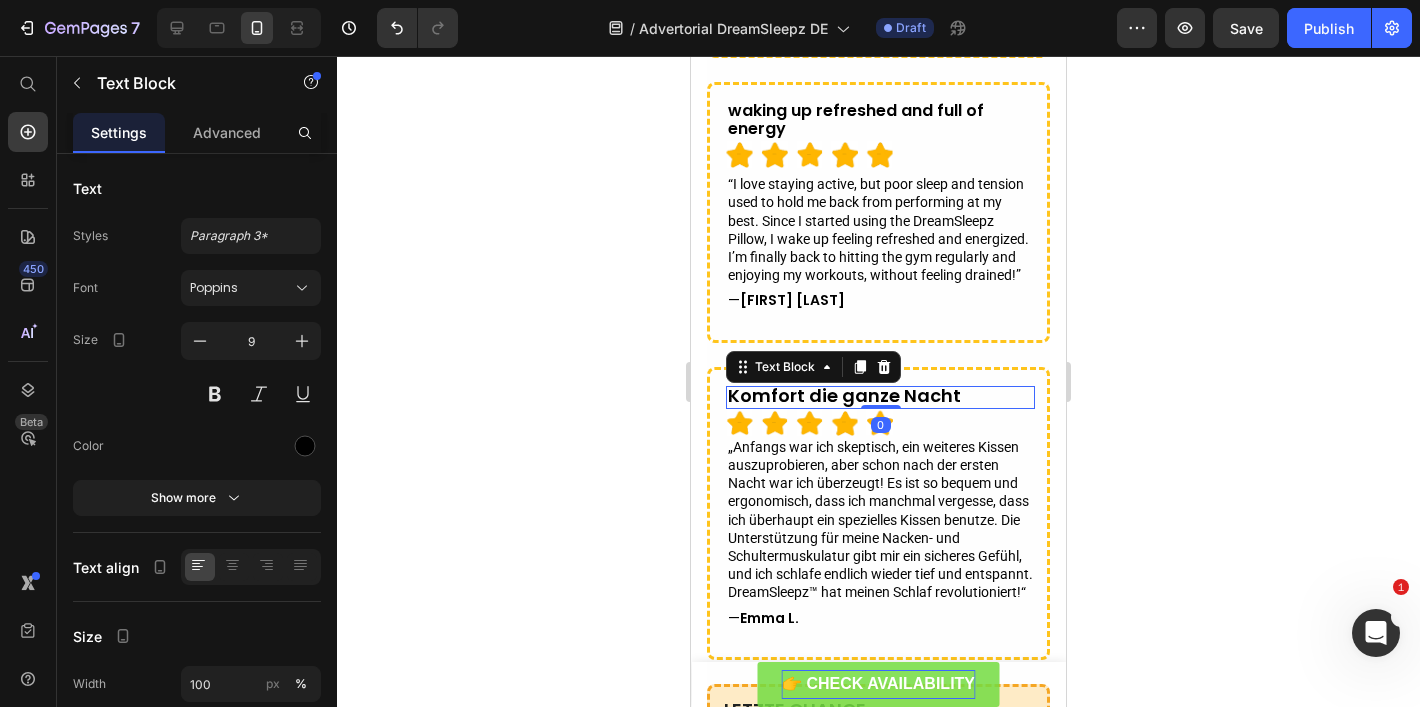 click on "Komfort die ganze Nacht" at bounding box center [844, 395] 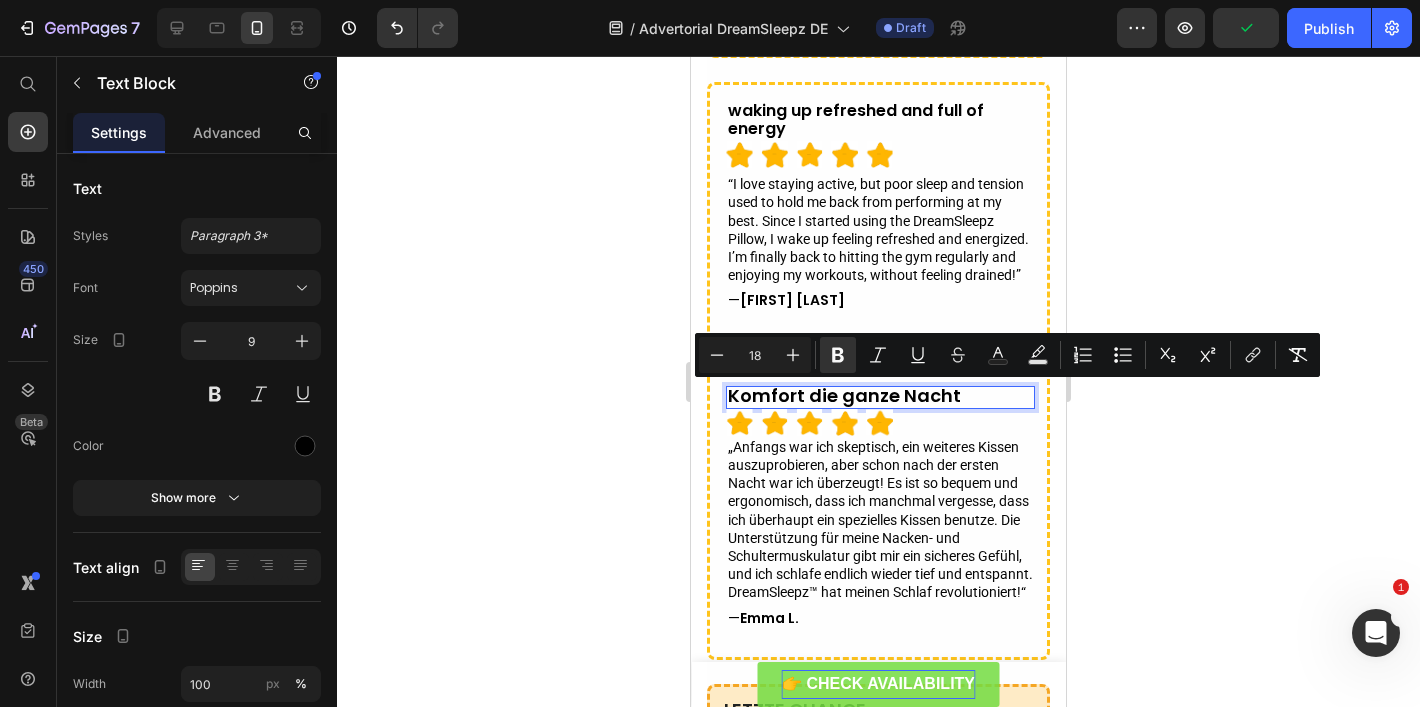click on "„Anfangs war ich skeptisch, ein weiteres Kissen auszuprobieren, aber schon nach der ersten Nacht war ich überzeugt! Es ist so bequem und ergonomisch, dass ich manchmal vergesse, dass ich überhaupt ein spezielles Kissen benutze. Die Unterstützung für meine Nacken- und Schultermuskulatur gibt mir ein sicheres Gefühl, und ich schlafe endlich wieder tief und entspannt. DreamSleepz™ hat meinen Schlaf revolutioniert!“" at bounding box center (880, 520) 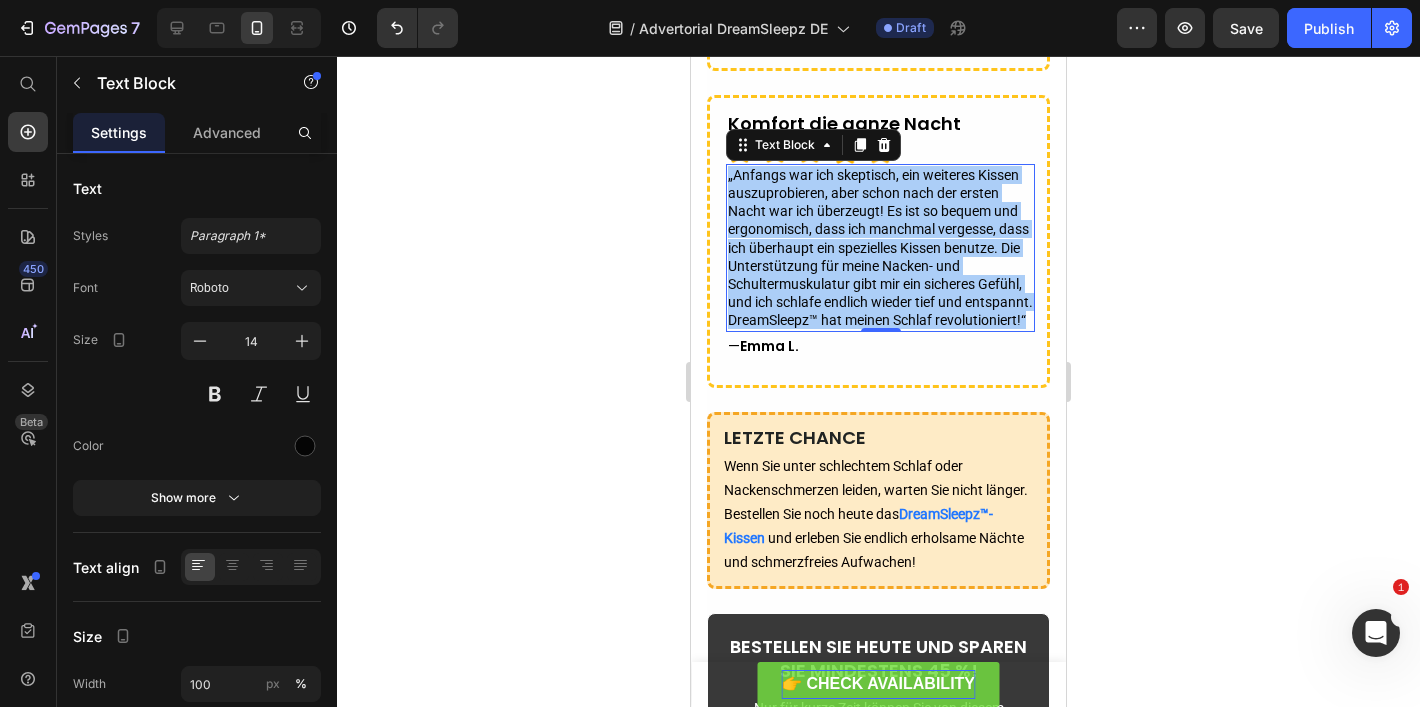 scroll, scrollTop: 7521, scrollLeft: 0, axis: vertical 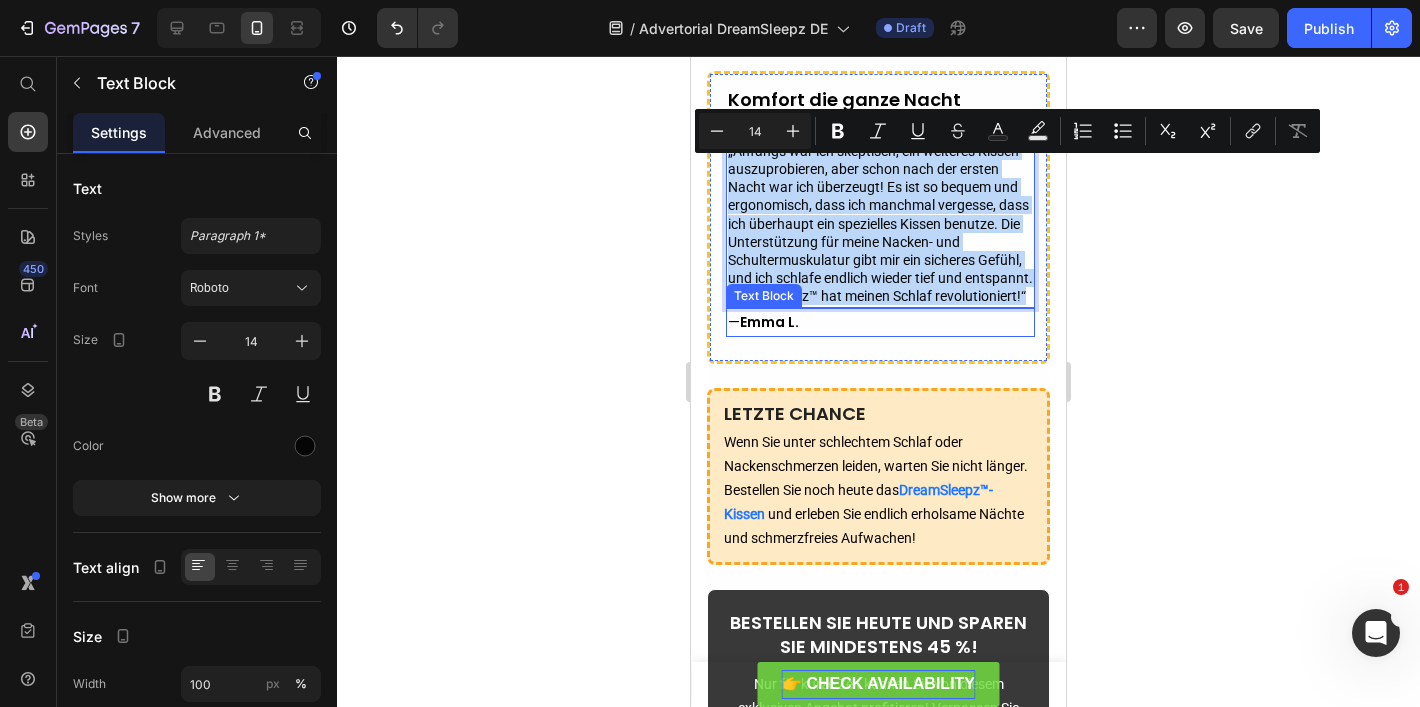 click on "Emma L." at bounding box center (769, 322) 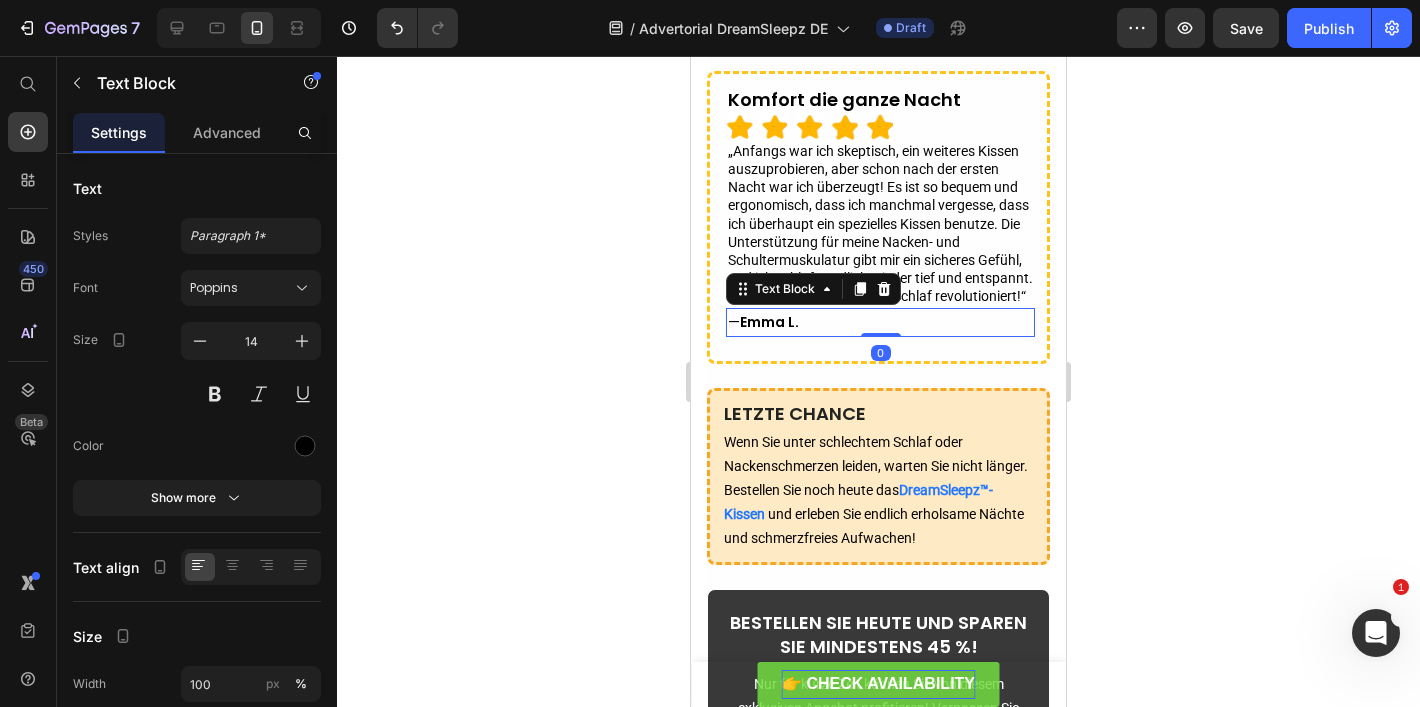 click on "Emma L." at bounding box center (769, 322) 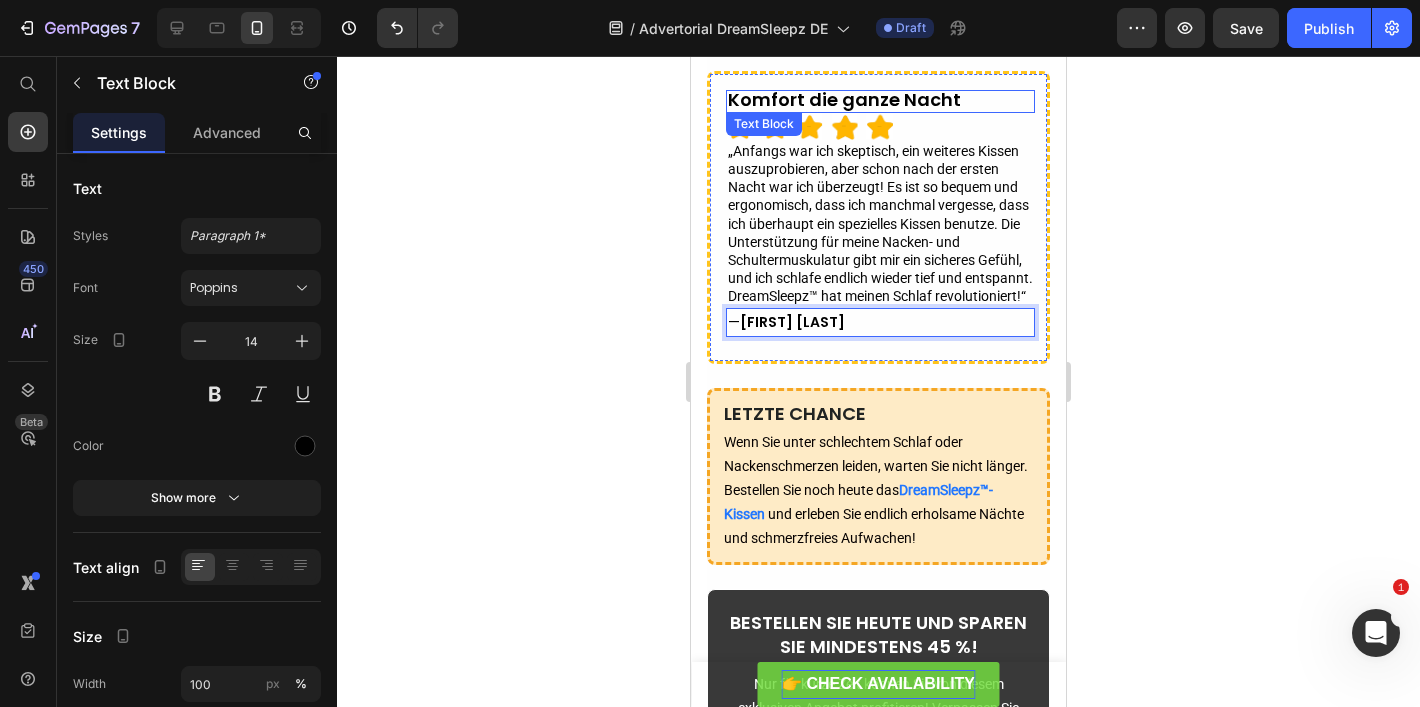 click on "Komfort die ganze Nacht" at bounding box center (844, 99) 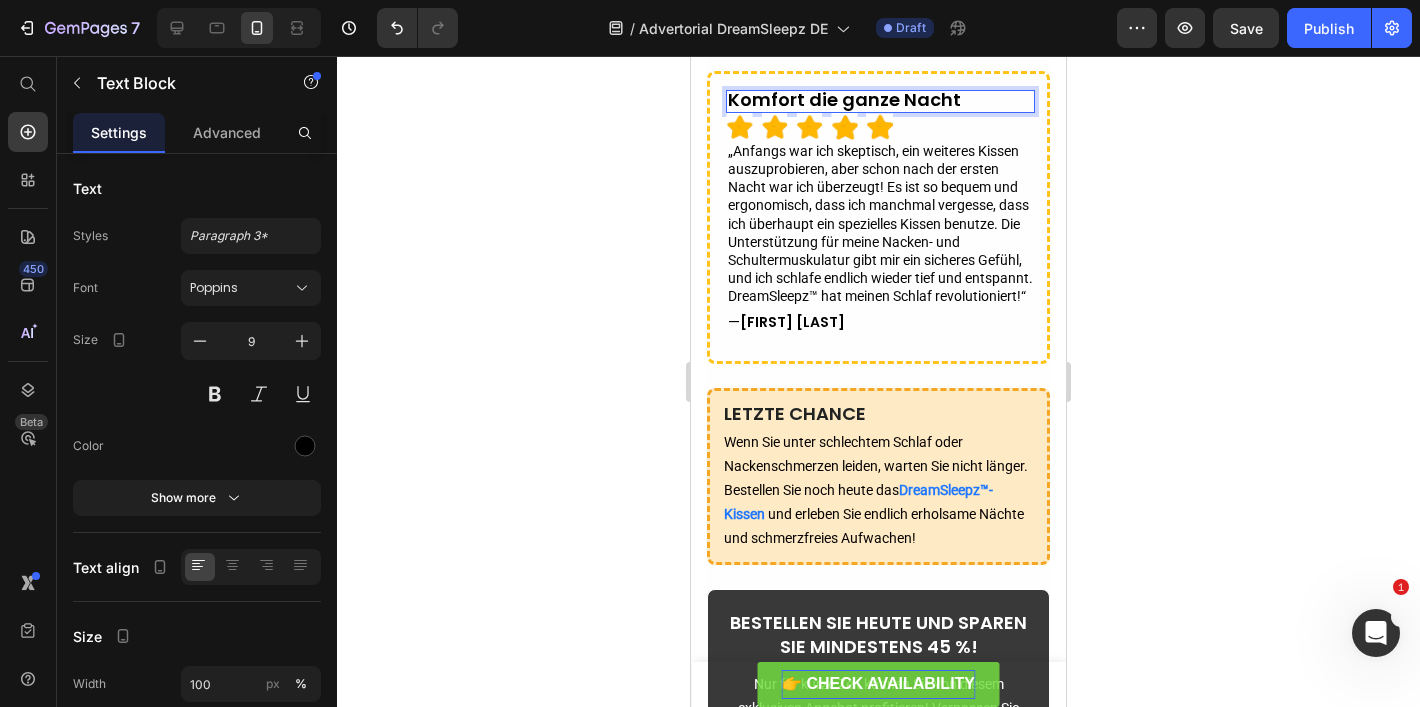 click on "Komfort die ganze Nacht" at bounding box center (844, 99) 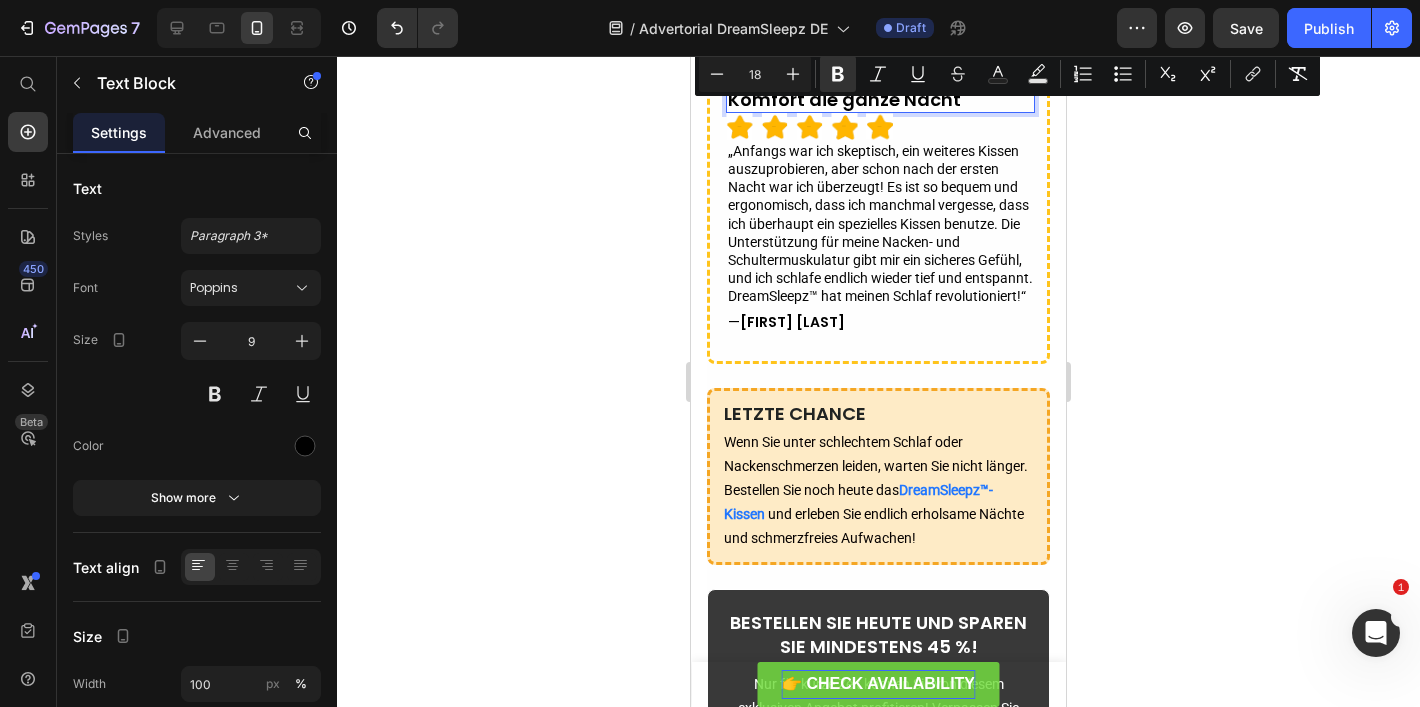 click on "Komfort die ganze Nacht" at bounding box center [844, 99] 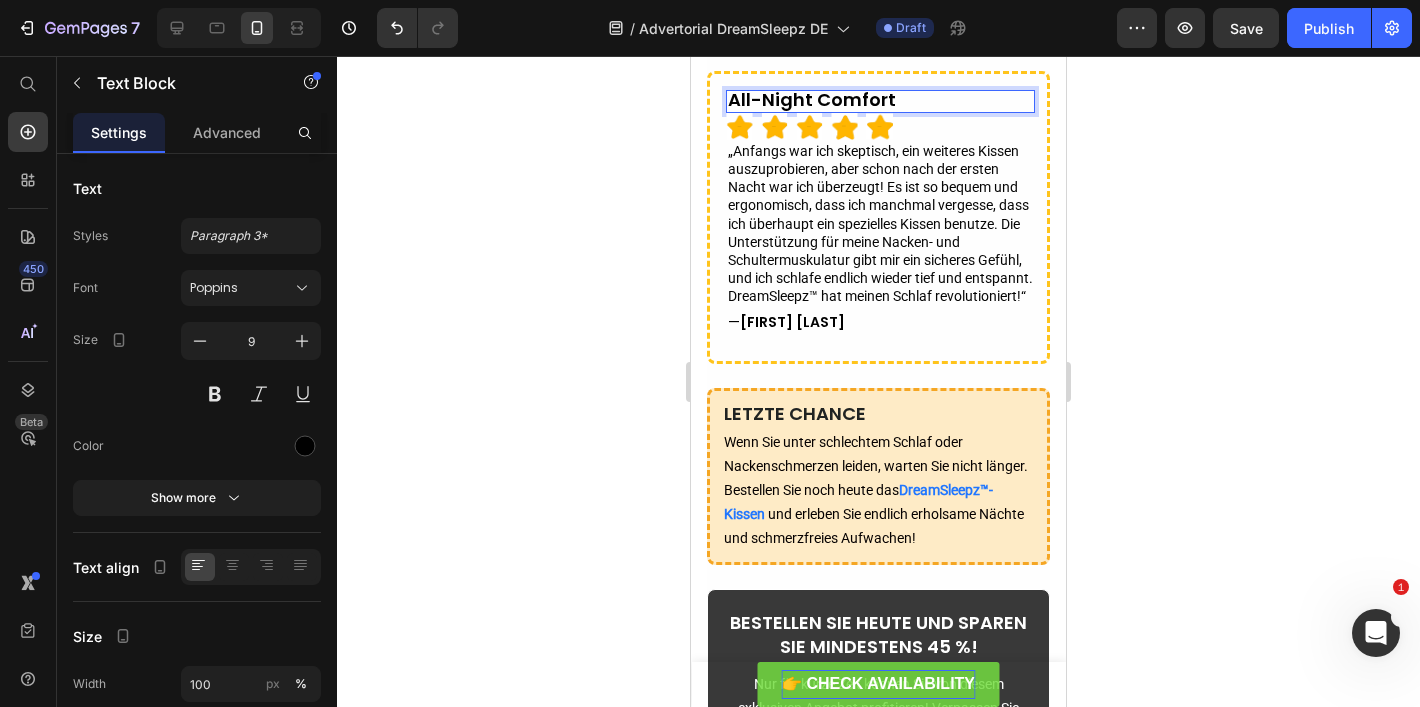 click on "All-Night Comfort" at bounding box center [812, 99] 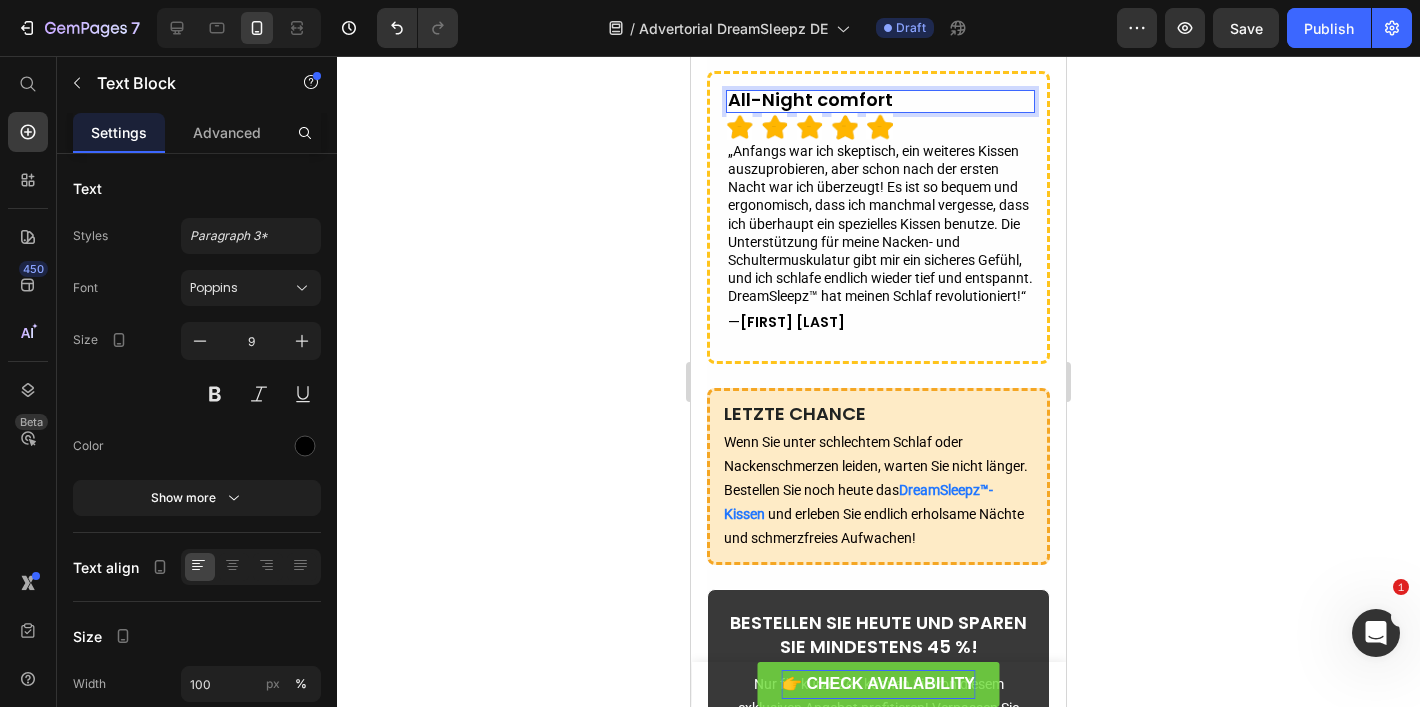 click on "All-Night comfort" at bounding box center (810, 99) 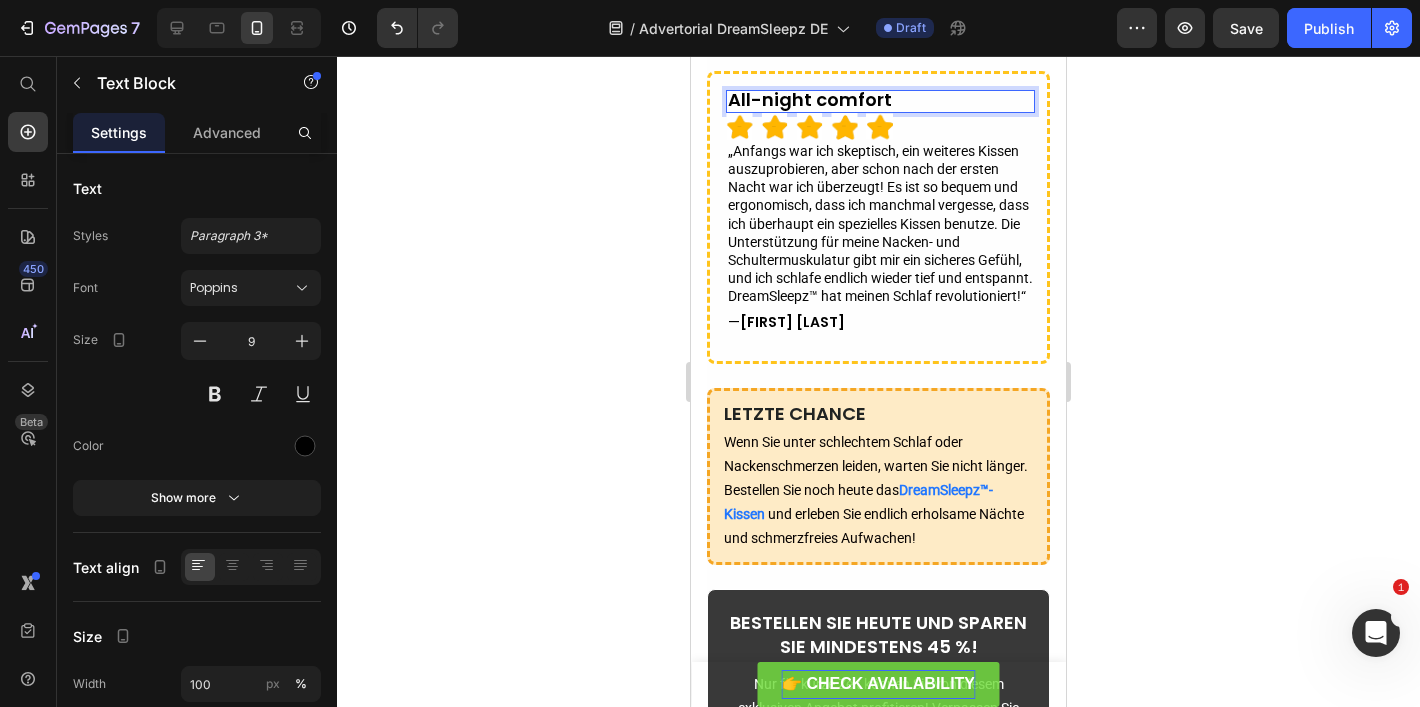 click 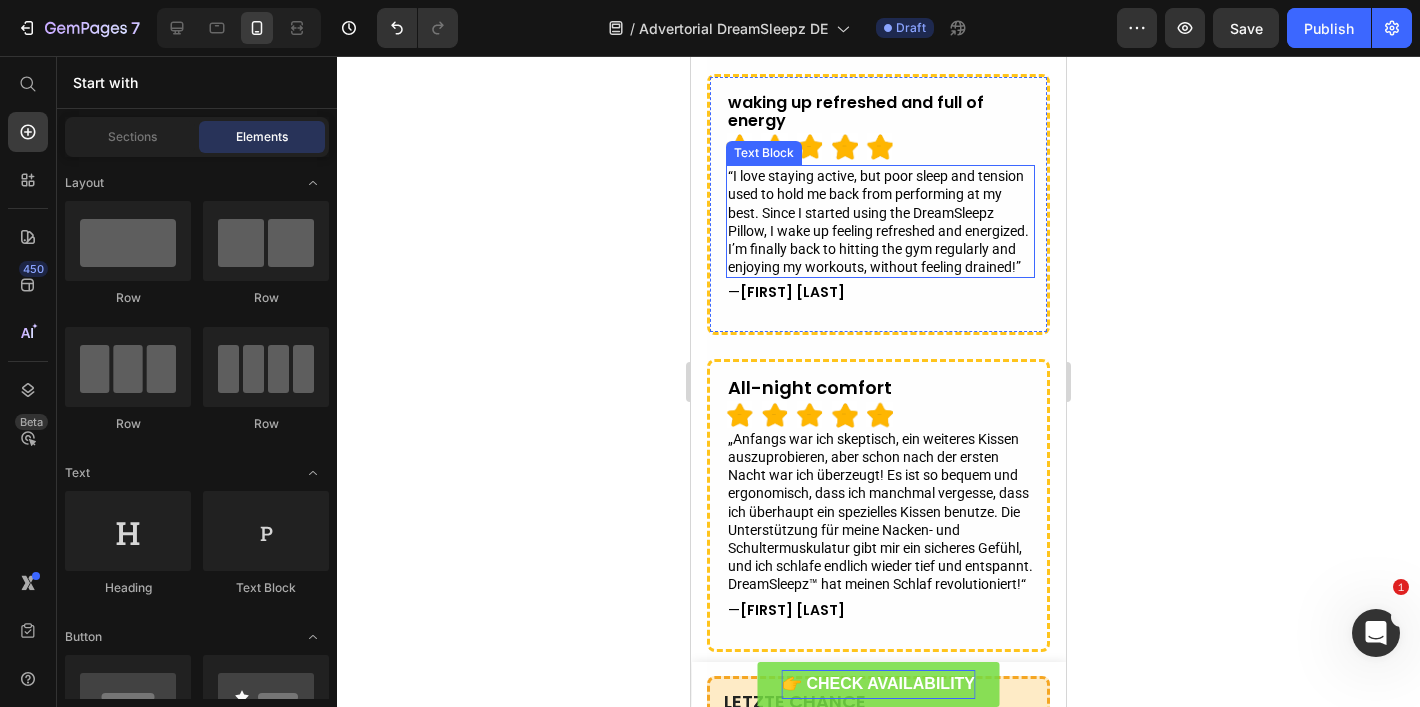 scroll, scrollTop: 7109, scrollLeft: 0, axis: vertical 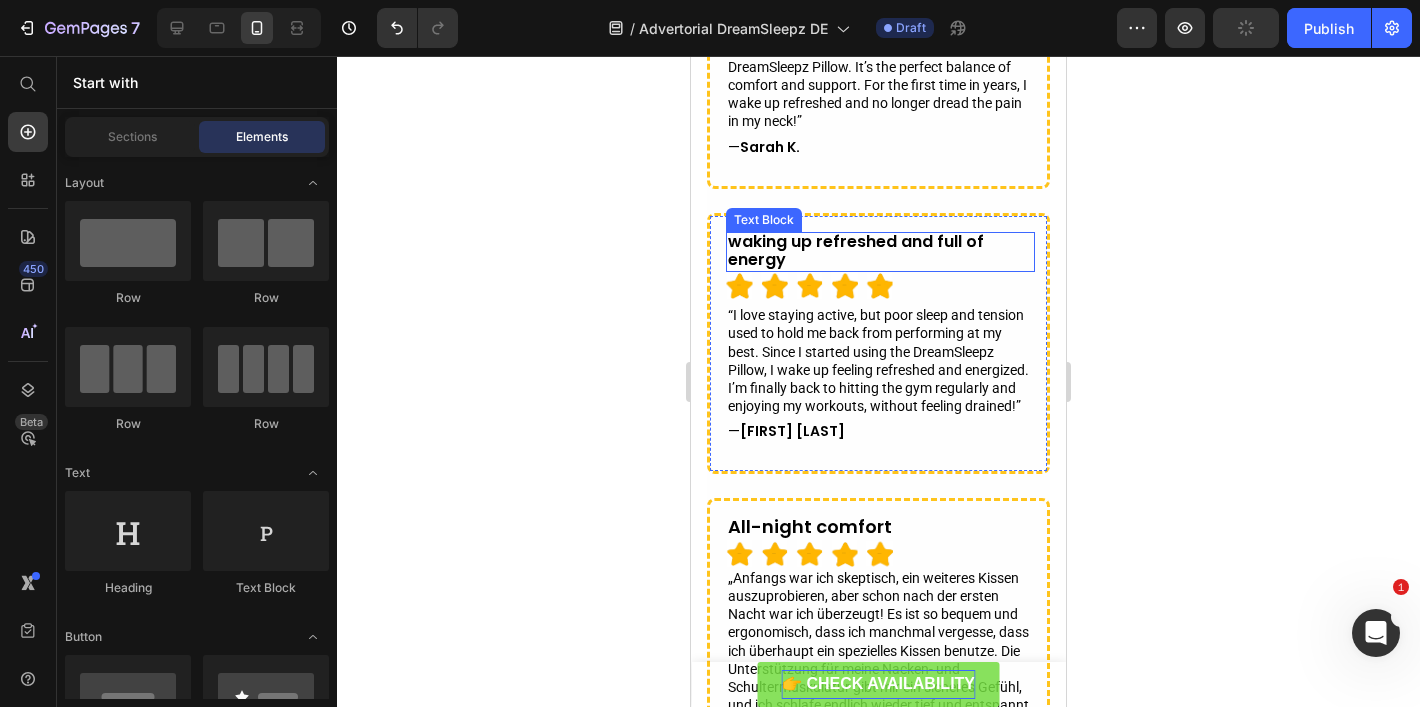 click on "Waking Up Refreshed and Full of Energy" at bounding box center [856, 250] 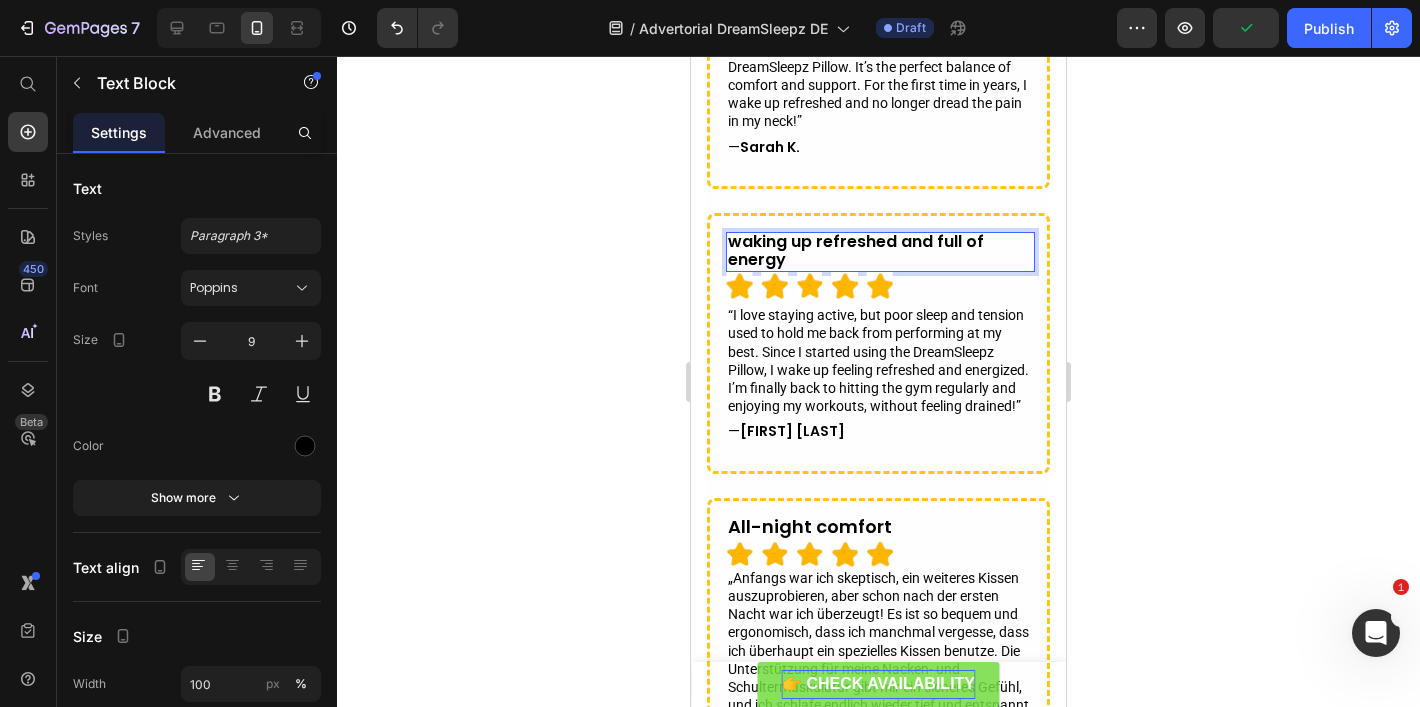click on "Waking Up Refreshed and Full of Energy" at bounding box center [856, 250] 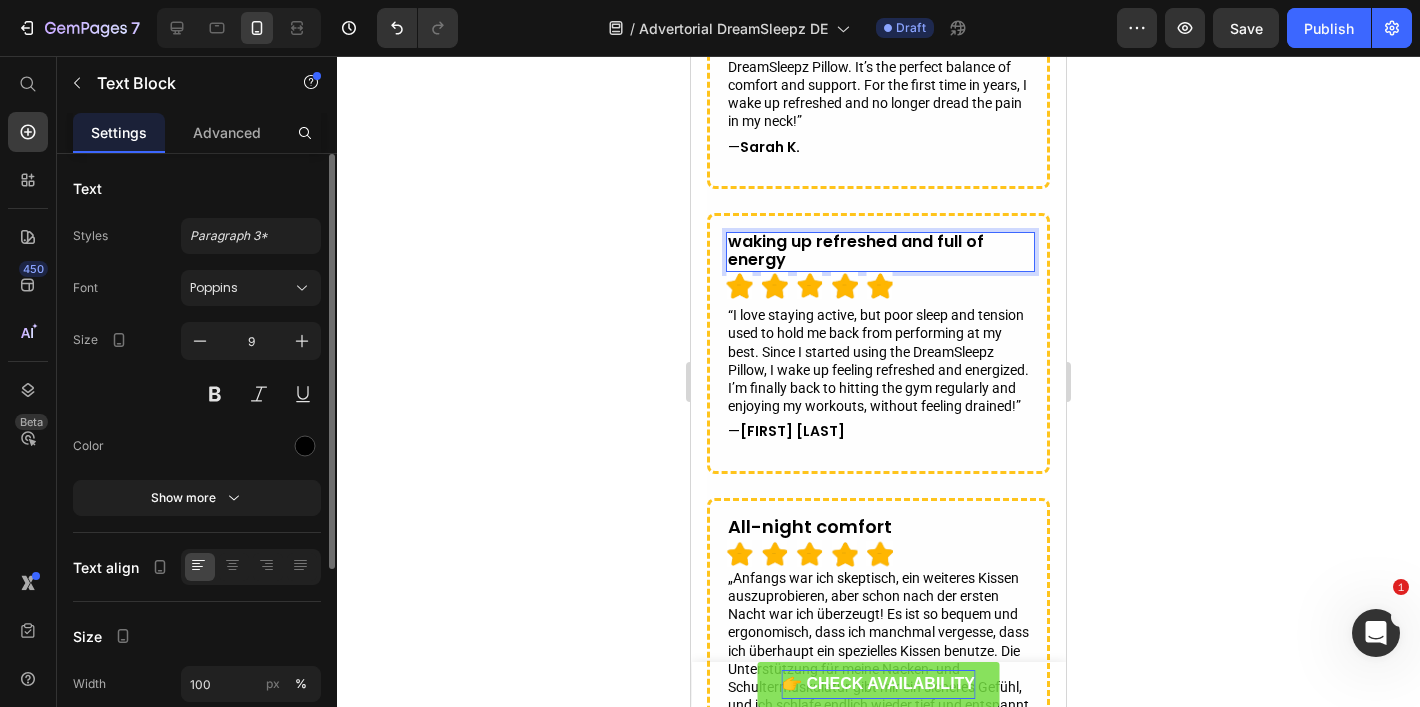 scroll, scrollTop: 133, scrollLeft: 0, axis: vertical 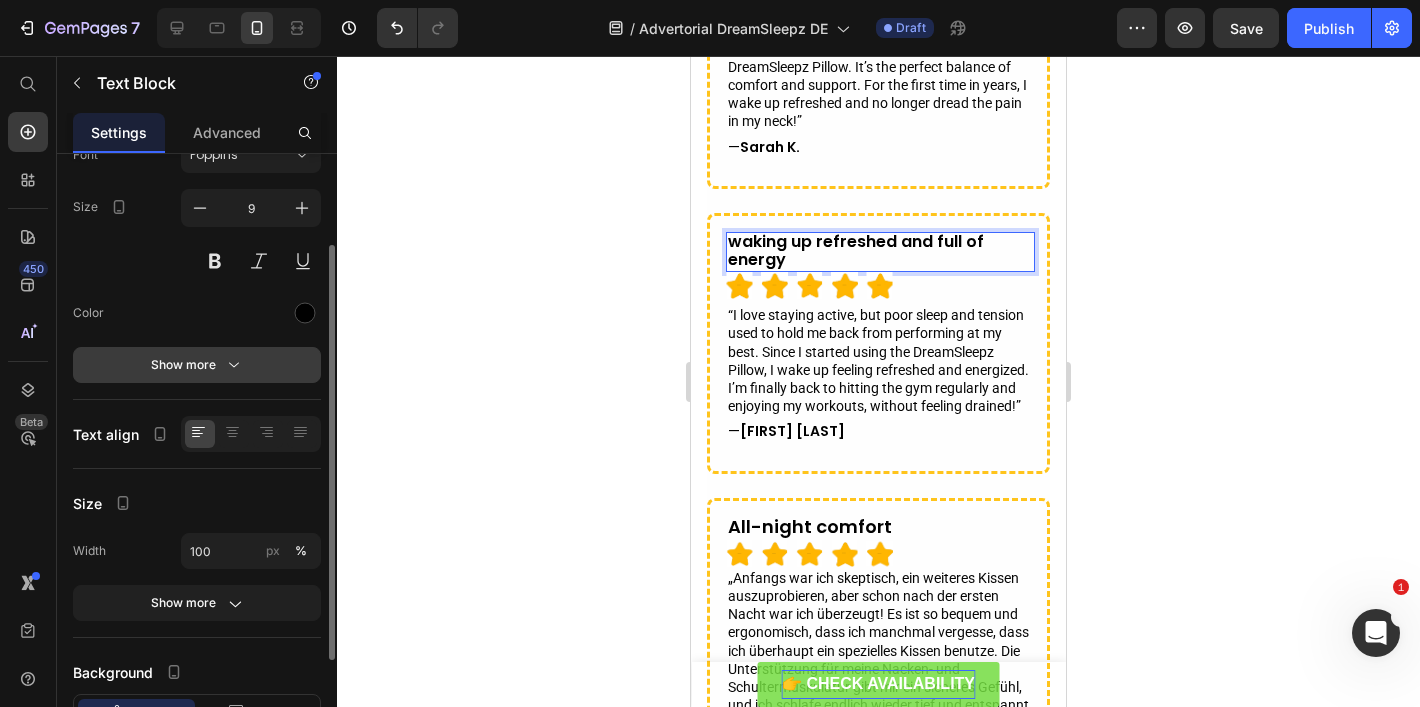 click on "Show more" at bounding box center [197, 365] 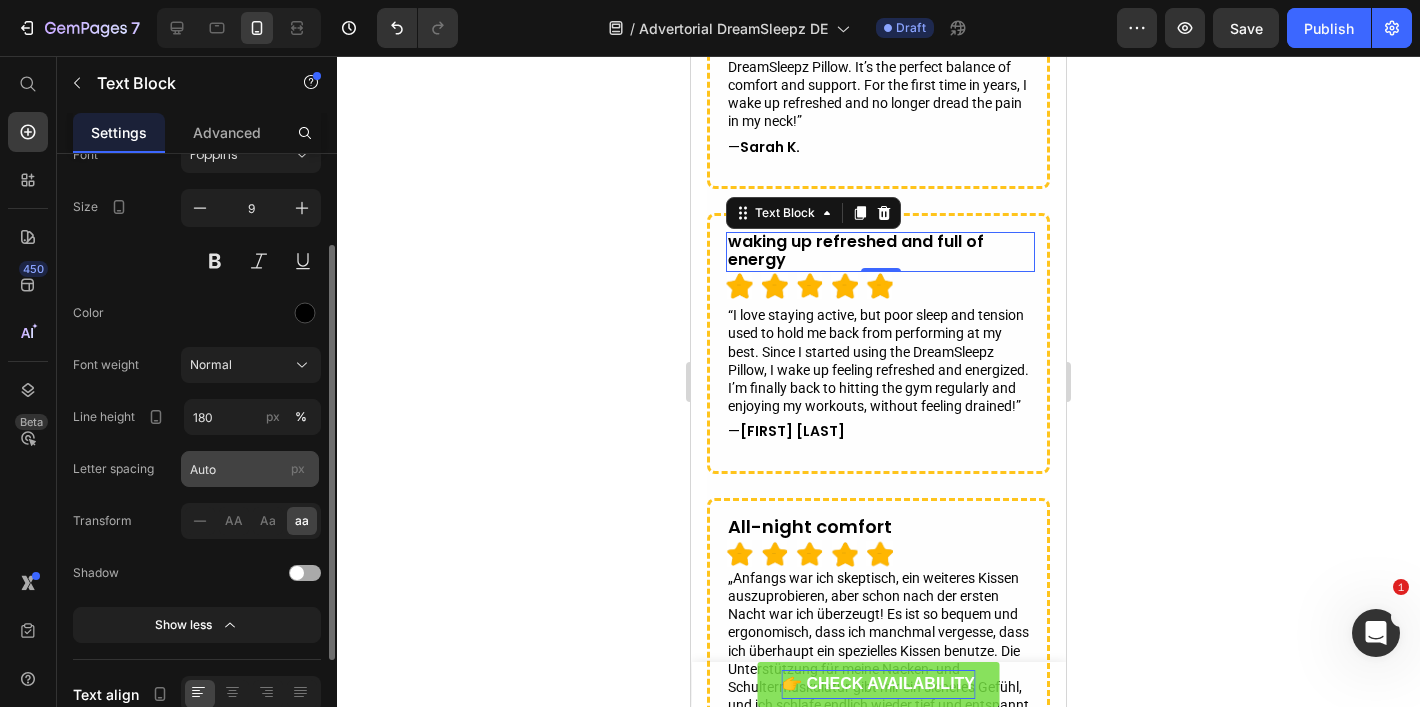 scroll, scrollTop: 163, scrollLeft: 0, axis: vertical 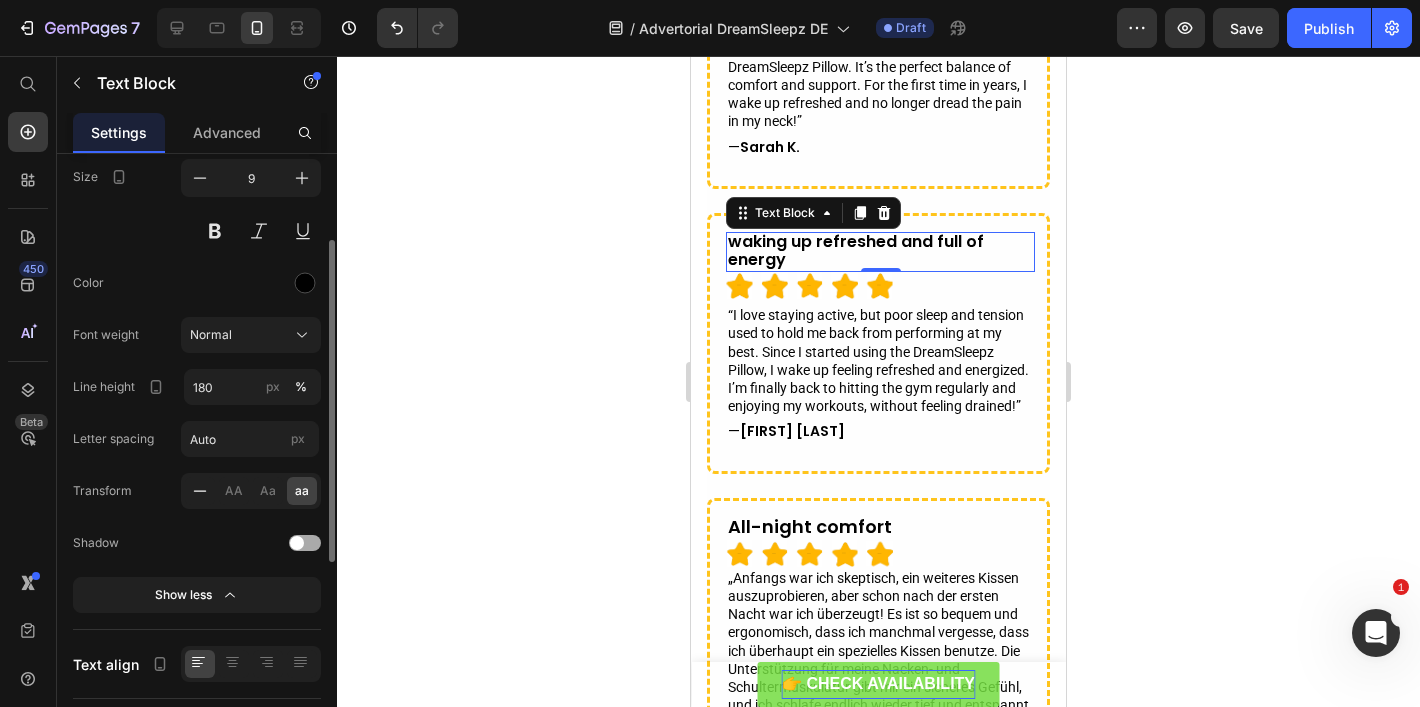 click 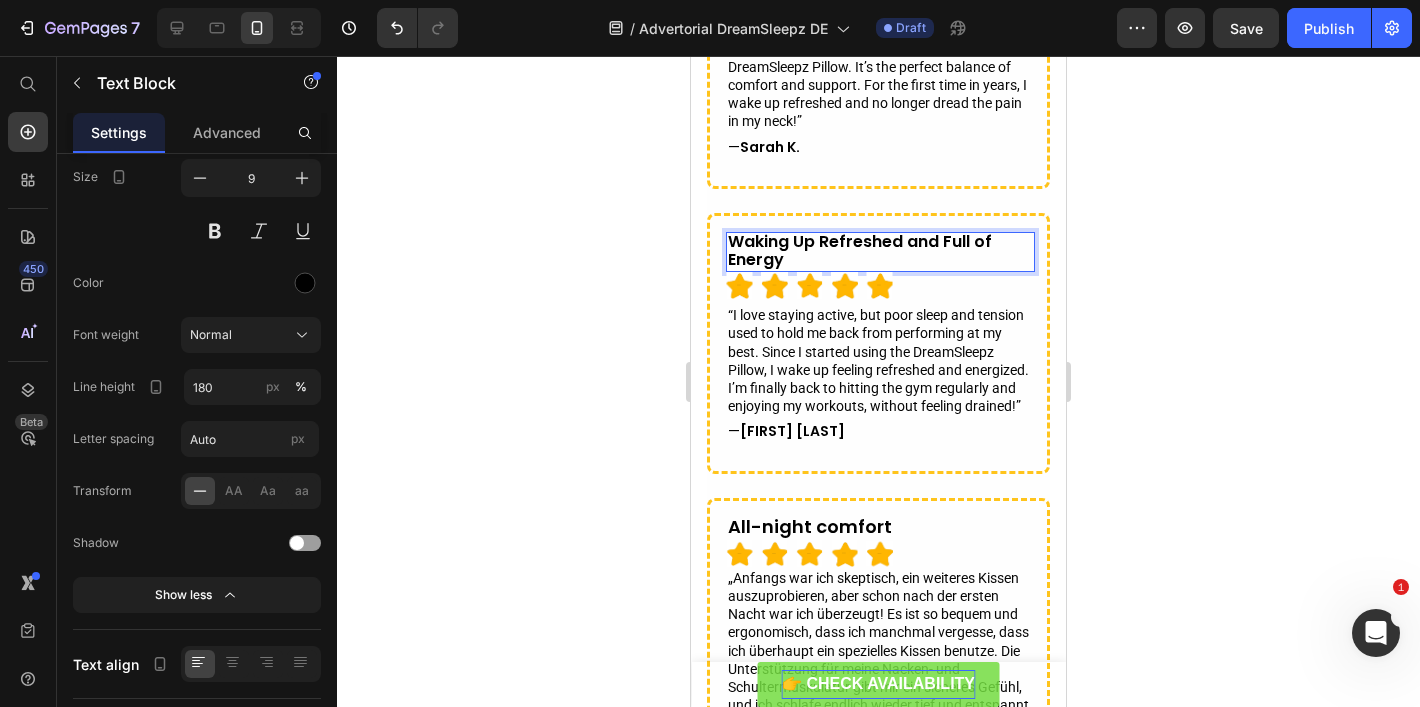 click on "Waking Up Refreshed and Full of Energy" at bounding box center [860, 250] 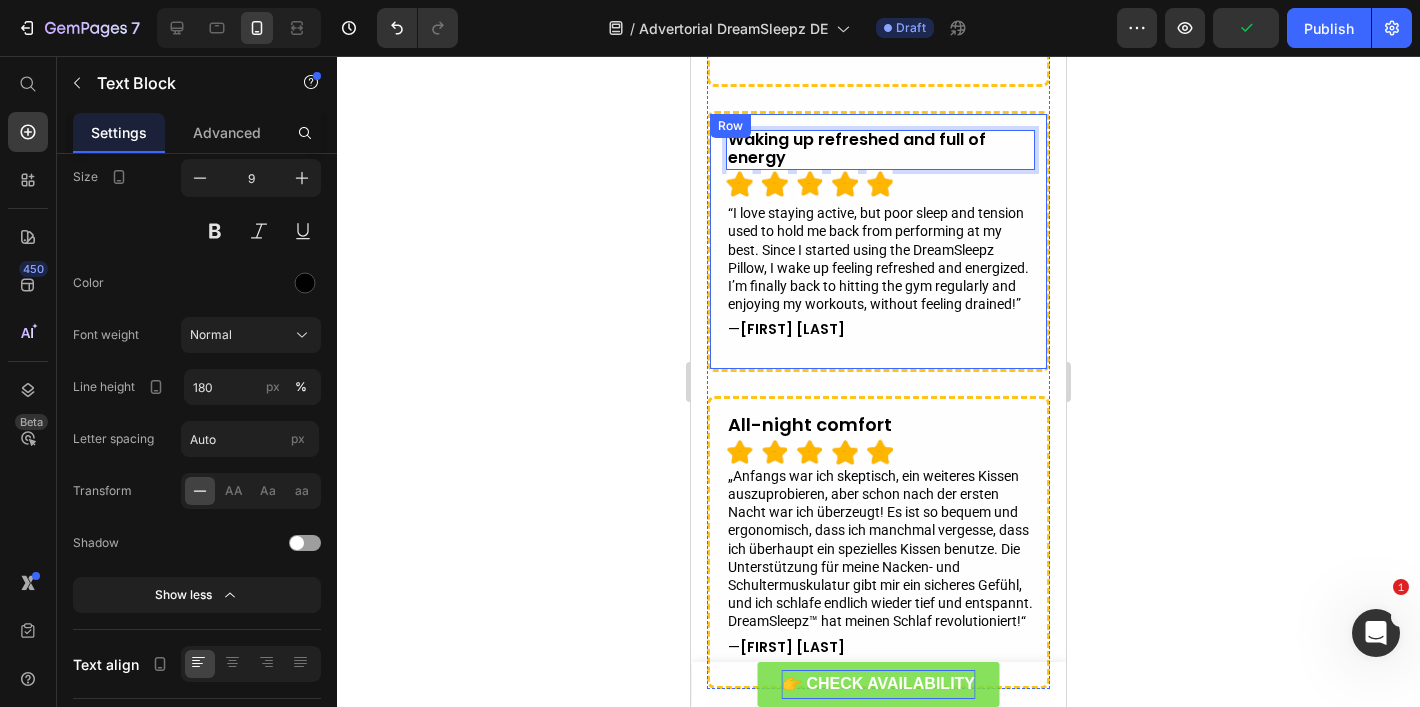 scroll, scrollTop: 7234, scrollLeft: 0, axis: vertical 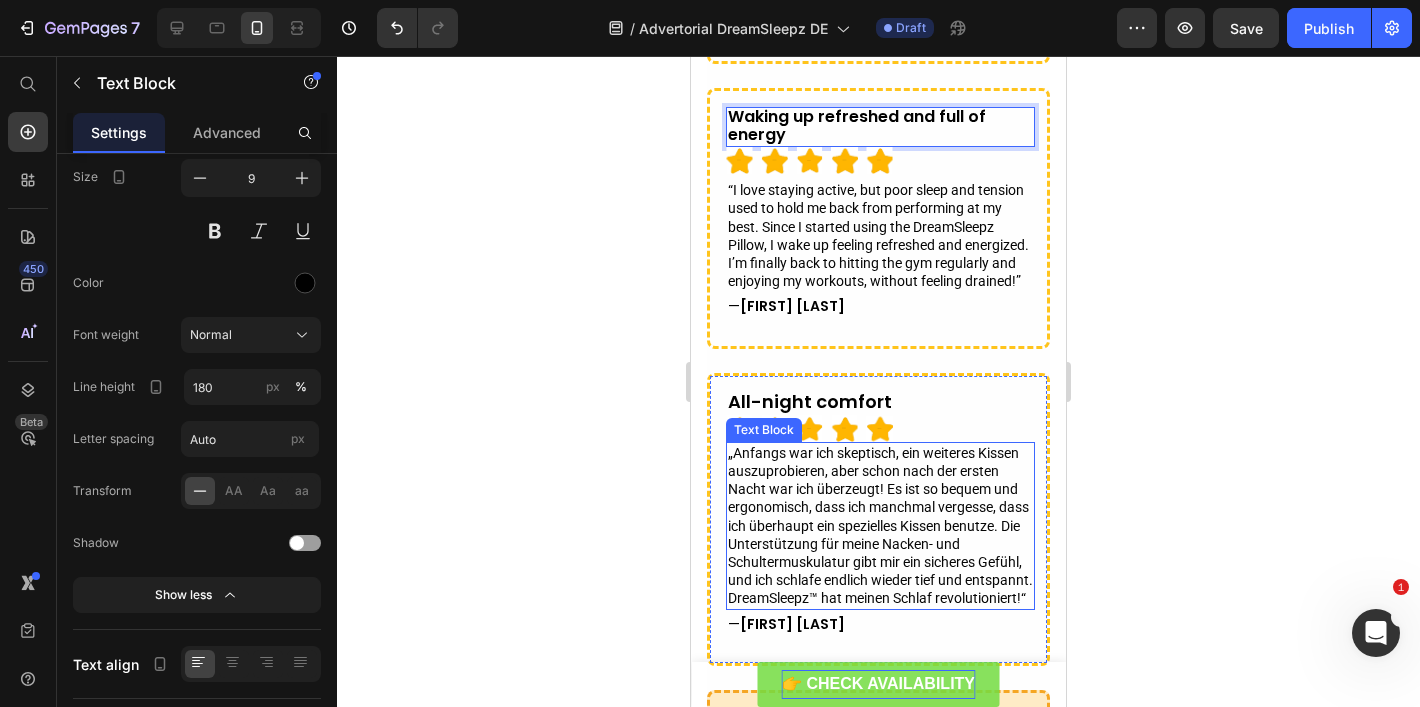 click on "„Anfangs war ich skeptisch, ein weiteres Kissen auszuprobieren, aber schon nach der ersten Nacht war ich überzeugt! Es ist so bequem und ergonomisch, dass ich manchmal vergesse, dass ich überhaupt ein spezielles Kissen benutze. Die Unterstützung für meine Nacken- und Schultermuskulatur gibt mir ein sicheres Gefühl, und ich schlafe endlich wieder tief und entspannt. DreamSleepz™ hat meinen Schlaf revolutioniert!“" at bounding box center (880, 526) 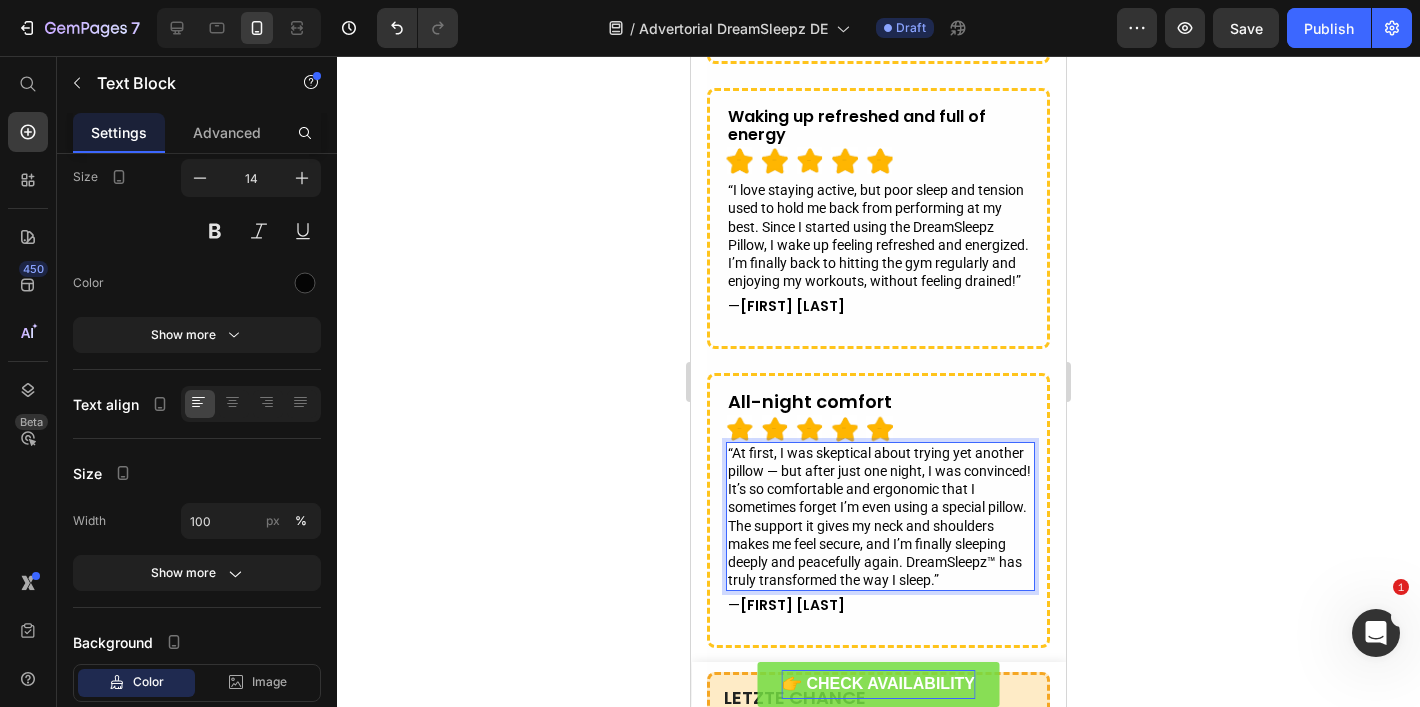 scroll, scrollTop: 7238, scrollLeft: 0, axis: vertical 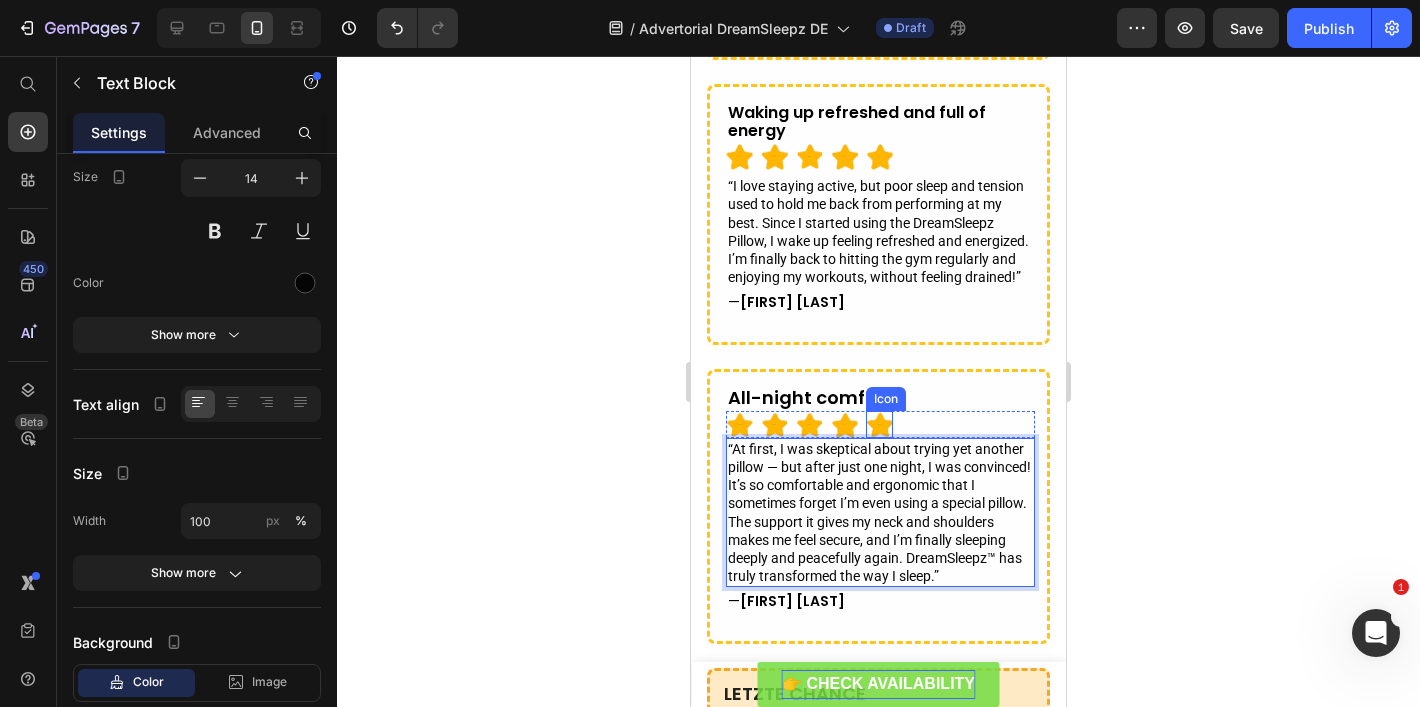 click on "Icon     Icon     Icon     Icon     Icon" at bounding box center [880, 424] 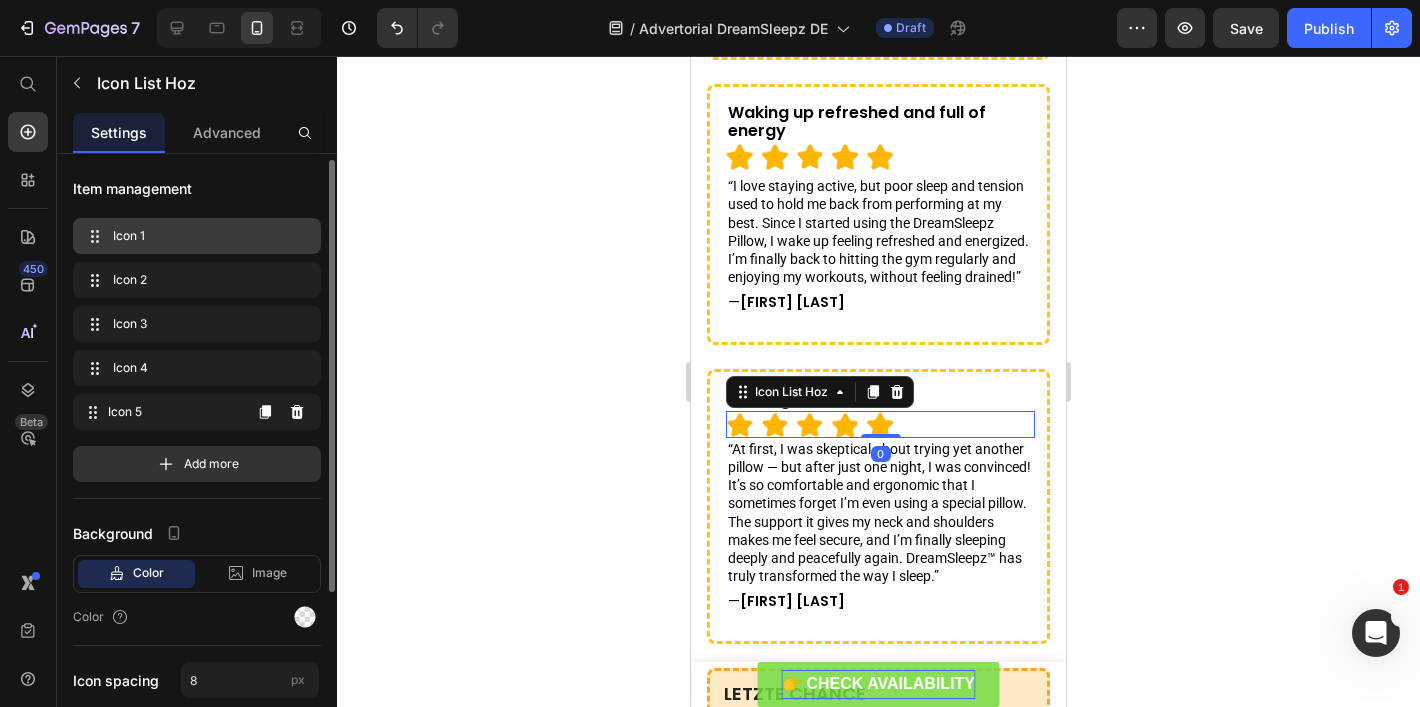 scroll, scrollTop: 4, scrollLeft: 0, axis: vertical 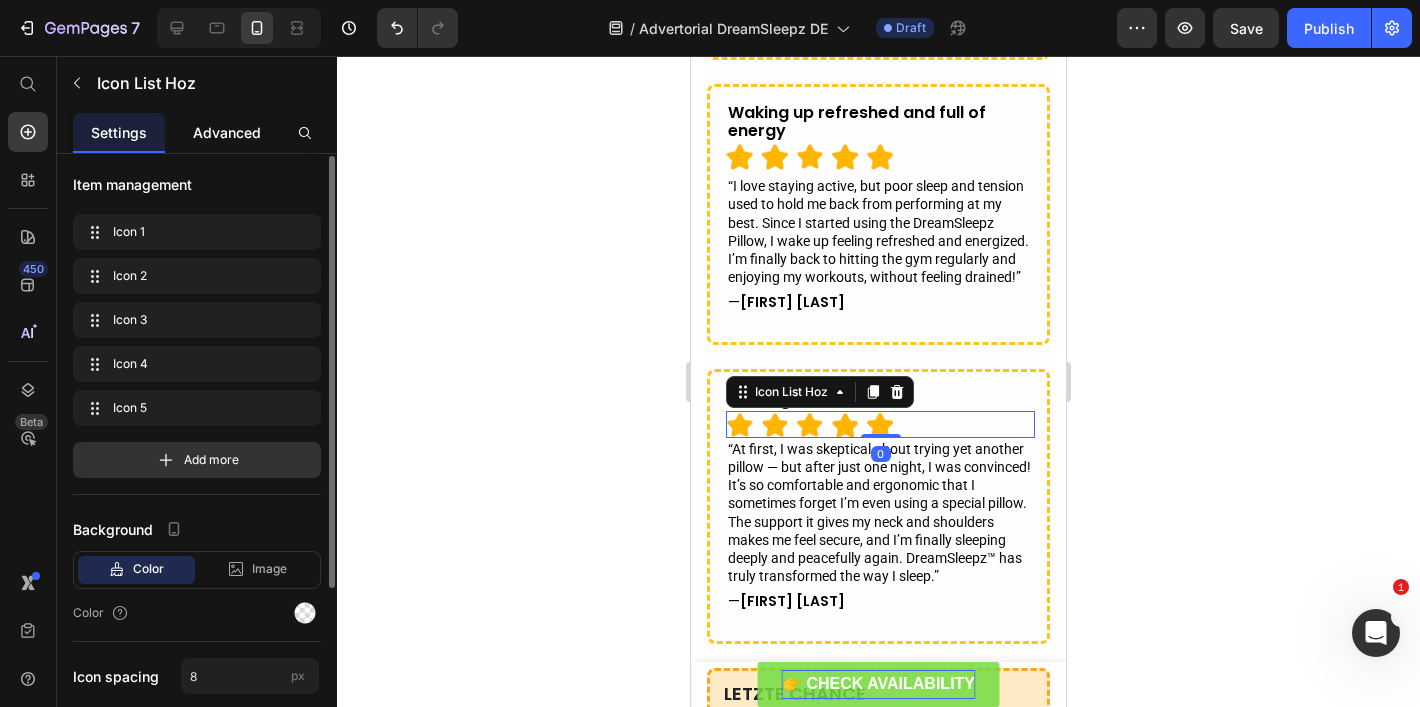 click on "Advanced" 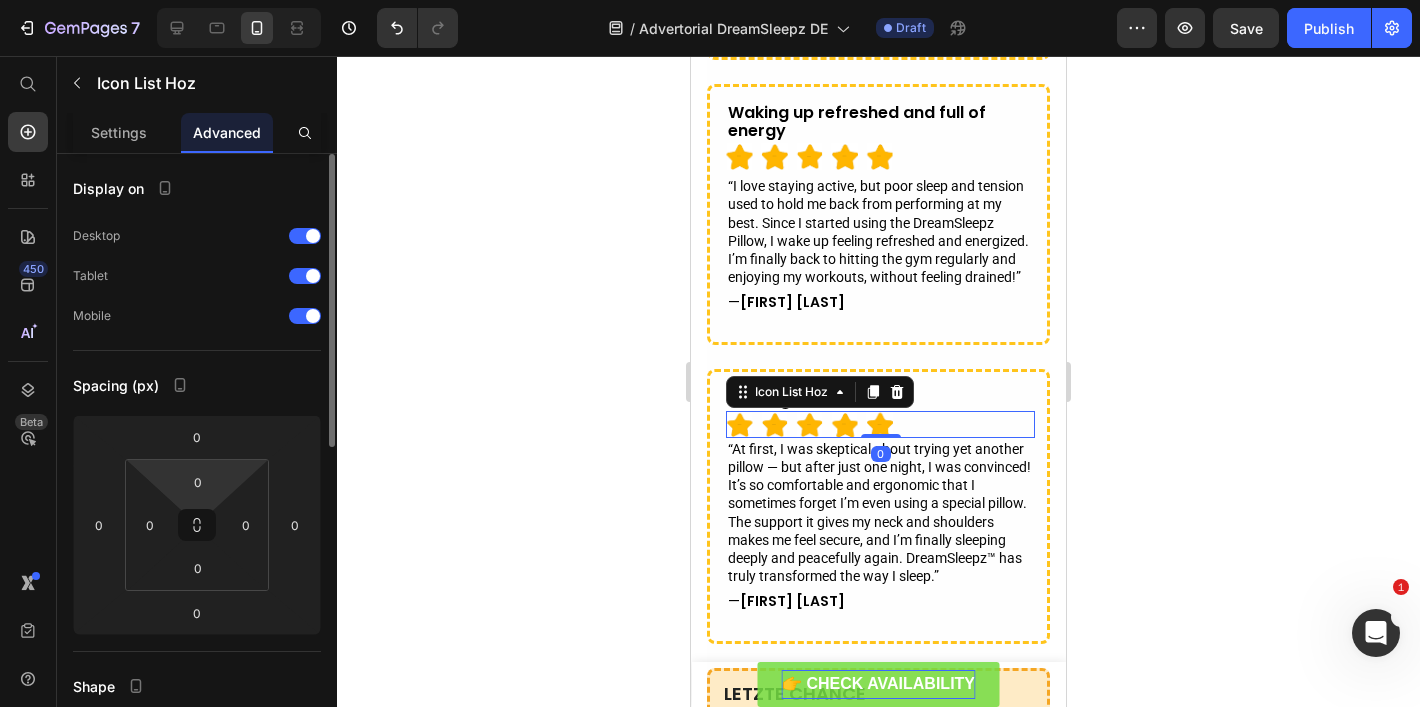 scroll, scrollTop: 23, scrollLeft: 0, axis: vertical 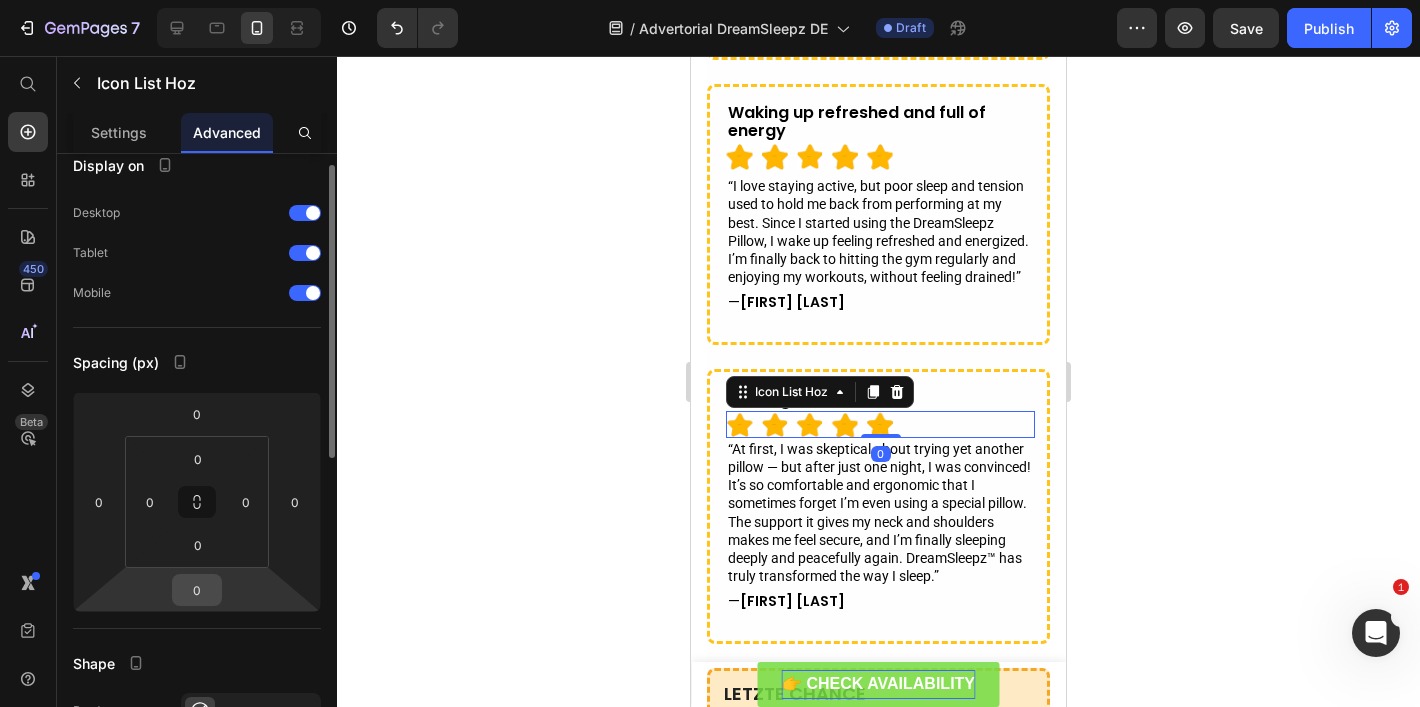click on "0" at bounding box center [197, 590] 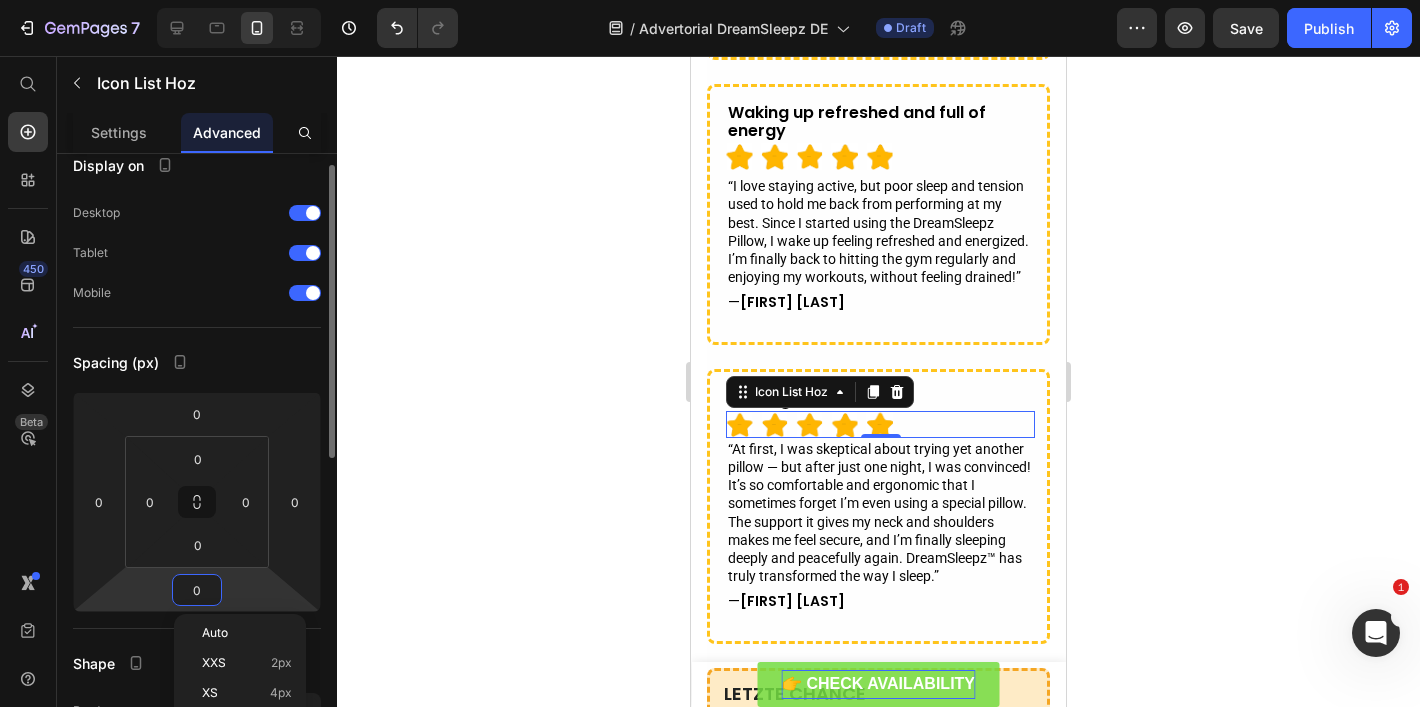 type on "5" 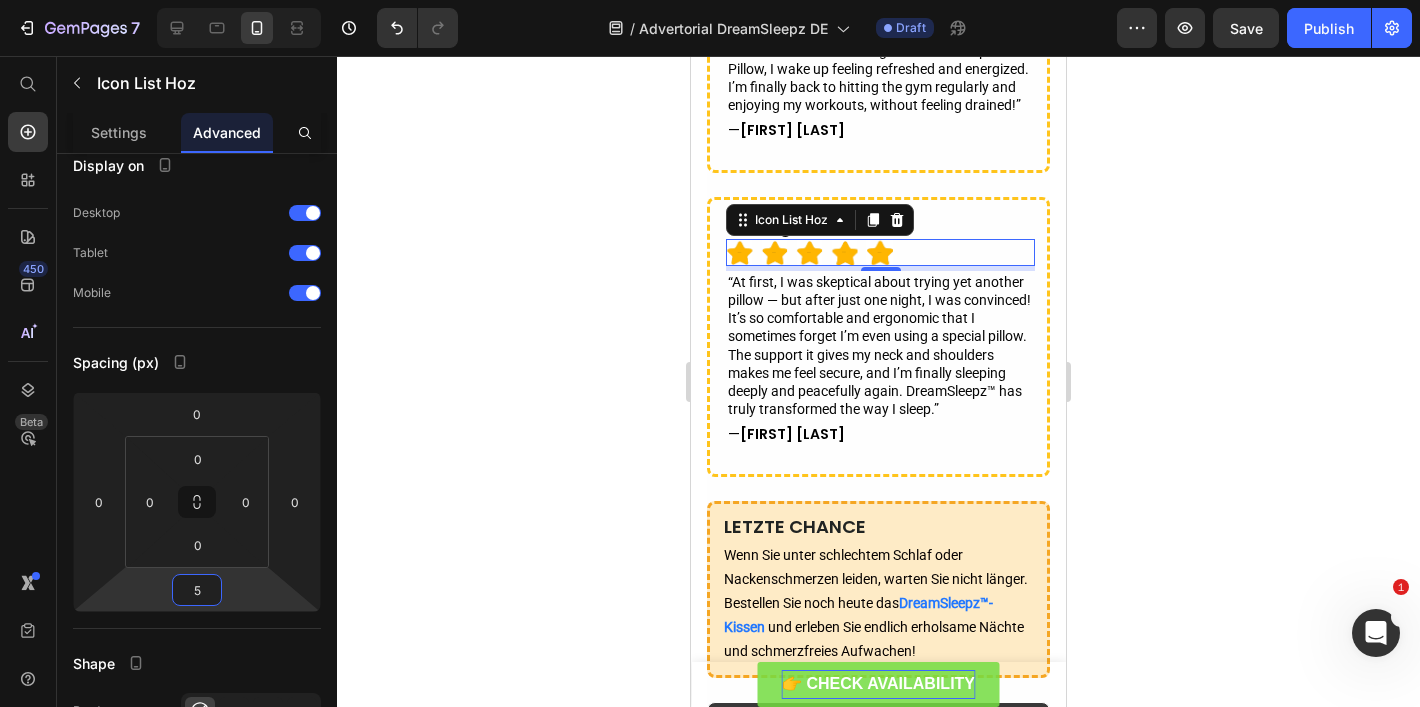 click 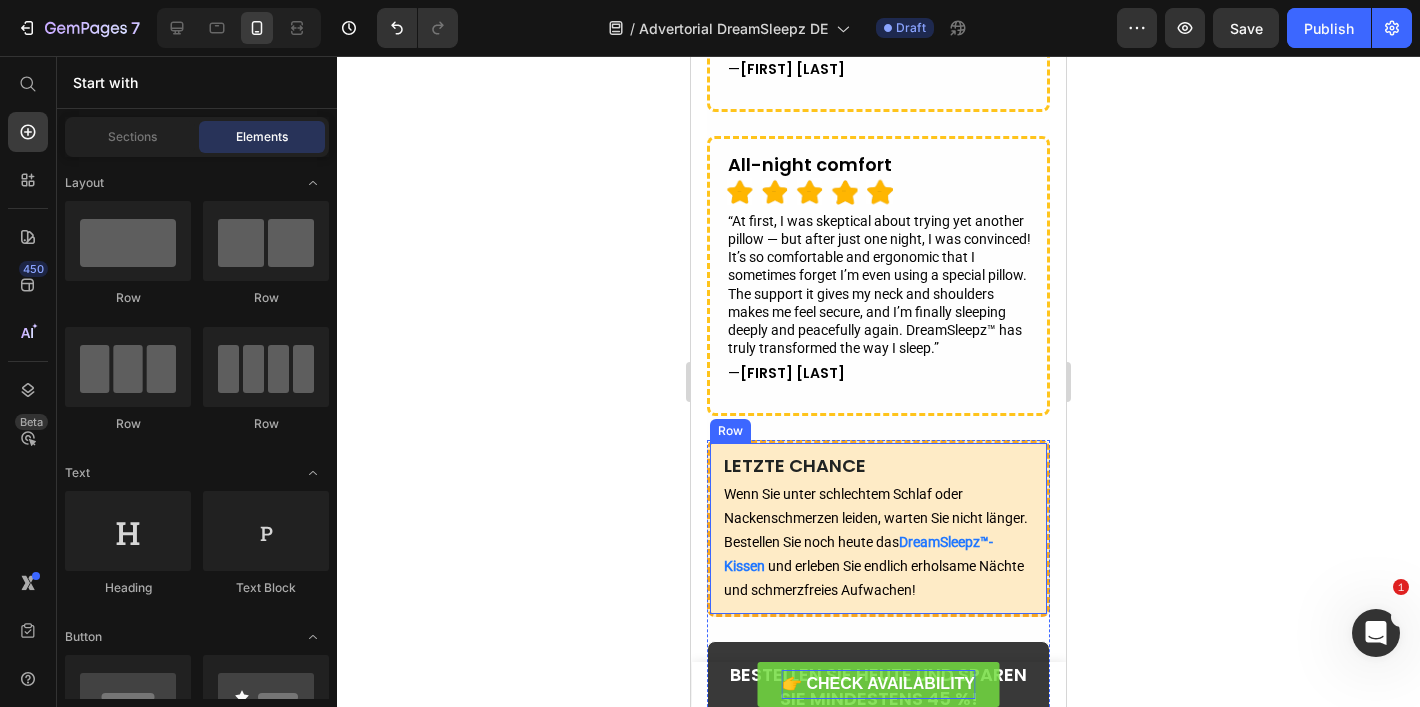 scroll, scrollTop: 7470, scrollLeft: 0, axis: vertical 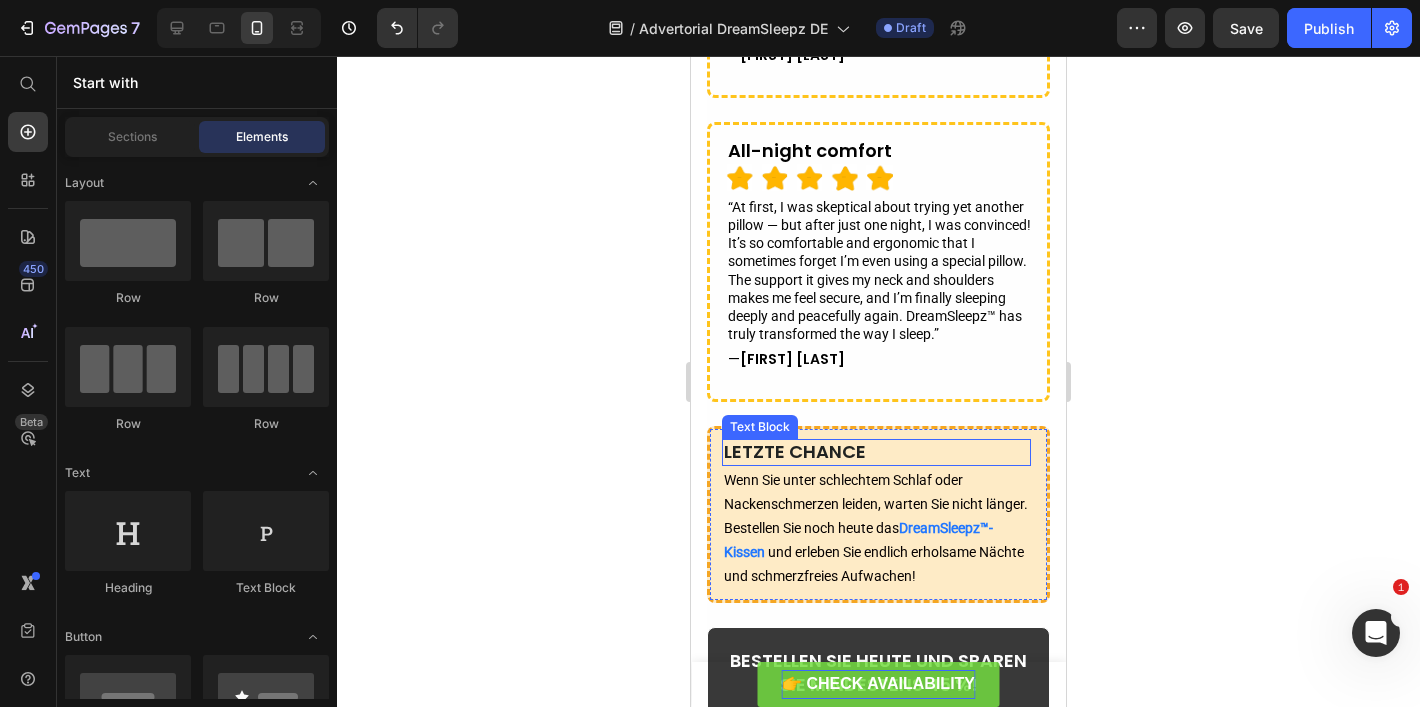 click on "LETZTE CHANCE" at bounding box center [795, 451] 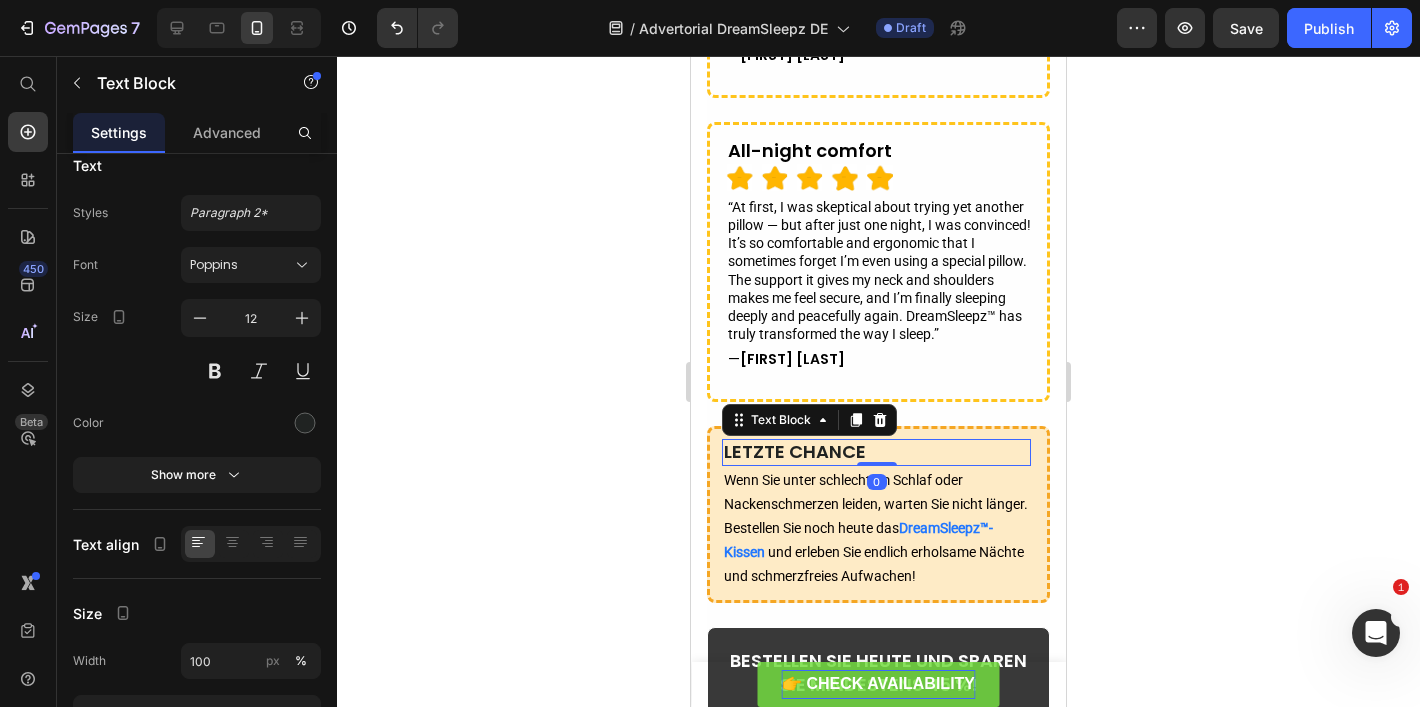 click on "LETZTE CHANCE" at bounding box center [795, 451] 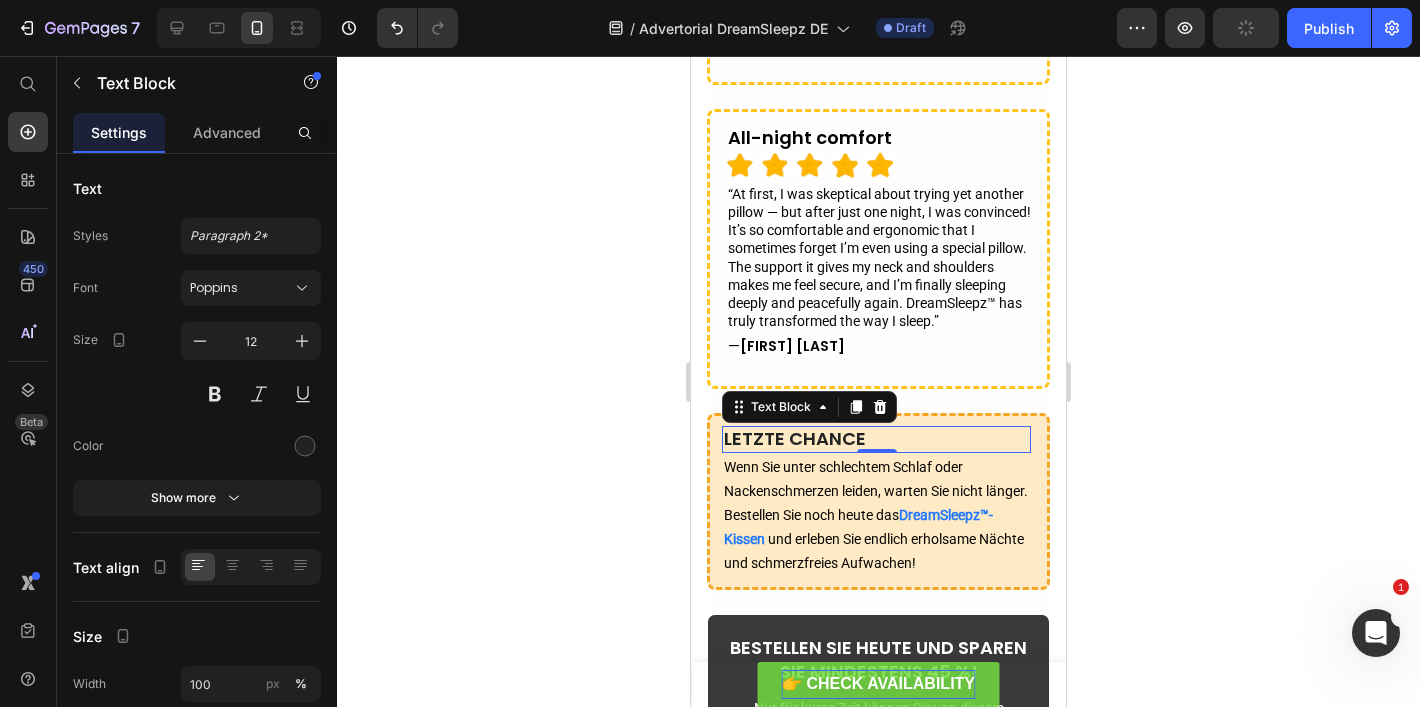 scroll, scrollTop: 7491, scrollLeft: 0, axis: vertical 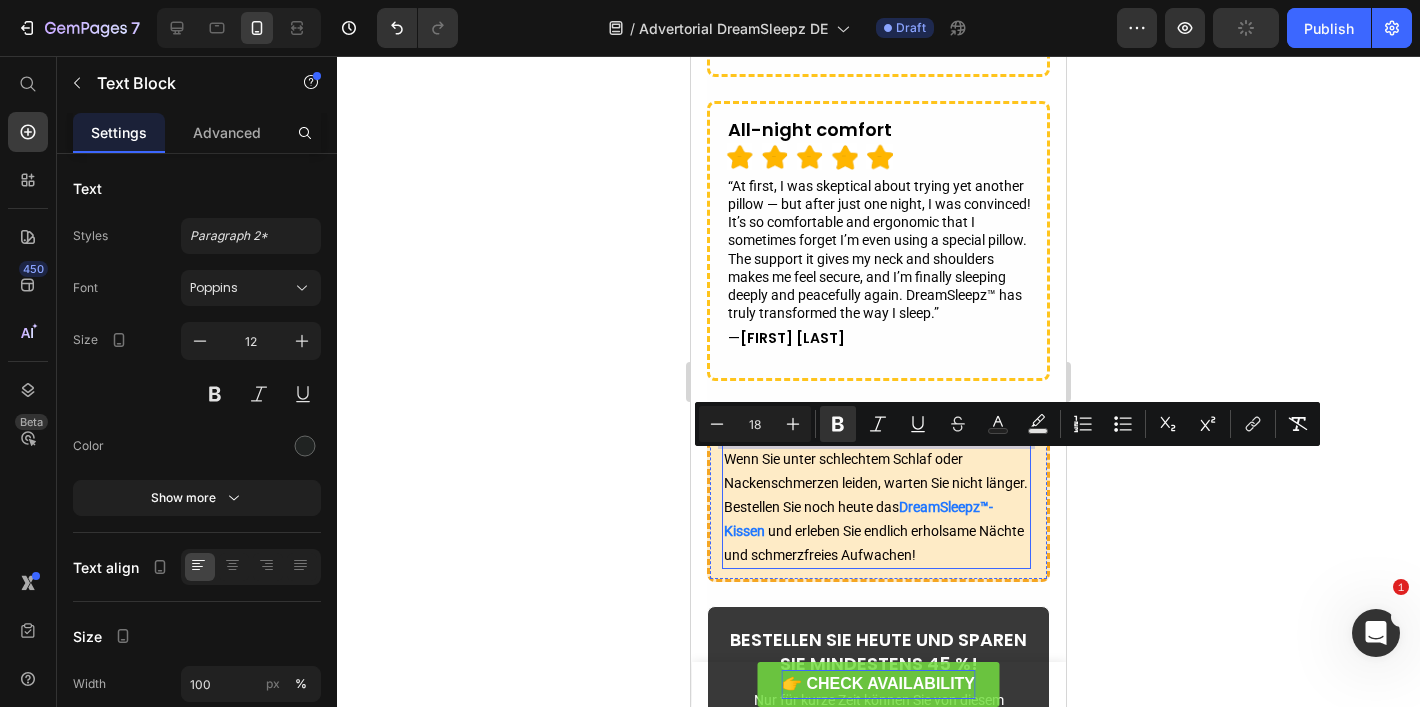 click on "Wenn Sie unter schlechtem Schlaf oder Nackenschmerzen leiden, warten Sie nicht länger. Bestellen Sie noch heute da s  DreamSleepz™-Kissen   und erleben Sie endlich erholsame Nächte und schmerzfreies Aufwachen!" at bounding box center [876, 507] 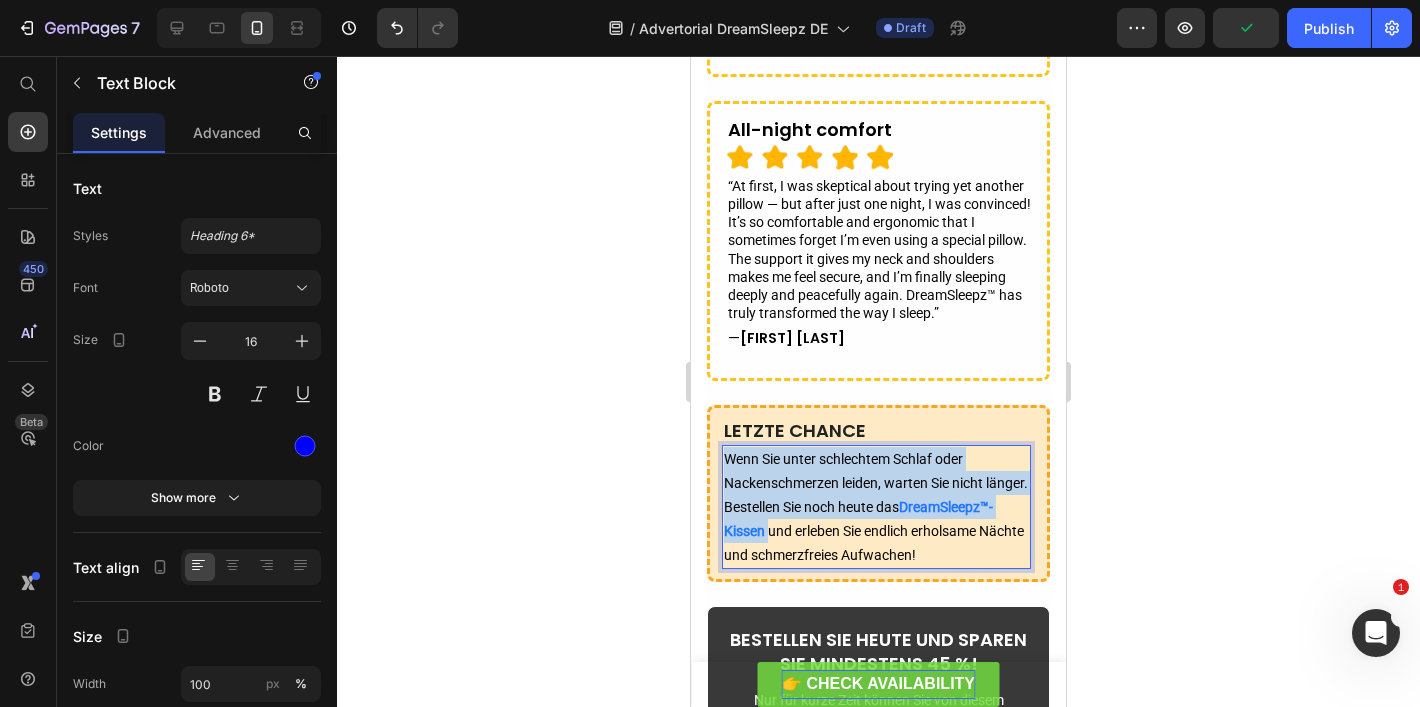 copy on "Wenn Sie unter schlechtem Schlaf oder Nackenschmerzen leiden, warten Sie nicht länger. Bestellen Sie noch heute da s DreamSleepz™-Kissen" 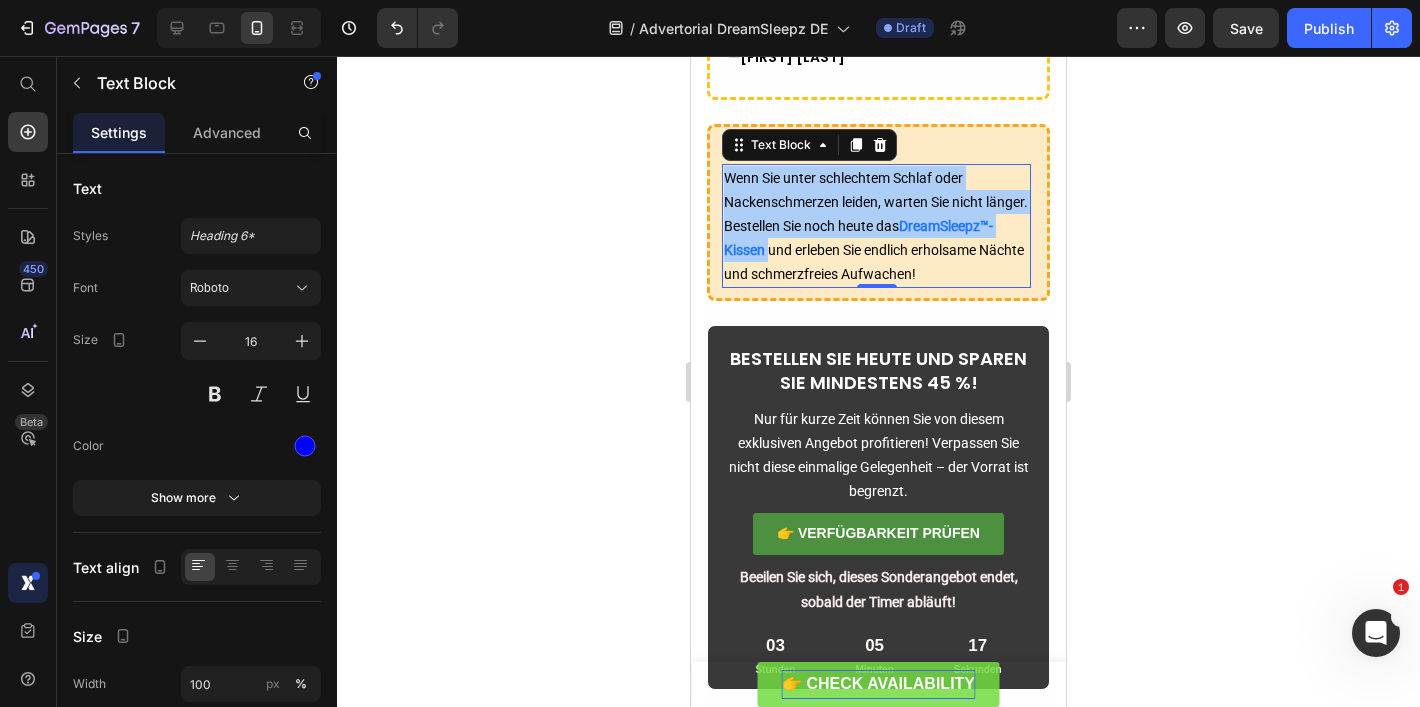 scroll, scrollTop: 7789, scrollLeft: 0, axis: vertical 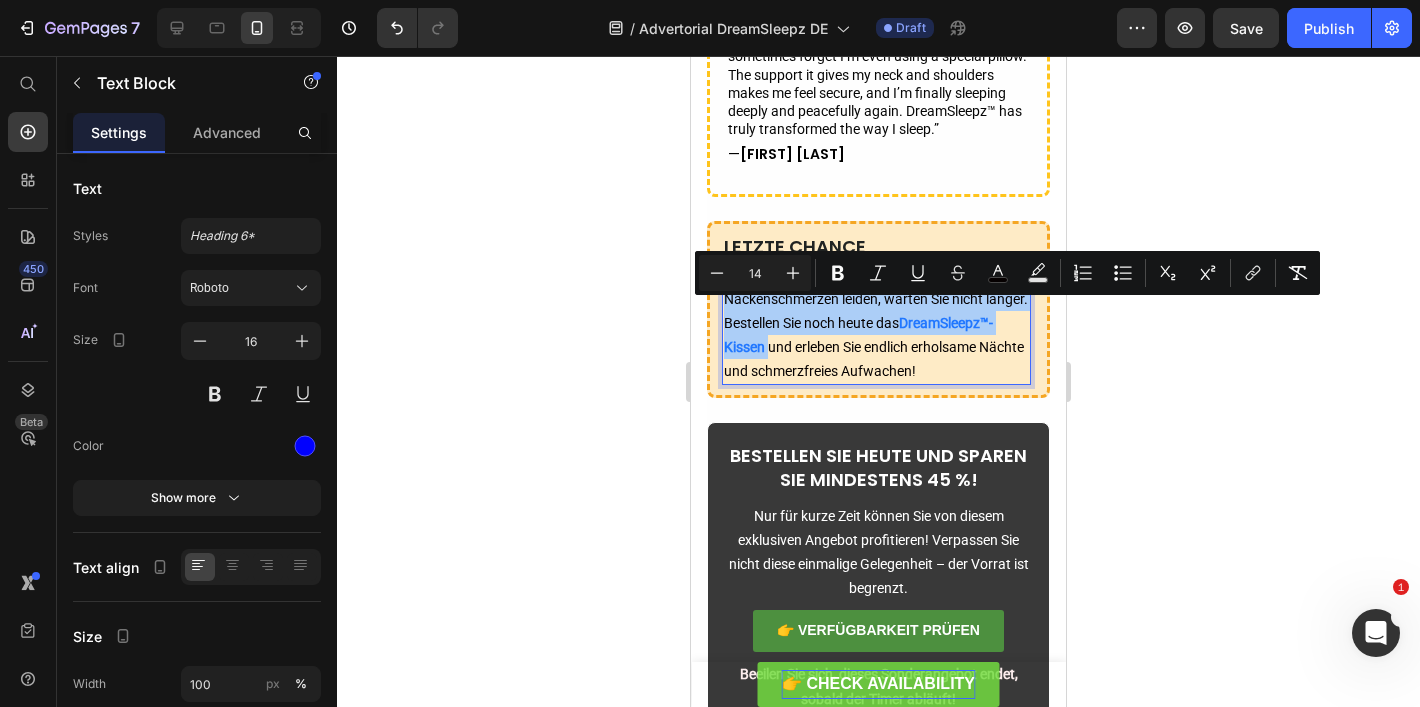 click 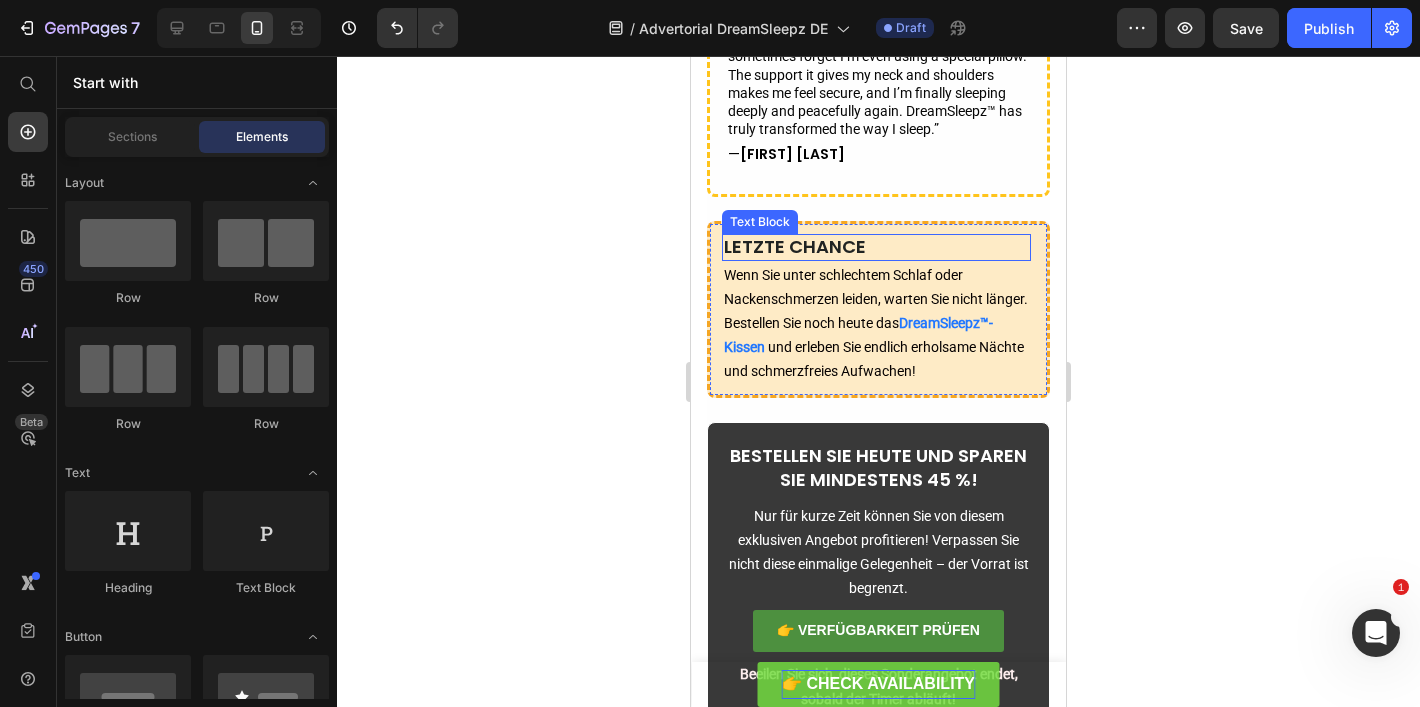 click on "LETZTE CHANCE" at bounding box center (795, 246) 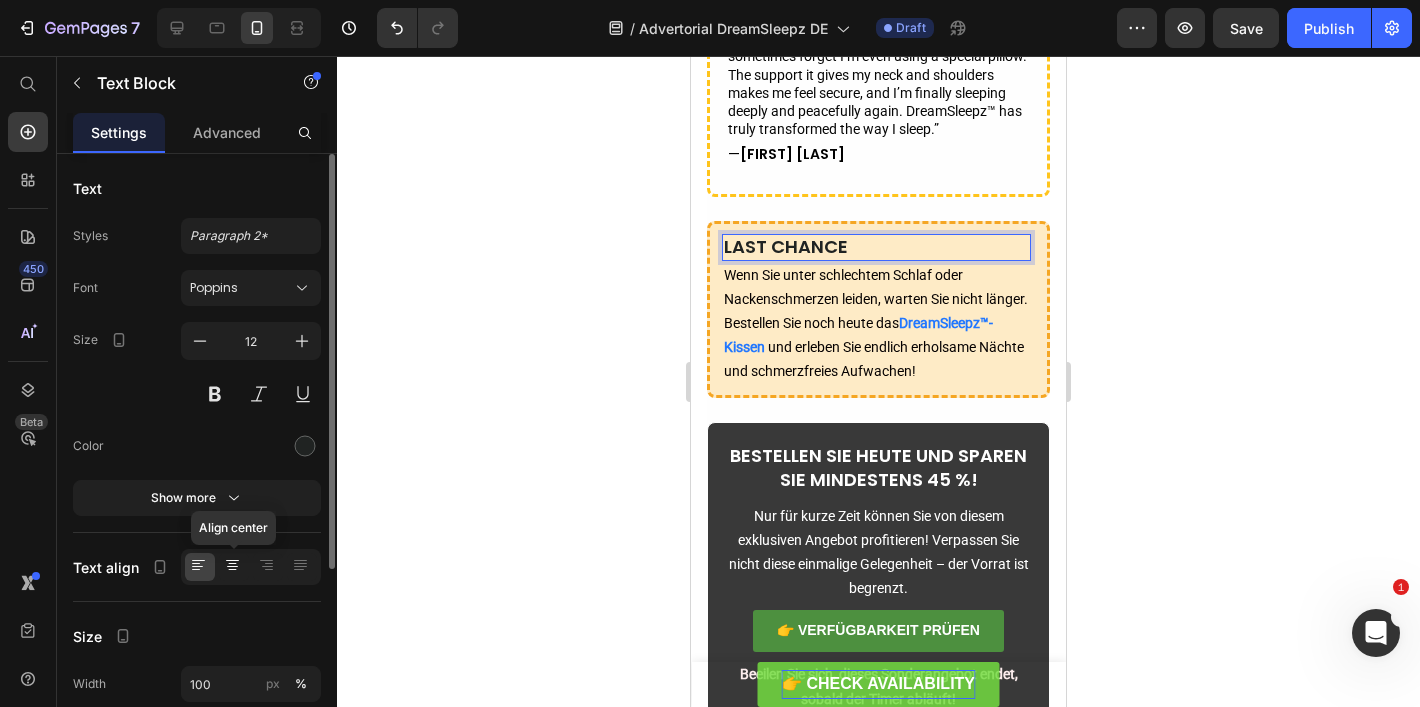 click 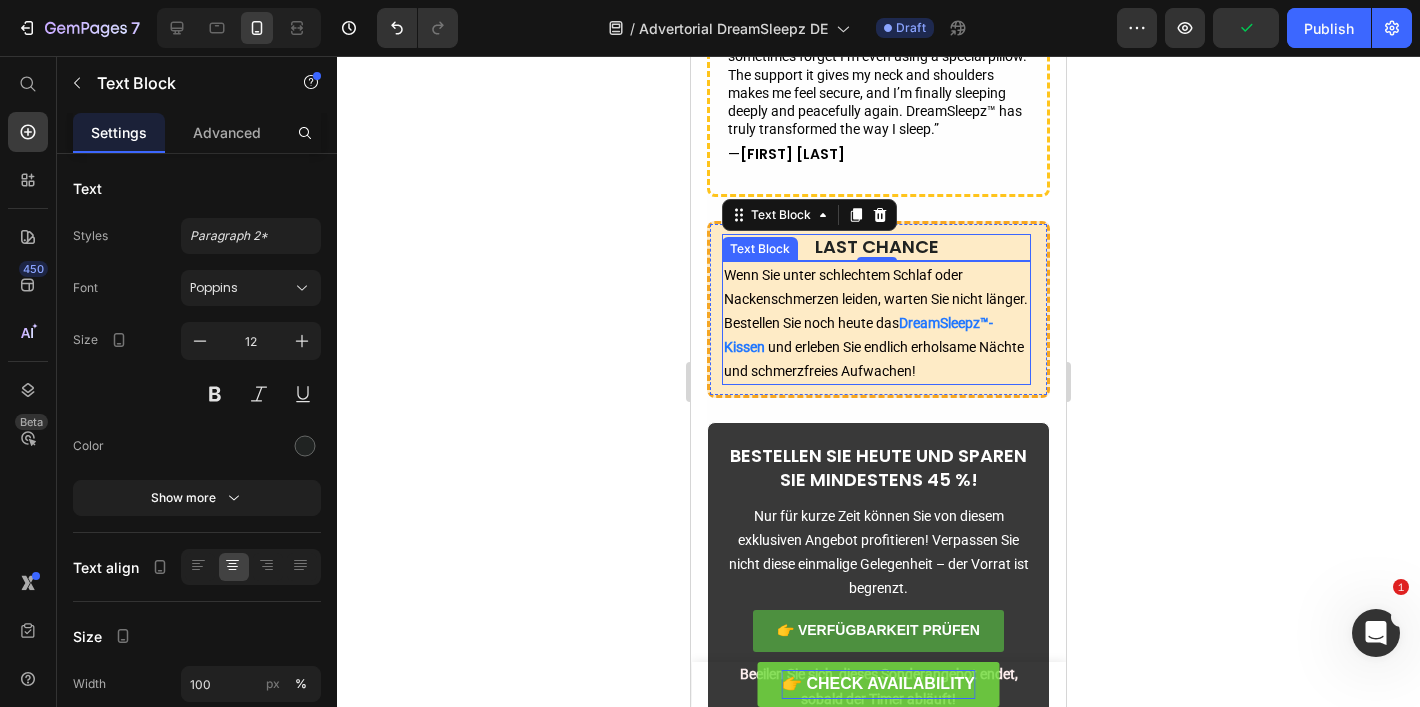 click on "Wenn Sie unter schlechtem Schlaf oder Nackenschmerzen leiden, warten Sie nicht länger. Bestellen Sie noch heute da" at bounding box center [876, 299] 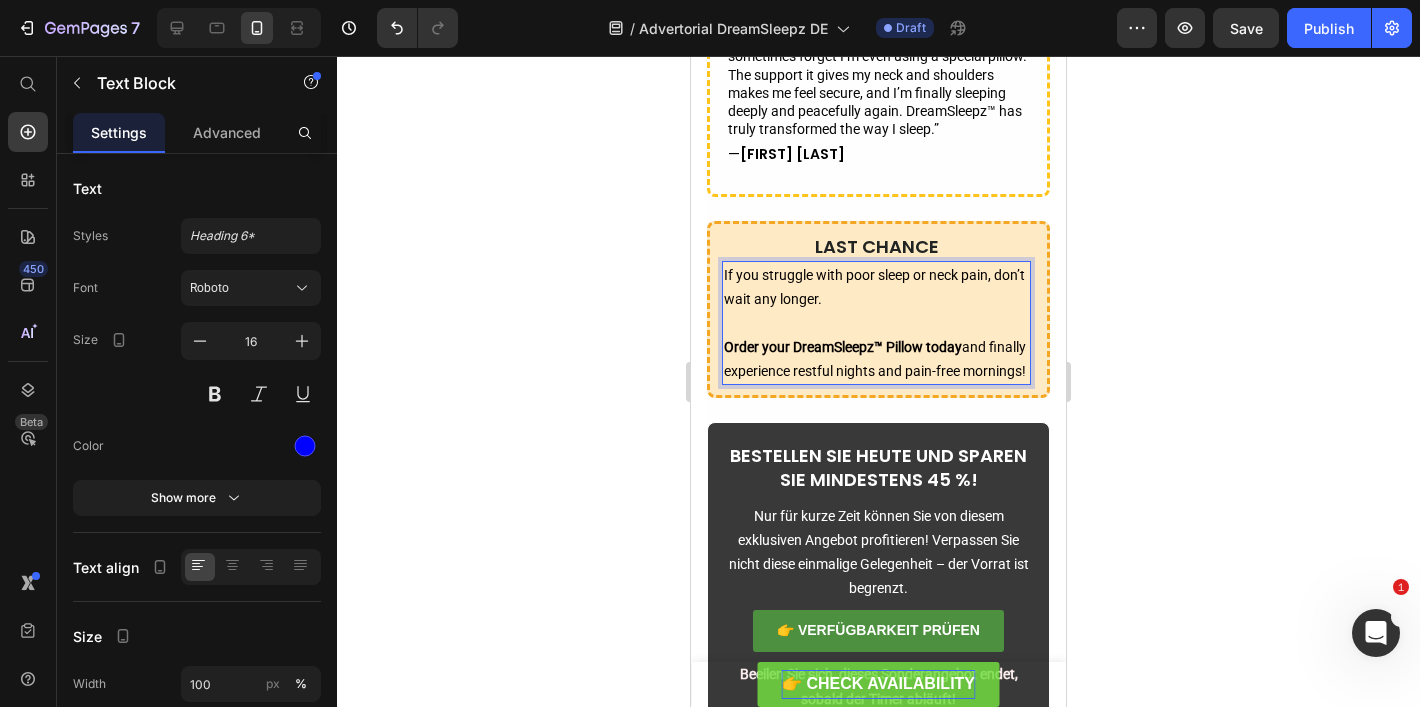 click on "Order your DreamSleepz™ Pillow today and finally experience restful nights and pain-free mornings!" at bounding box center [876, 359] 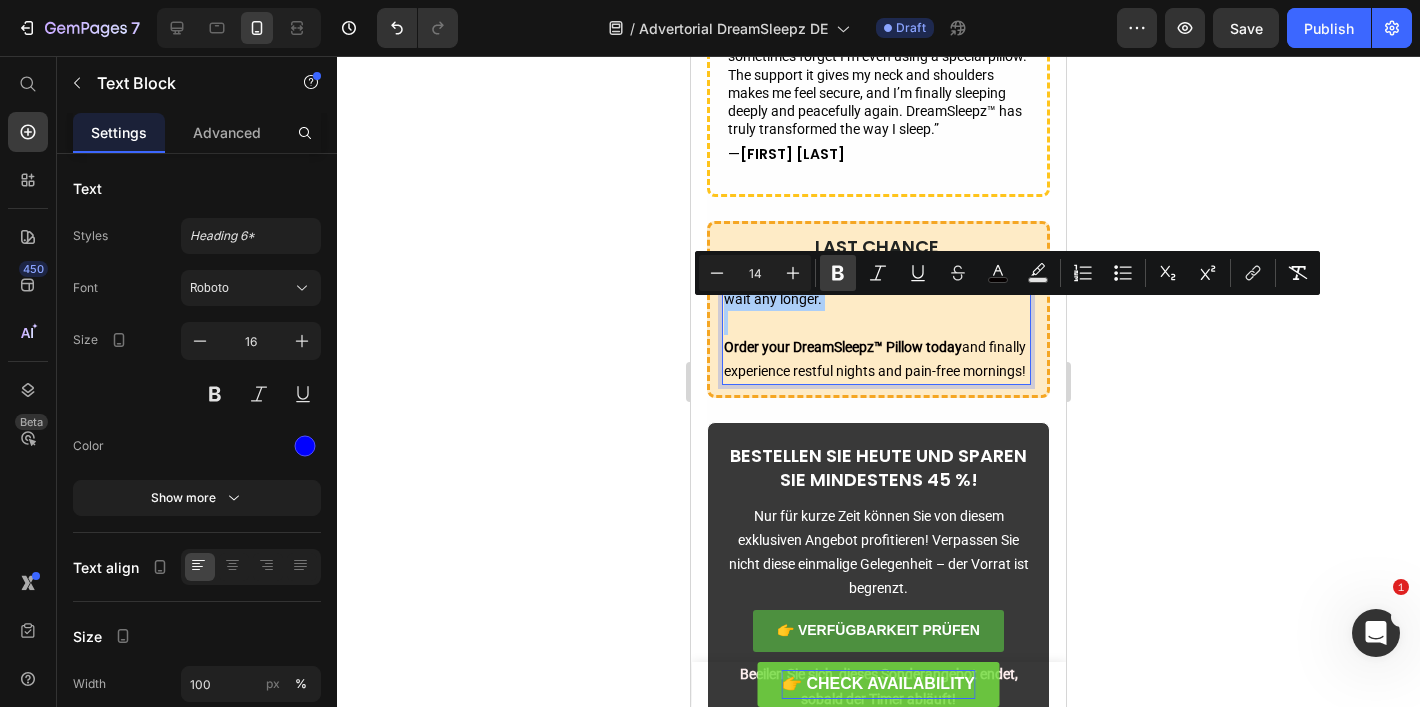 click on "Bold" at bounding box center (838, 273) 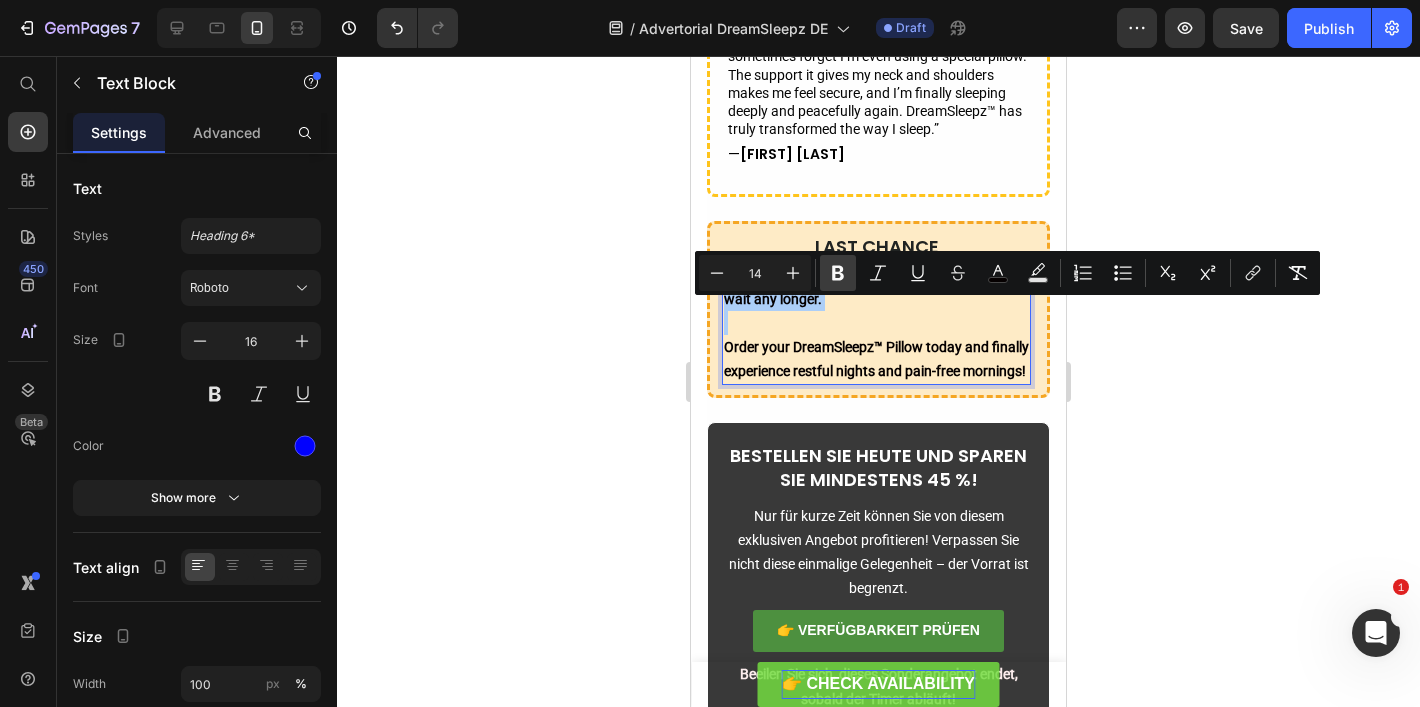 click on "Bold" at bounding box center [838, 273] 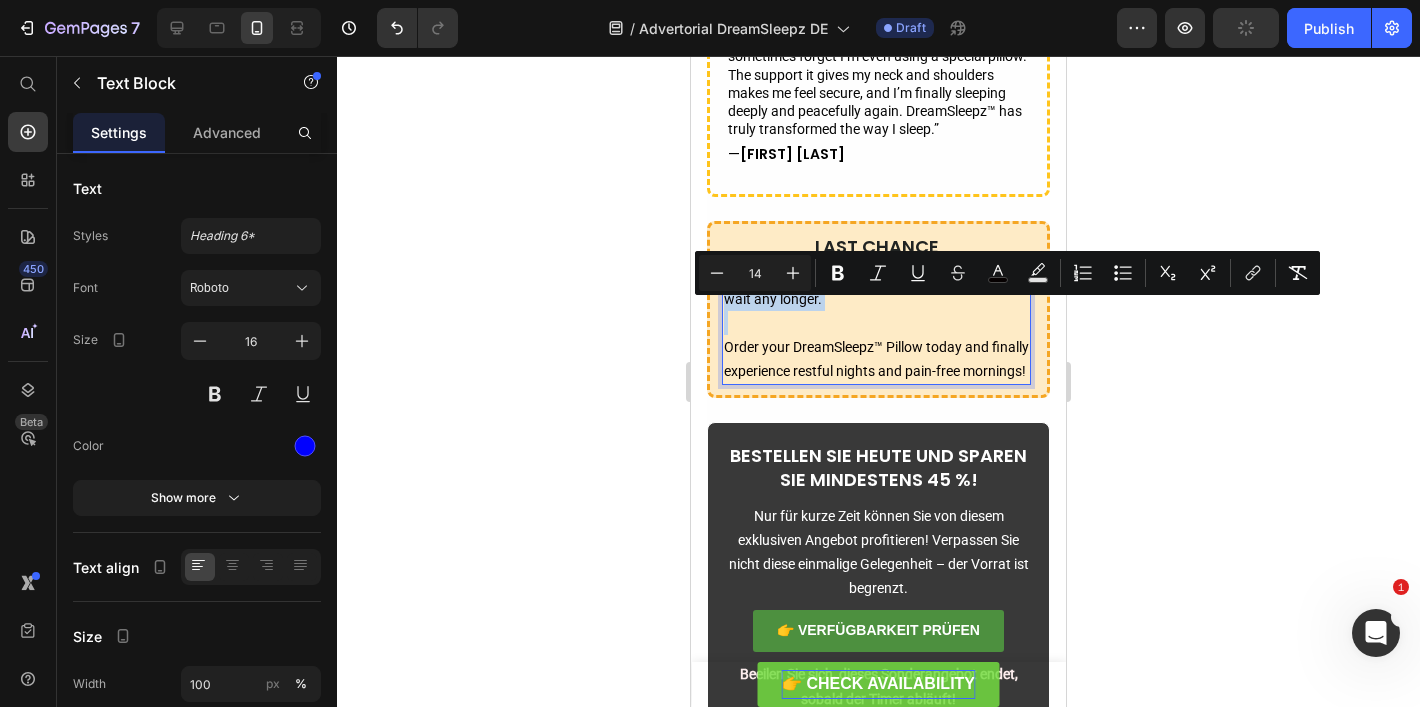 click on "Order your DreamSleepz™ Pillow today and finally experience restful nights and pain-free mornings!" at bounding box center (876, 359) 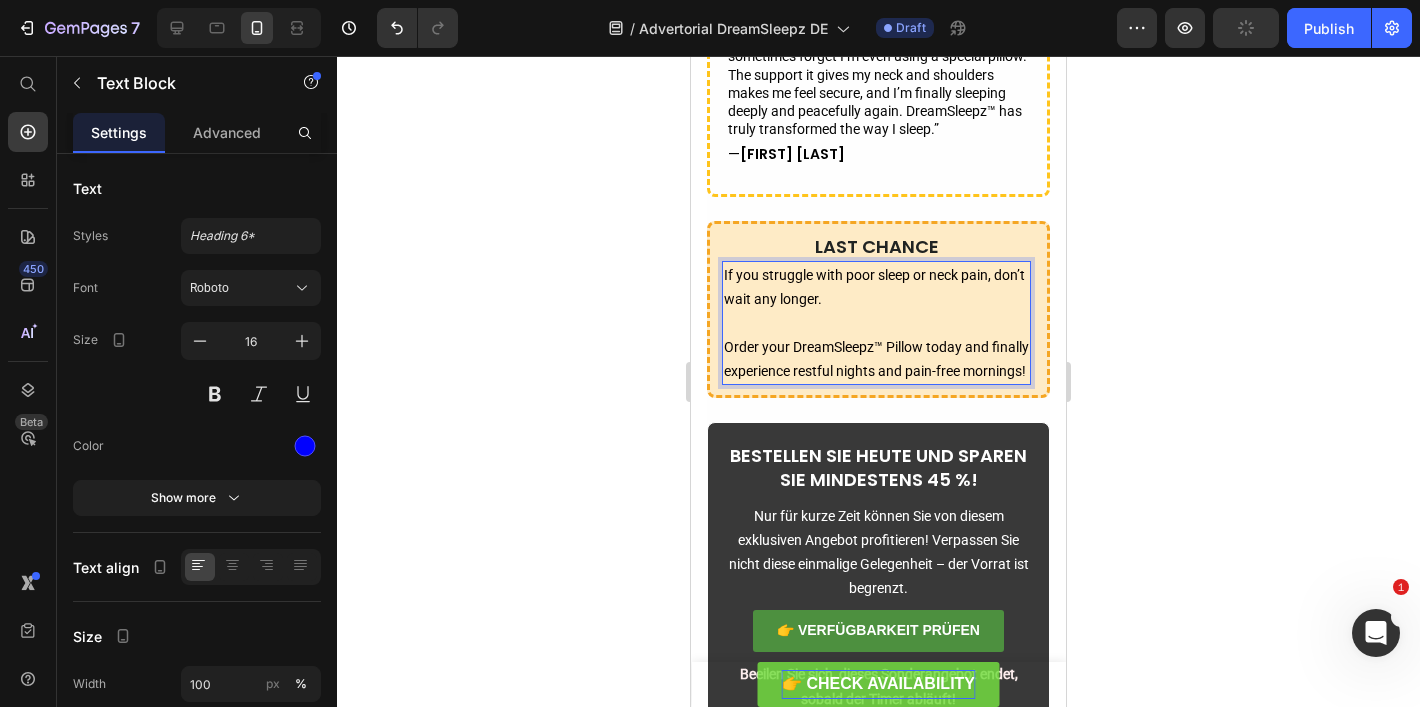 click on "Order your DreamSleepz™ Pillow today and finally experience restful nights and pain-free mornings!" at bounding box center (876, 359) 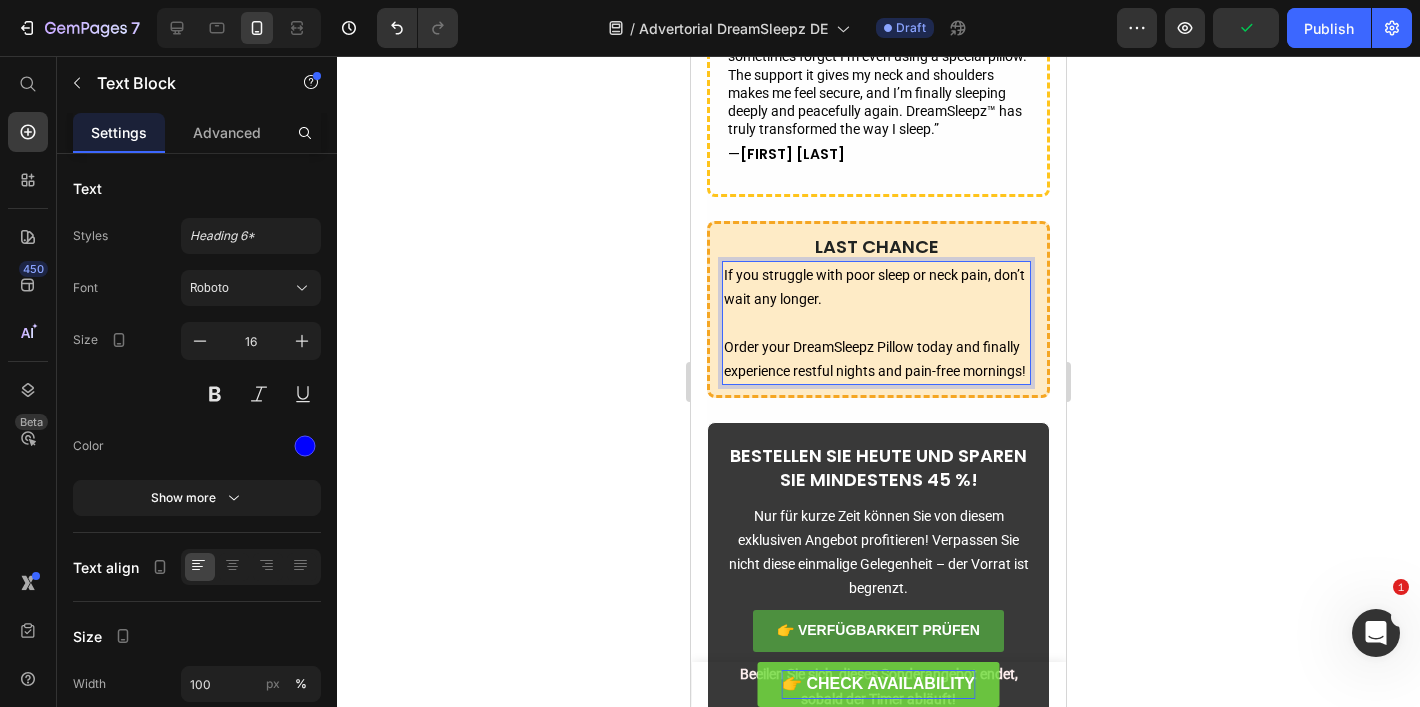 click on "Order your DreamSleepz Pillow today and finally experience restful nights and pain-free mornings!" at bounding box center (875, 359) 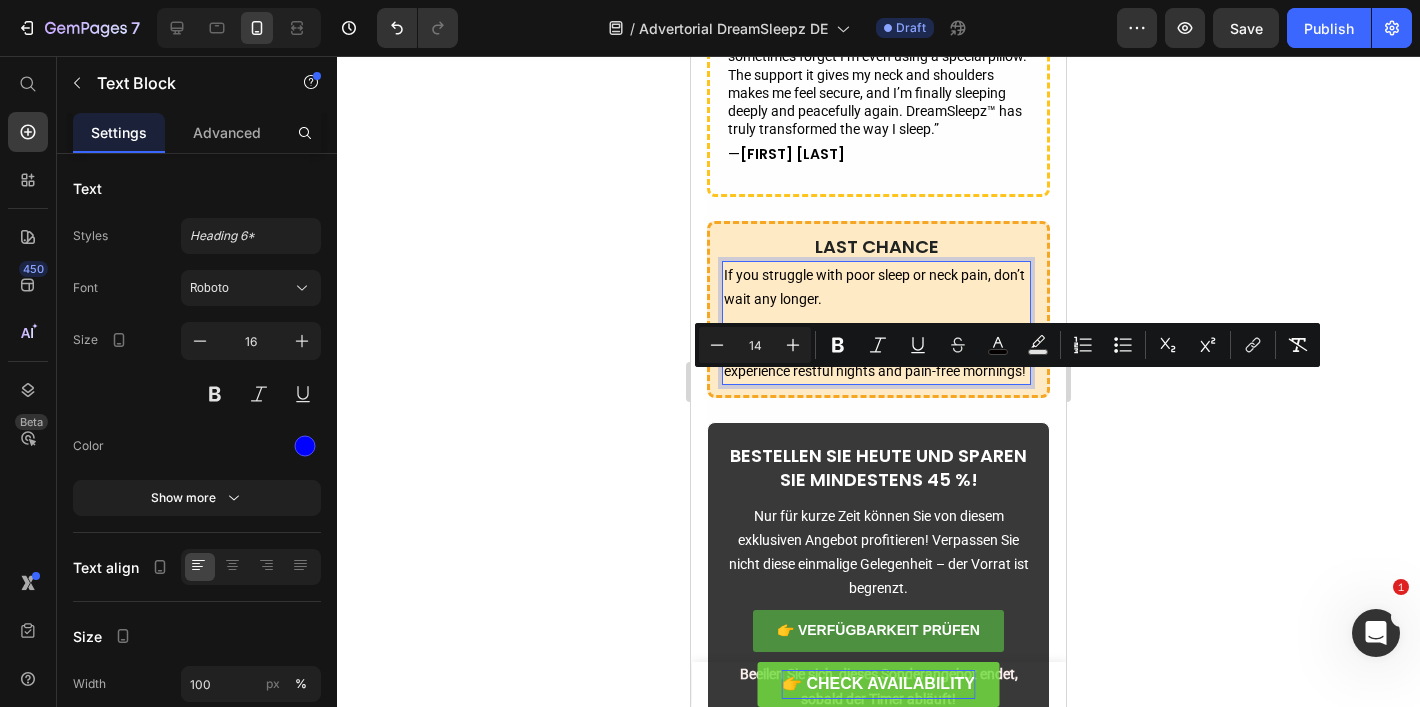 drag, startPoint x: 795, startPoint y: 376, endPoint x: 914, endPoint y: 375, distance: 119.0042 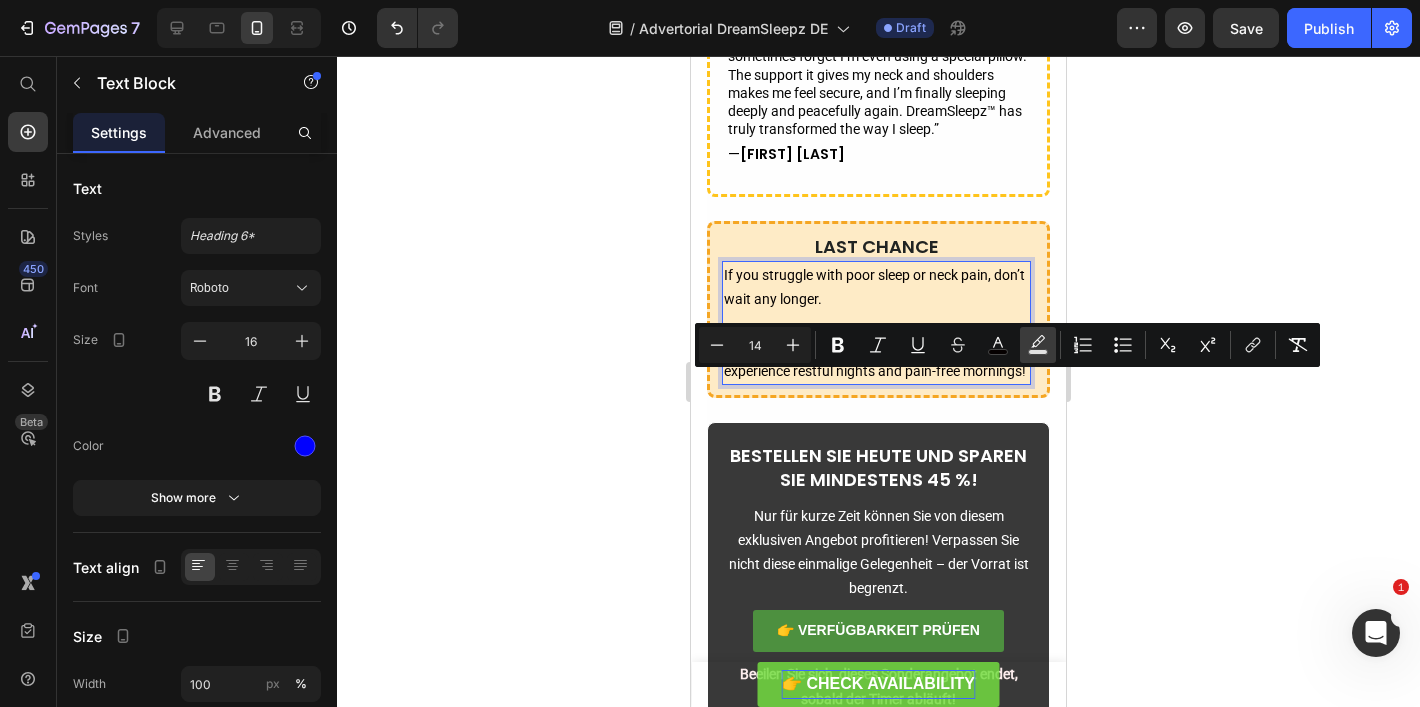 click 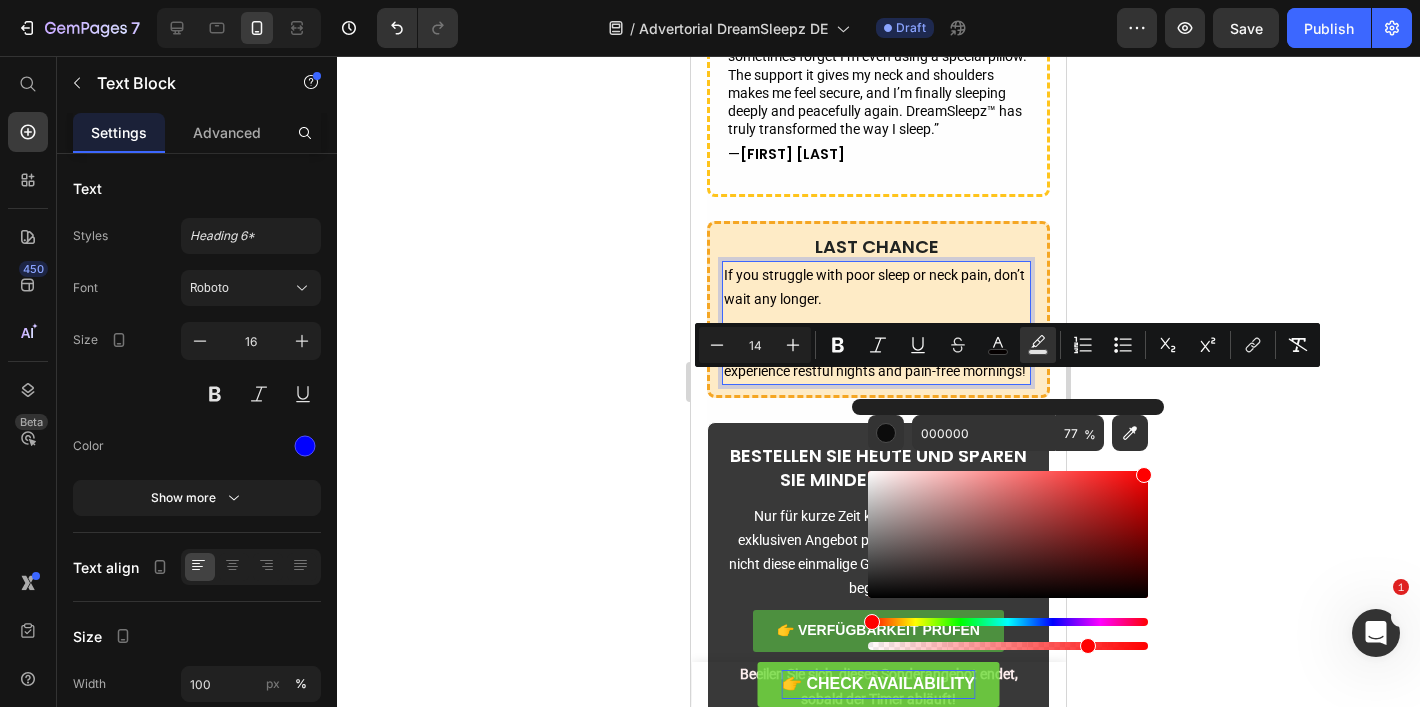drag, startPoint x: 1046, startPoint y: 483, endPoint x: 1229, endPoint y: 448, distance: 186.31694 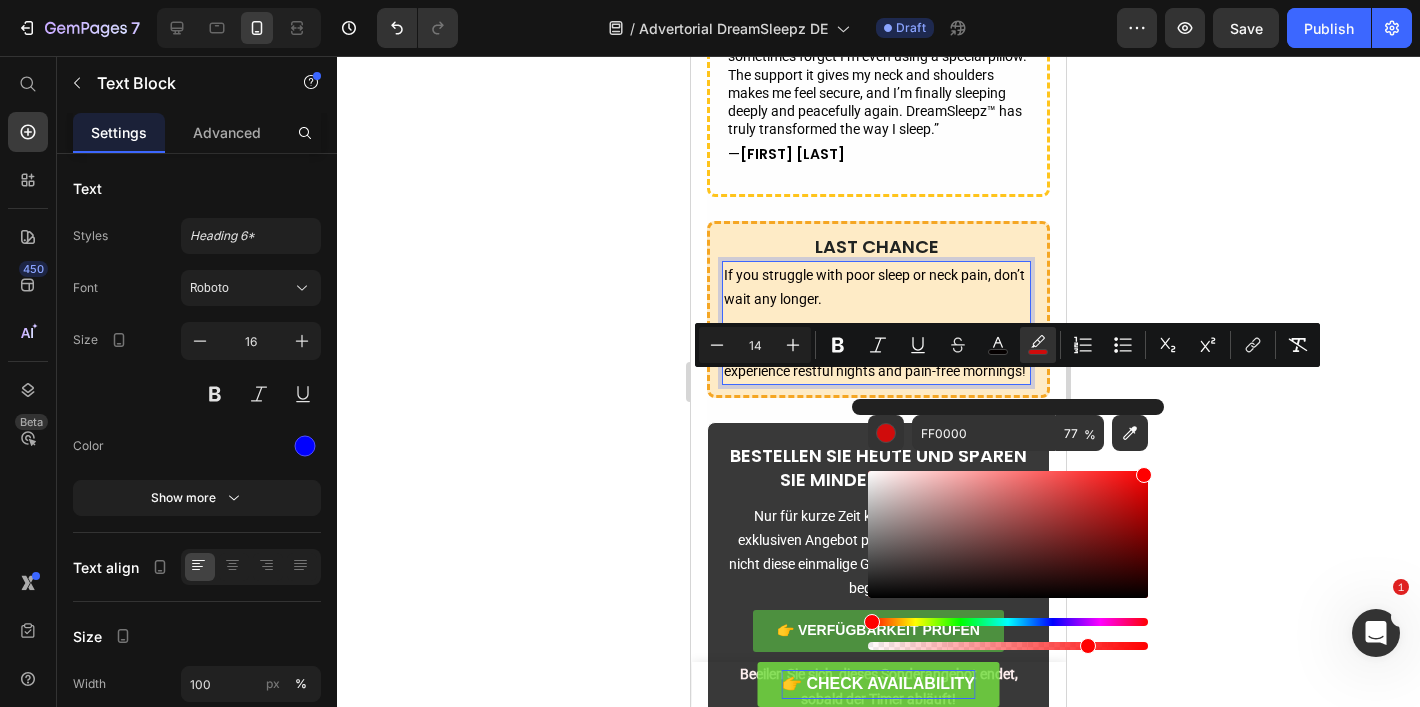click 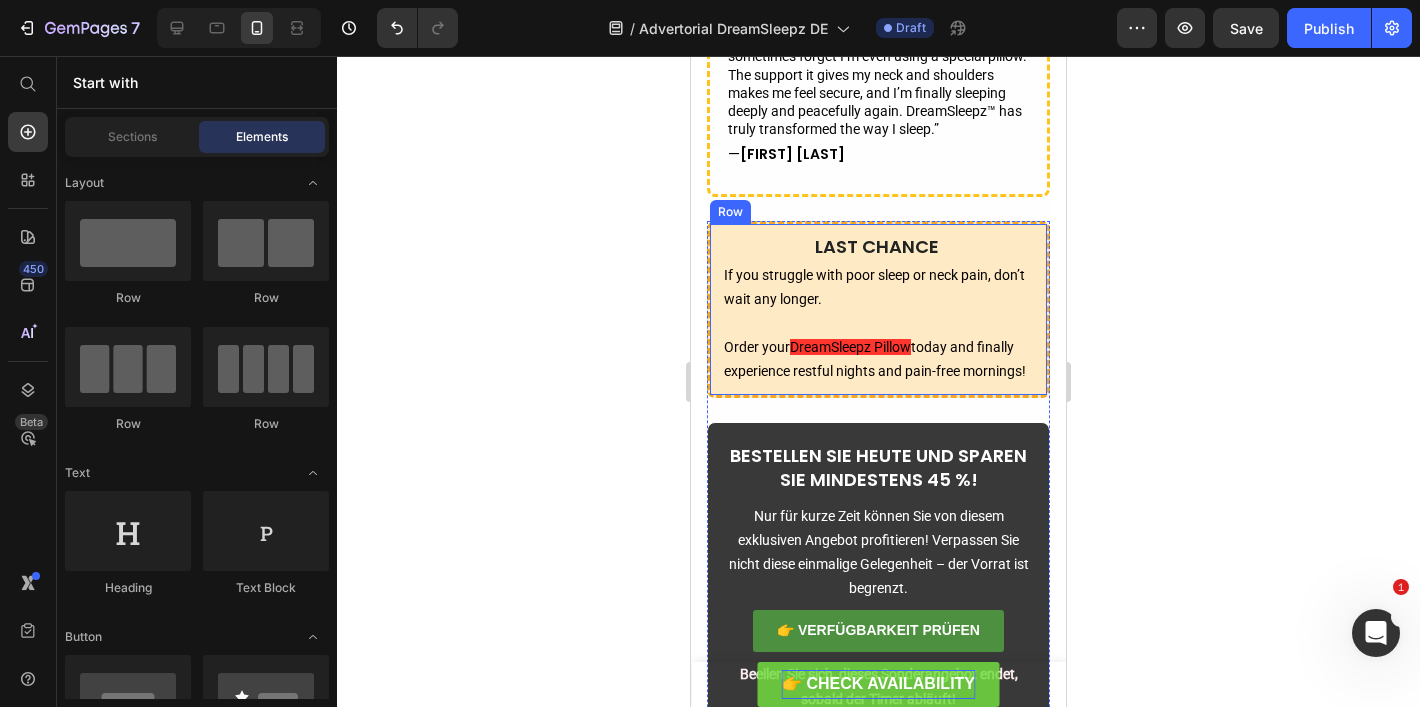 click on "Order your DreamSleepz Pillow today and finally experience restful nights and pain-free mornings!" at bounding box center [876, 359] 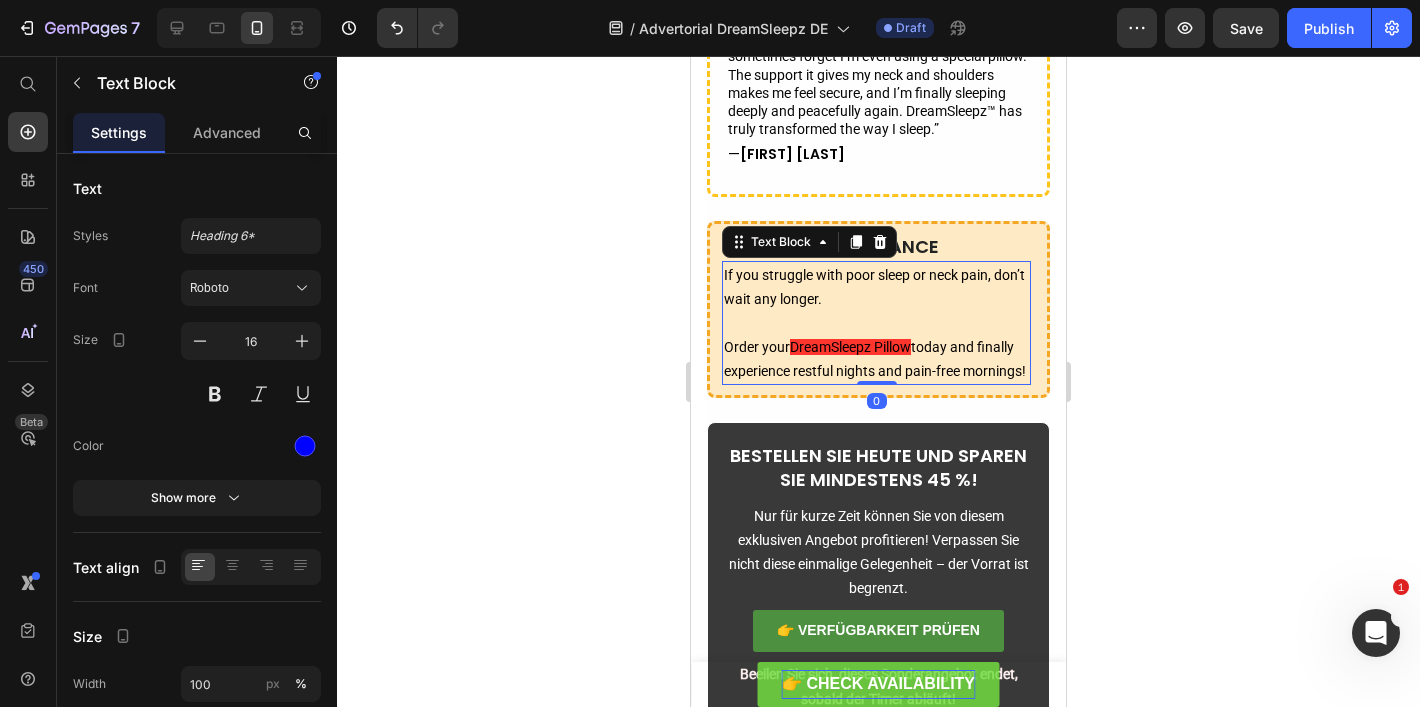 click on "Order your DreamSleepz Pillow today and finally experience restful nights and pain-free mornings!" at bounding box center [876, 359] 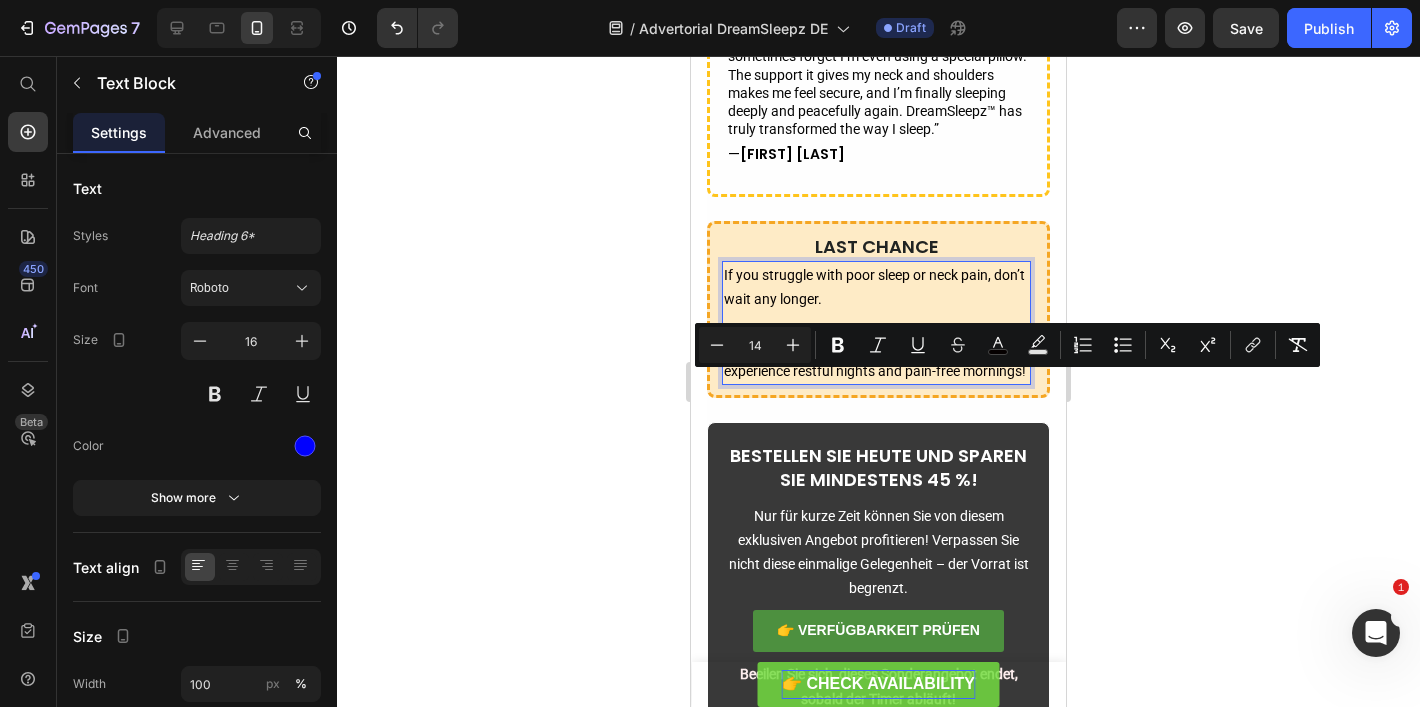 drag, startPoint x: 821, startPoint y: 432, endPoint x: 756, endPoint y: 400, distance: 72.44998 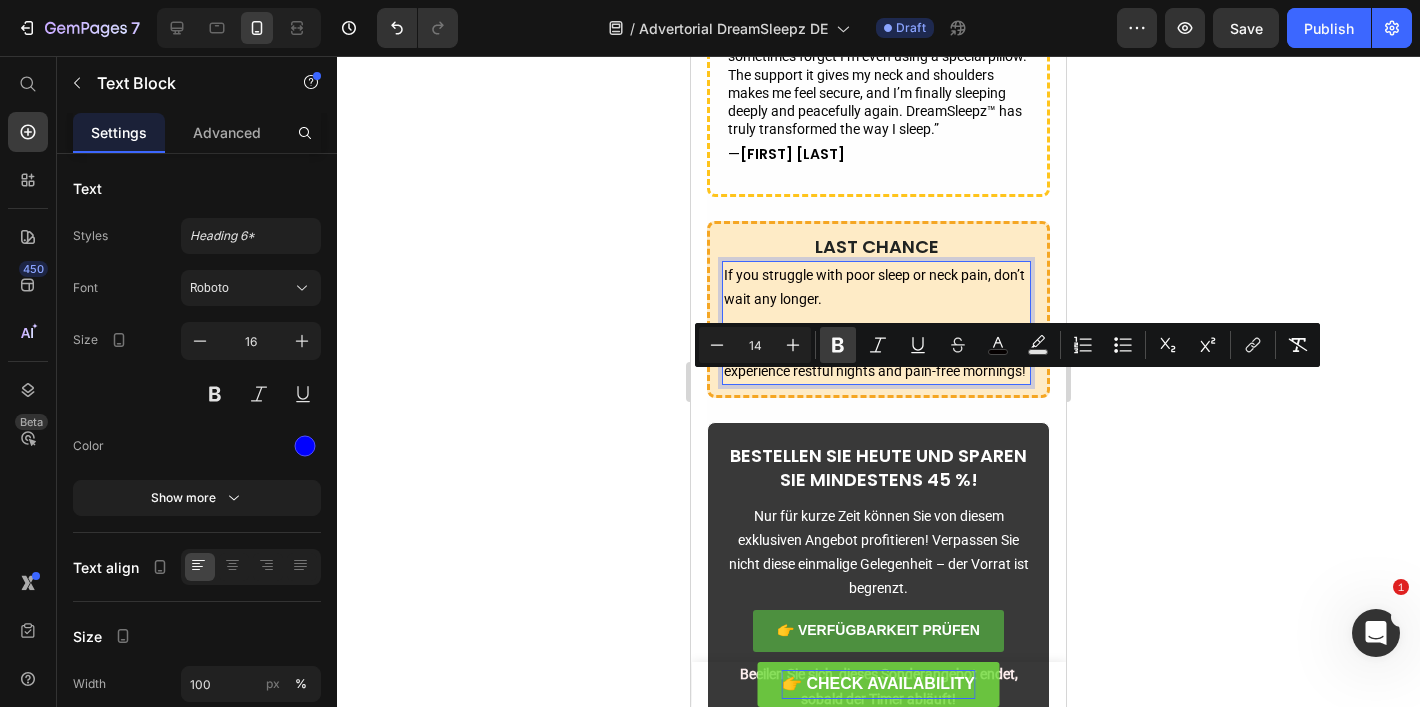 click on "Bold" at bounding box center [838, 345] 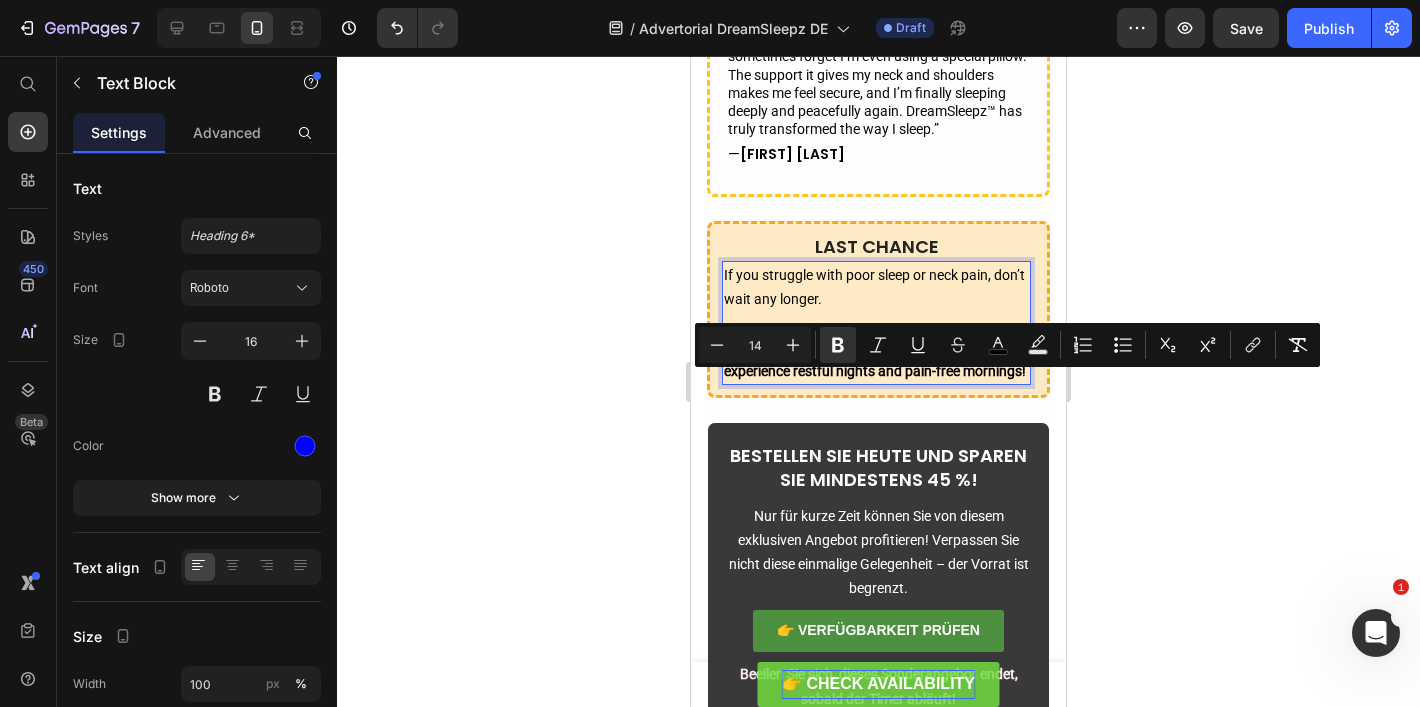 click 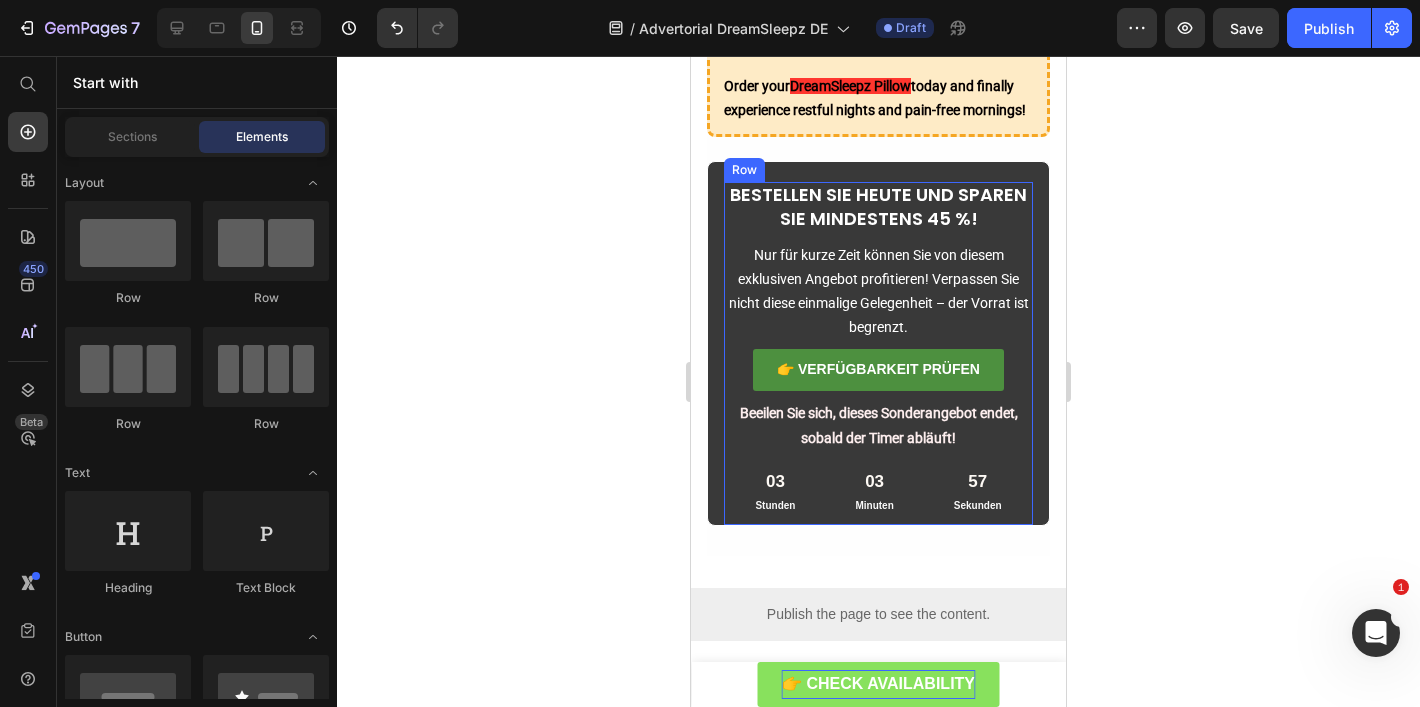 scroll, scrollTop: 7937, scrollLeft: 0, axis: vertical 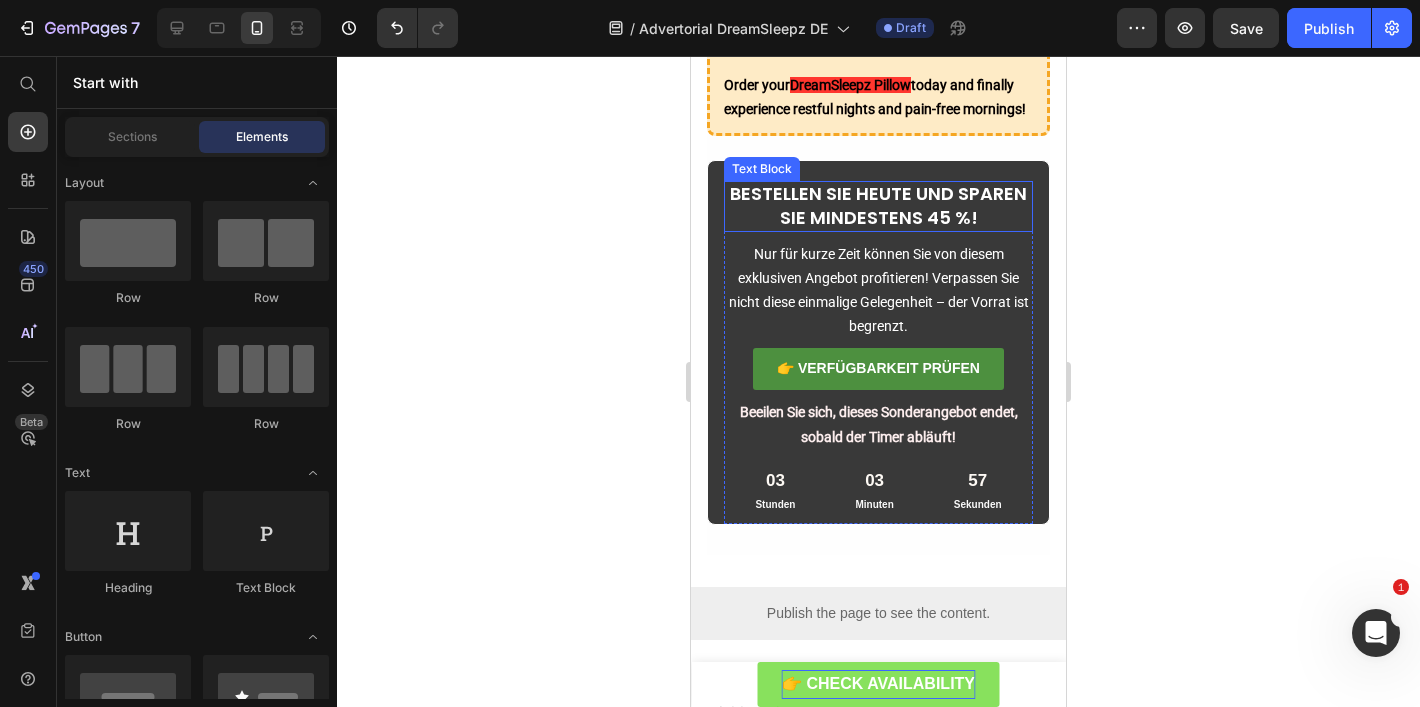 click on "BESTELLEN SIE HEUTE UND SPAREN SIE MINDESTENS 45 %!" at bounding box center (878, 205) 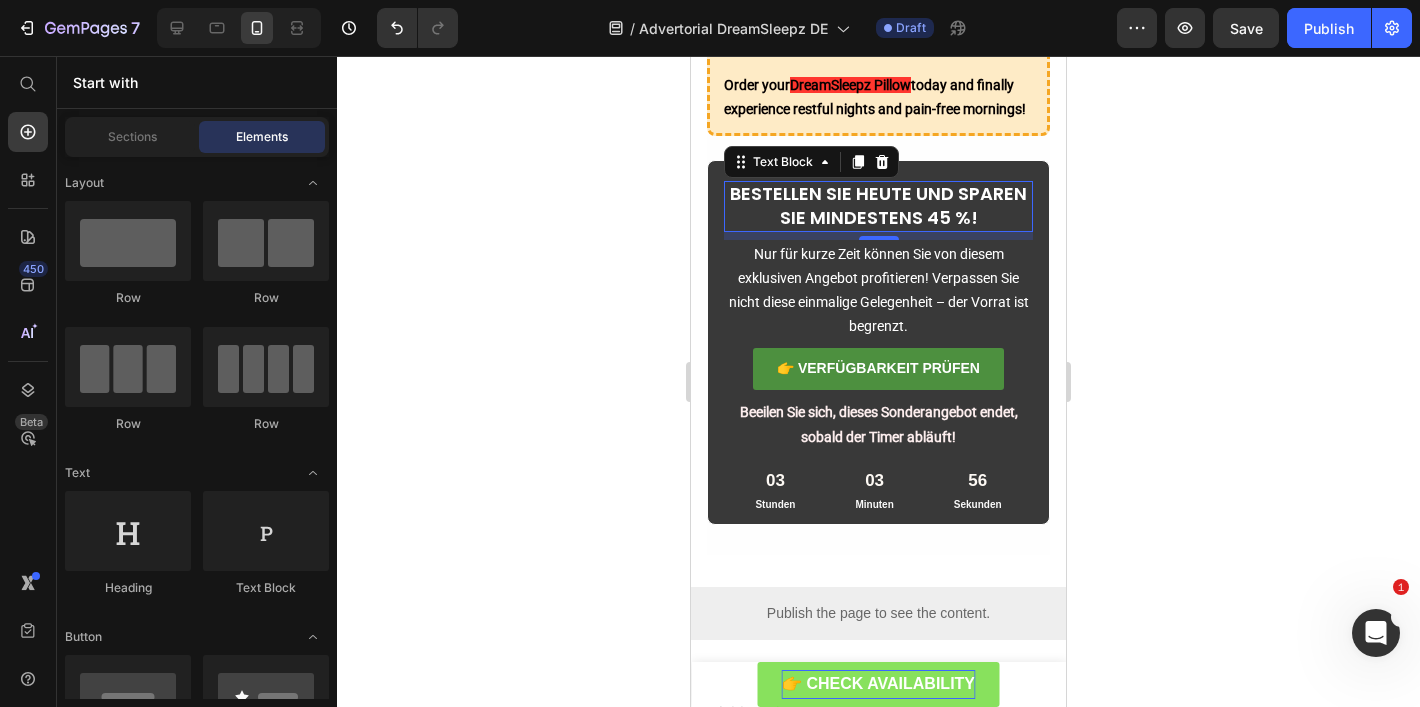 click on "BESTELLEN SIE HEUTE UND SPAREN SIE MINDESTENS 45 %!" at bounding box center [878, 205] 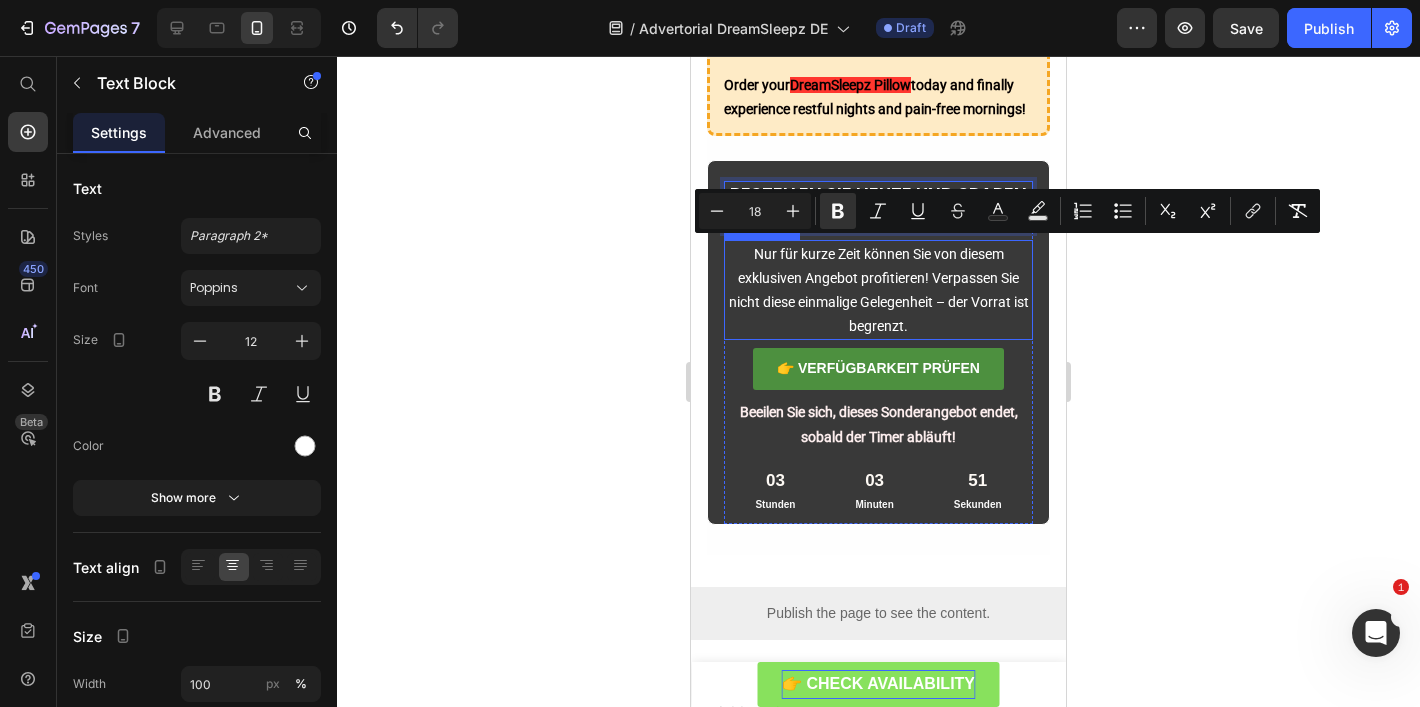 click on "Nur für kurze Zeit können Sie von diesem exklusiven Angebot profitieren! Verpassen Sie nicht diese einmalige Gelegenheit – der Vorrat ist begrenzt." at bounding box center (878, 290) 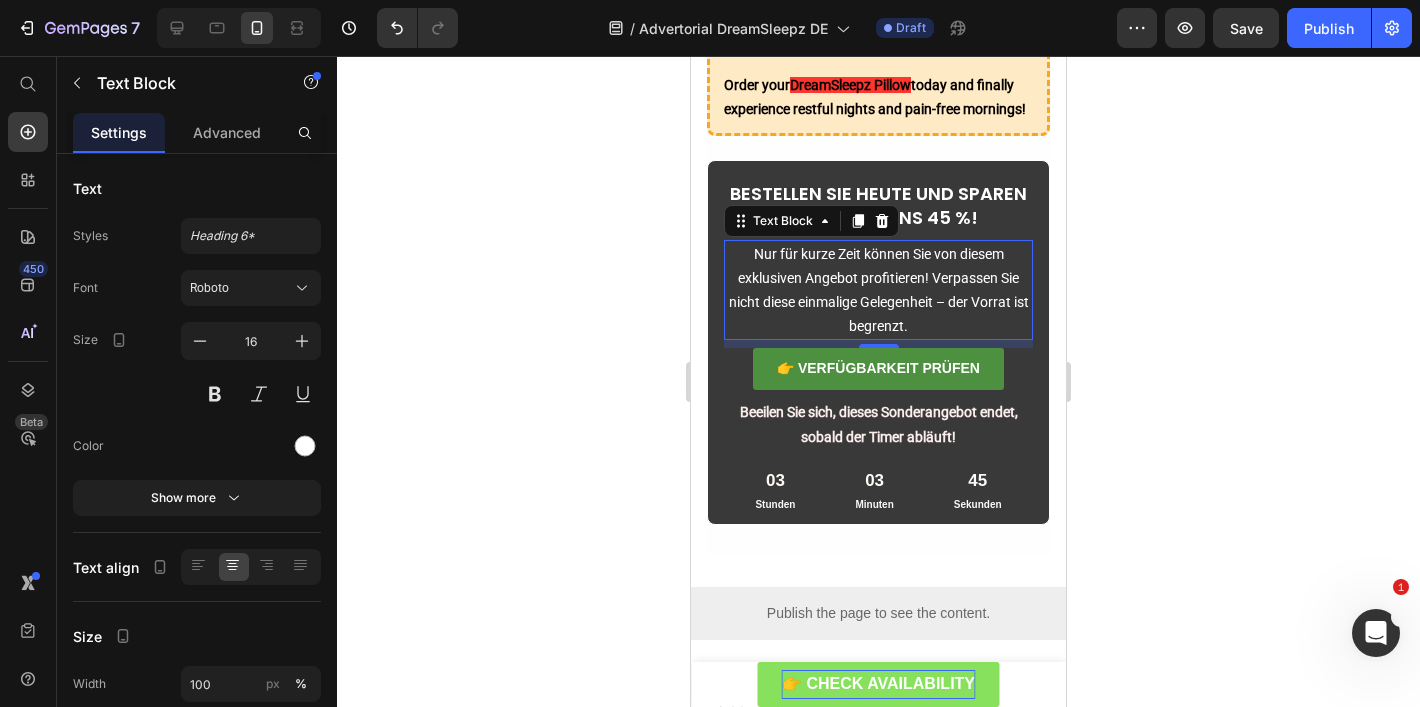 click on "Nur für kurze Zeit können Sie von diesem exklusiven Angebot profitieren! Verpassen Sie nicht diese einmalige Gelegenheit – der Vorrat ist begrenzt." at bounding box center [878, 290] 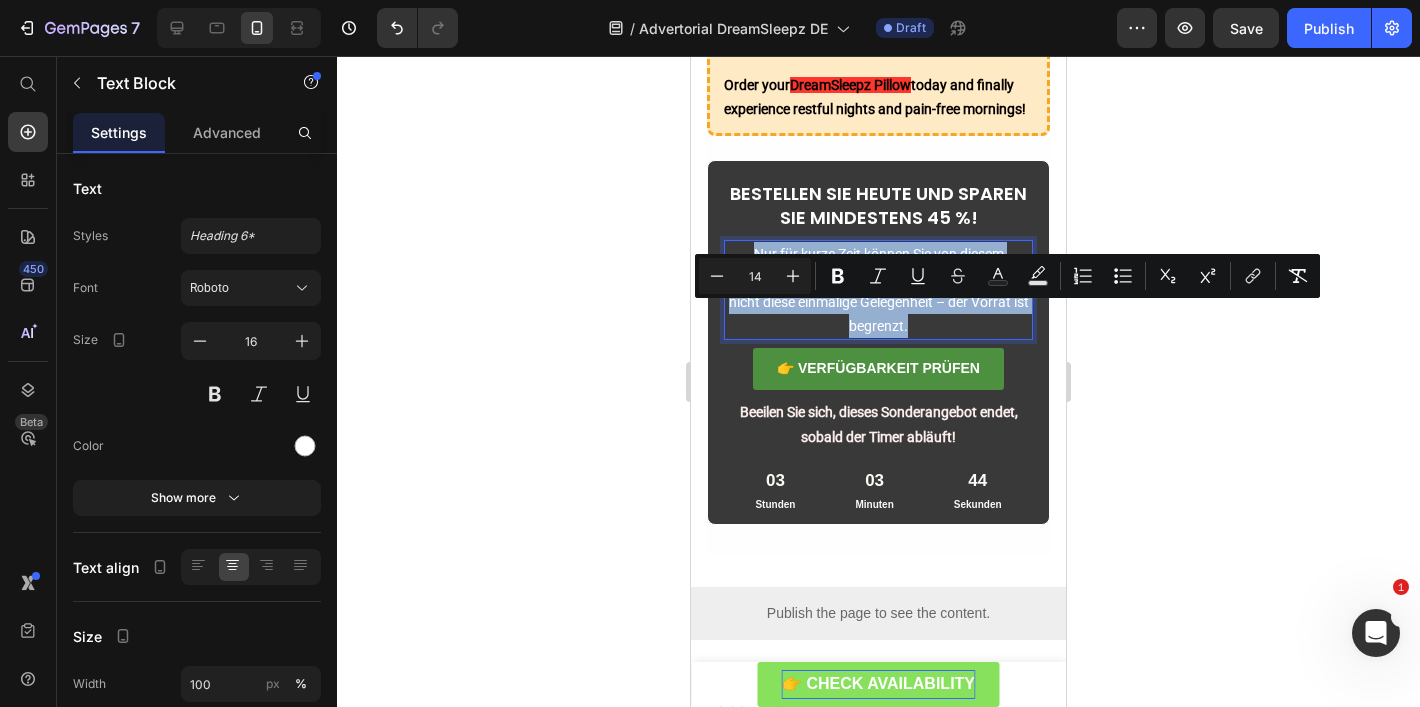 click on "Nur für kurze Zeit können Sie von diesem exklusiven Angebot profitieren! Verpassen Sie nicht diese einmalige Gelegenheit – der Vorrat ist begrenzt." at bounding box center [878, 290] 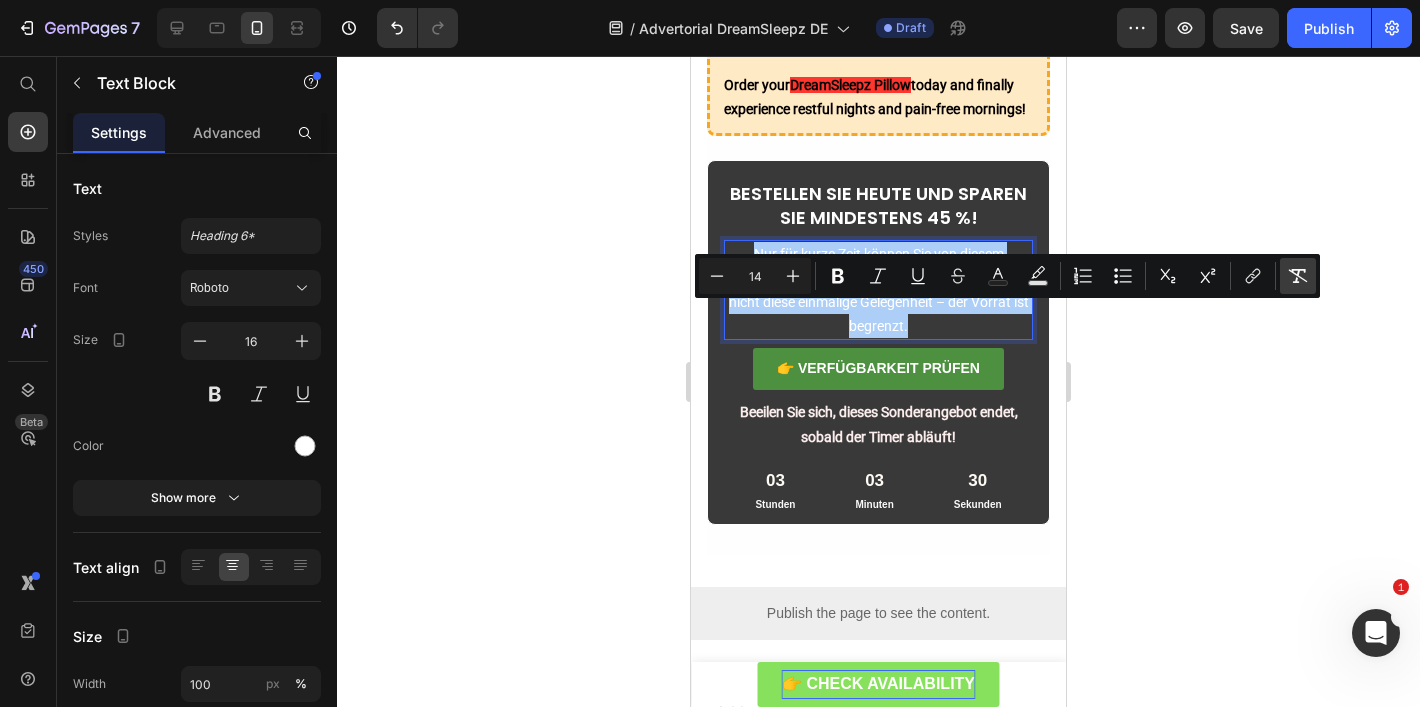 click on "Remove Format" at bounding box center (1298, 276) 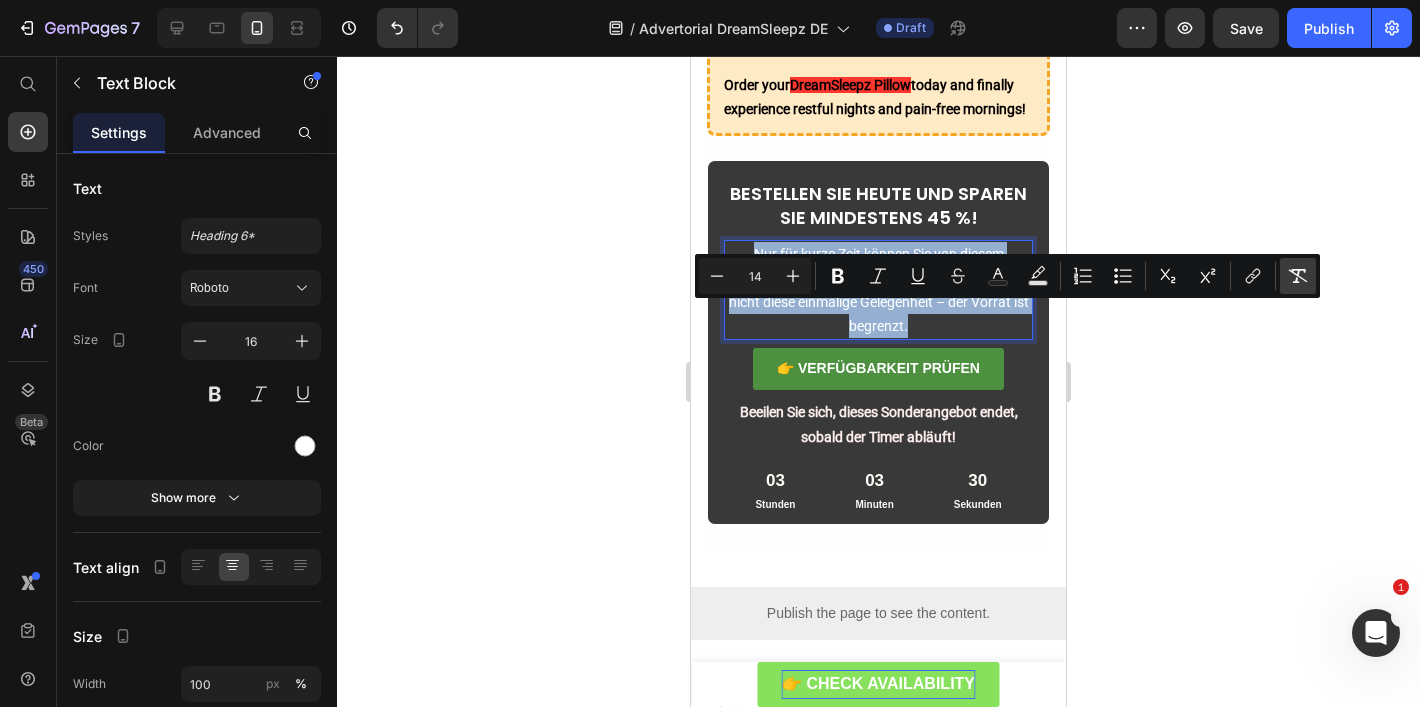 type on "16" 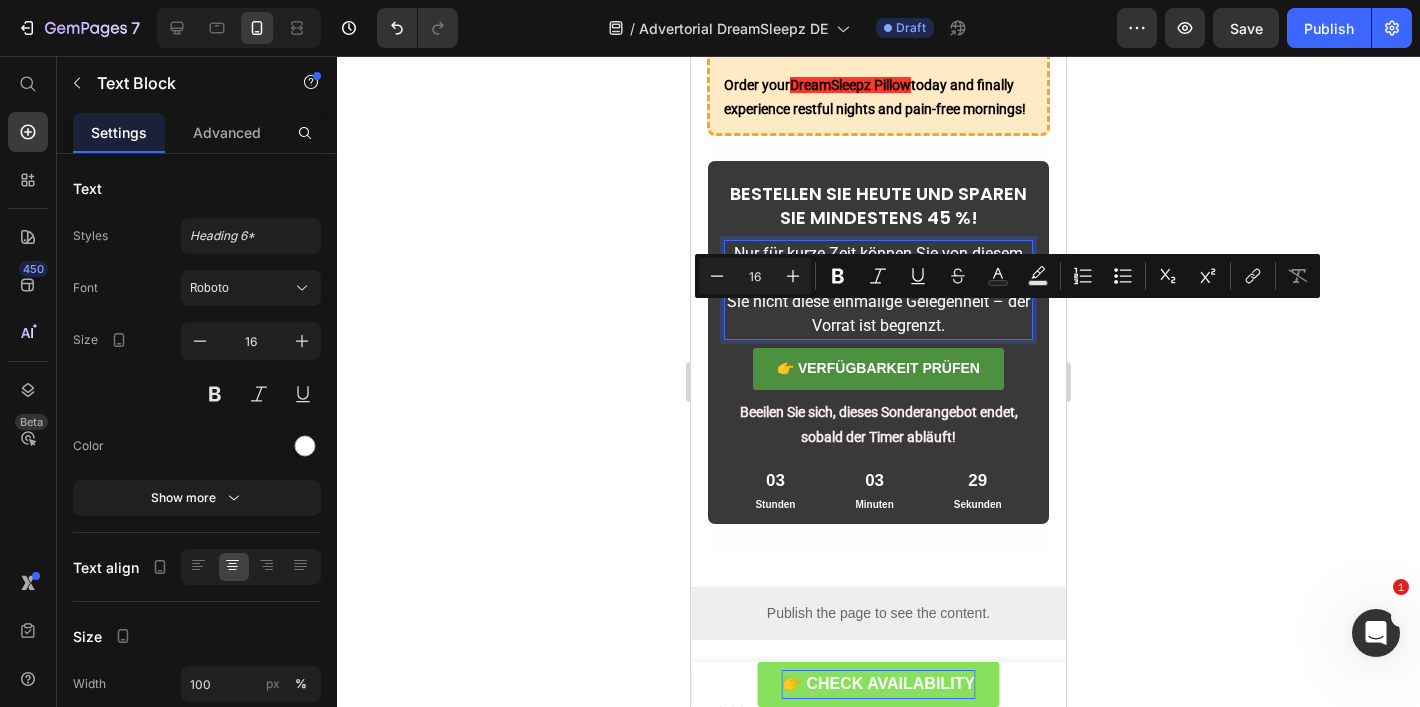 click 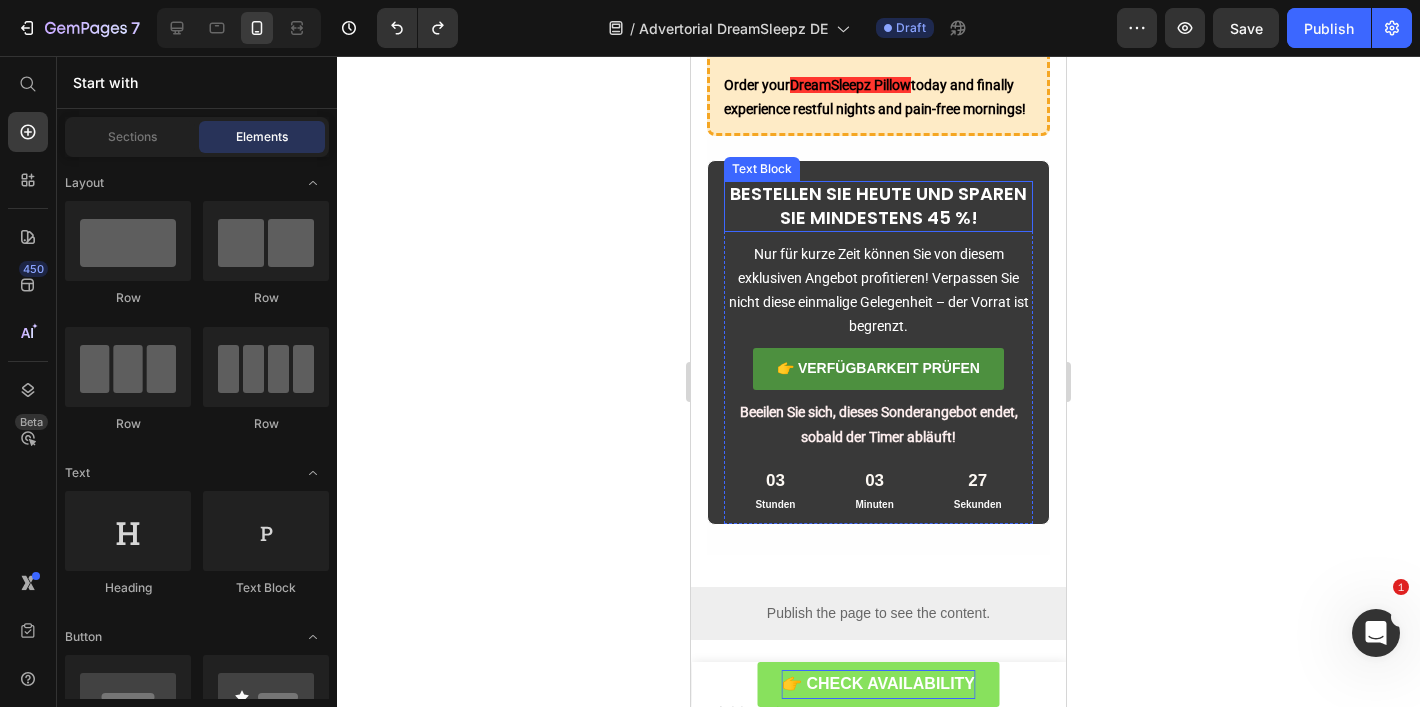 click on "BESTELLEN SIE HEUTE UND SPAREN SIE MINDESTENS 45 %!" at bounding box center (878, 205) 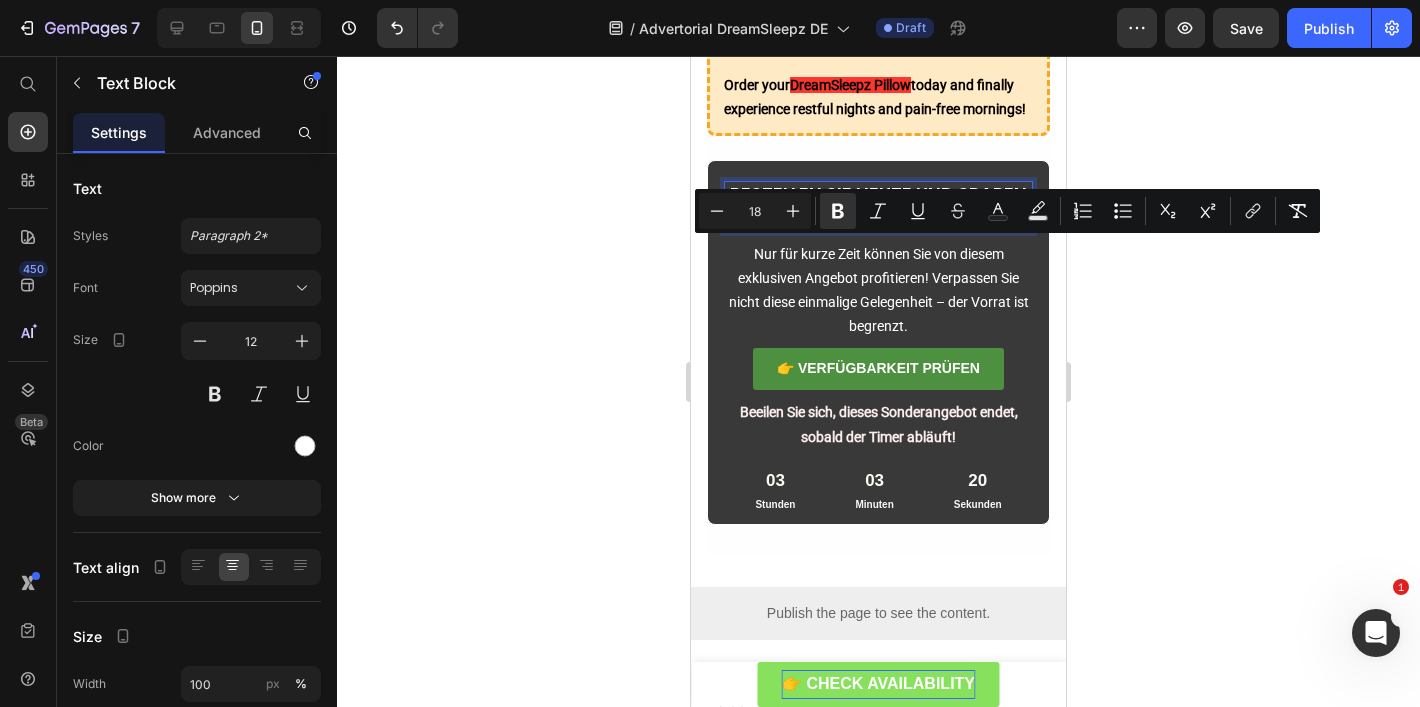 click 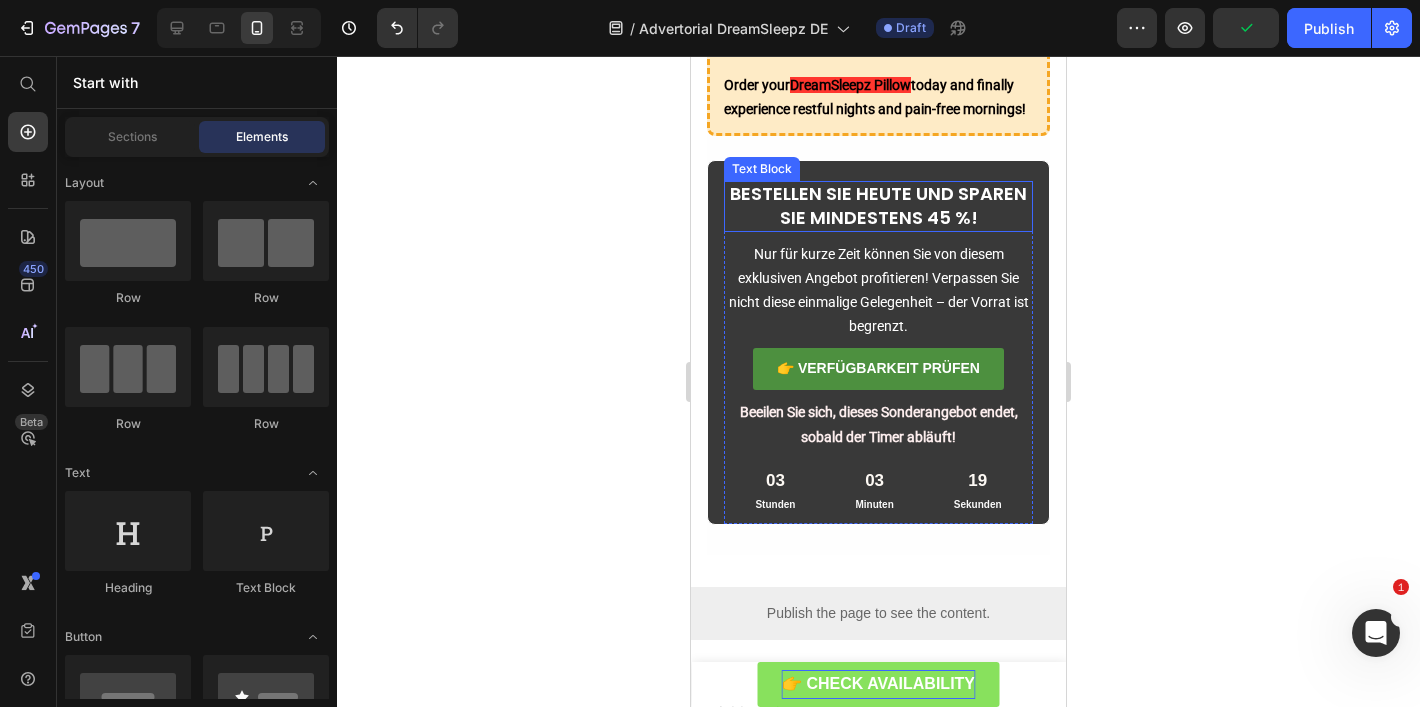 click on "BESTELLEN SIE HEUTE UND SPAREN SIE MINDESTENS 45 %!" at bounding box center [878, 205] 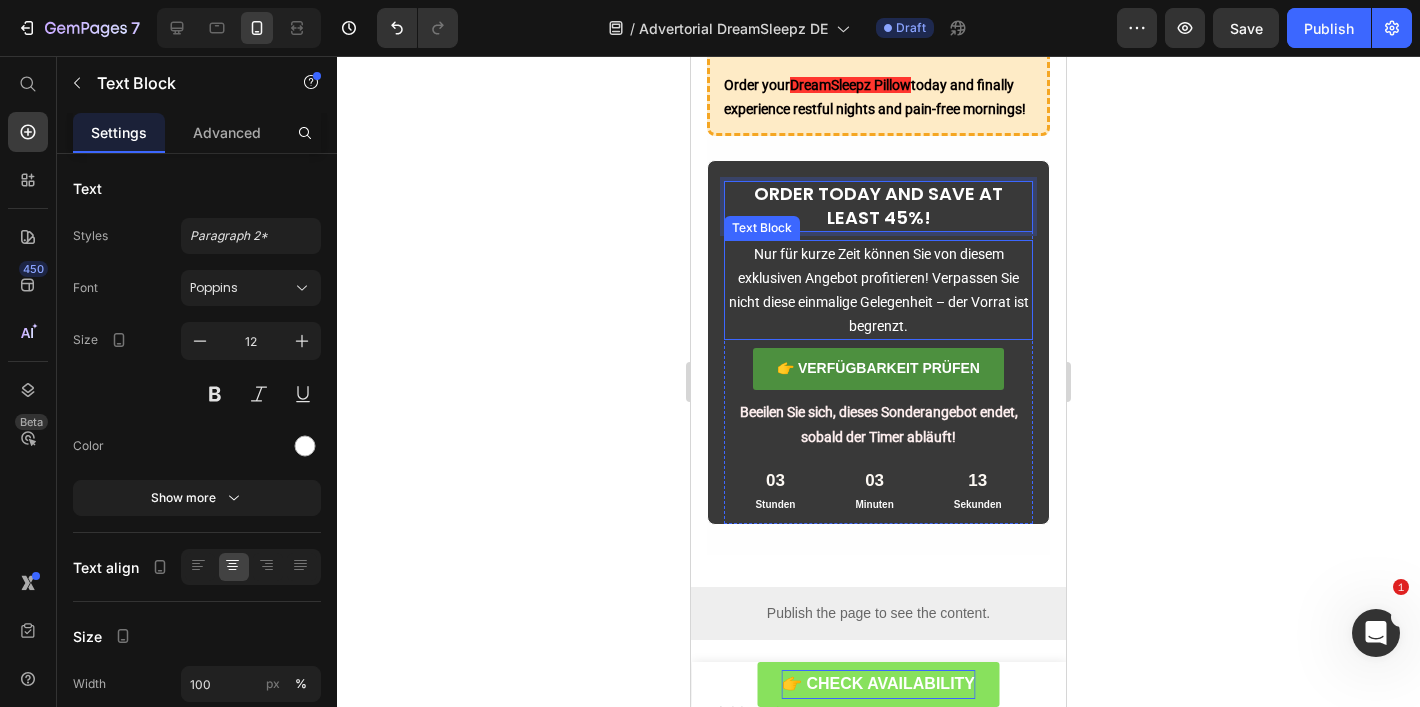 click on "Nur für kurze Zeit können Sie von diesem exklusiven Angebot profitieren! Verpassen Sie nicht diese einmalige Gelegenheit – der Vorrat ist begrenzt." at bounding box center [878, 290] 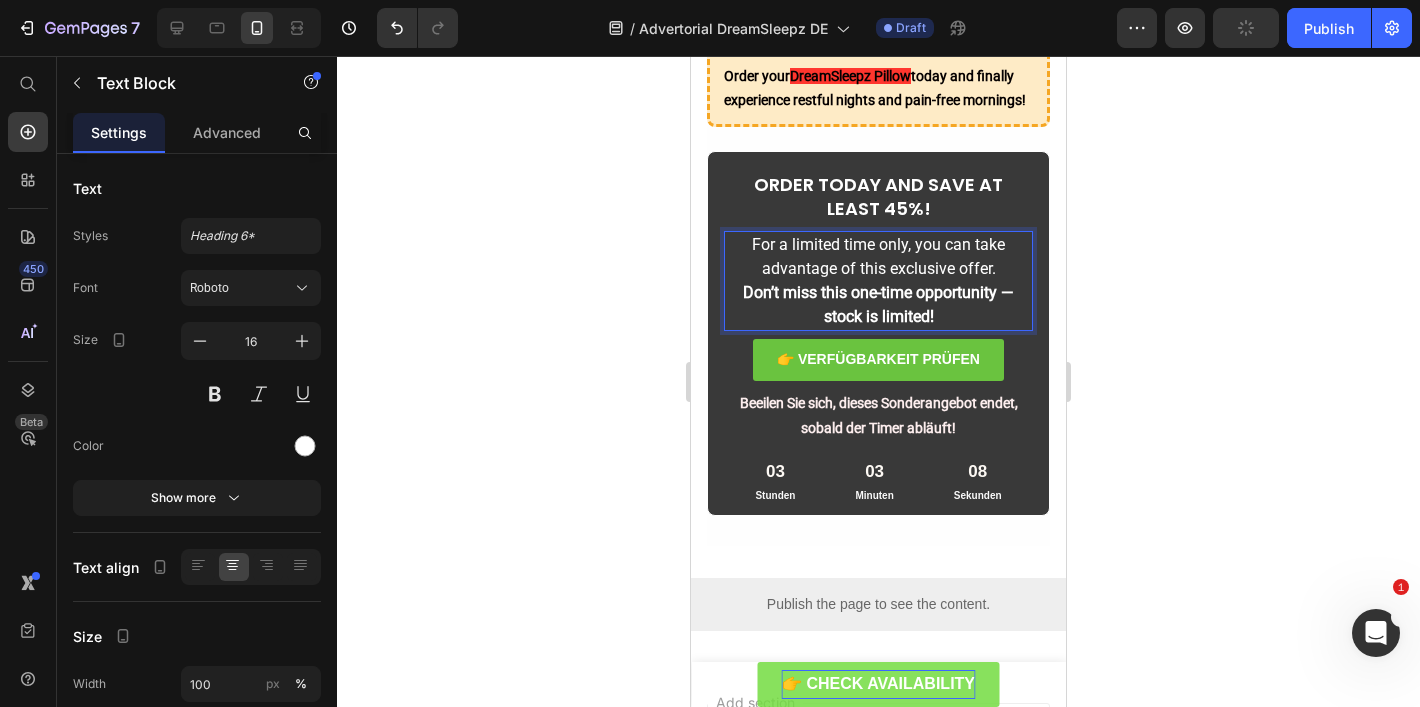 scroll, scrollTop: 7949, scrollLeft: 0, axis: vertical 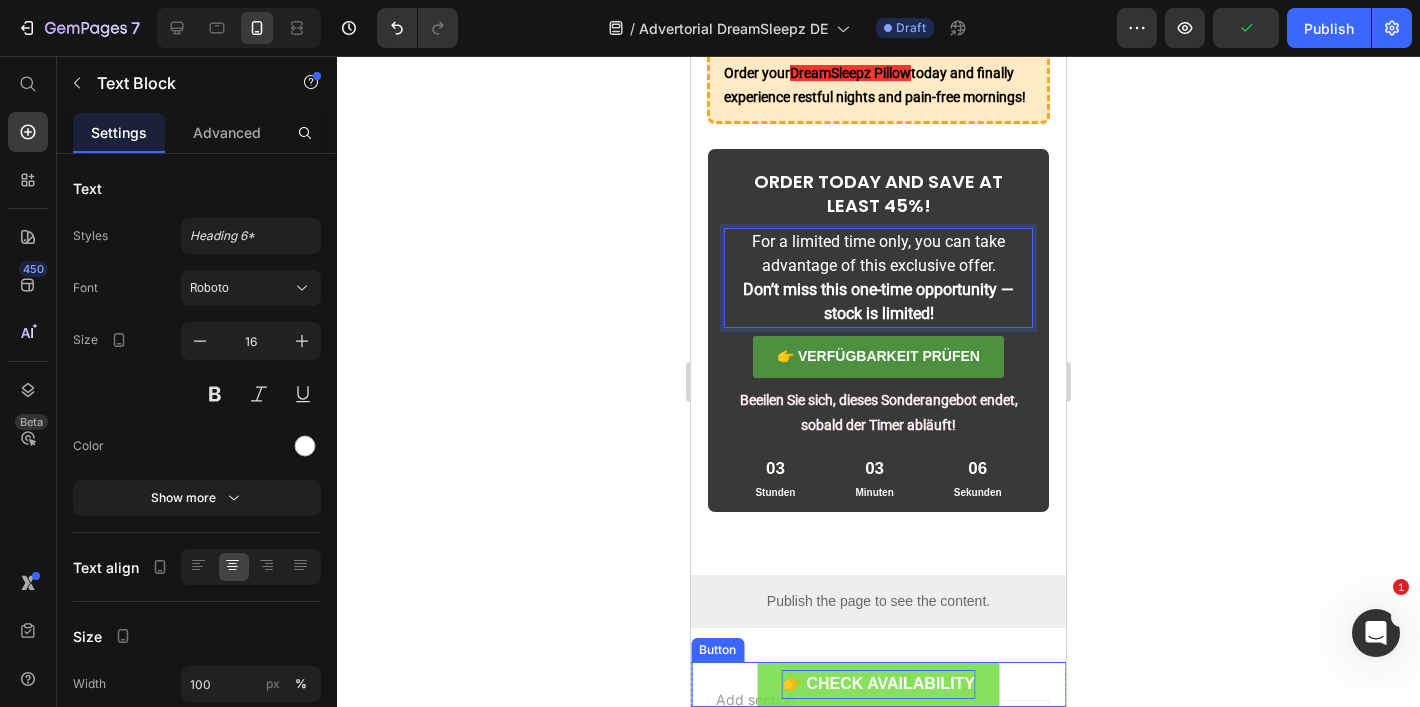 click on "👉 Check Availability" at bounding box center (878, 683) 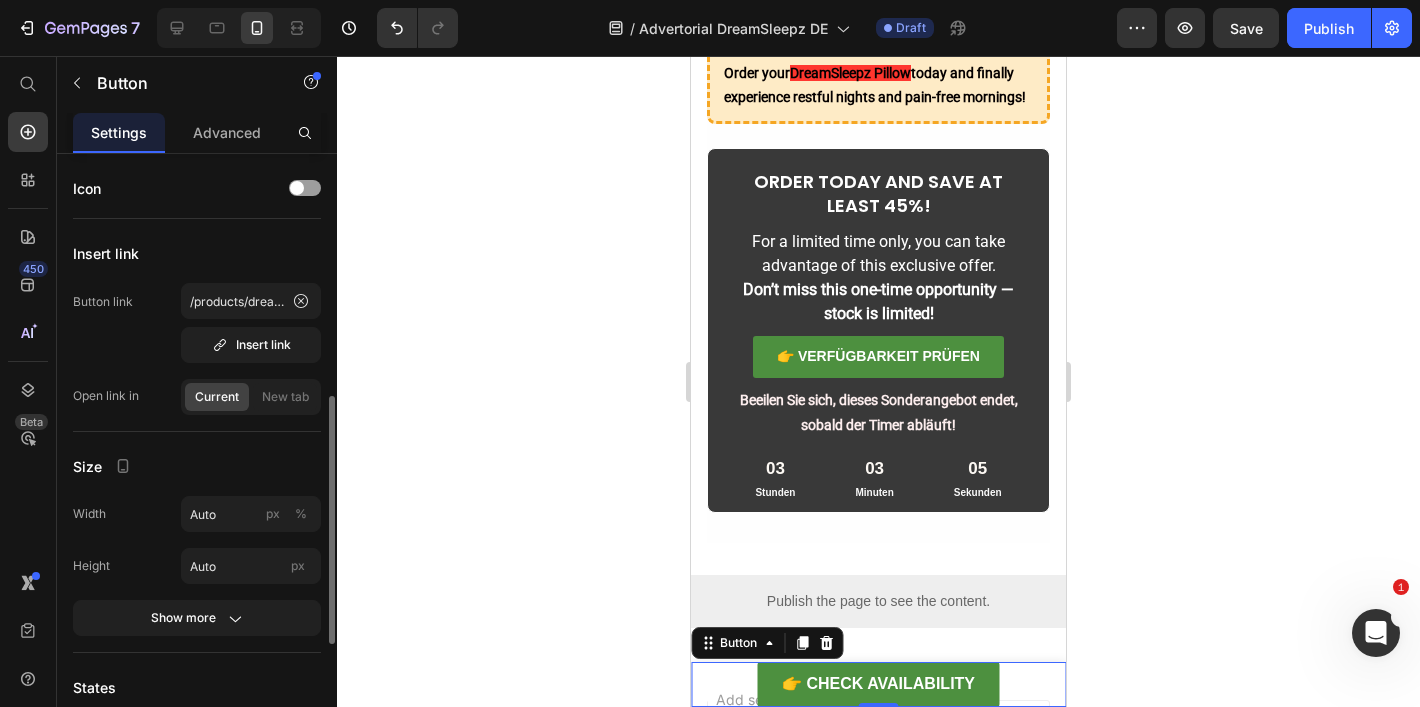 scroll, scrollTop: 346, scrollLeft: 0, axis: vertical 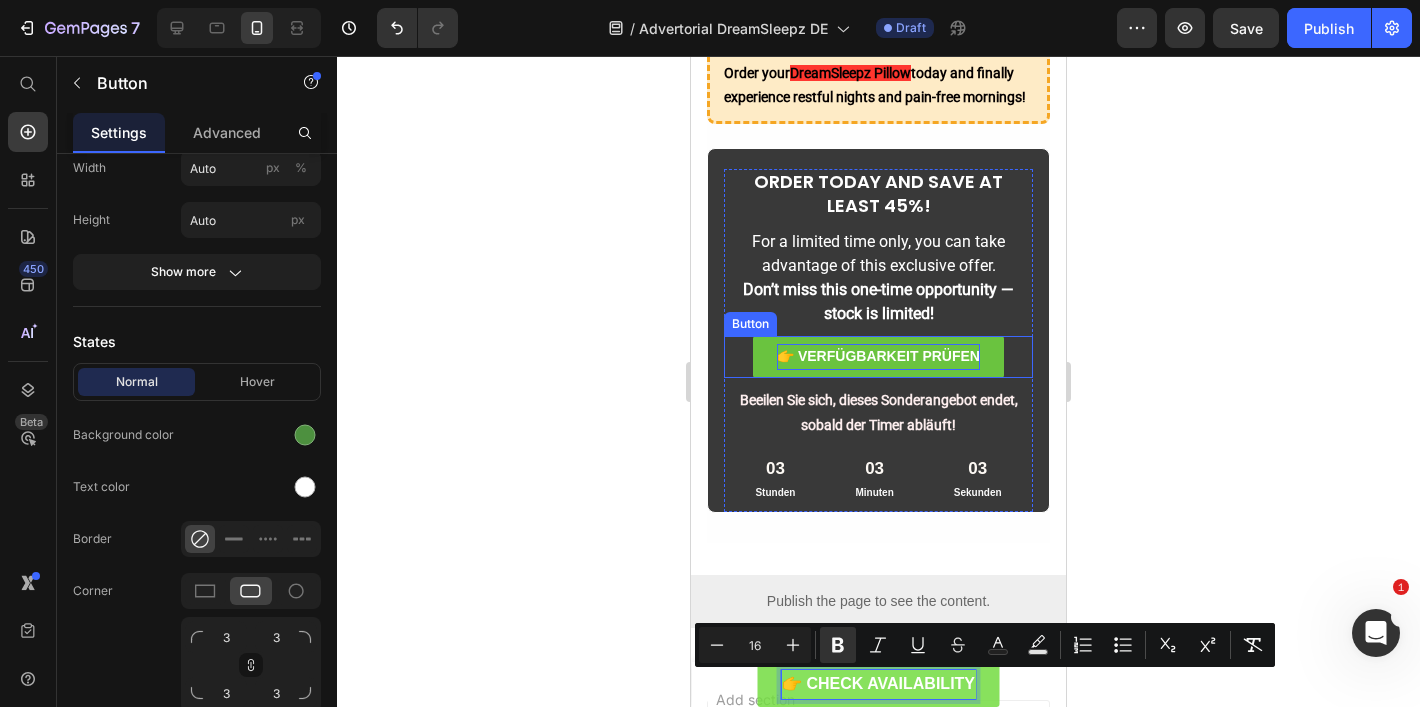 click on "👉 VERFÜGBARKEIT PRÜFEN" at bounding box center (878, 356) 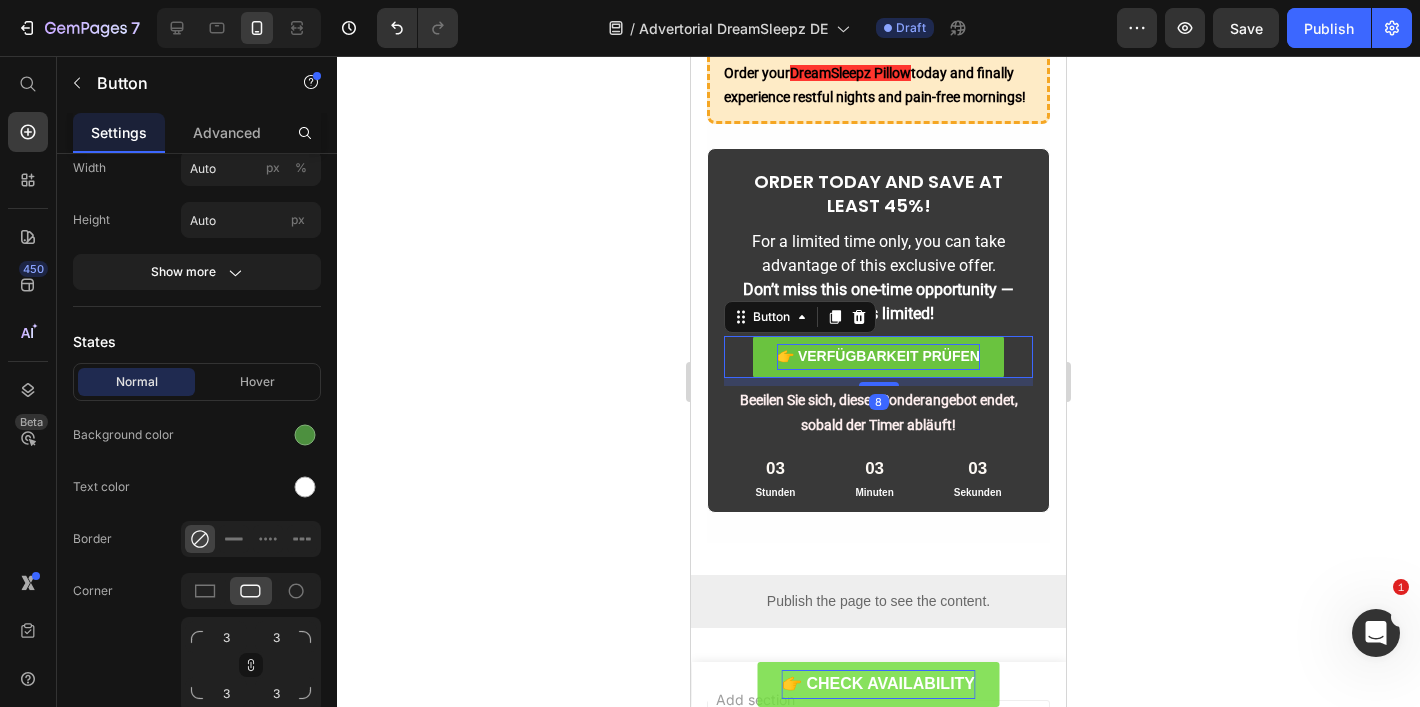 click on "👉 VERFÜGBARKEIT PRÜFEN" at bounding box center (878, 356) 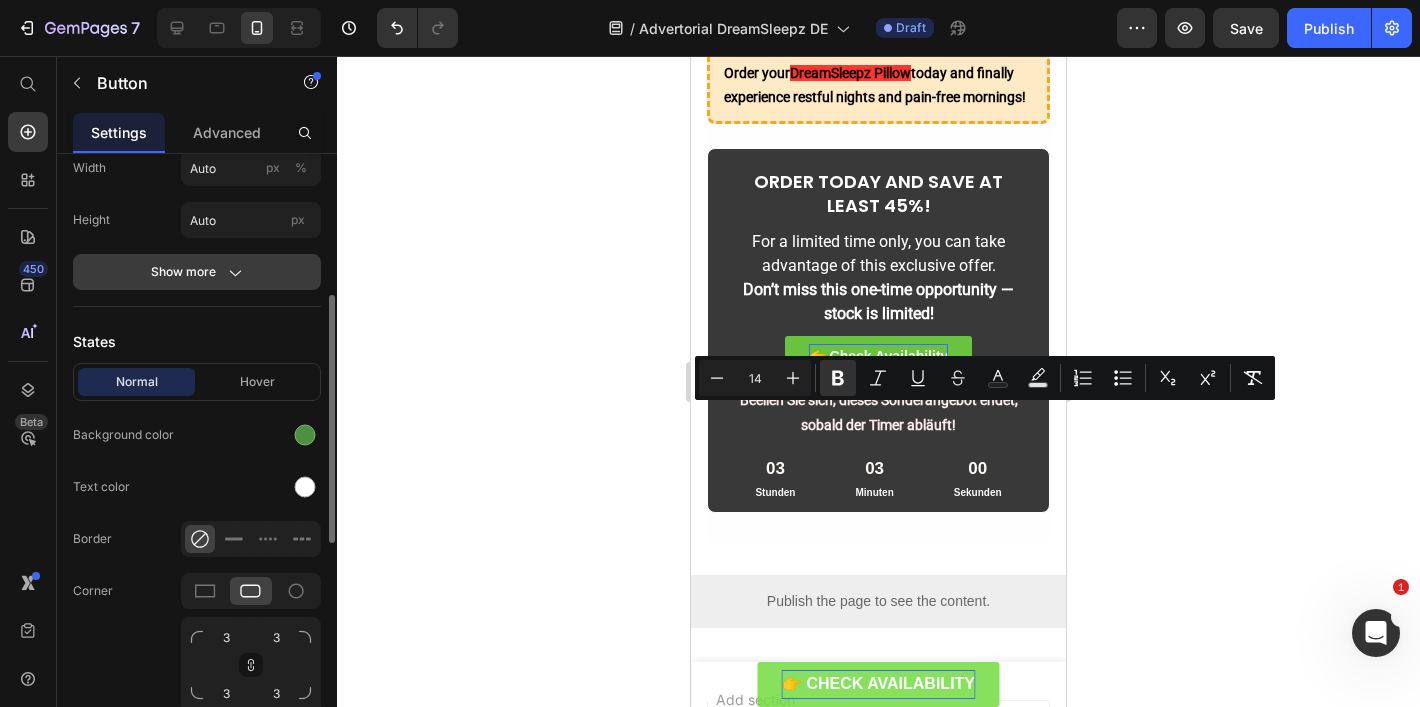 click on "Show more" 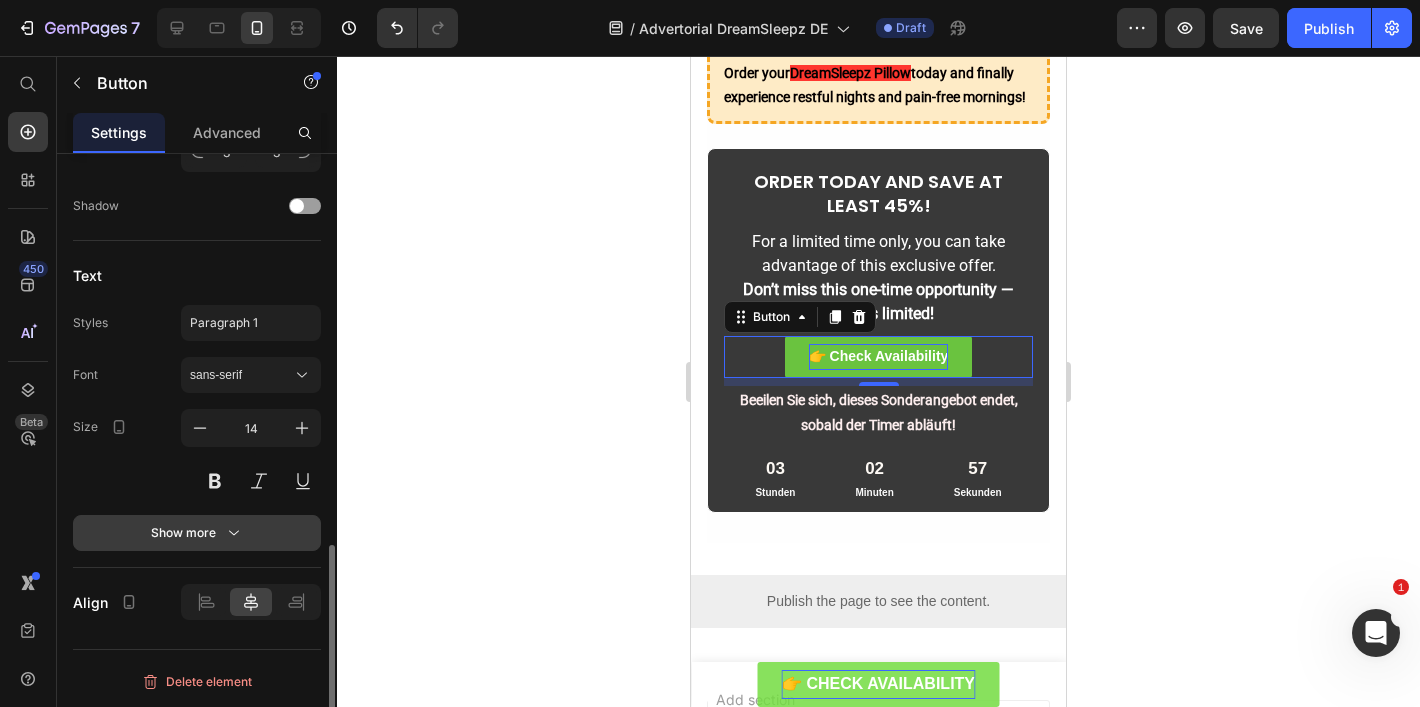 click 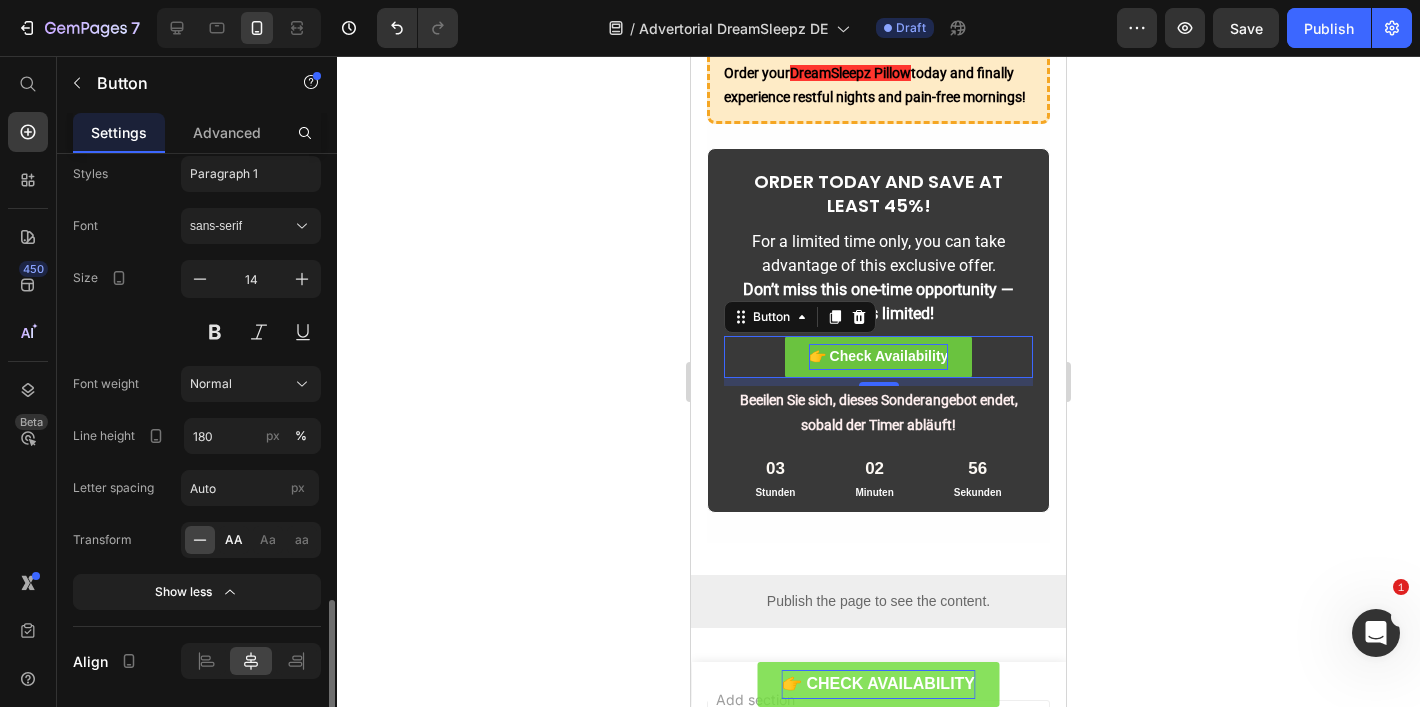 scroll, scrollTop: 1295, scrollLeft: 0, axis: vertical 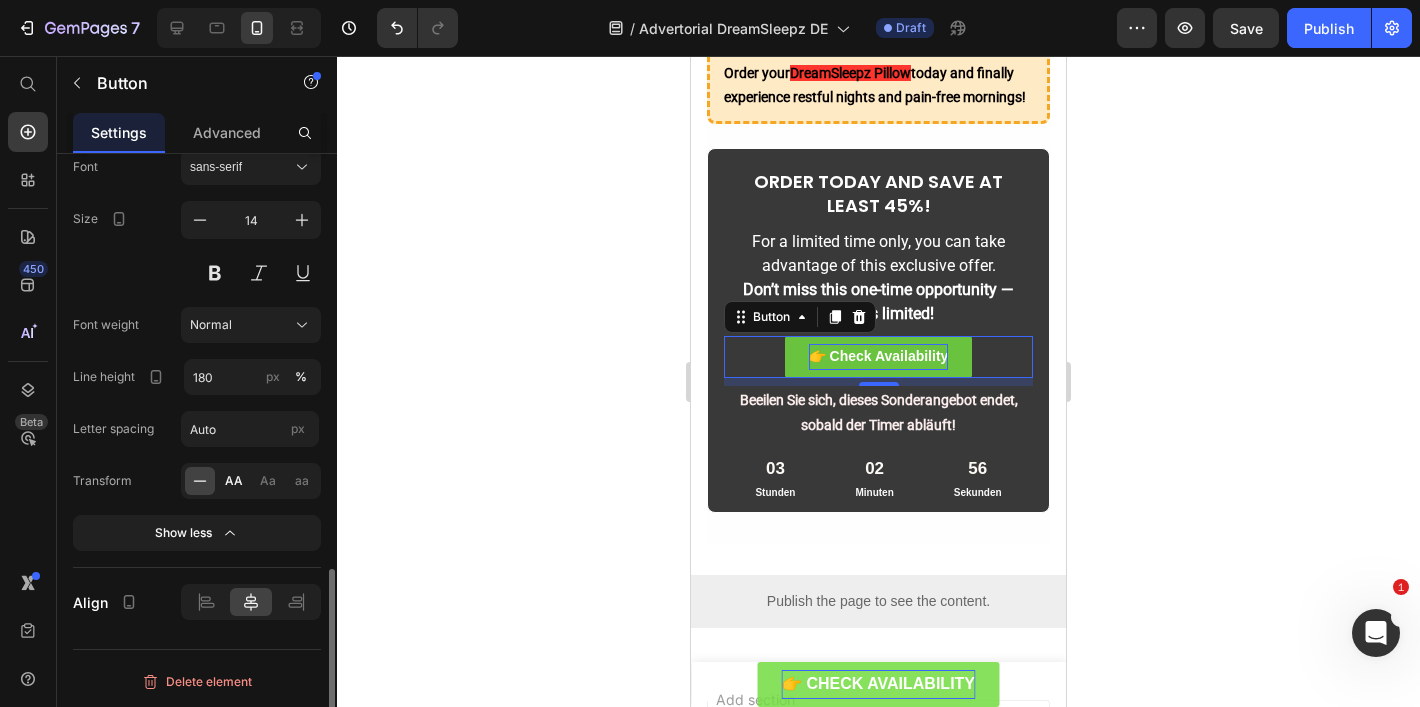 click on "AA" 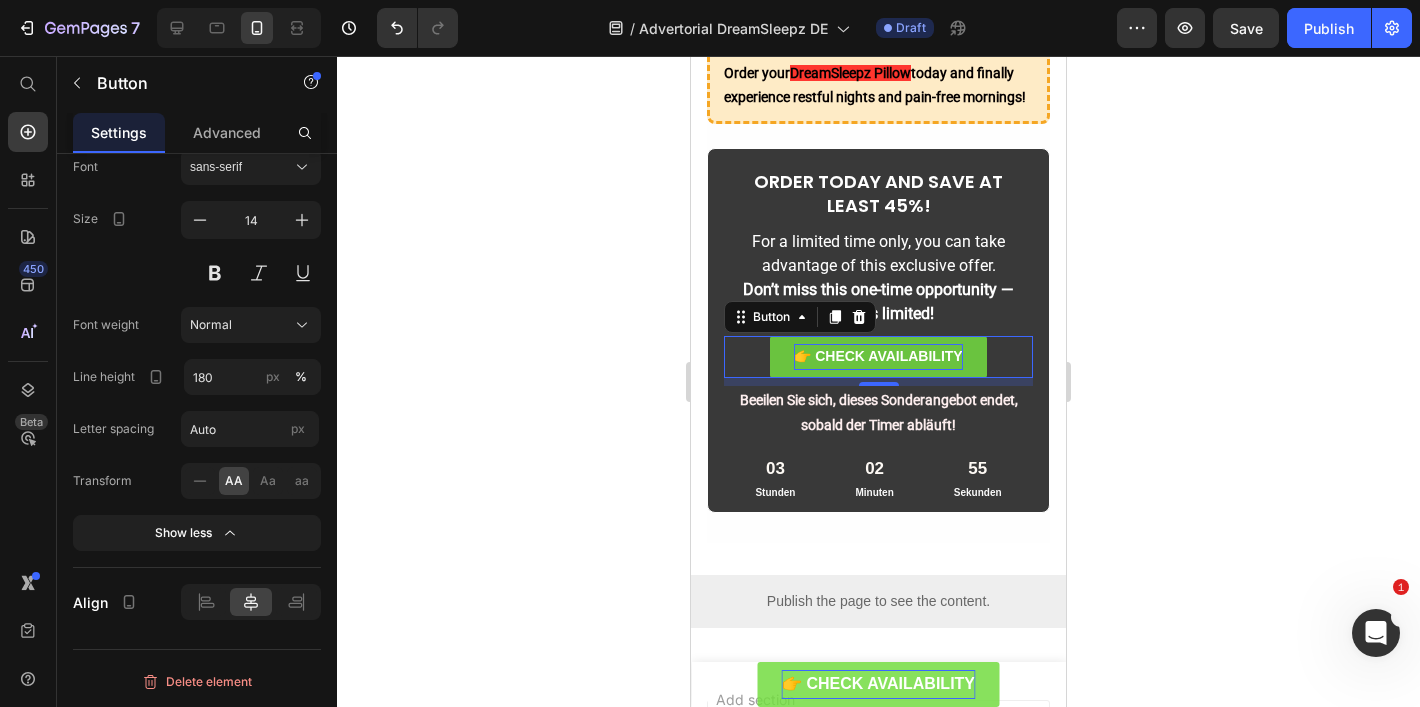 click 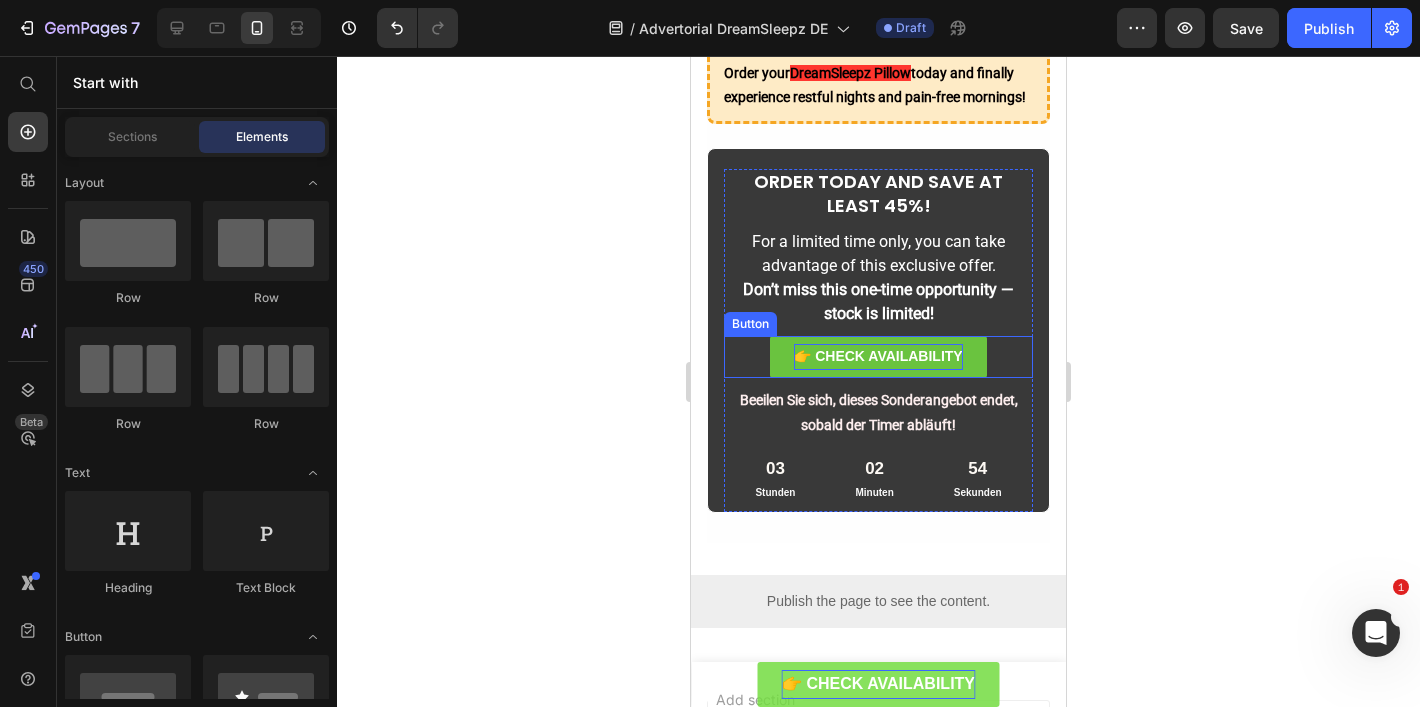 scroll, scrollTop: 7953, scrollLeft: 0, axis: vertical 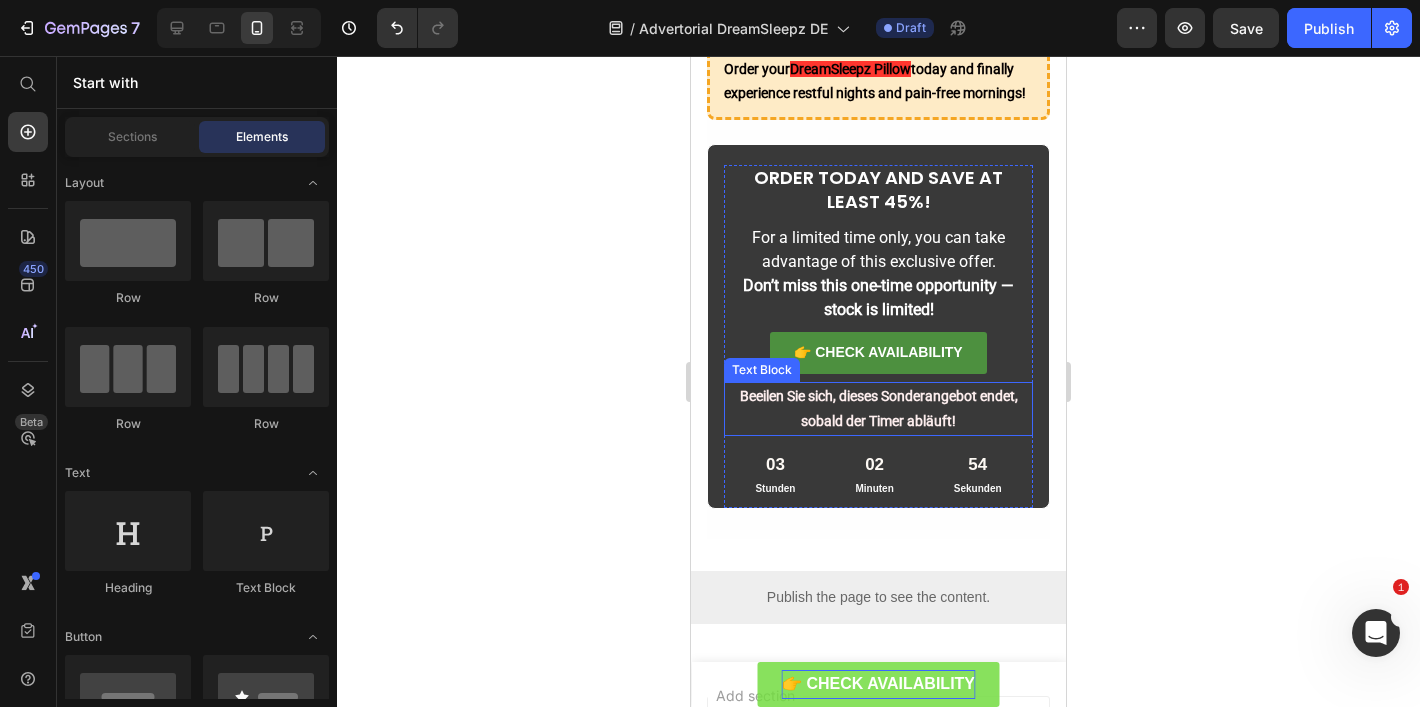 click on "Beeilen Sie sich, dieses Sonderangebot endet, sobald der Timer abläuft!" at bounding box center (878, 409) 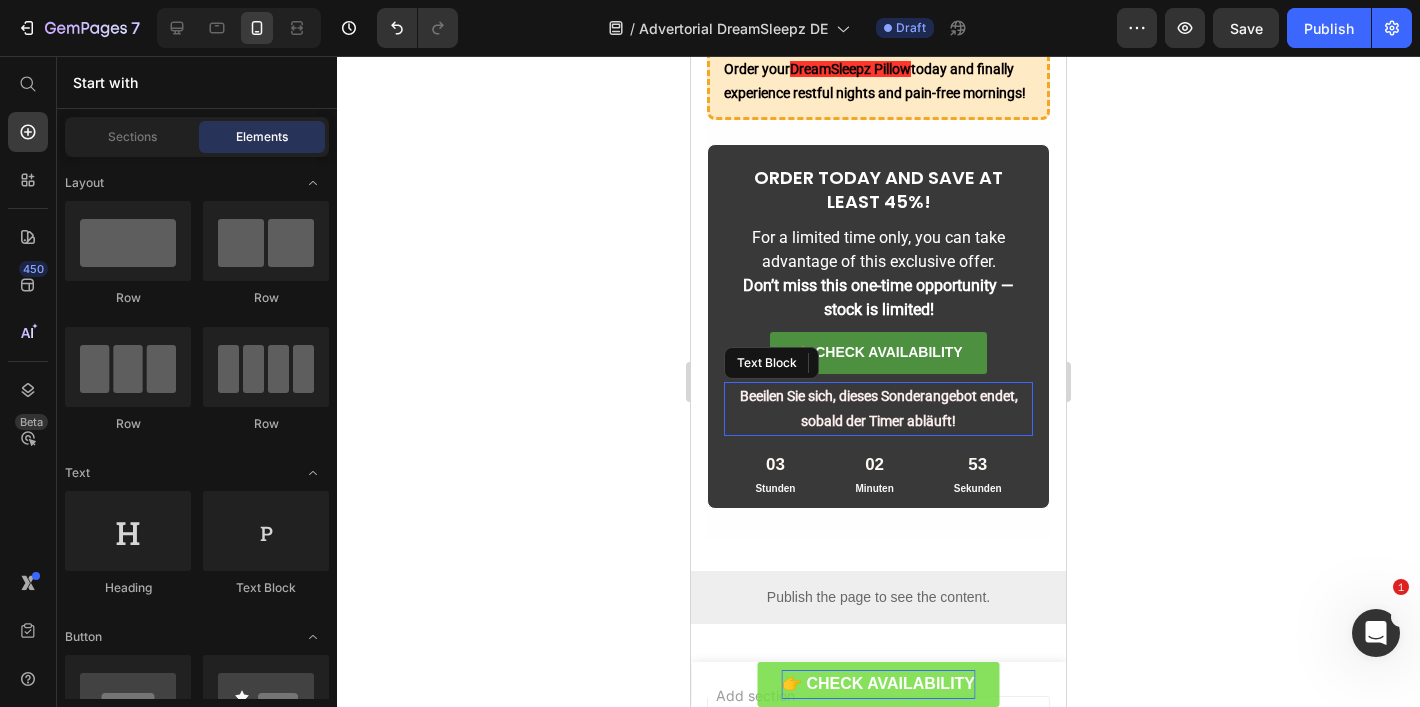 scroll, scrollTop: 0, scrollLeft: 0, axis: both 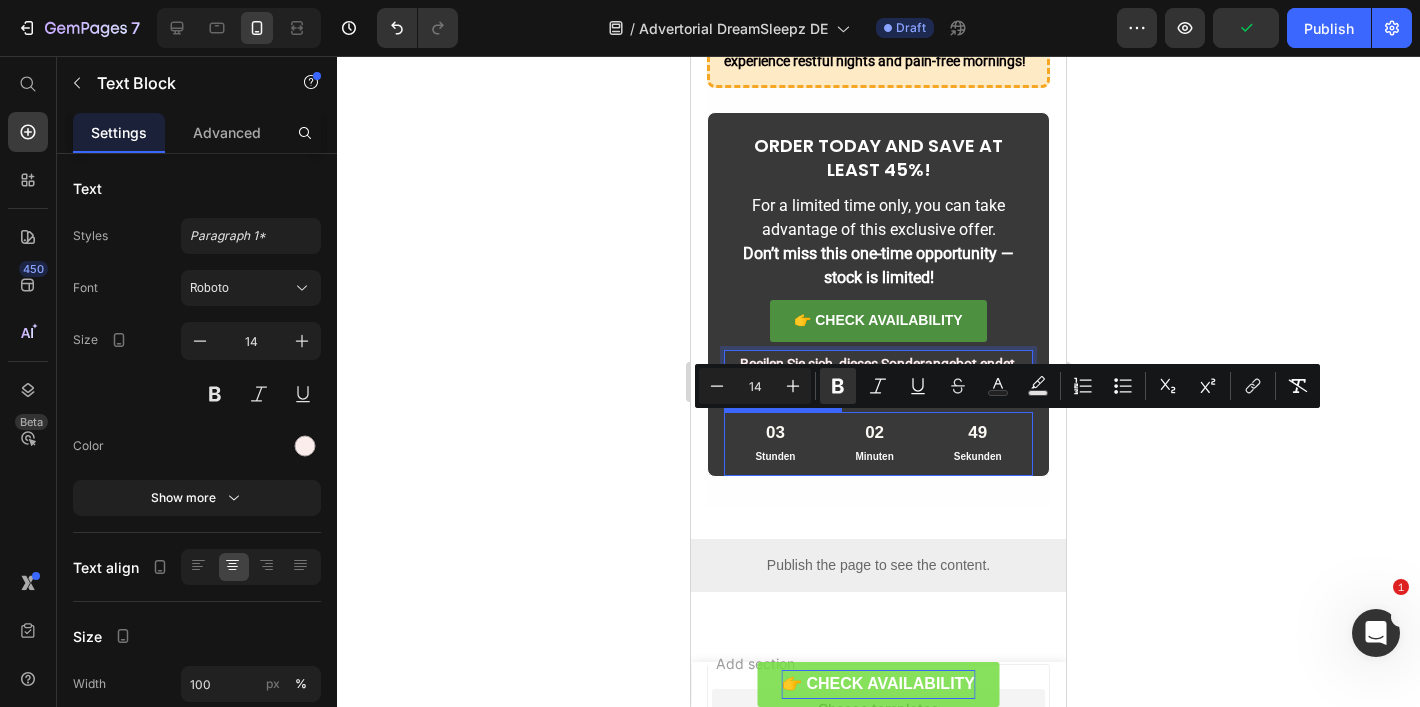 click on "Stunden" at bounding box center (775, 457) 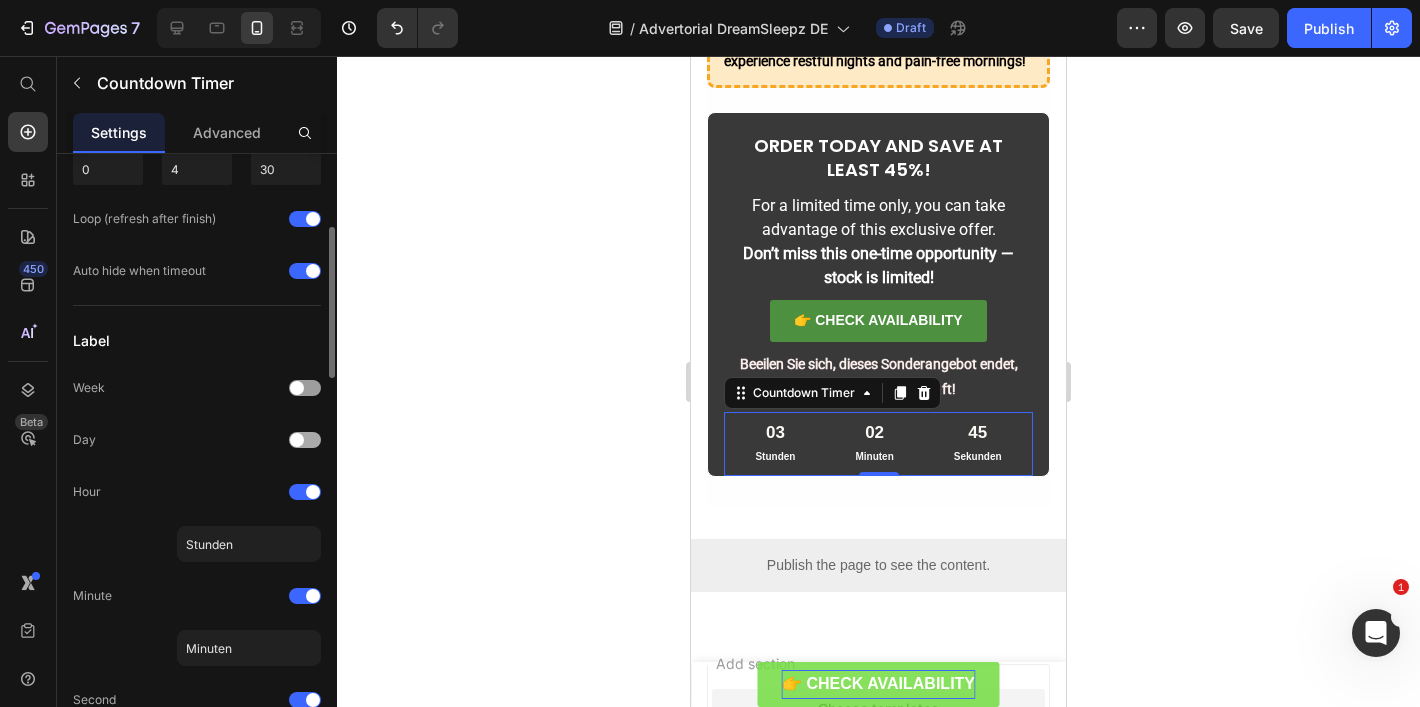 scroll, scrollTop: 267, scrollLeft: 0, axis: vertical 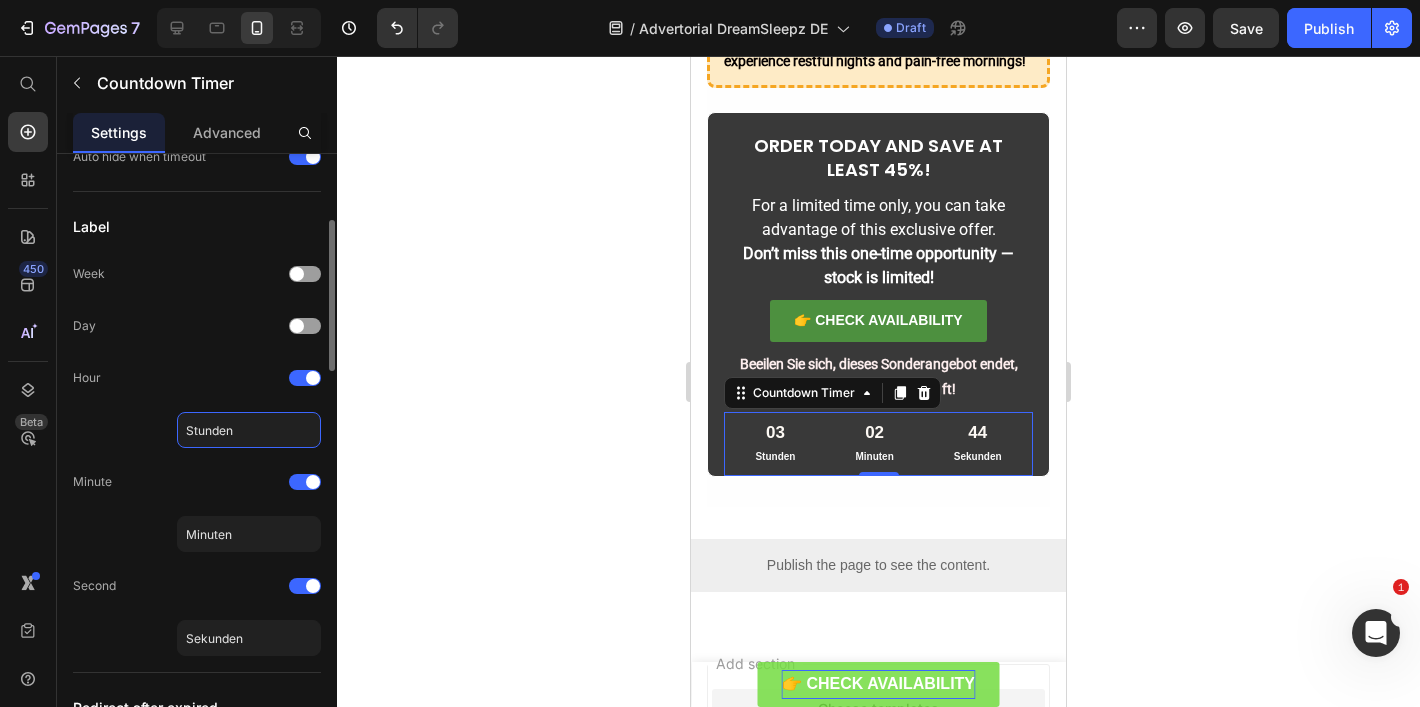 click on "Stunden" 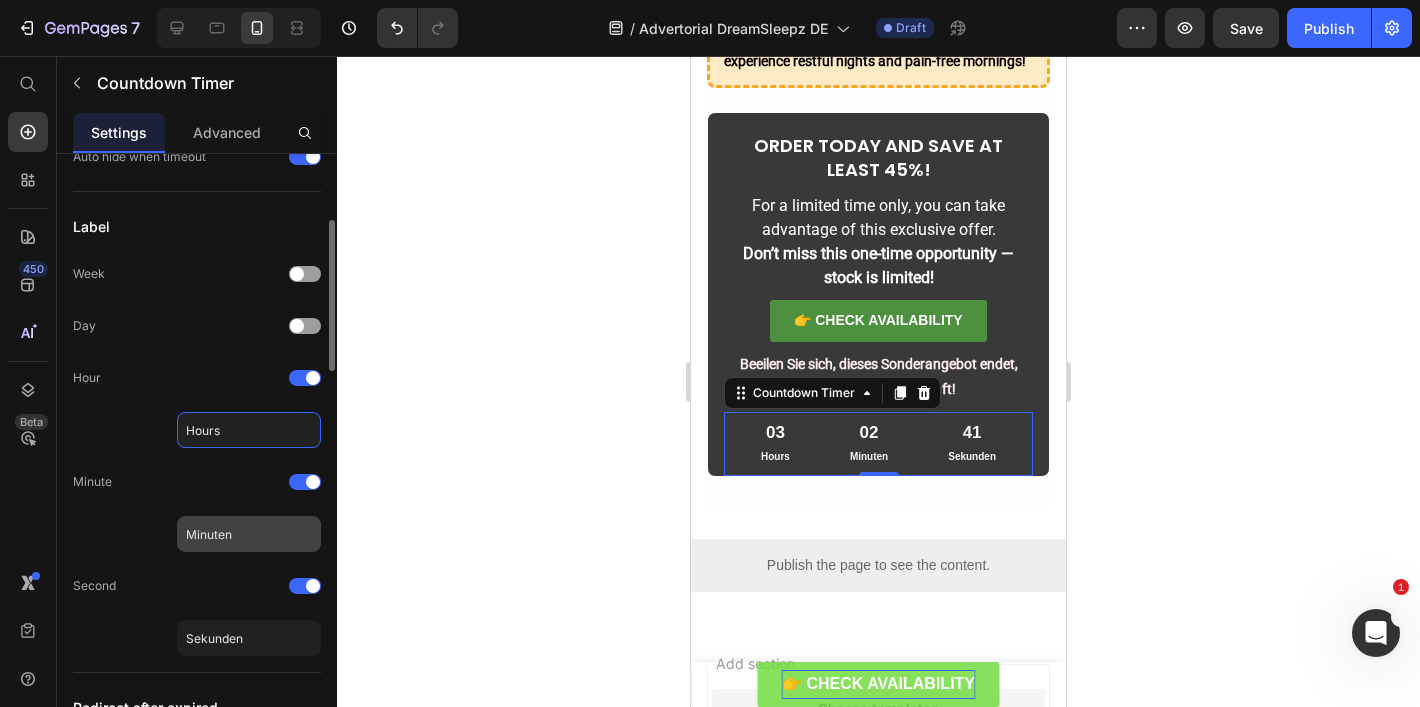 type on "Hours" 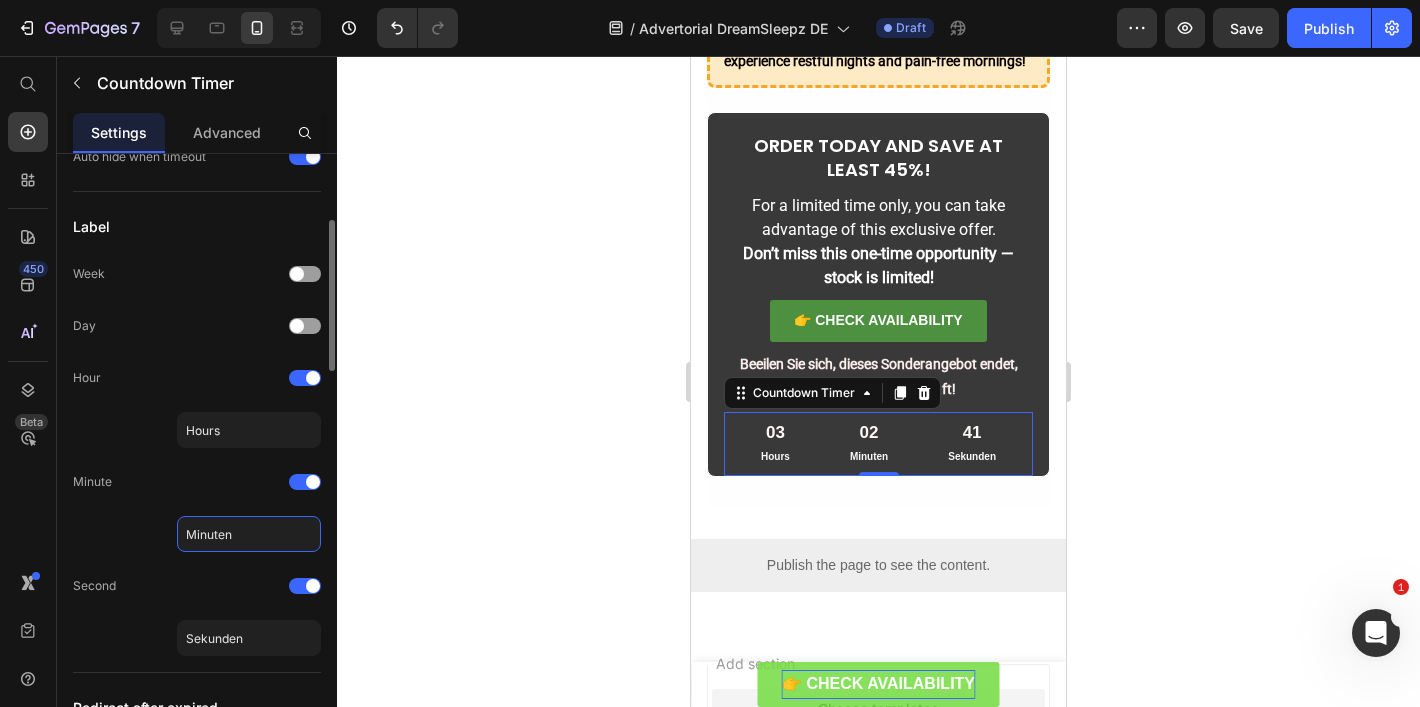 click on "Minuten" 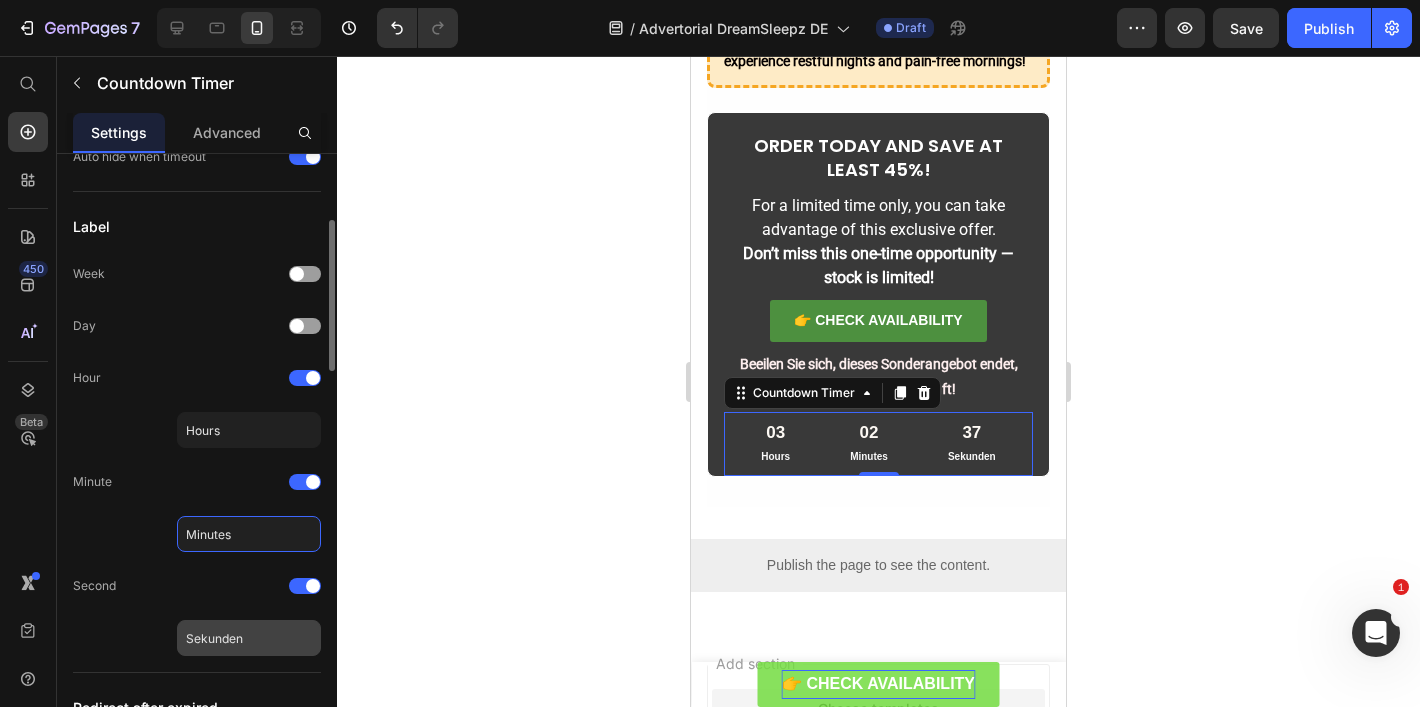 type on "Minutes" 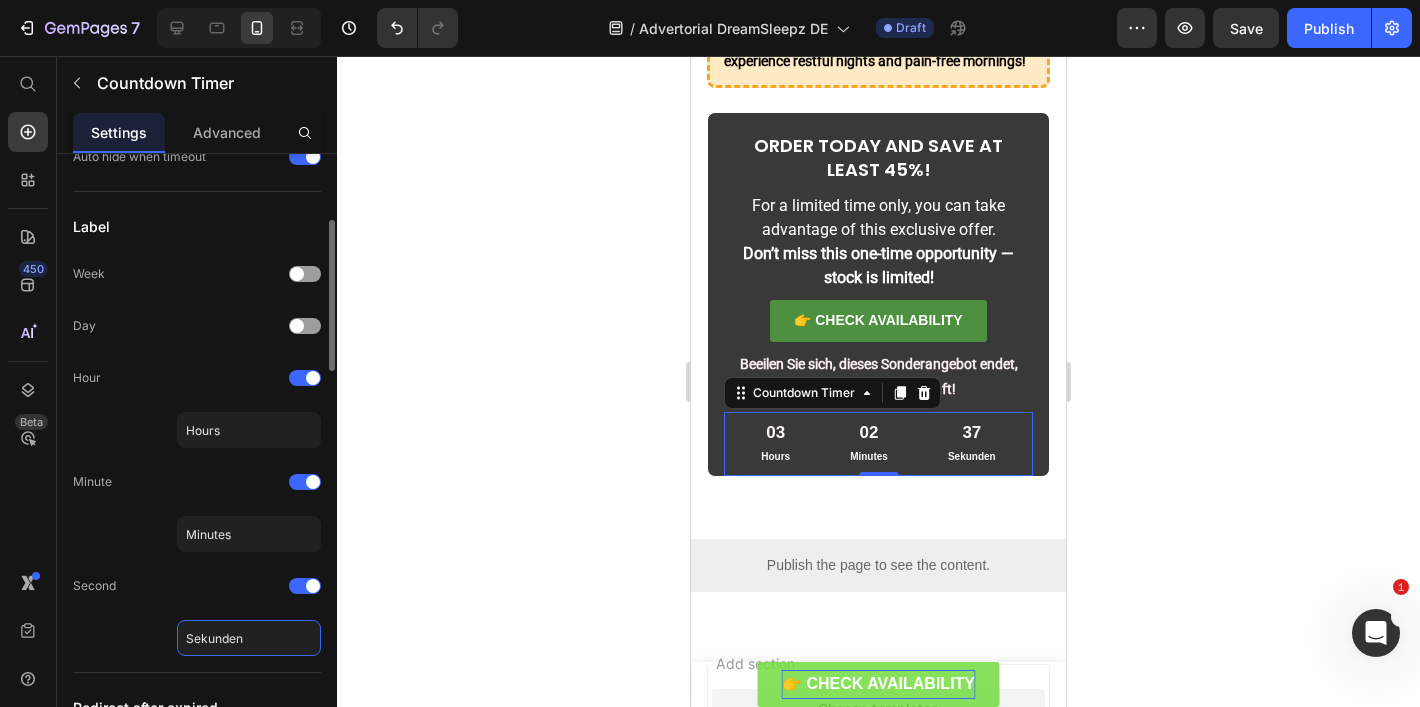 click on "Sekunden" 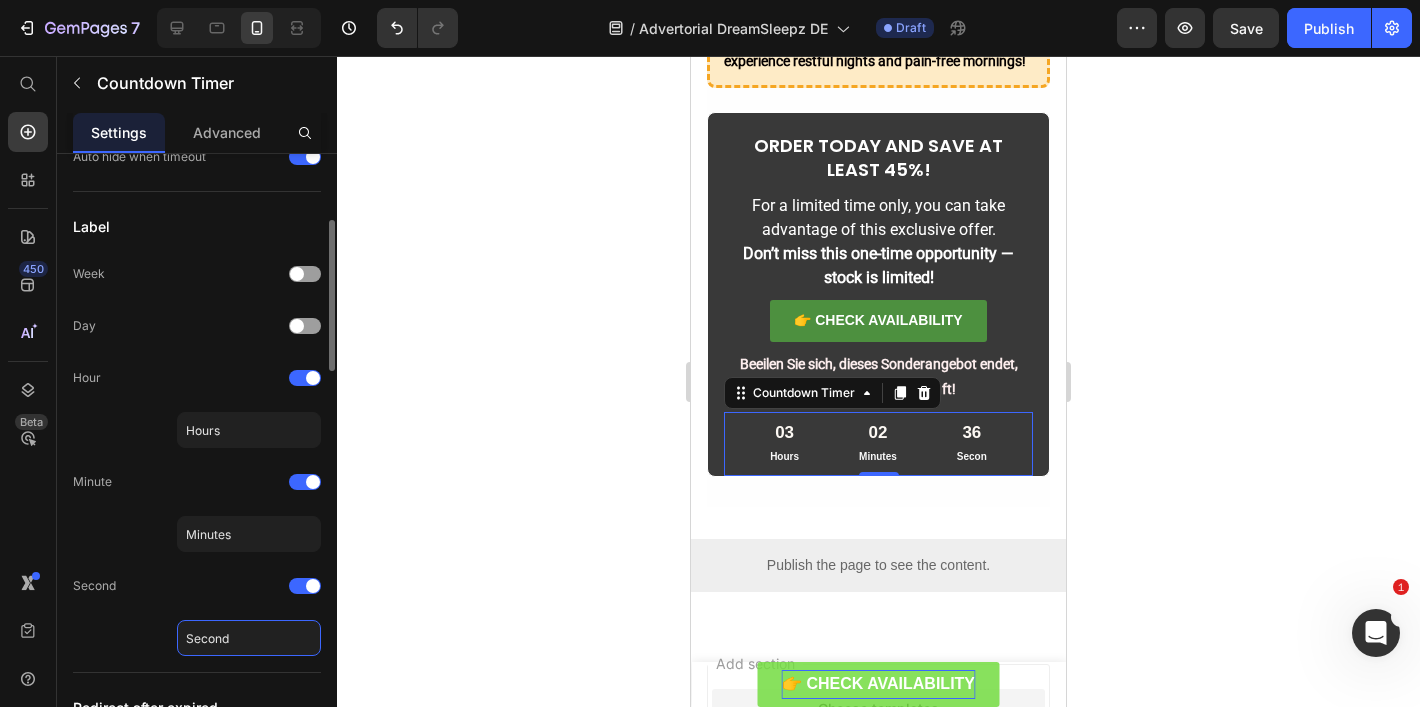 type on "Seconds" 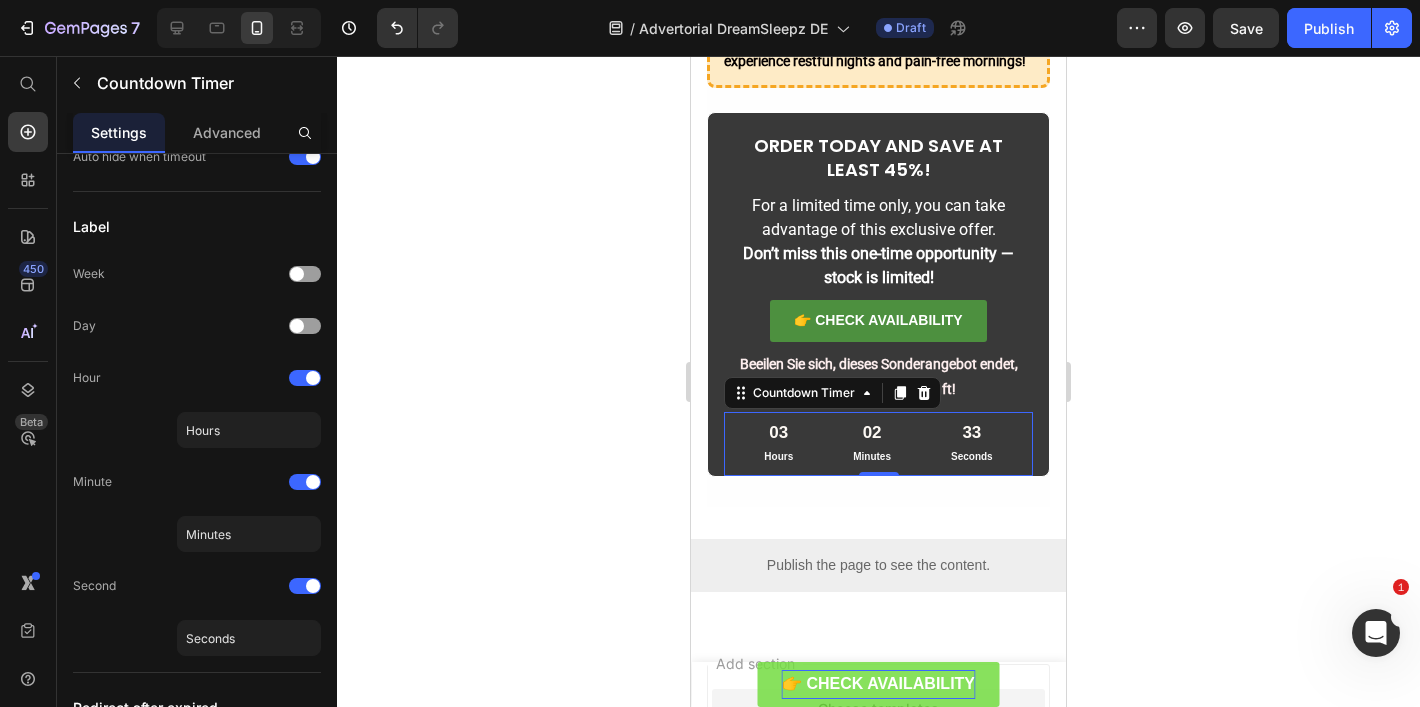 click 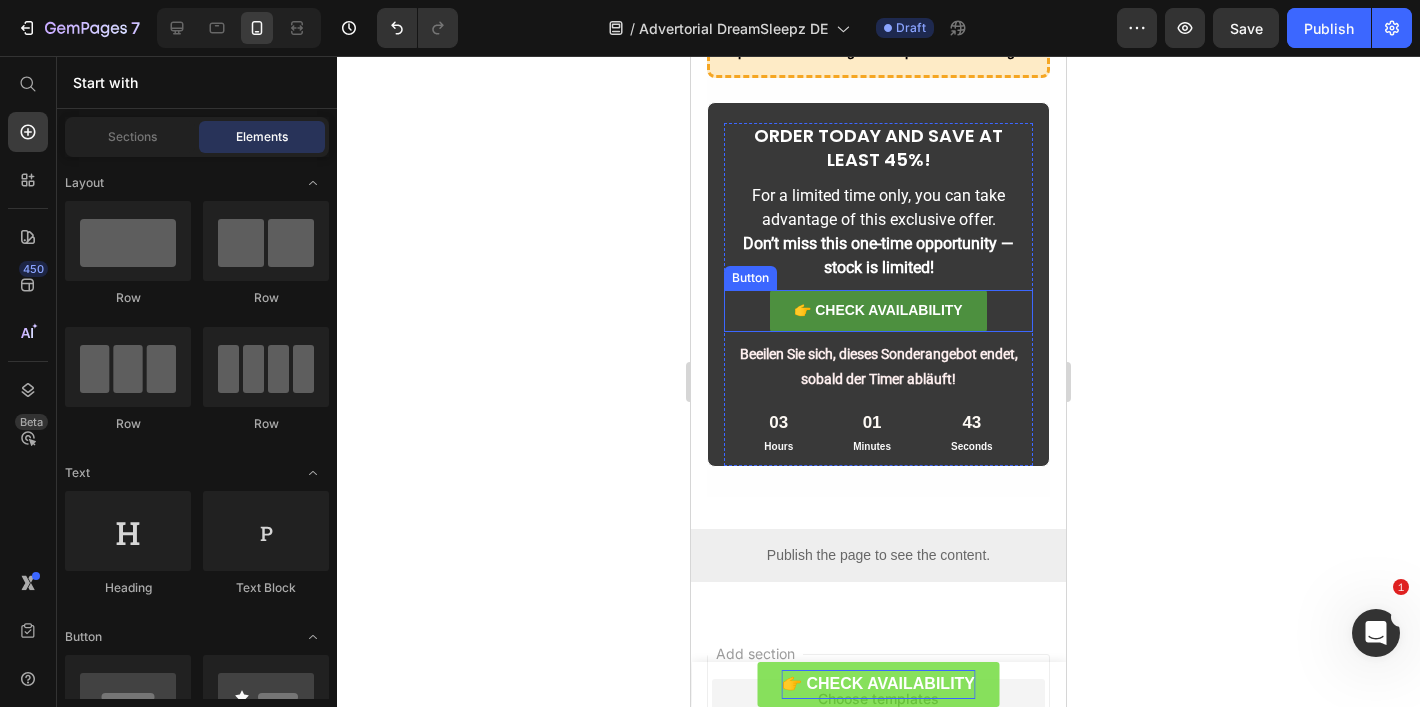 scroll, scrollTop: 8000, scrollLeft: 0, axis: vertical 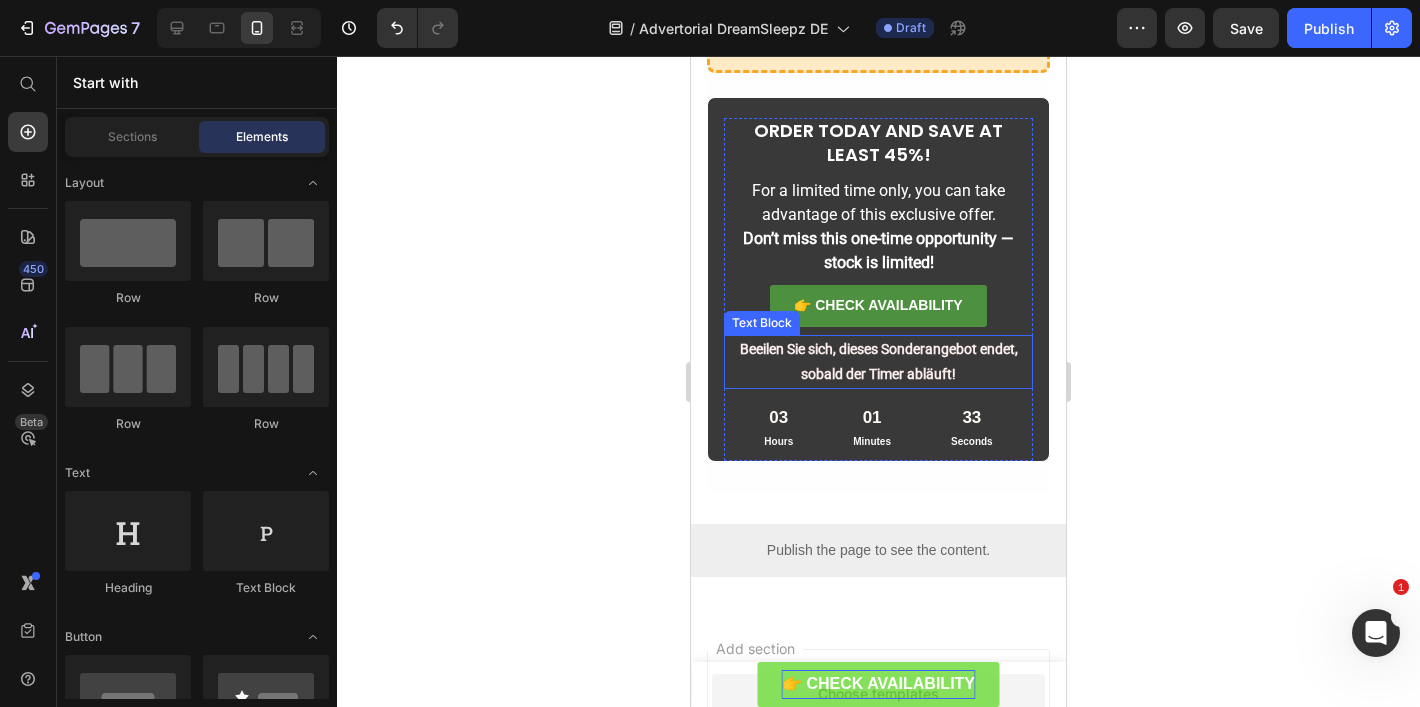 click on "Beeilen Sie sich, dieses Sonderangebot endet, sobald der Timer abläuft!" at bounding box center [879, 361] 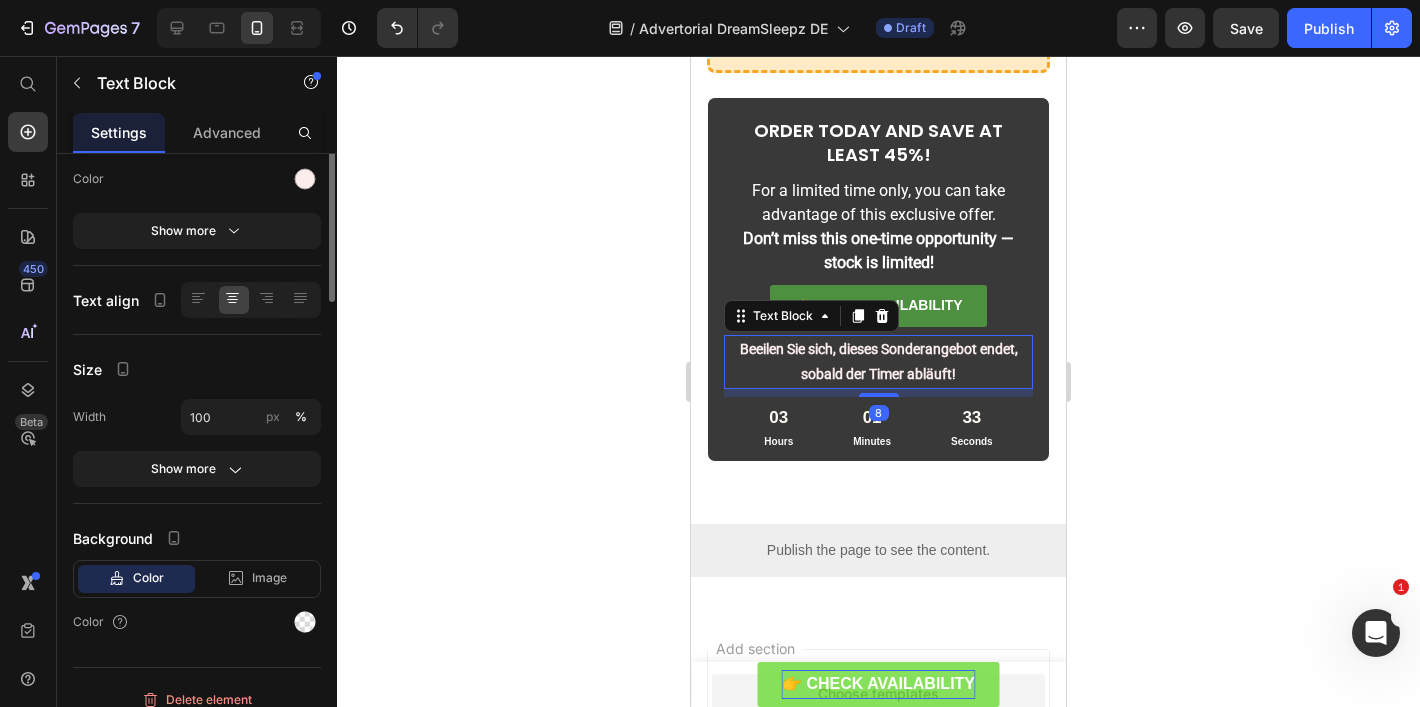 scroll, scrollTop: 0, scrollLeft: 0, axis: both 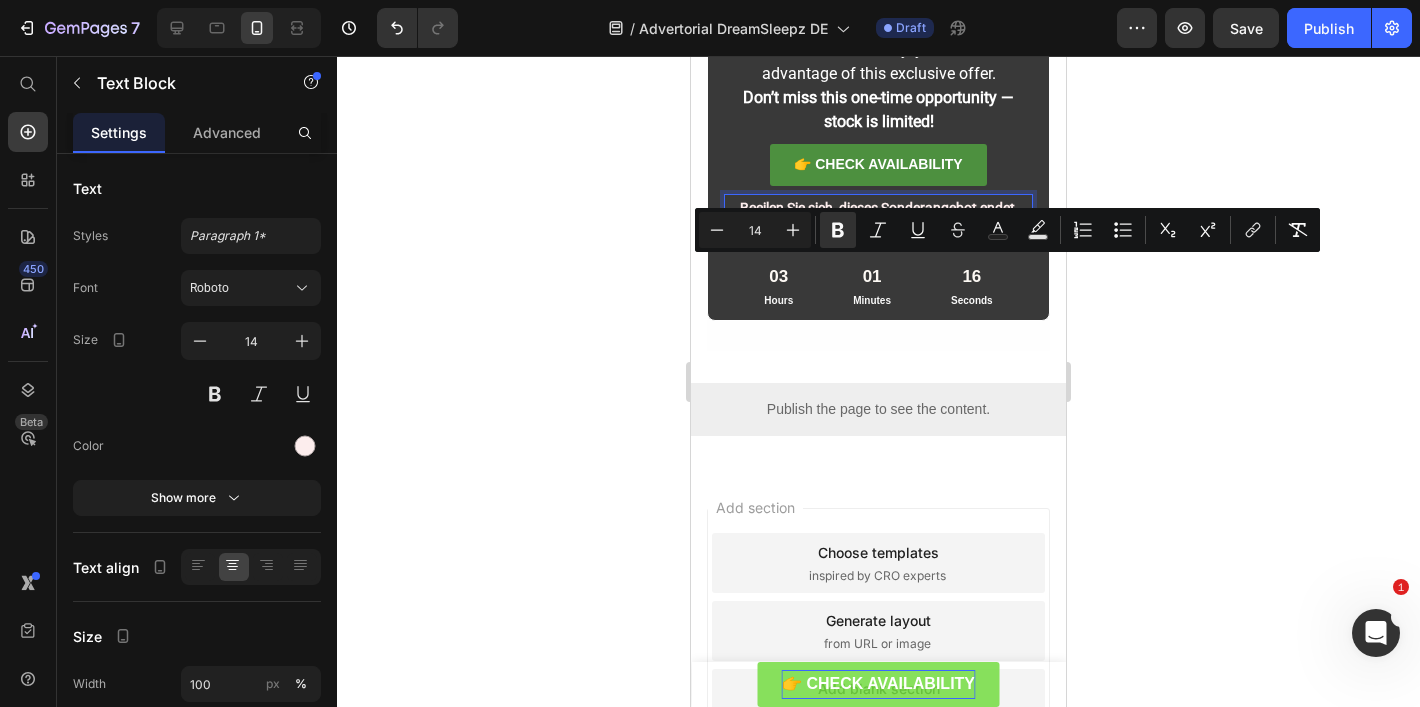 click on "Beeilen Sie sich, dieses Sonderangebot endet, sobald der Timer abläuft!" at bounding box center [878, 221] 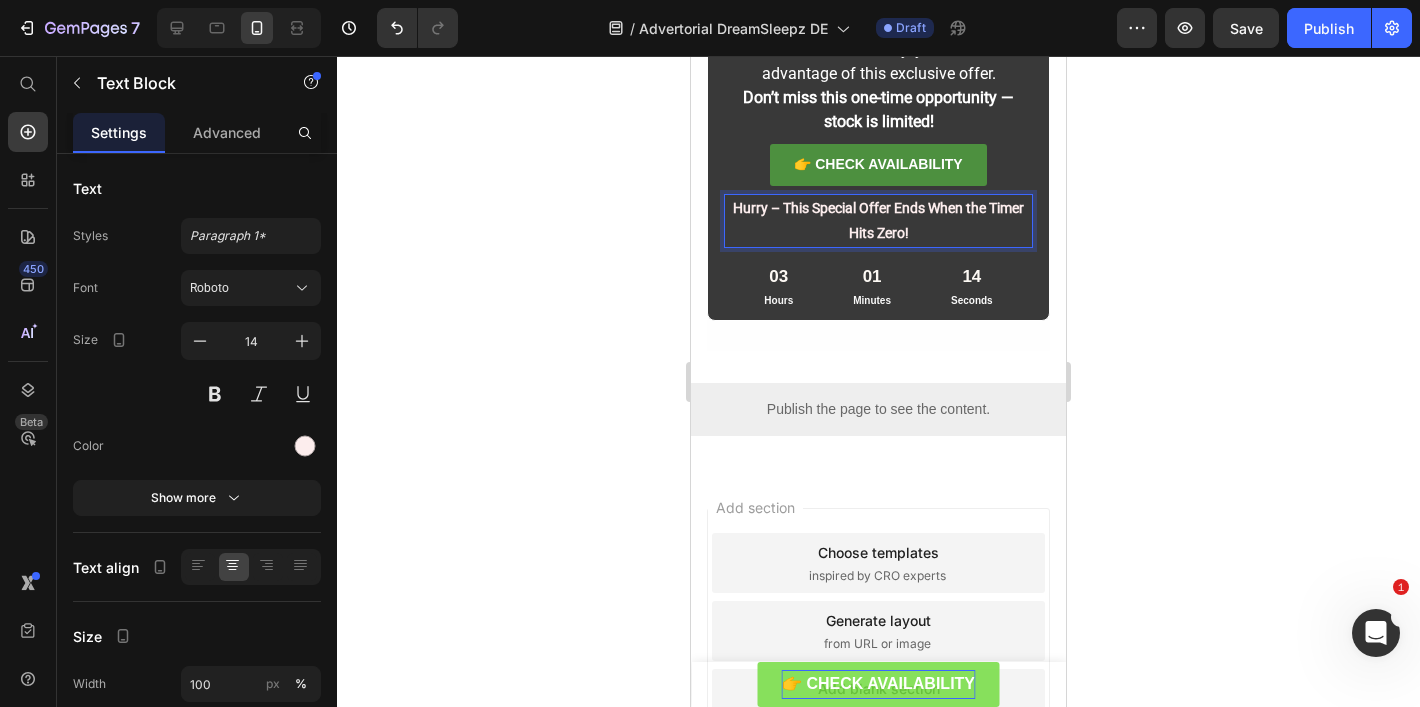 click on "Hurry – This Special Offer Ends When the Timer Hits Zero!" at bounding box center [878, 220] 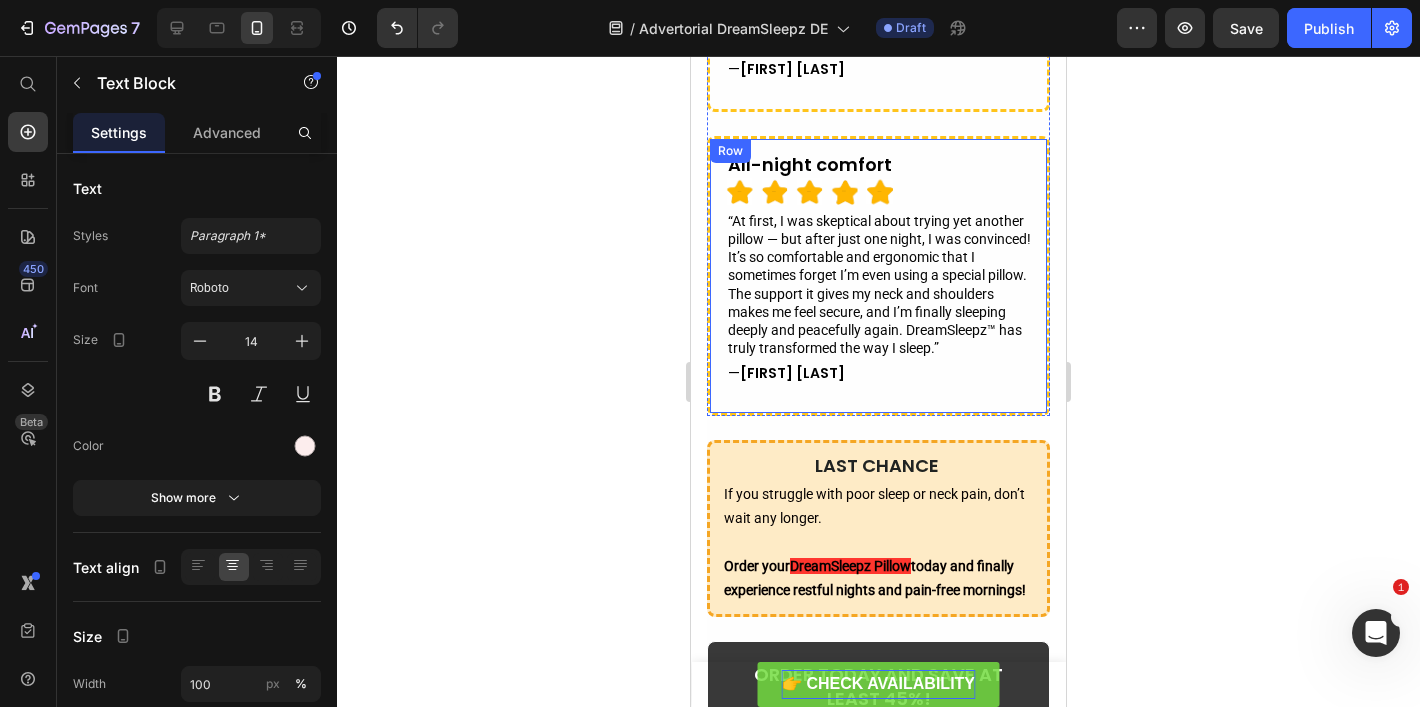 scroll, scrollTop: 7380, scrollLeft: 0, axis: vertical 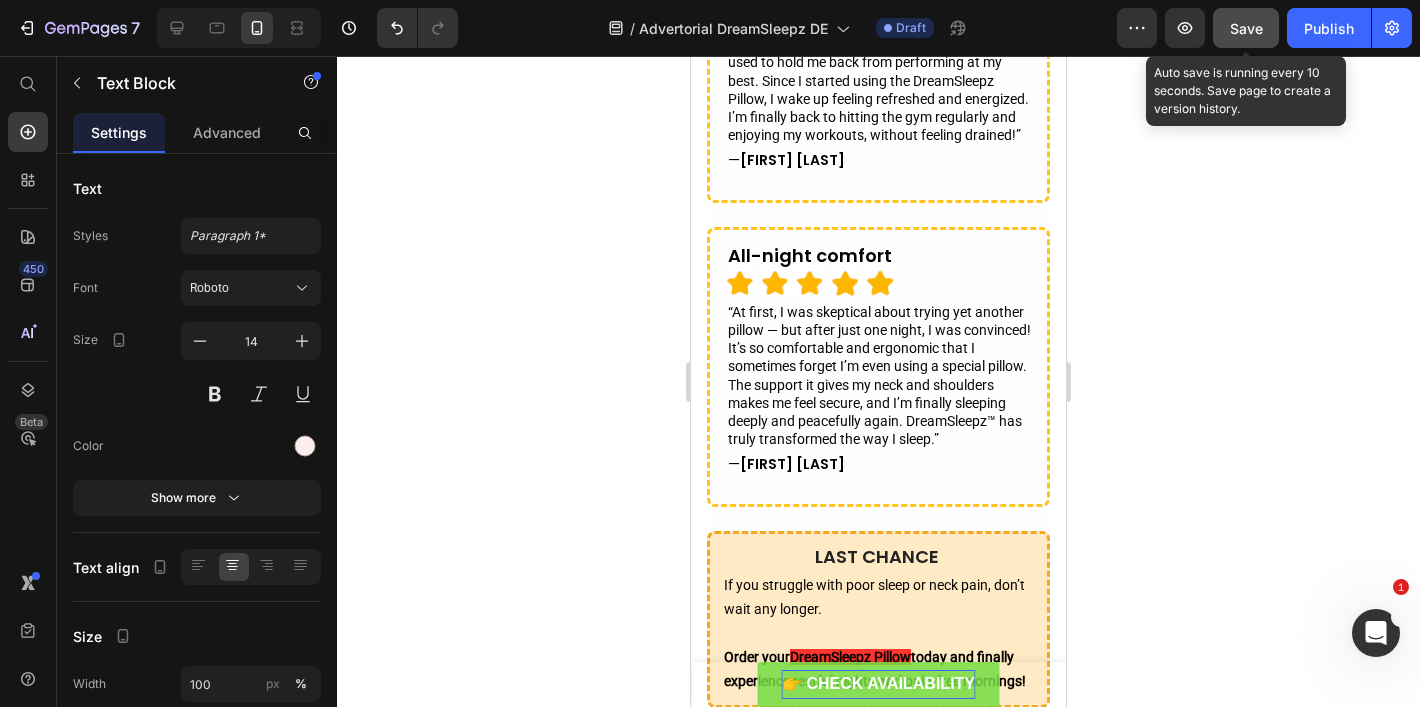 click on "Save" at bounding box center (1246, 28) 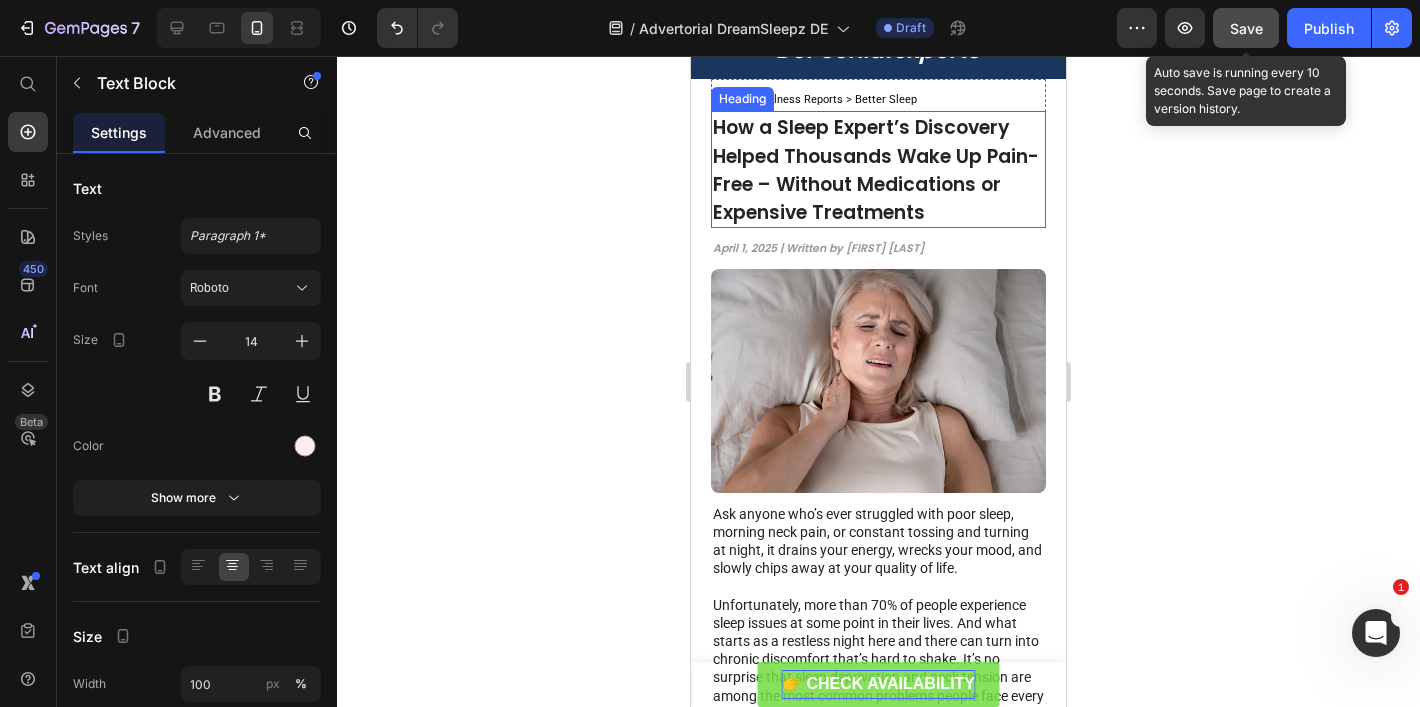 scroll, scrollTop: 0, scrollLeft: 0, axis: both 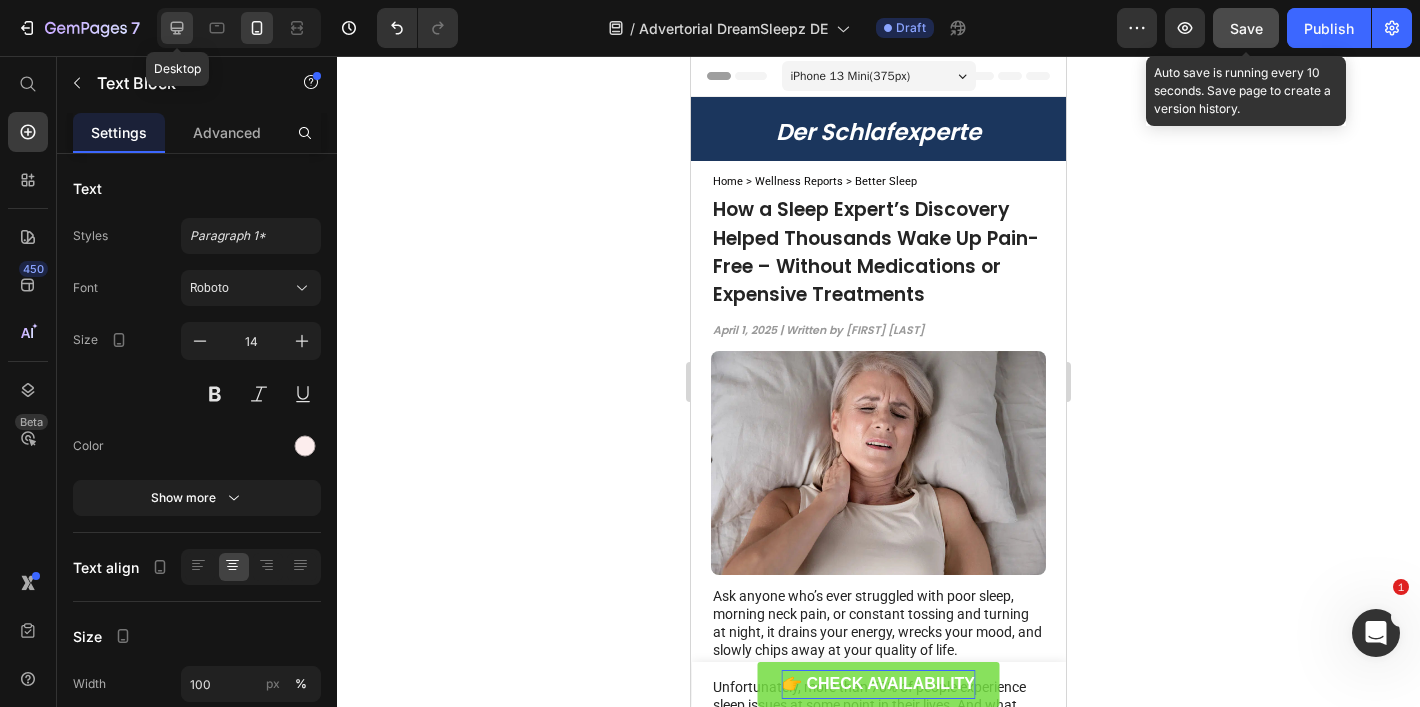 click 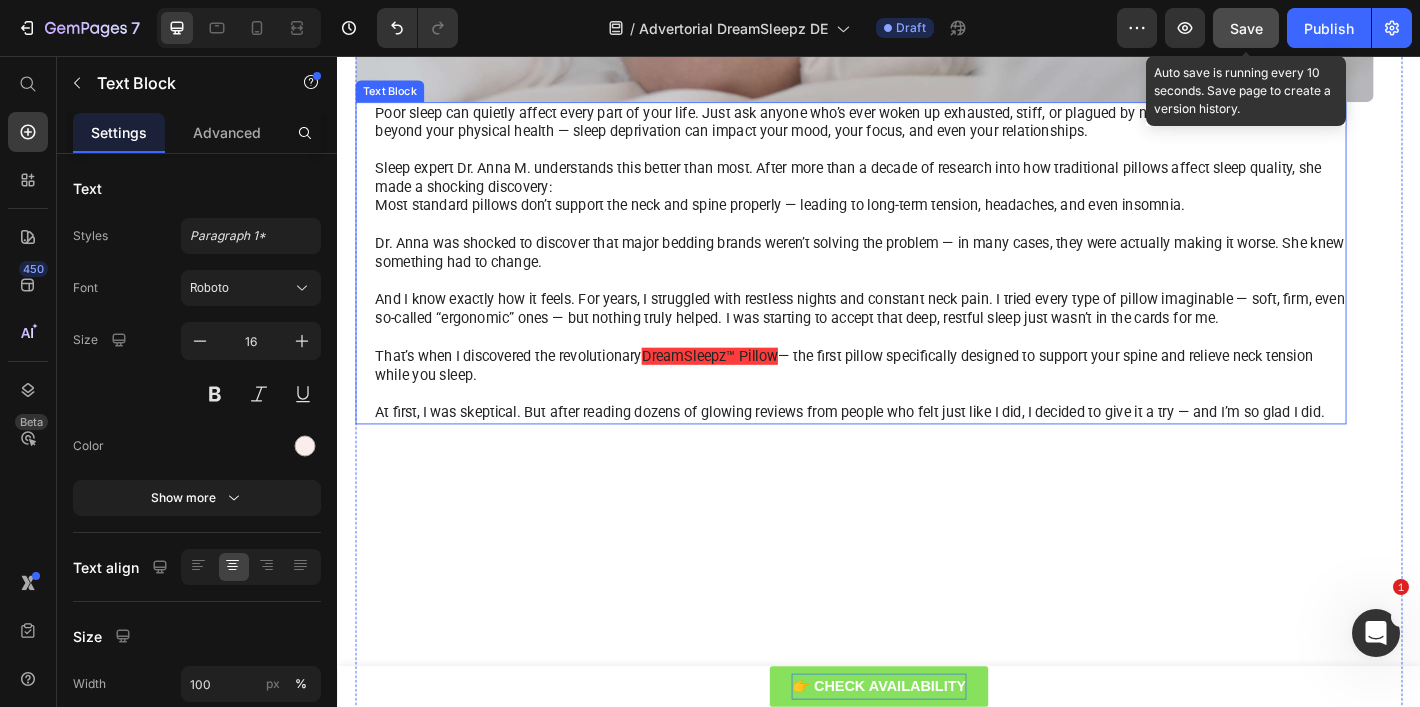scroll, scrollTop: 2112, scrollLeft: 0, axis: vertical 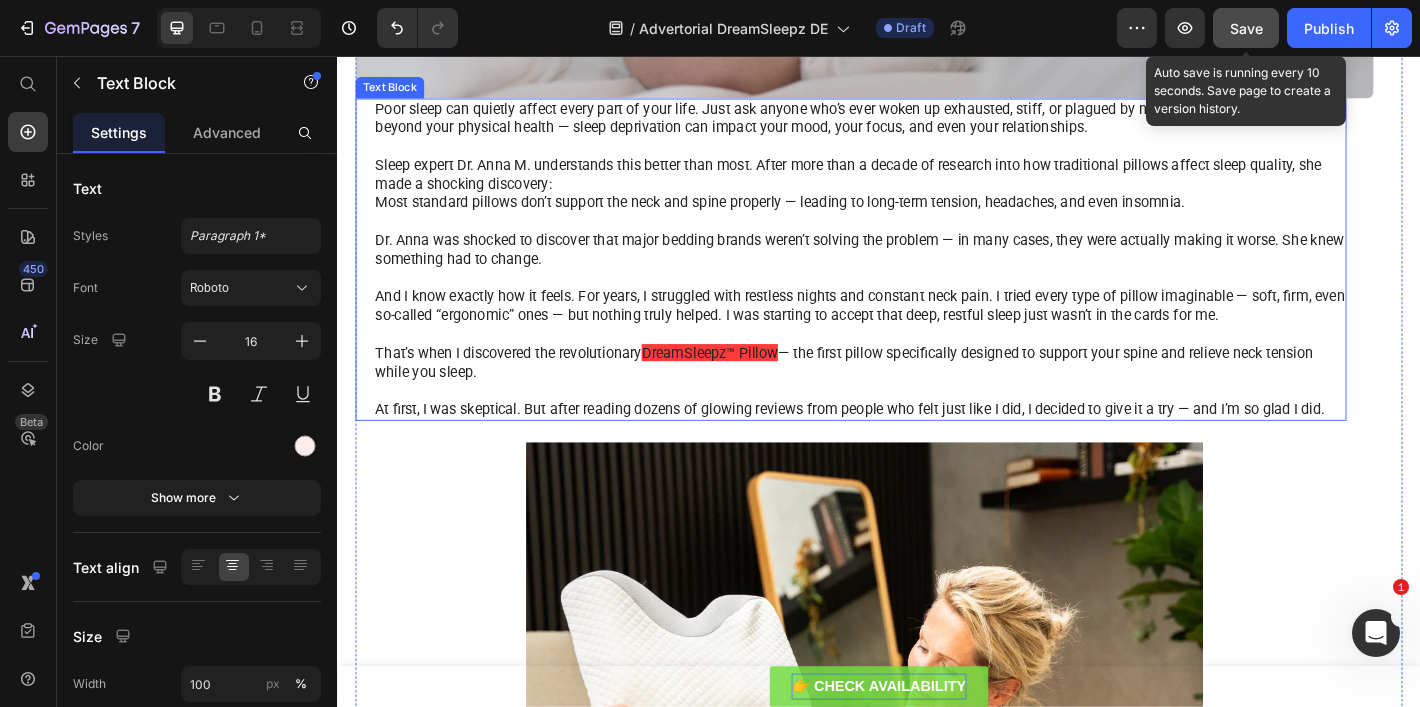 click on "DreamSleepz™ Pillow" at bounding box center [749, 384] 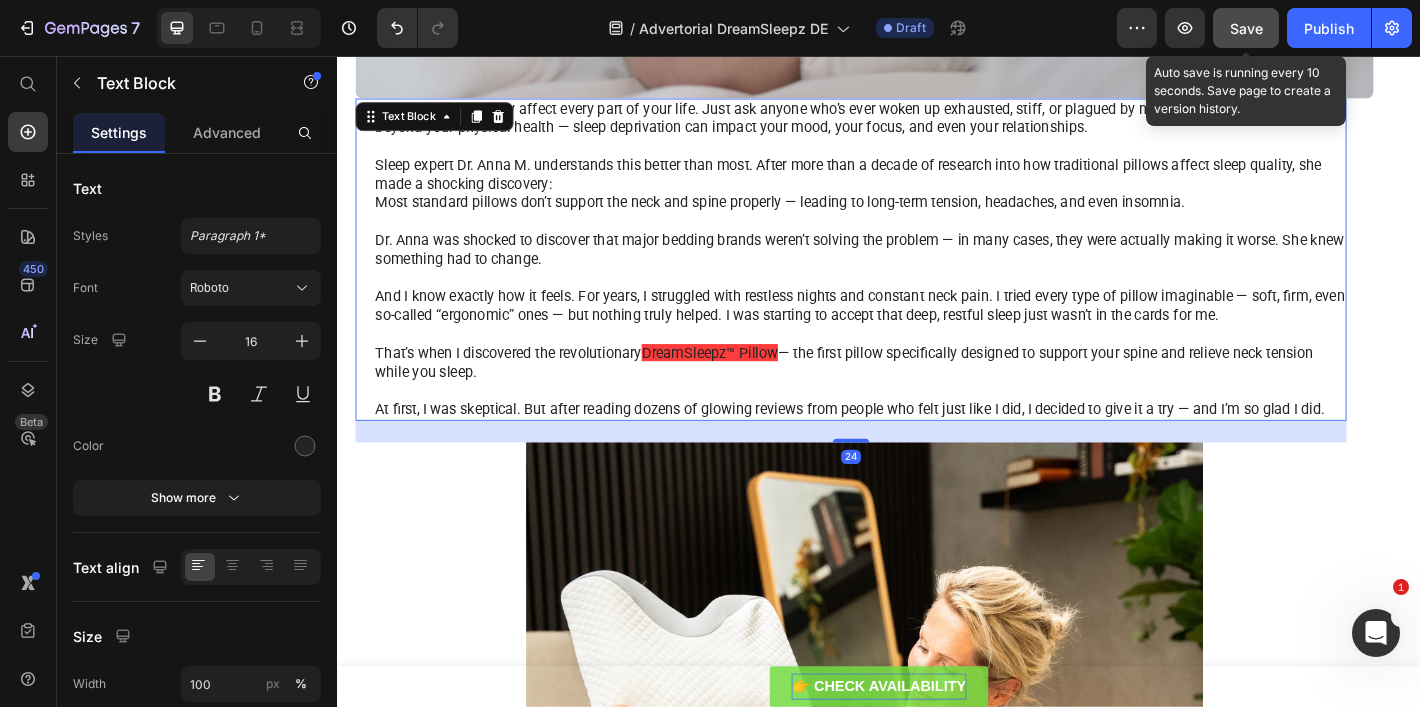 click on "DreamSleepz™ Pillow" at bounding box center [749, 384] 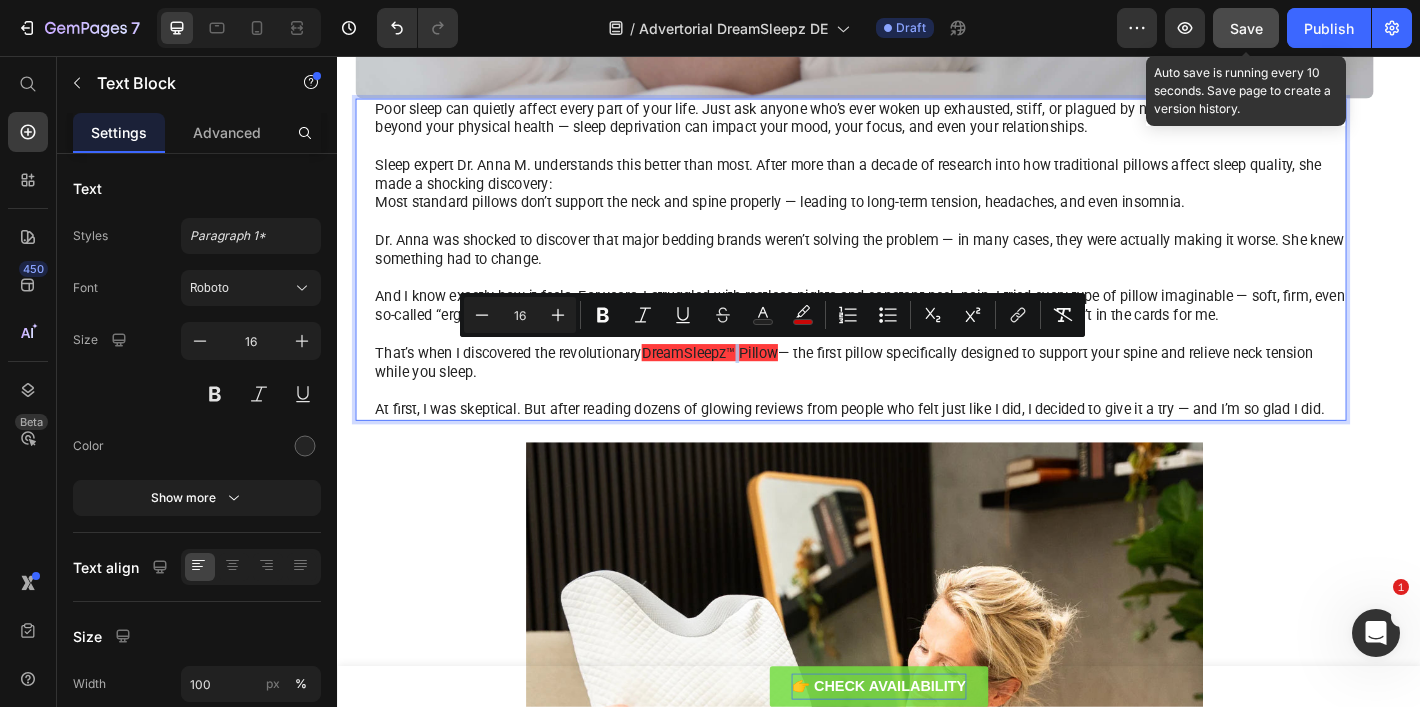 click on "DreamSleepz™ Pillow" at bounding box center [749, 384] 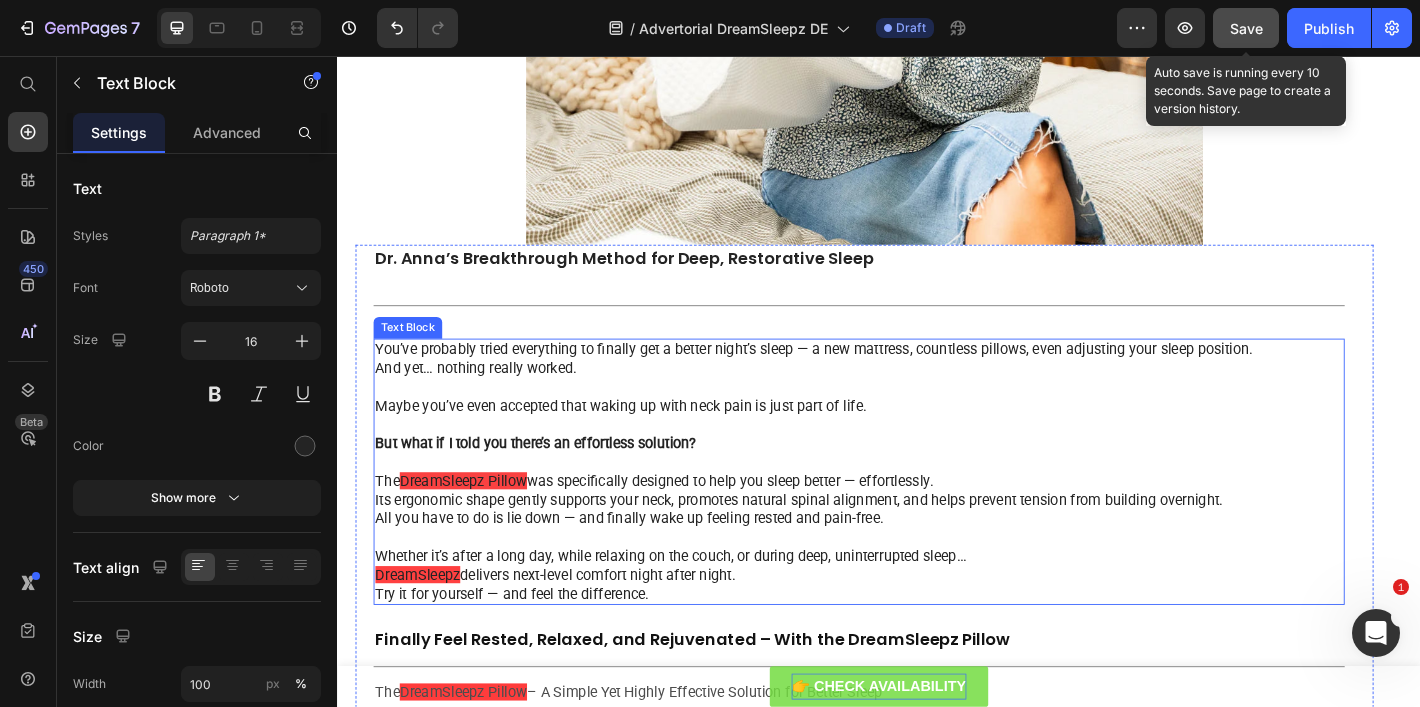 scroll, scrollTop: 3082, scrollLeft: 0, axis: vertical 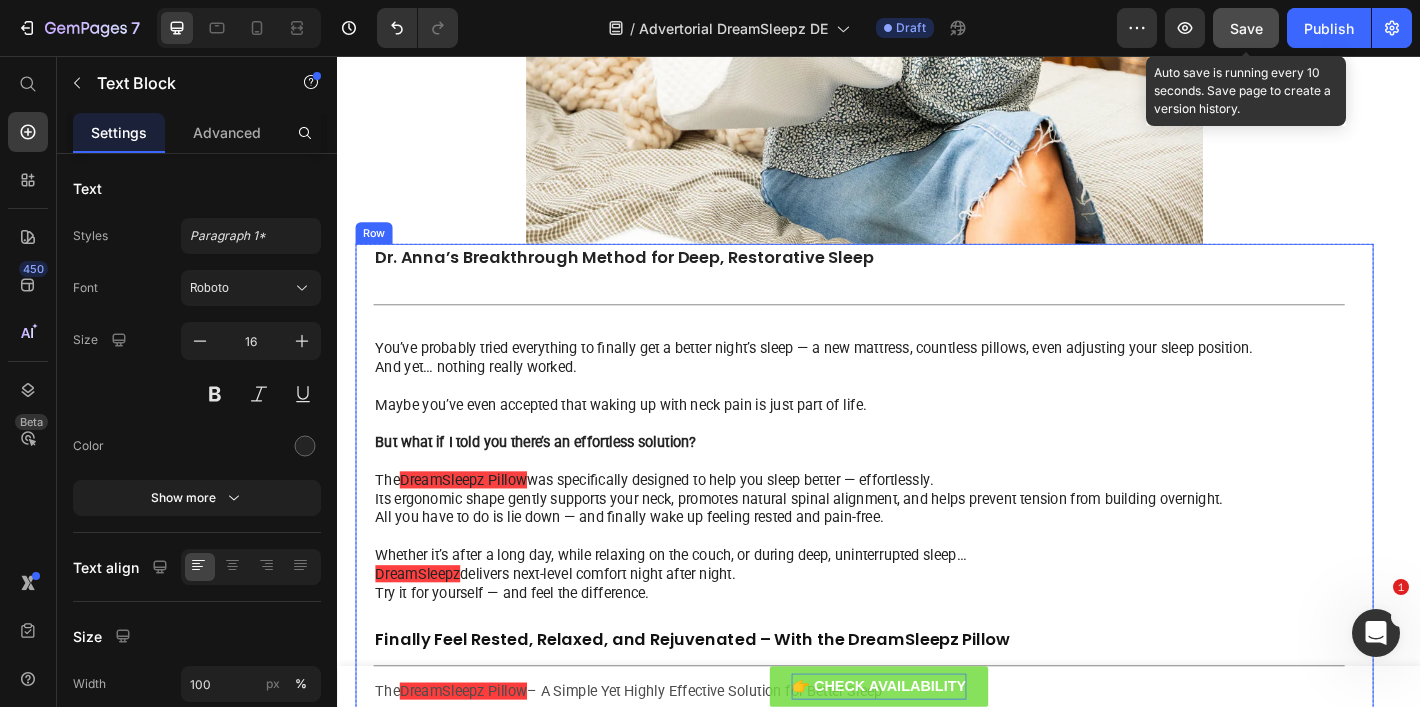 click on "Dr. [LAST]’s Breakthrough Method for Deep, Restorative Sleep Heading Title Line You’ve probably tried everything to finally get a better night’s sleep — a new mattress, countless pillows, even adjusting your sleep position. And yet… nothing really worked. Maybe you’ve even accepted that waking up with neck pain is just part of life. But what if I told you there’s an effortless solution? The DreamSleepz Pillow was specifically designed to help you sleep better — effortlessly. Its ergonomic shape gently supports your neck, promotes natural spinal alignment, and helps prevent tension from building overnight. All you have to do is lie down — and finally wake up feeling rested and pain-free. Whether it’s after a long day, while relaxing on the couch, or during deep, uninterrupted sleep… DreamSleepz delivers next-level comfort night after night. Try it for yourself — and feel the difference. Text Block Heading Title Line The DreamSleepz Pillow" at bounding box center (915, 790) 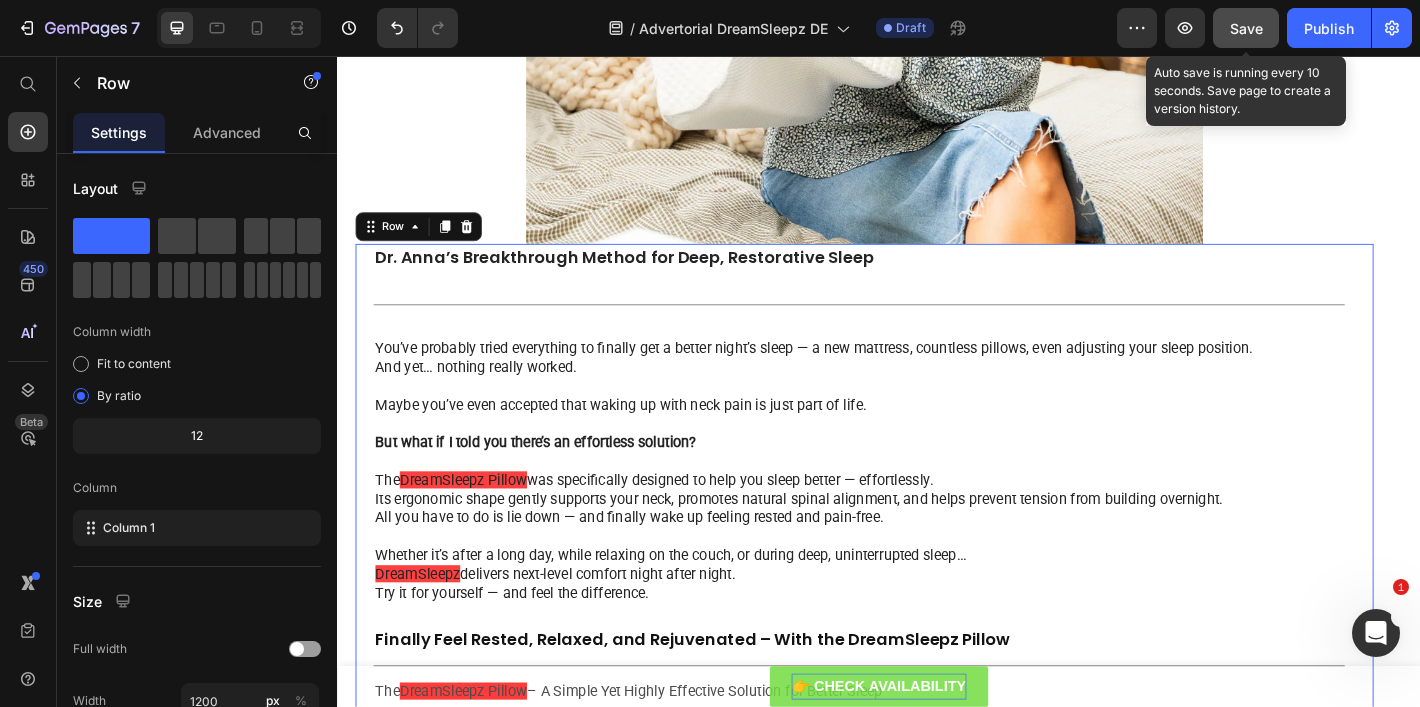 click on "Dr. Anna’s Breakthrough Method for Deep, Restorative Sleep" at bounding box center [915, 279] 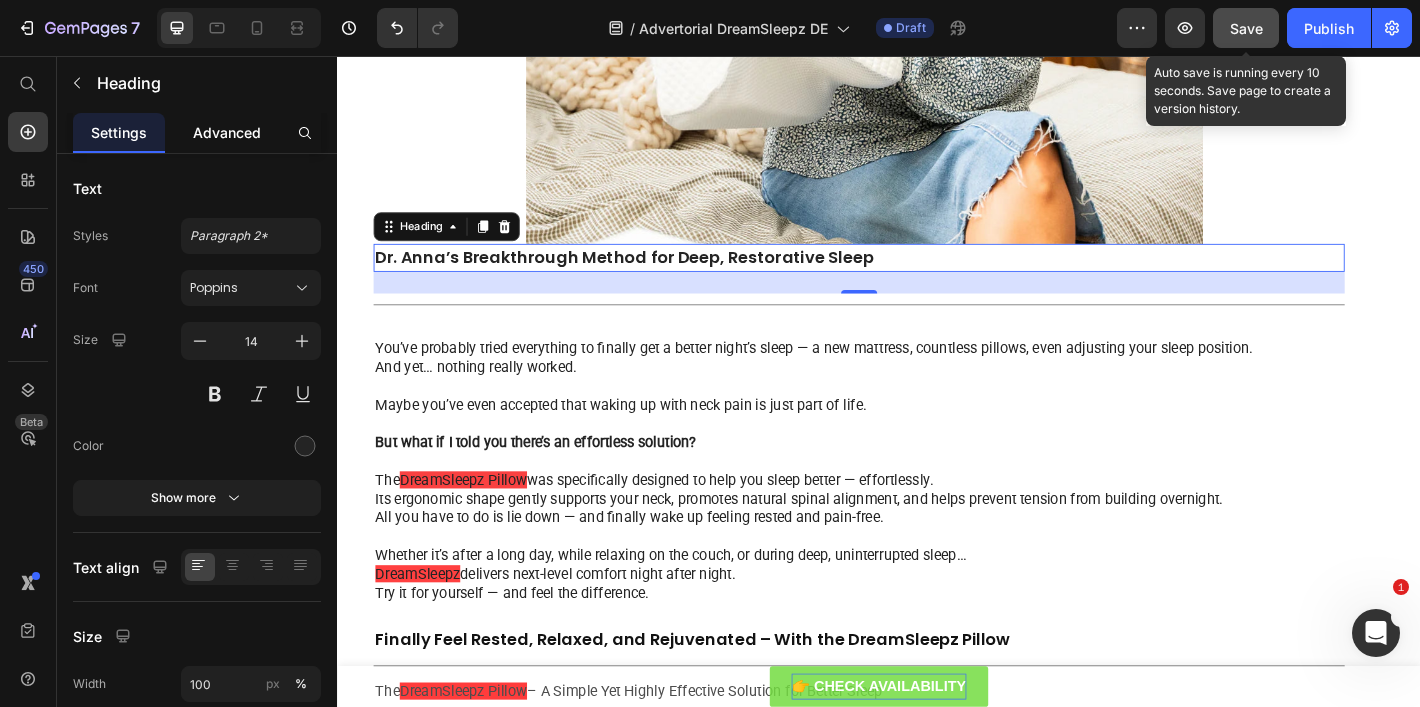 click on "Advanced" at bounding box center (227, 132) 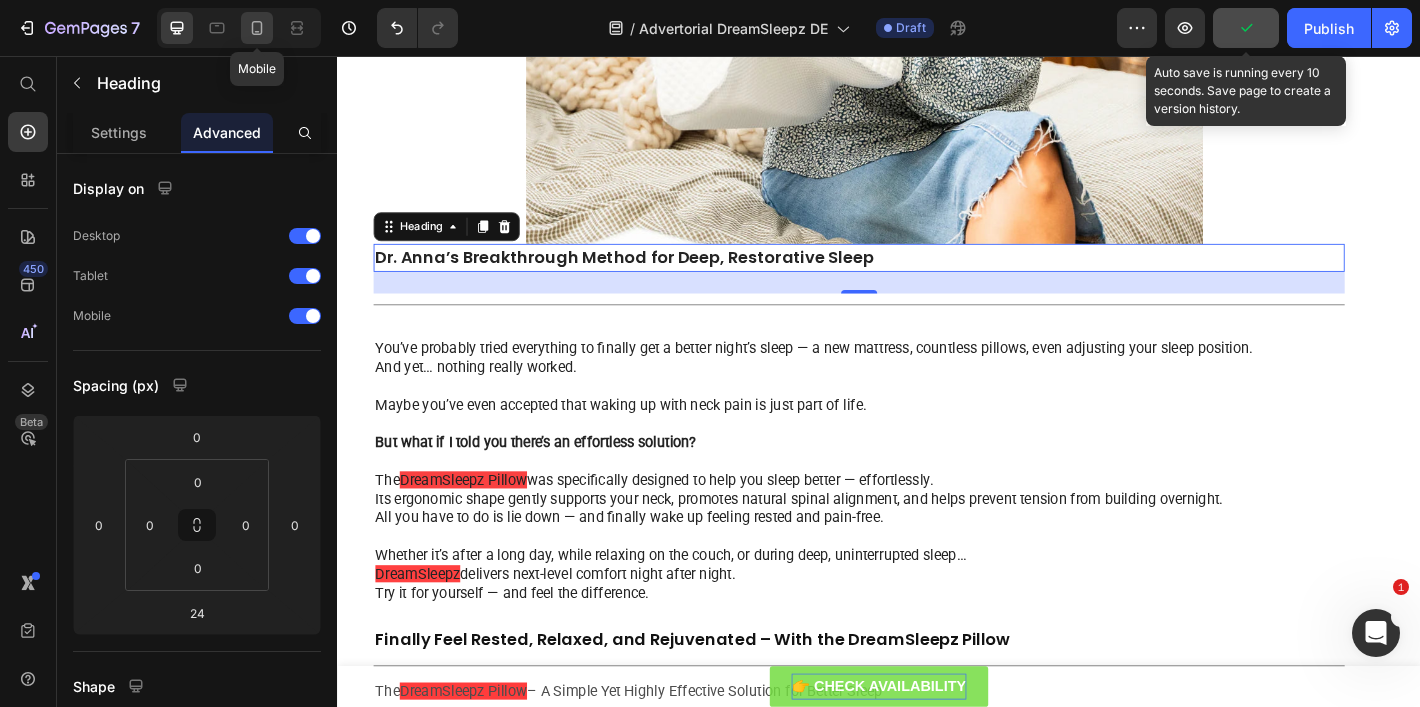 click 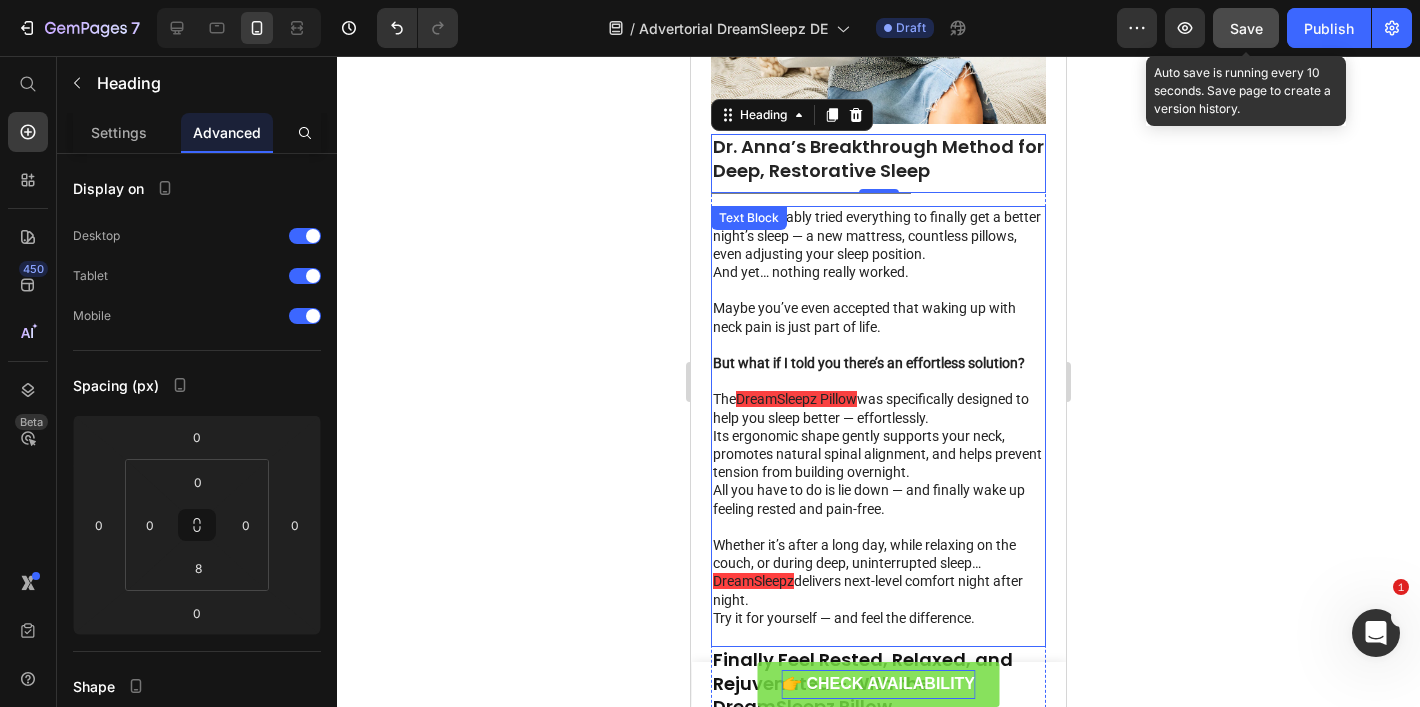 scroll, scrollTop: 2011, scrollLeft: 0, axis: vertical 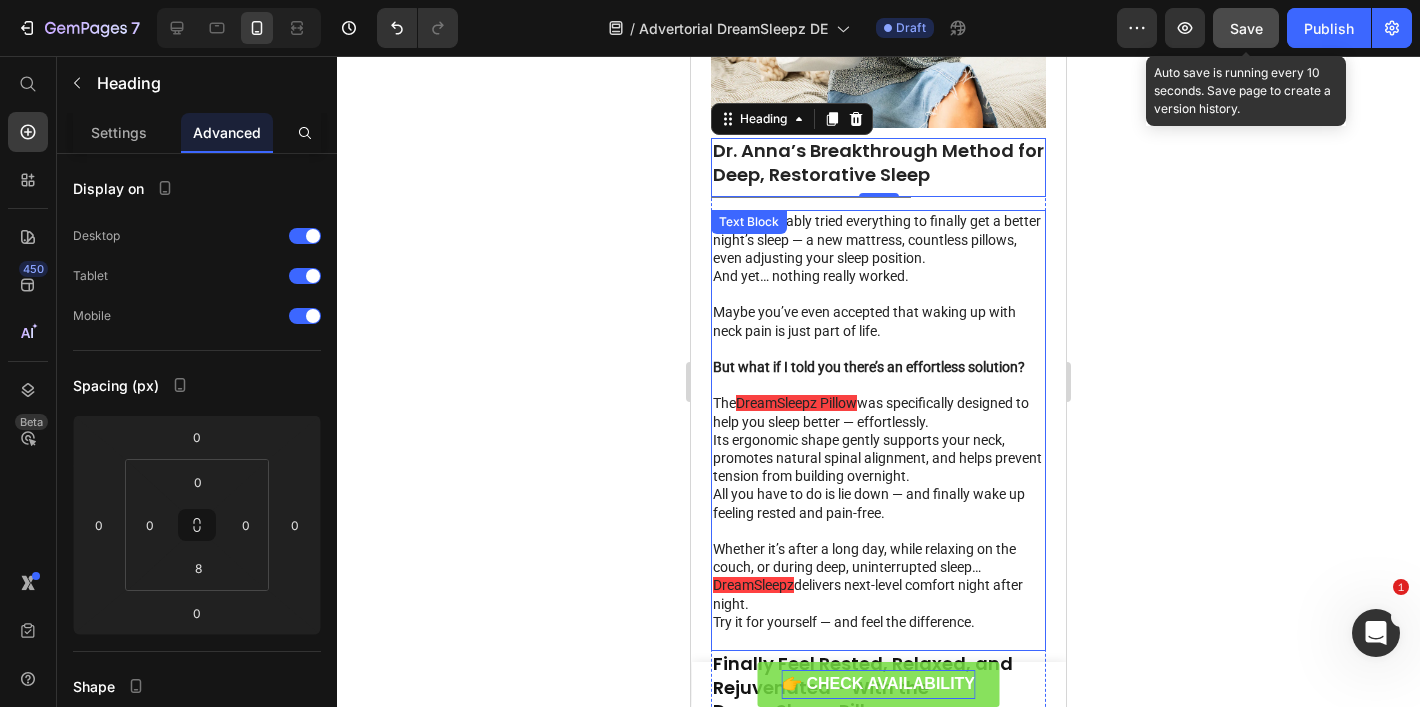 click 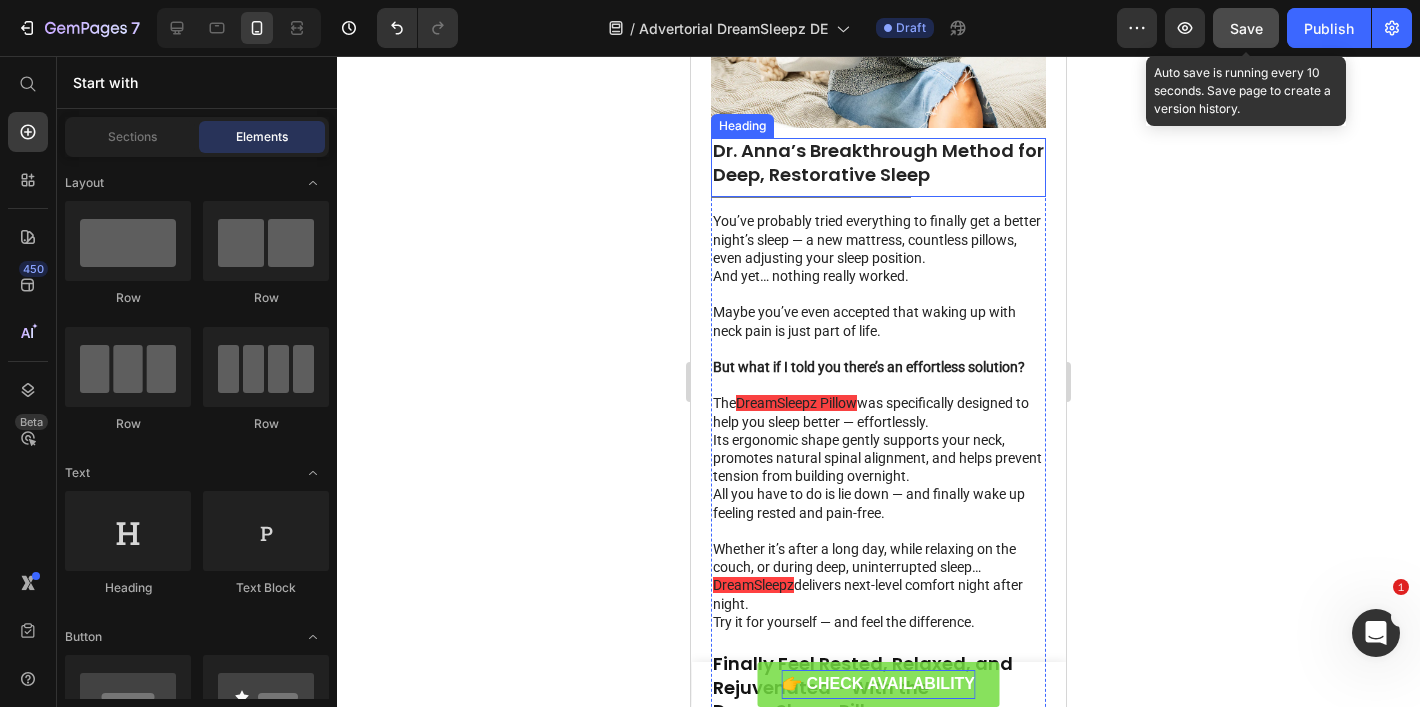 click on "Dr. Anna’s Breakthrough Method for Deep, Restorative Sleep" at bounding box center (878, 162) 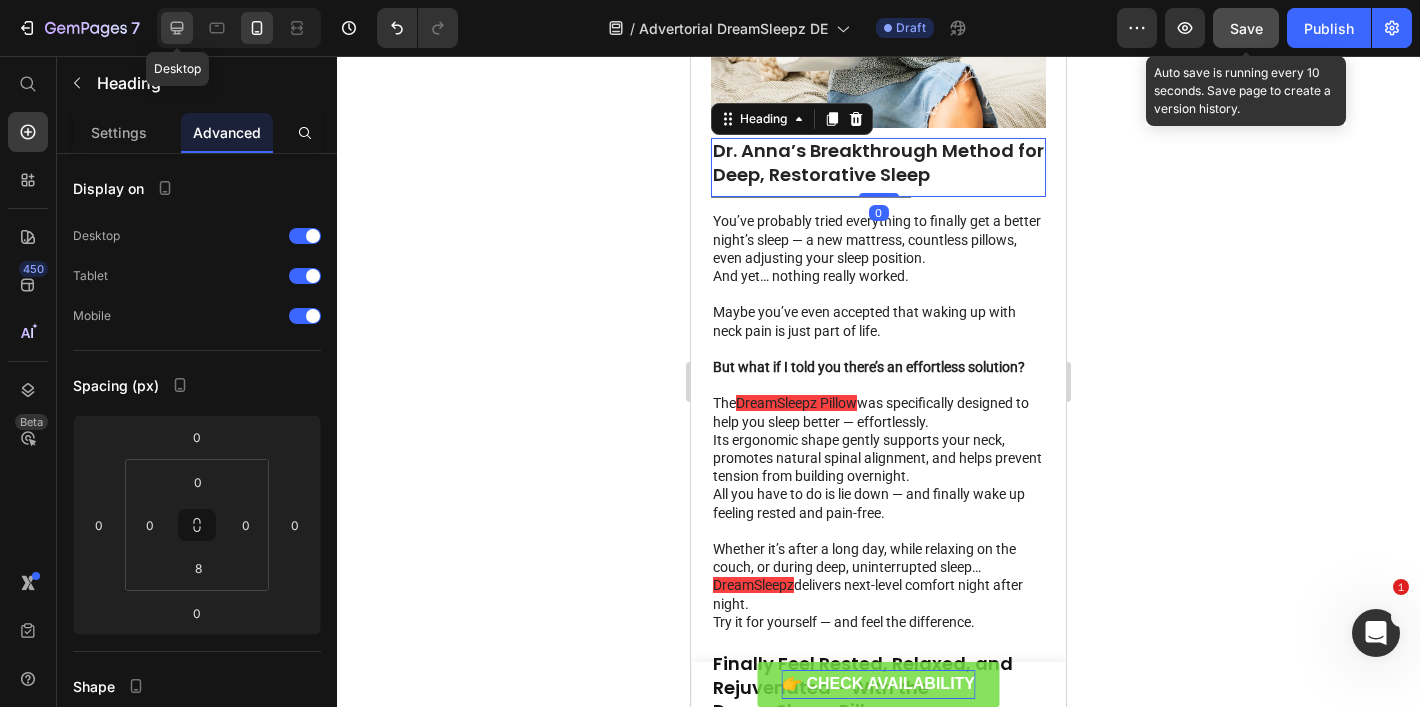 click 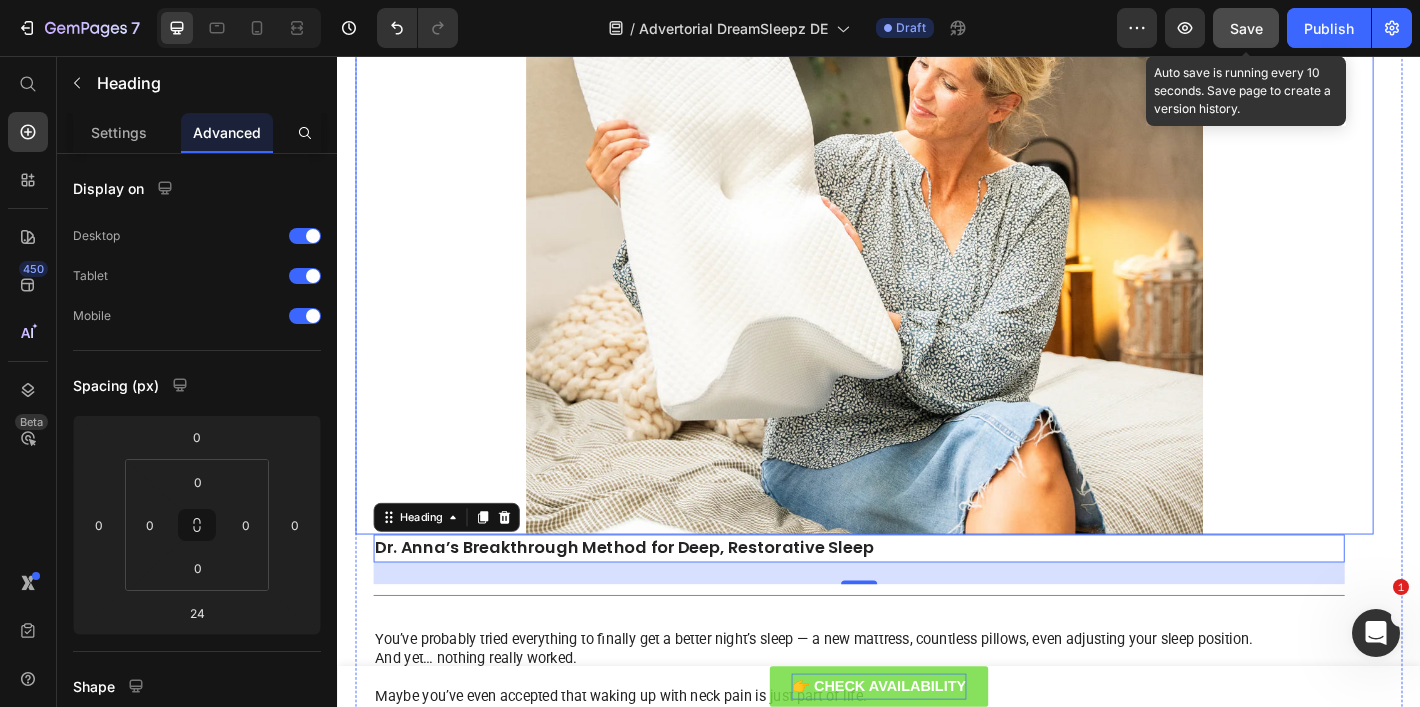 scroll, scrollTop: 2758, scrollLeft: 0, axis: vertical 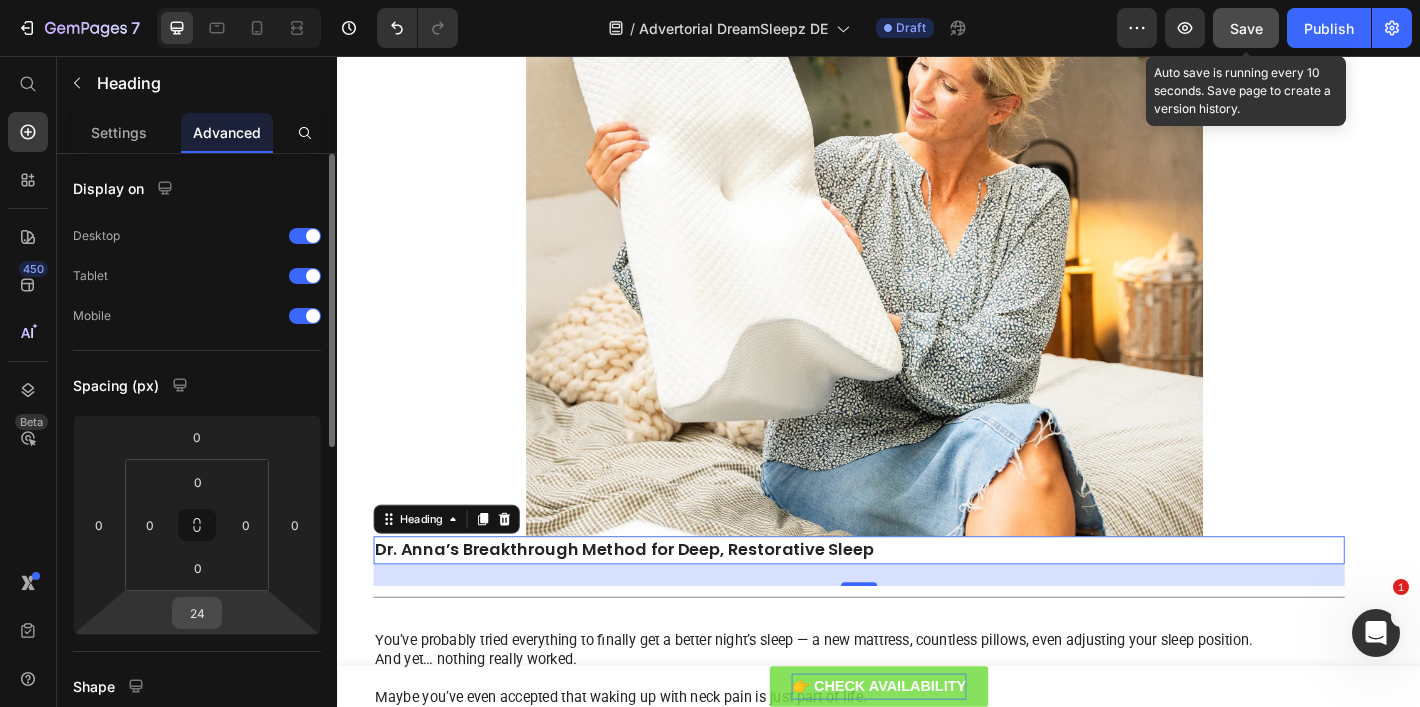 click on "24" at bounding box center (197, 613) 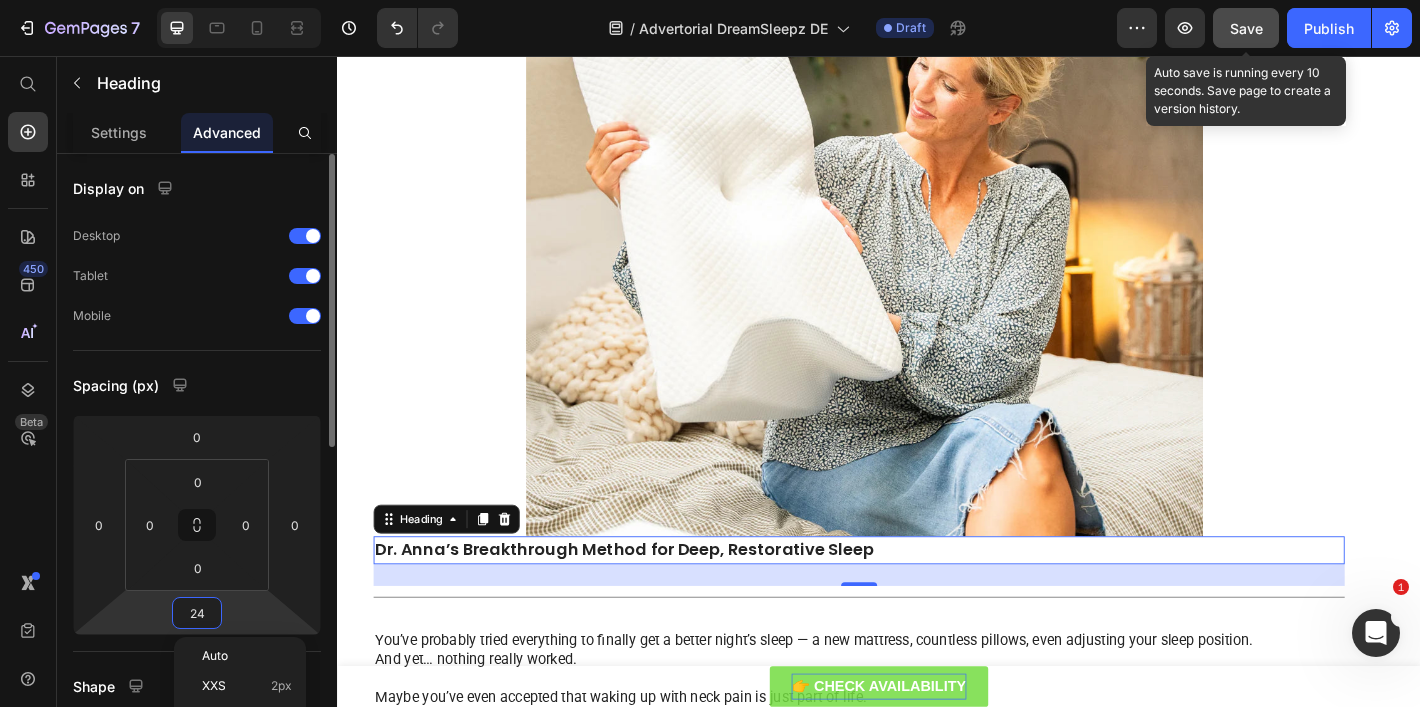 type on "0" 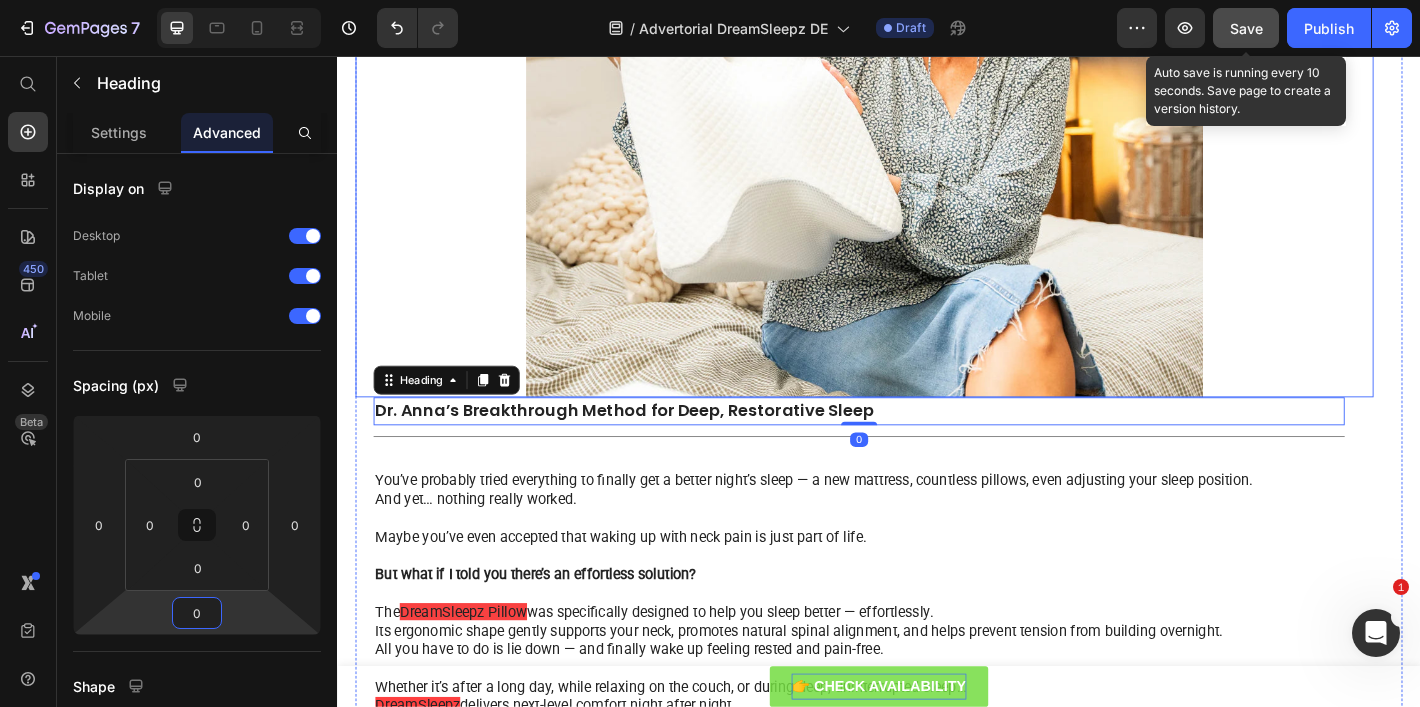 scroll, scrollTop: 3014, scrollLeft: 0, axis: vertical 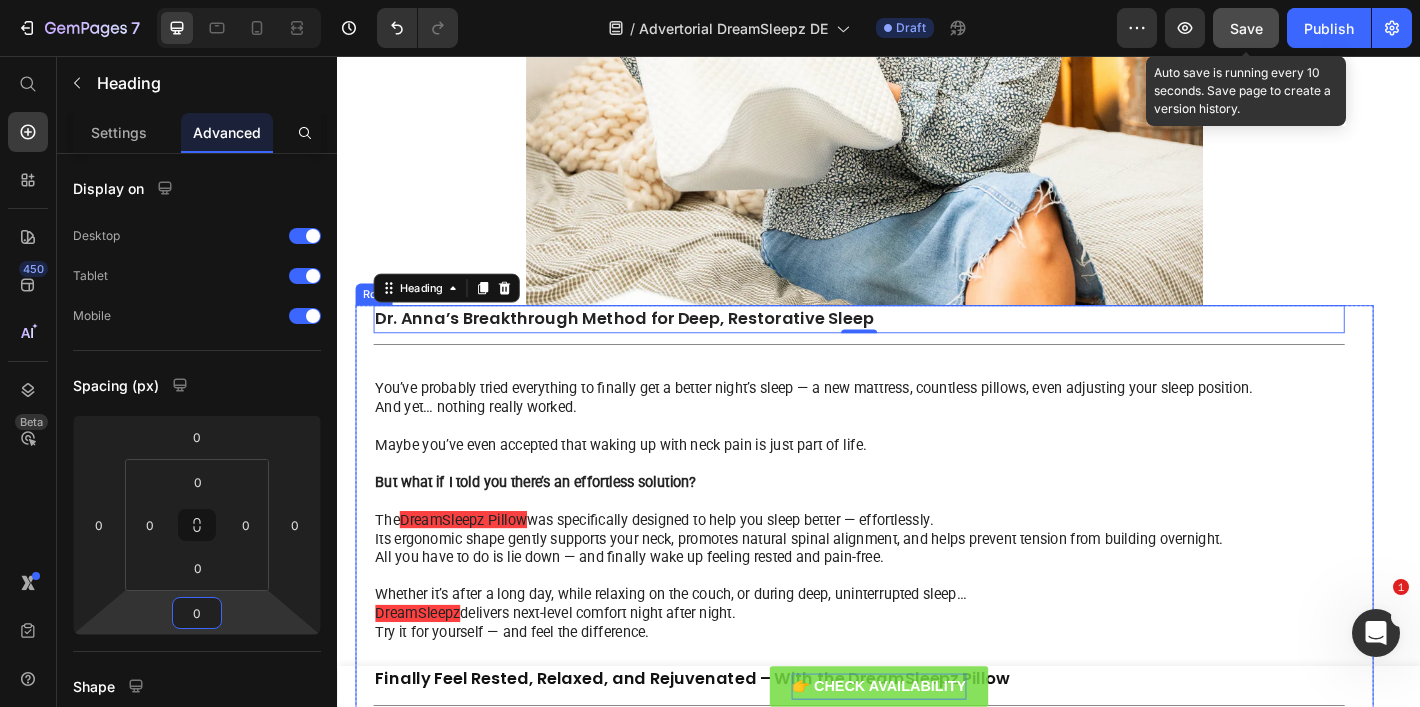 click on "Dr. Anna’s Breakthrough Method for Deep, Restorative Sleep Heading 0 Title Line You’ve probably tried everything to finally get a better night’s sleep — a new mattress, countless pillows, even adjusting your sleep position. And yet… nothing really worked. Maybe you’ve even accepted that waking up with neck pain is just part of life. But what if I told you there’s an effortless solution? The DreamSleepz Pillow was specifically designed to help you sleep better — effortlessly. Its ergonomic shape gently supports your neck, promotes natural spinal alignment, and helps prevent tension from building overnight. All you have to do is lie down — and finally wake up feeling rested and pain-free. Whether it’s after a long day, while relaxing on the couch, or during deep, uninterrupted sleep… DreamSleepz delivers next-level comfort night after night. Try it for yourself — and feel the difference. Text Block Heading Title Line The DreamSleepz Pillow" at bounding box center (915, 846) 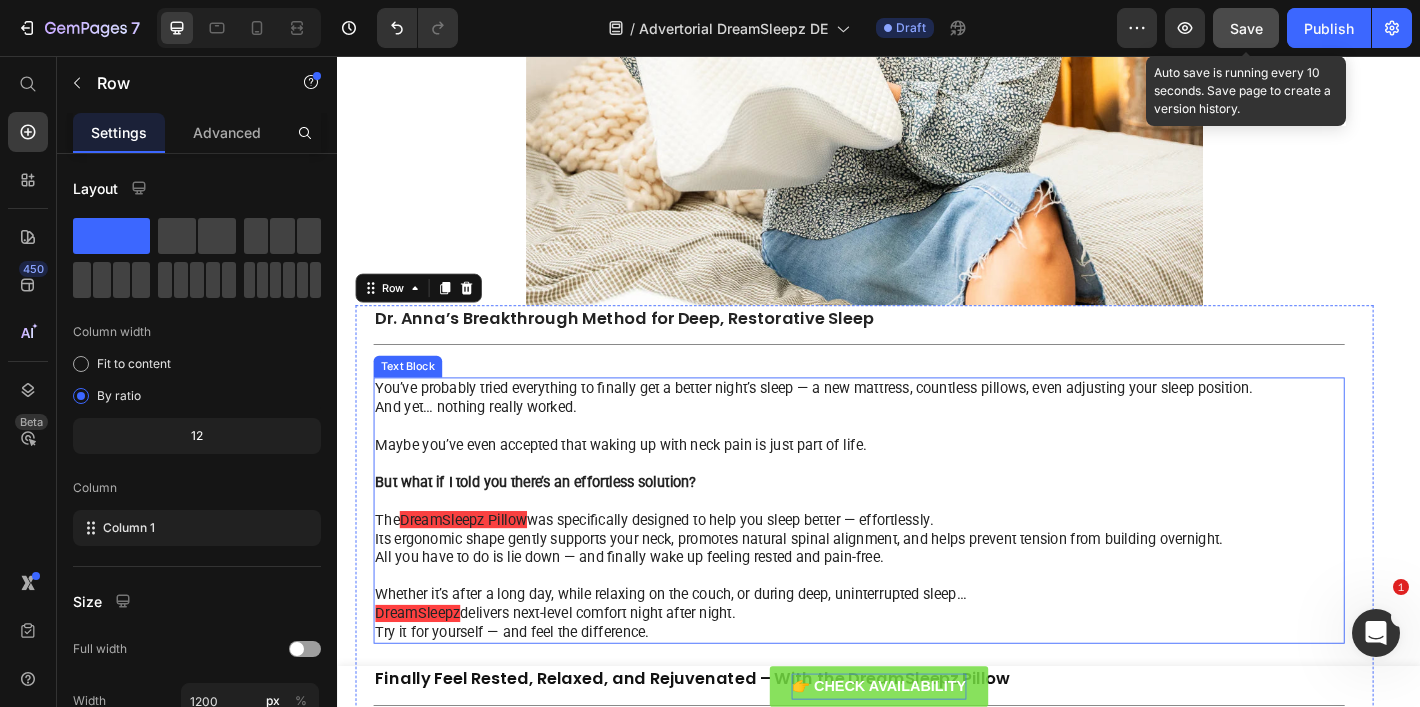 click on "You’ve probably tried everything to finally get a better night’s sleep — a new mattress, countless pillows, even adjusting your sleep position." at bounding box center (915, 424) 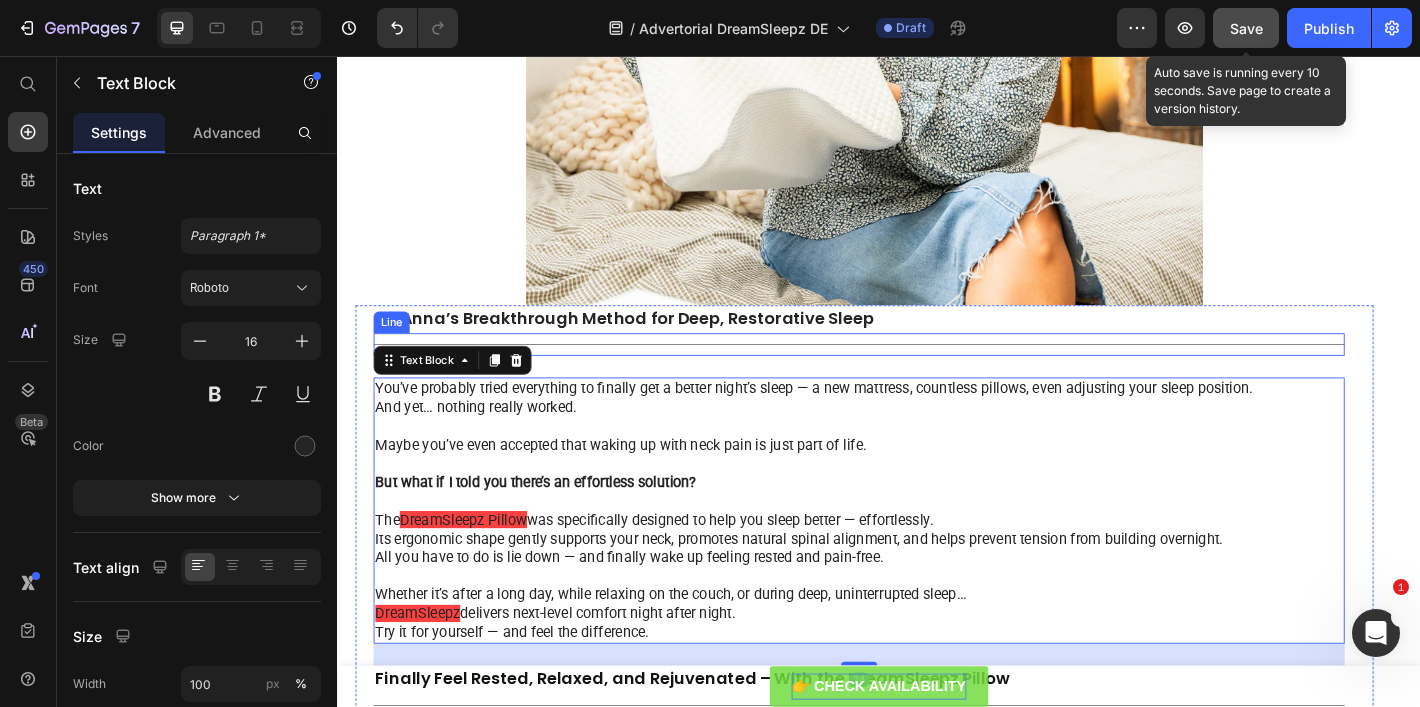 click on "Title Line" at bounding box center (915, 375) 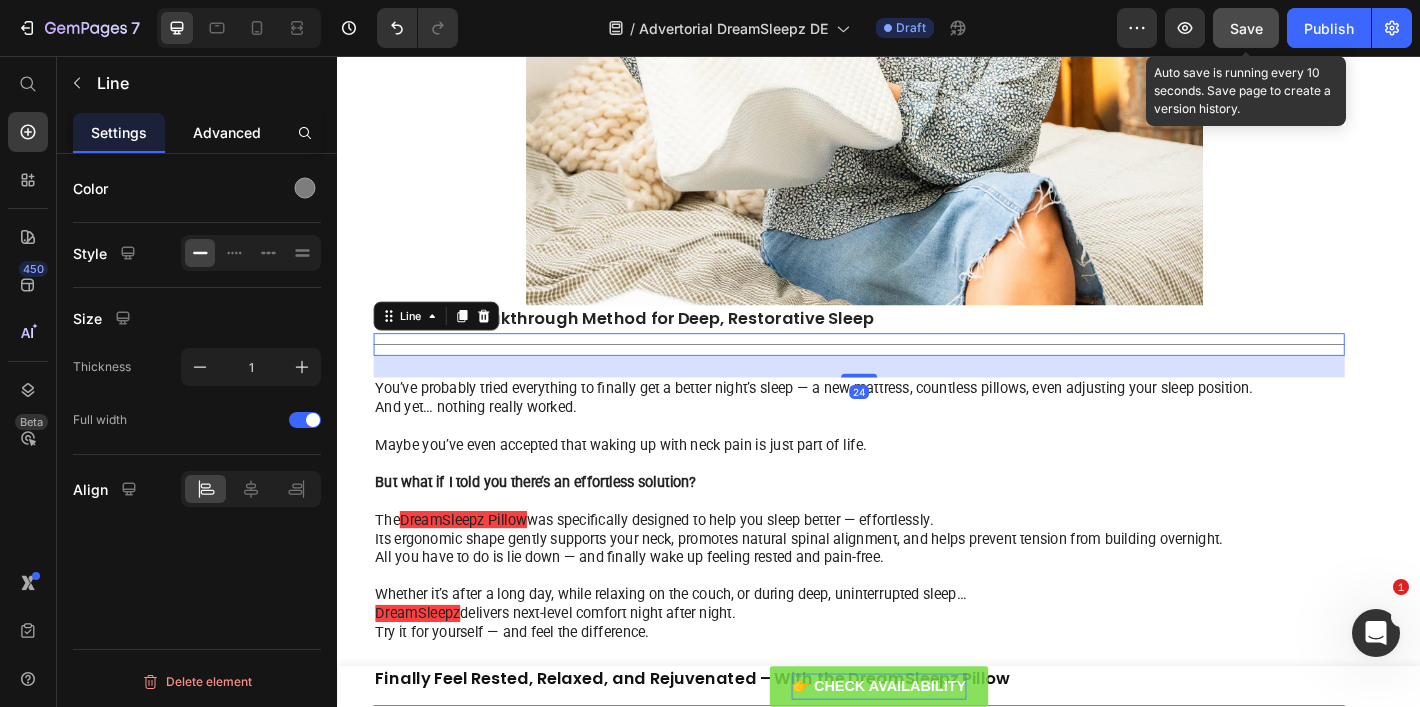 click on "Advanced" at bounding box center [227, 132] 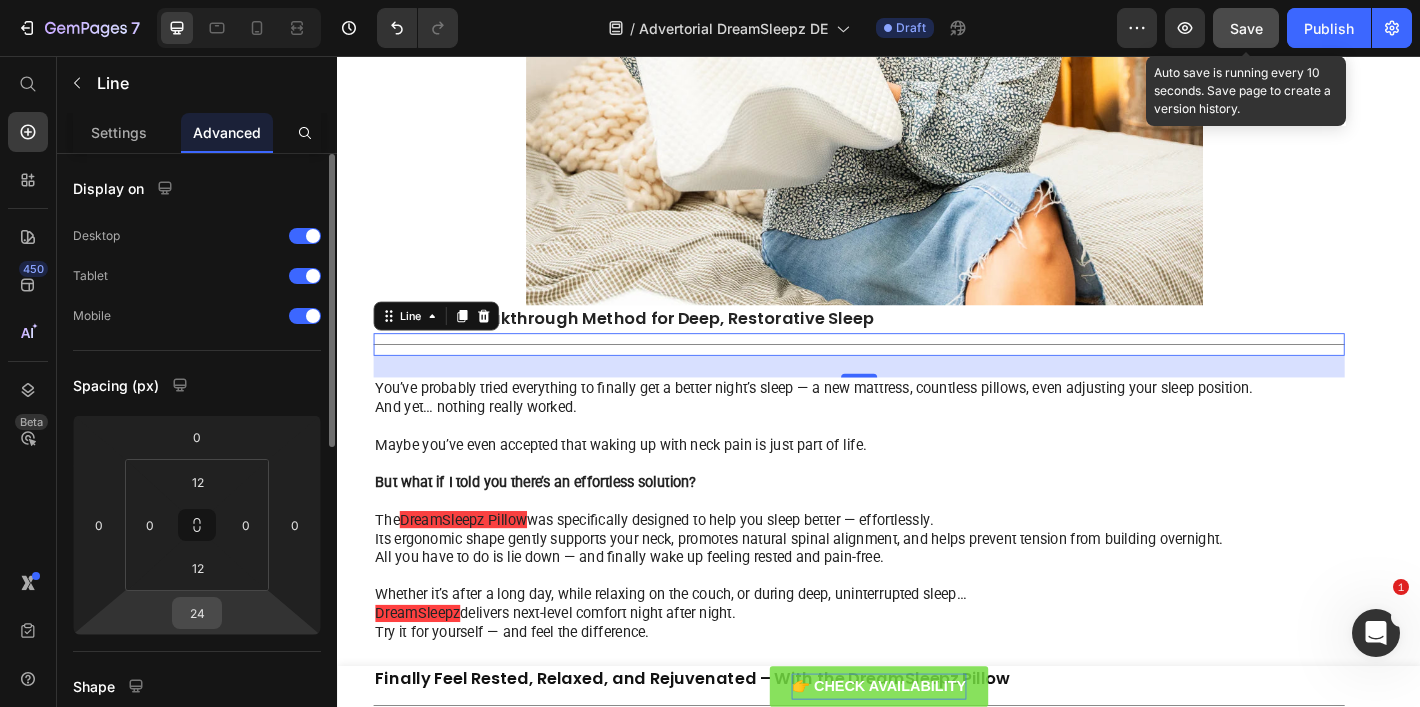 click on "24" at bounding box center [197, 613] 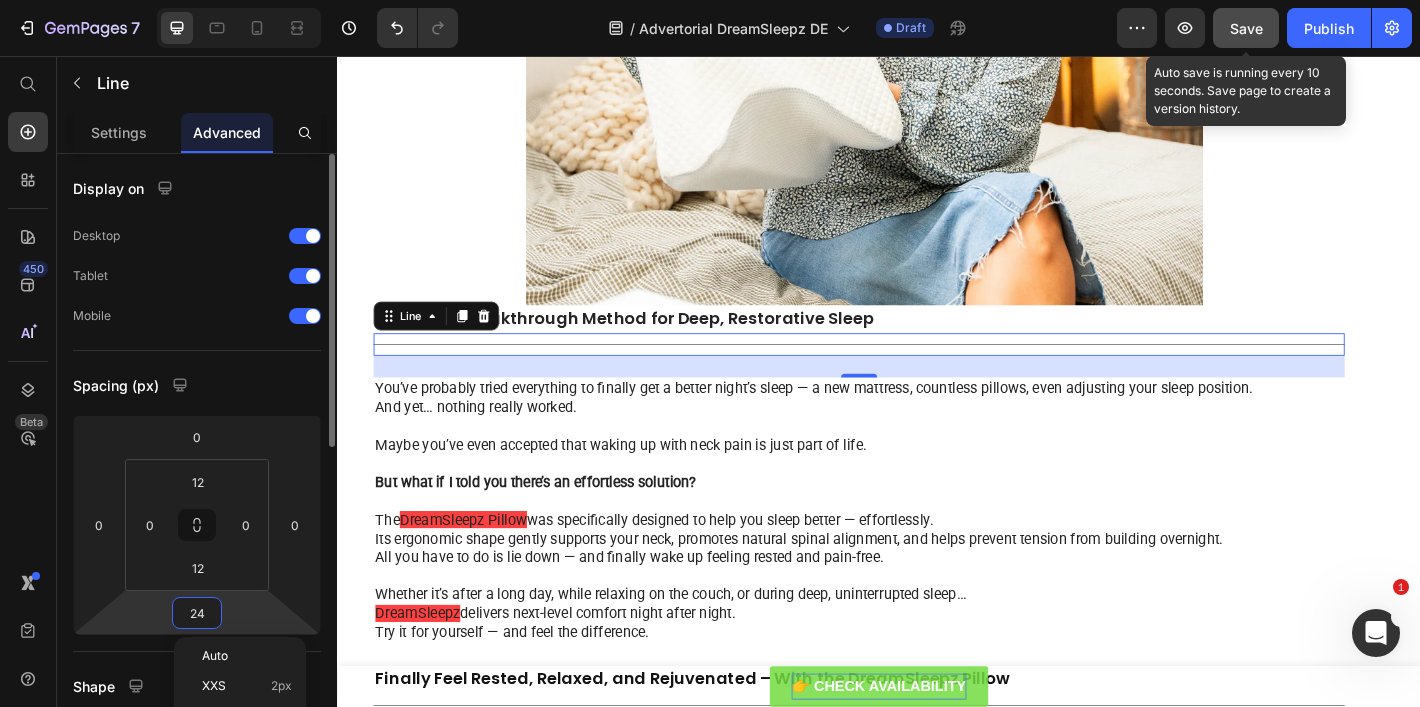 type on "2" 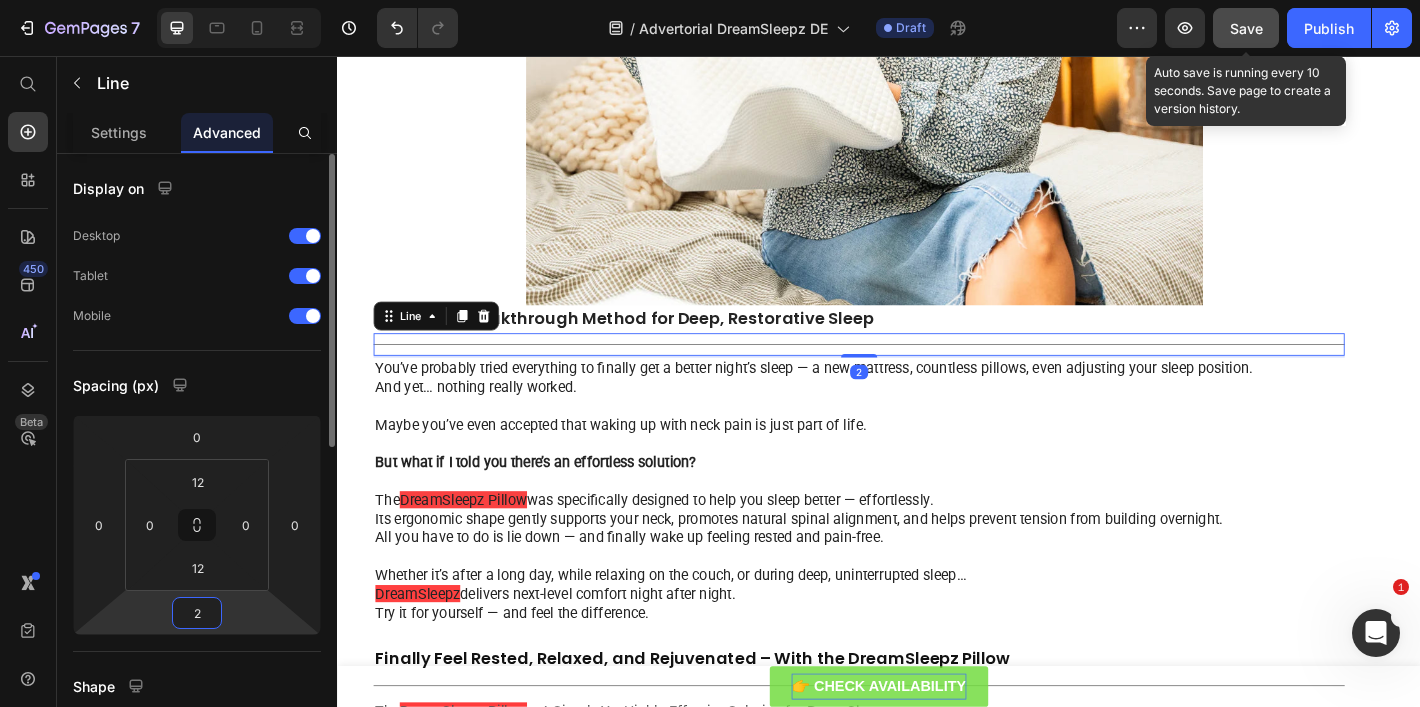 type 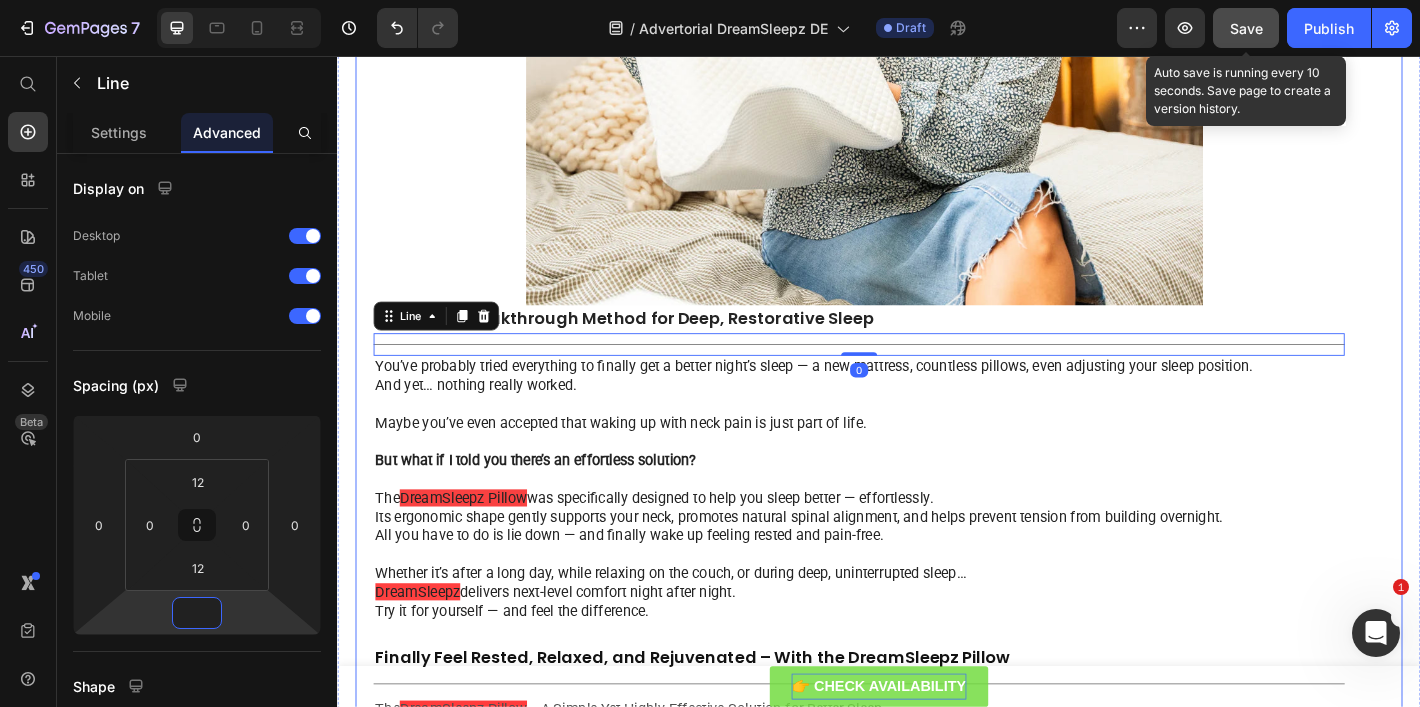 click on "Home > Wellness Reports > Better Sleep Text Block How a Sleep Expert’s Discovery Helped Thousands Wake Up Pain-Free – Without Medications or Expensive Treatments Heading Row April 1, 2025 | Written by [FIRST] [LAST] Text Block Image Ask anyone who’s ever struggled with poor sleep, morning neck pain, or constant tossing and turning at night, it drains your energy, wrecks your mood, and slowly chips away at your quality of life. Unfortunately, more than 70% of people experience sleep issues at some point in their lives. And what starts as a restless night here and there can turn into chronic discomfort that’s hard to shake. It’s no surprise that sleep deprivation and neck tension are among the most common problems people face every day. Text Block The Hidden Health Risk No One Talks About: Poor Sleep Heading Title Line Image Most standard pillows don’t support the neck and spine properly — leading to long-term tension, headaches, and even insomnia. DreamSleepz Pillow Text Block Image" at bounding box center [937, -383] 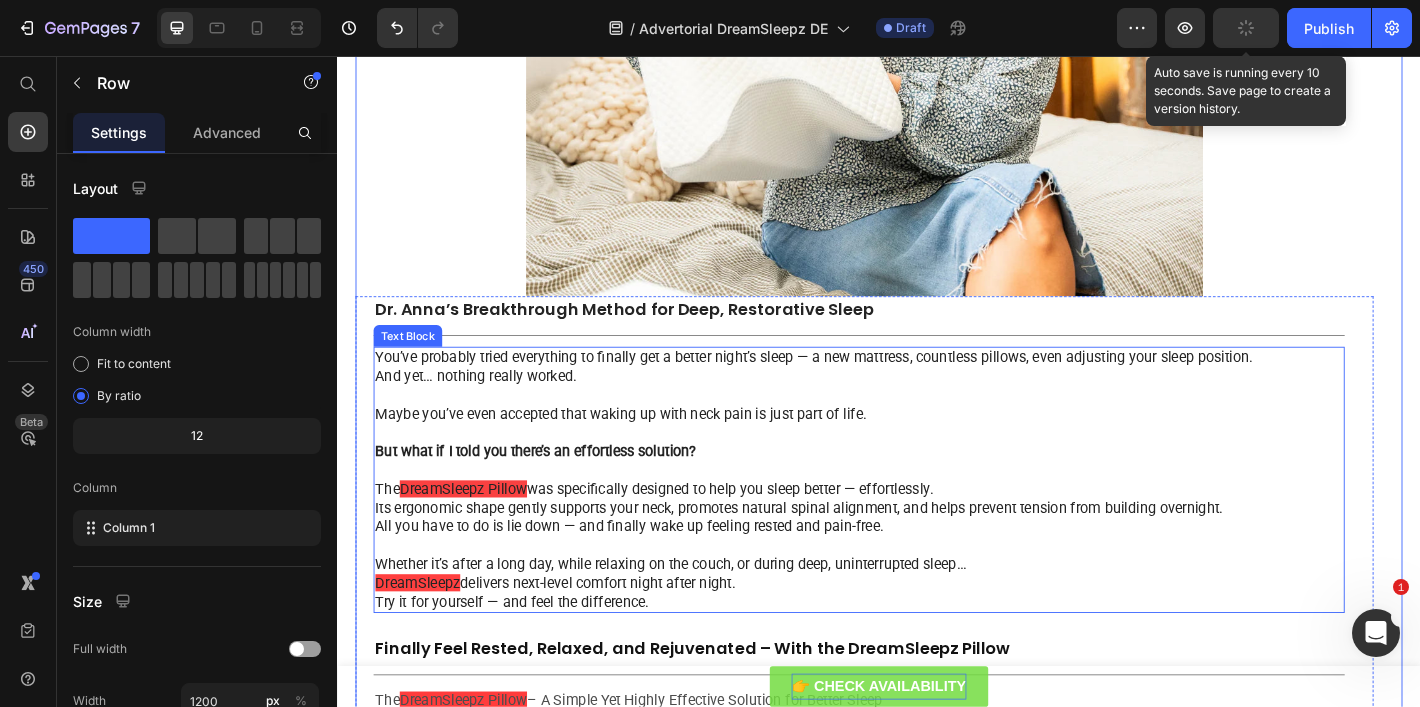 scroll, scrollTop: 3037, scrollLeft: 0, axis: vertical 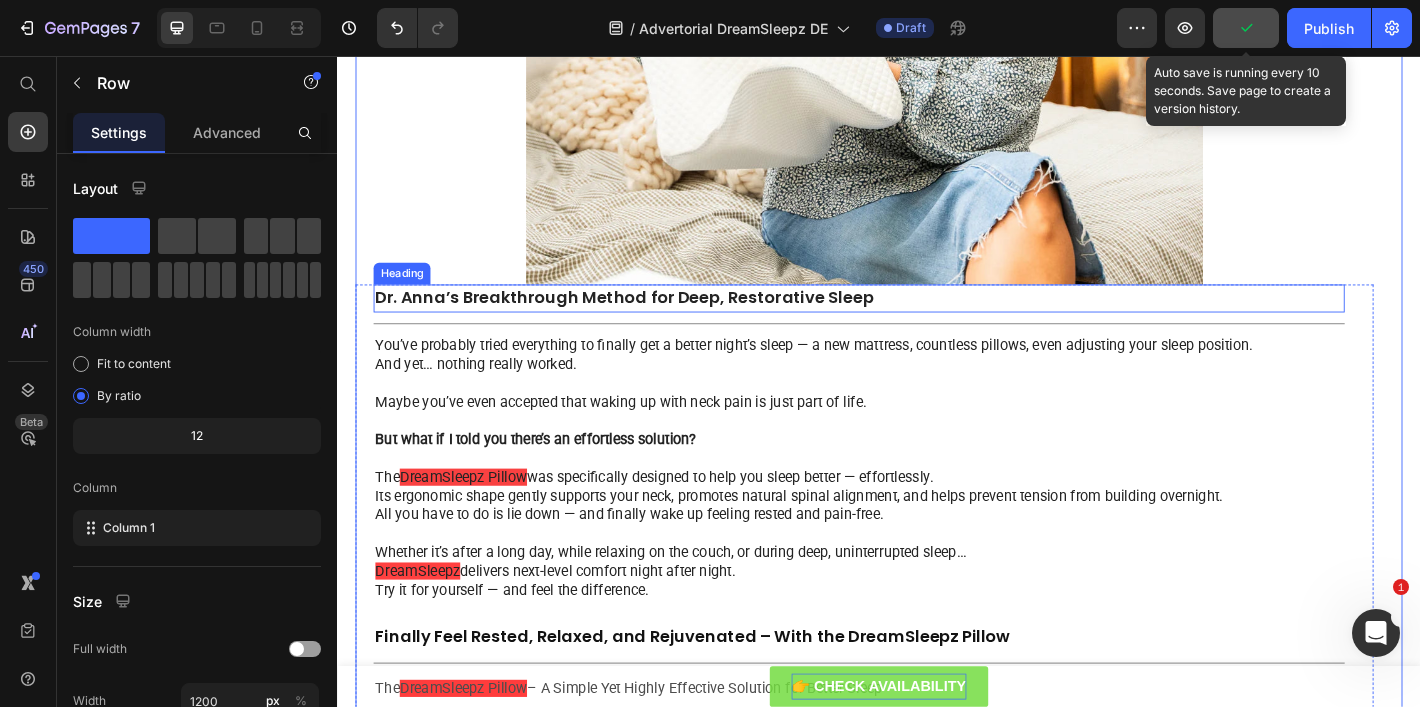 click on "Dr. Anna’s Breakthrough Method for Deep, Restorative Sleep" at bounding box center [655, 323] 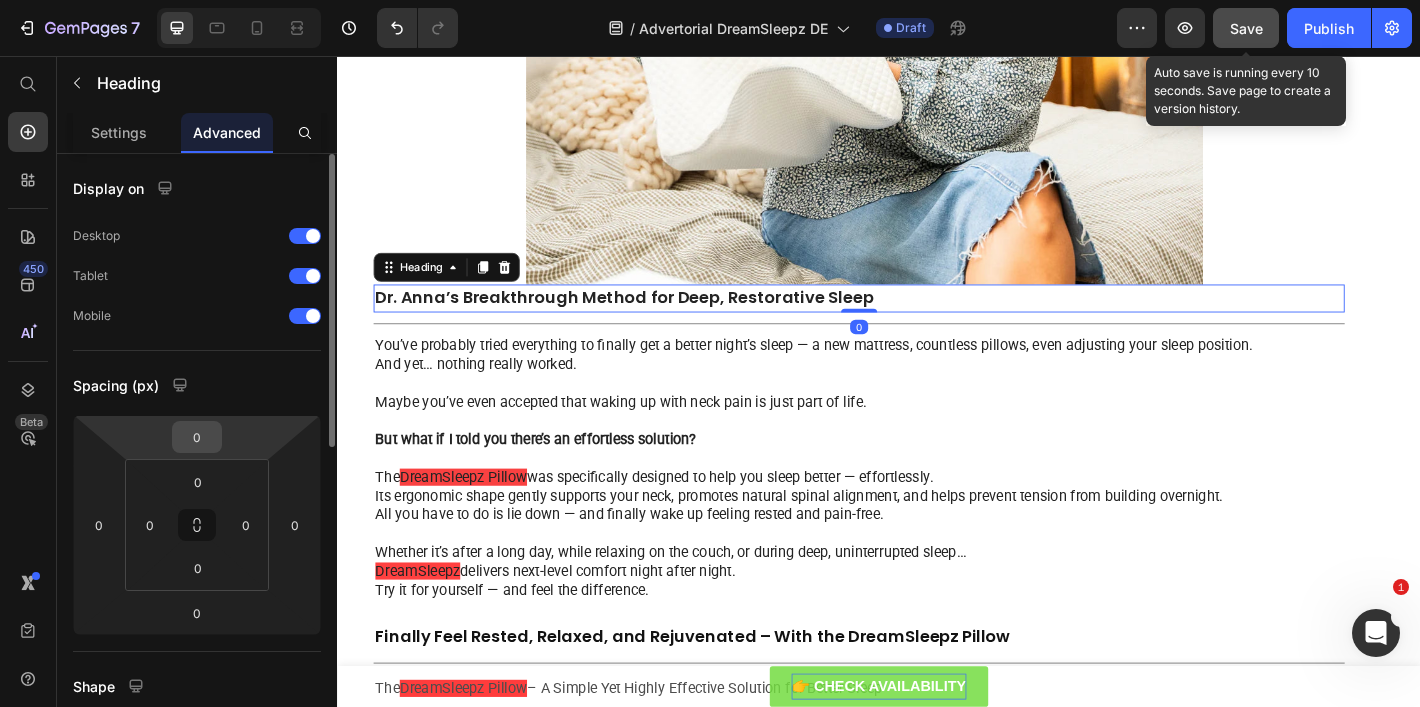 click on "0" at bounding box center (197, 437) 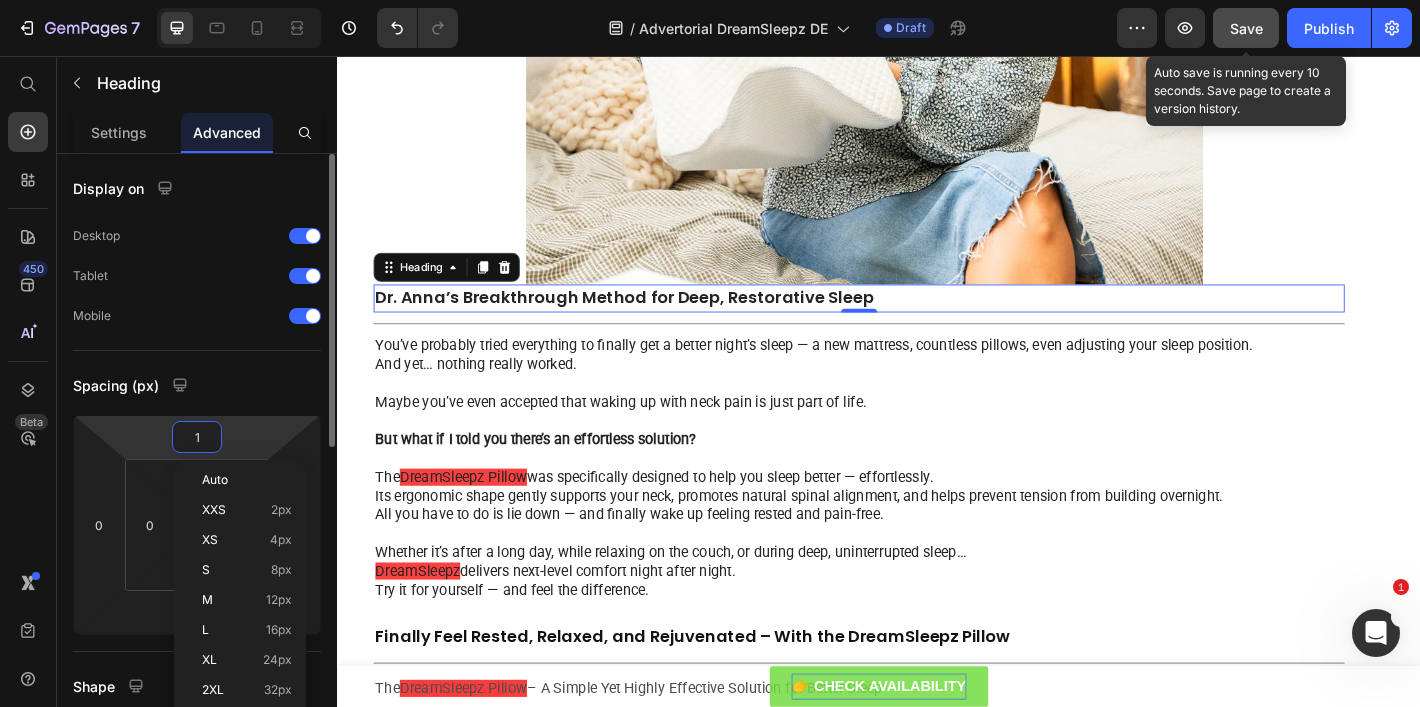 type on "10" 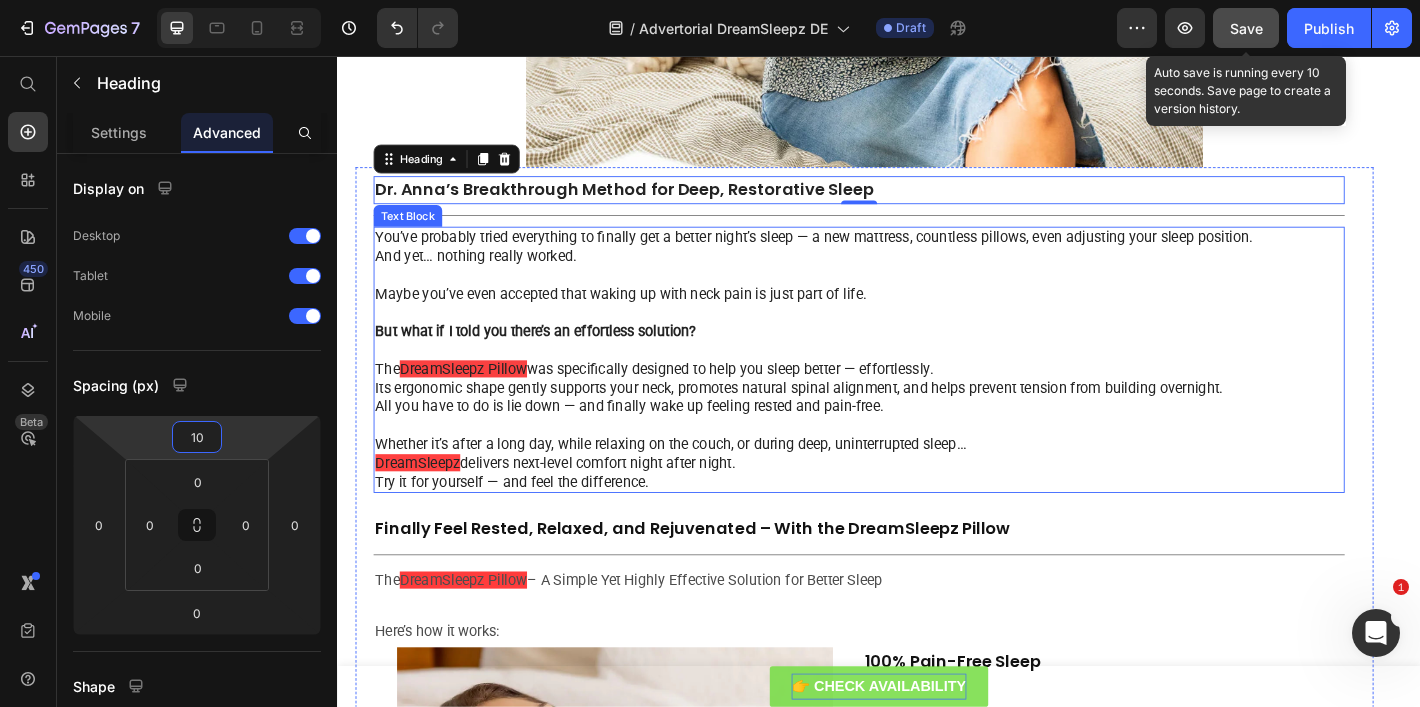scroll, scrollTop: 3179, scrollLeft: 0, axis: vertical 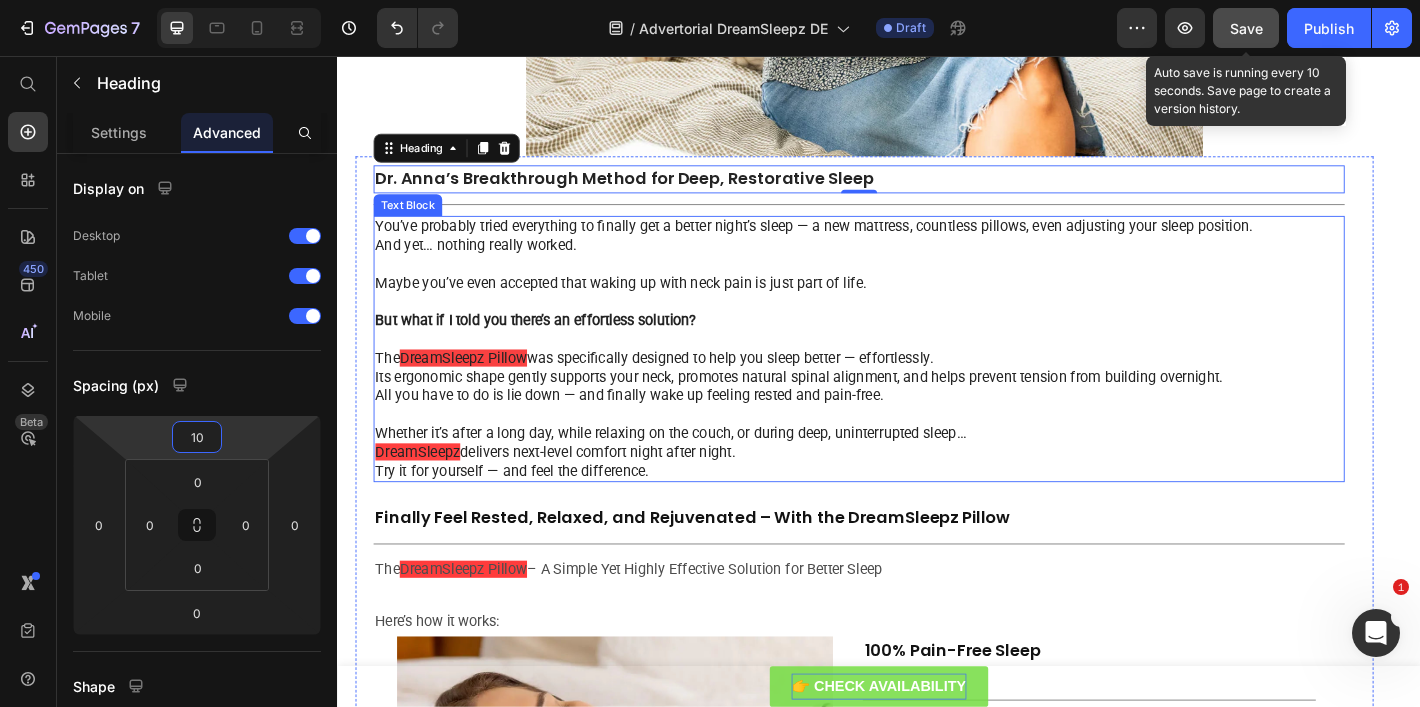 click on "The  DreamSleepz Pillow  was specifically designed to help you sleep better — effortlessly." at bounding box center [915, 391] 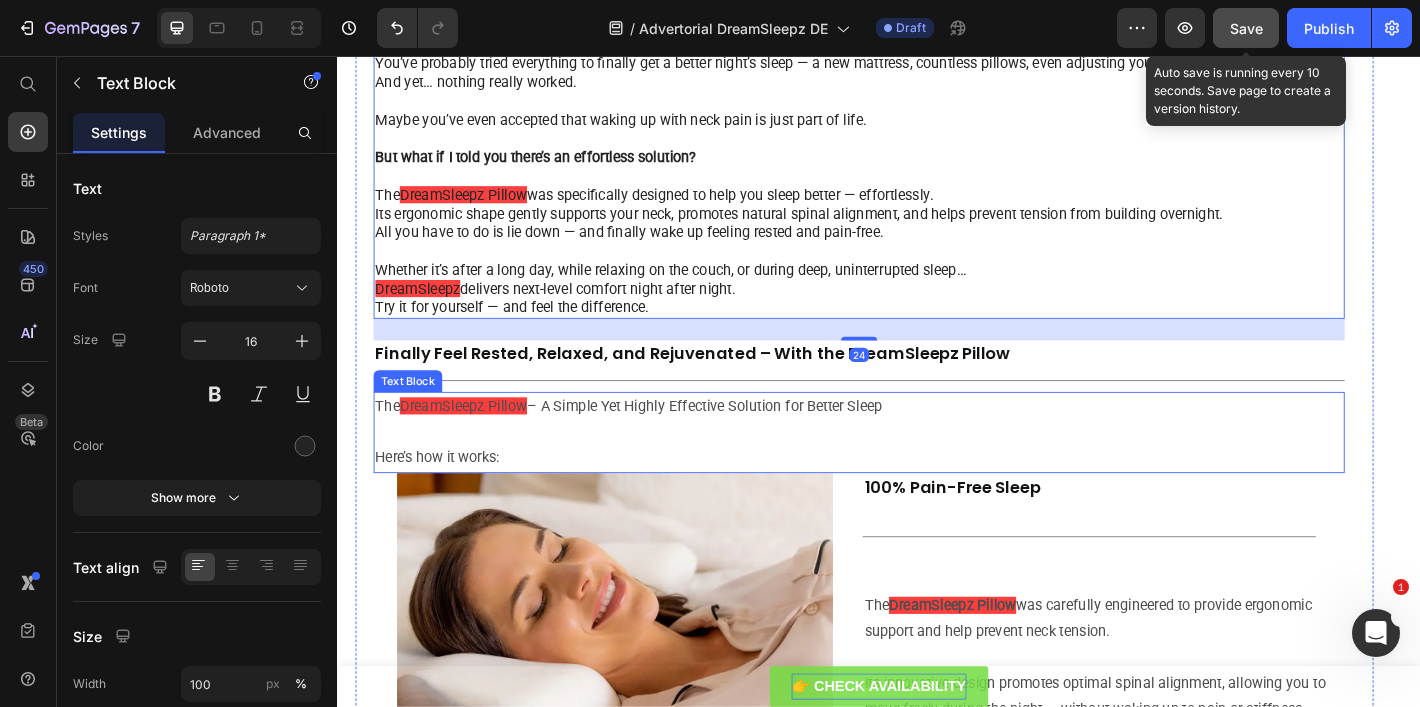 scroll, scrollTop: 3361, scrollLeft: 0, axis: vertical 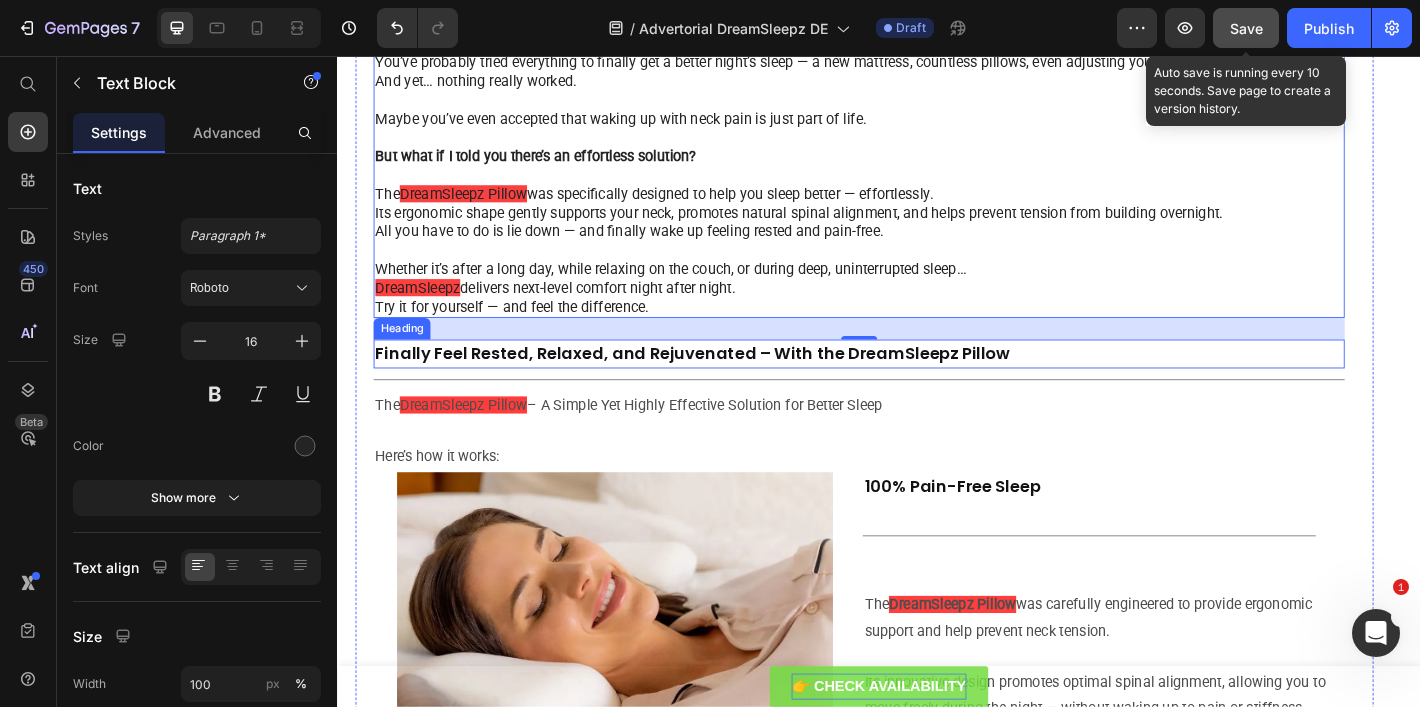 click on "Finally Feel Rested, Relaxed, and Rejuvenated – With the DreamSleepz Pillow" at bounding box center [730, 384] 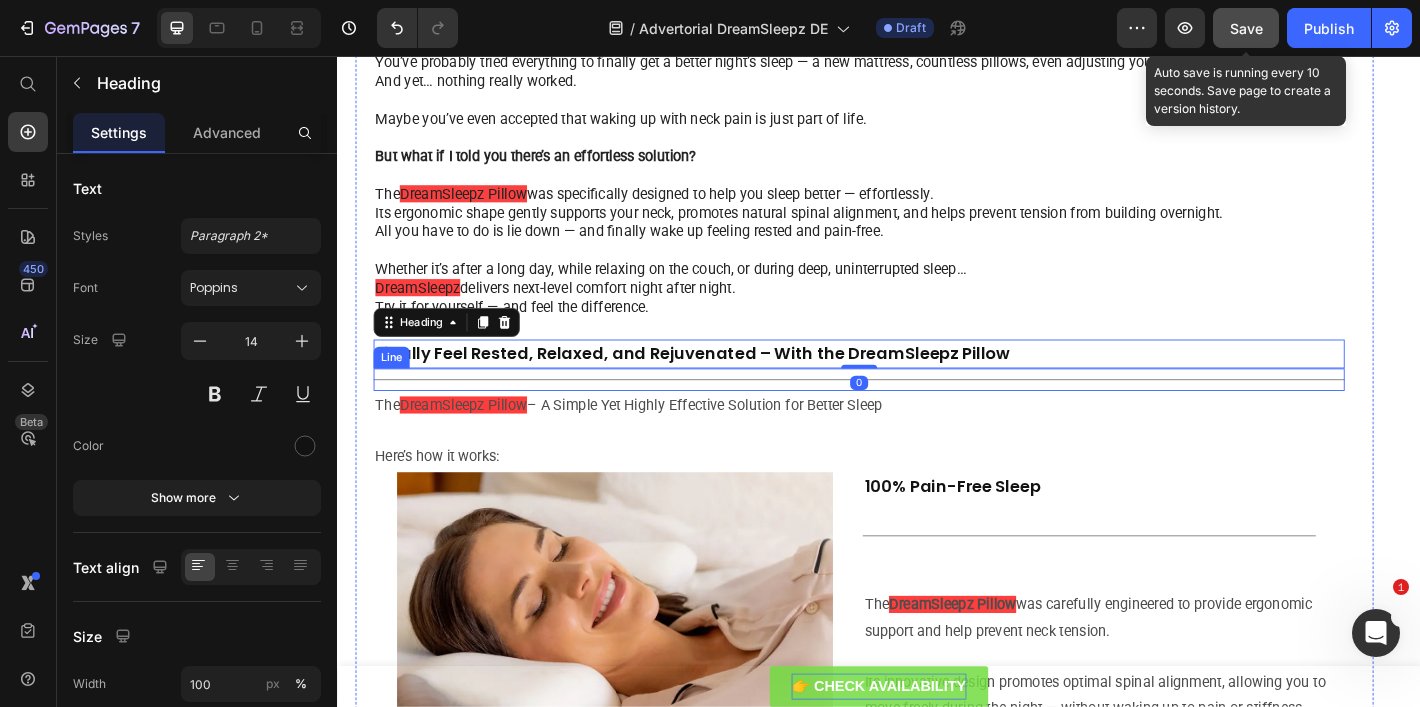 click on "Title Line" at bounding box center [915, 414] 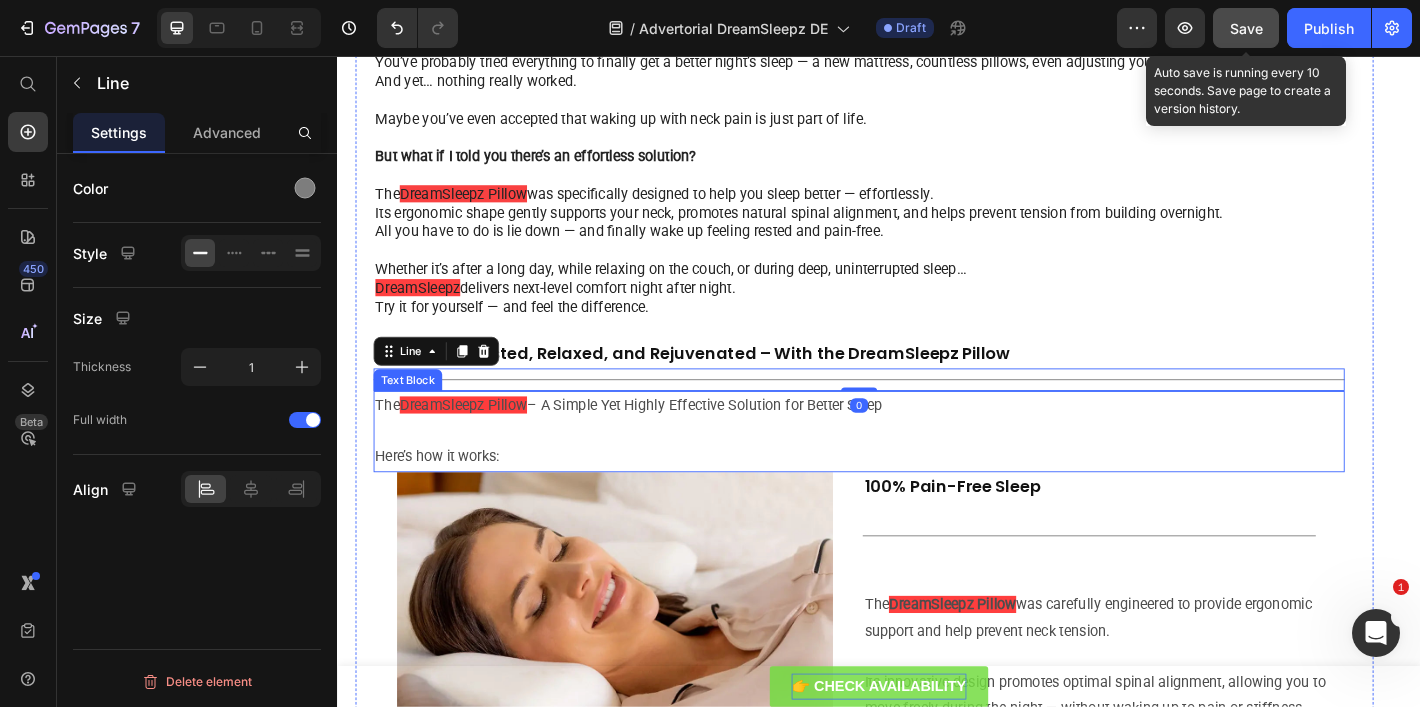 click at bounding box center [915, 471] 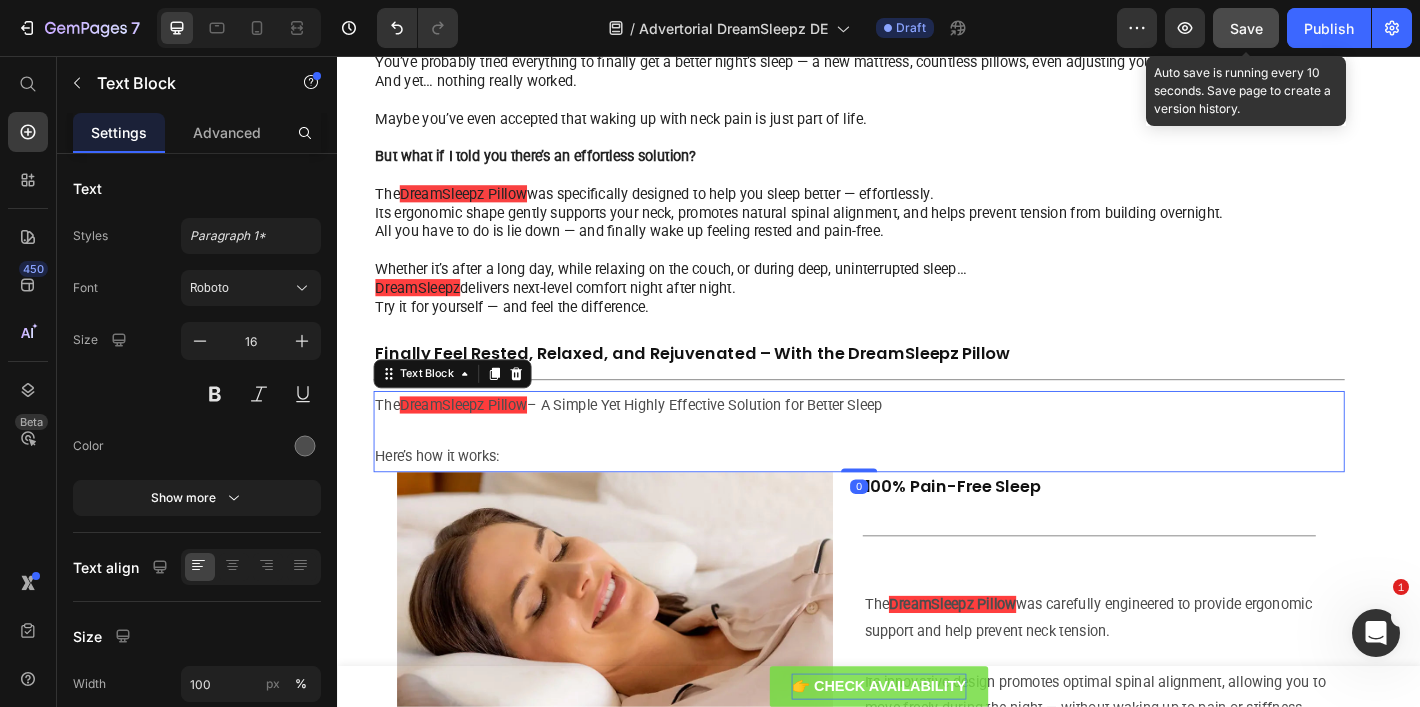 click at bounding box center (915, 471) 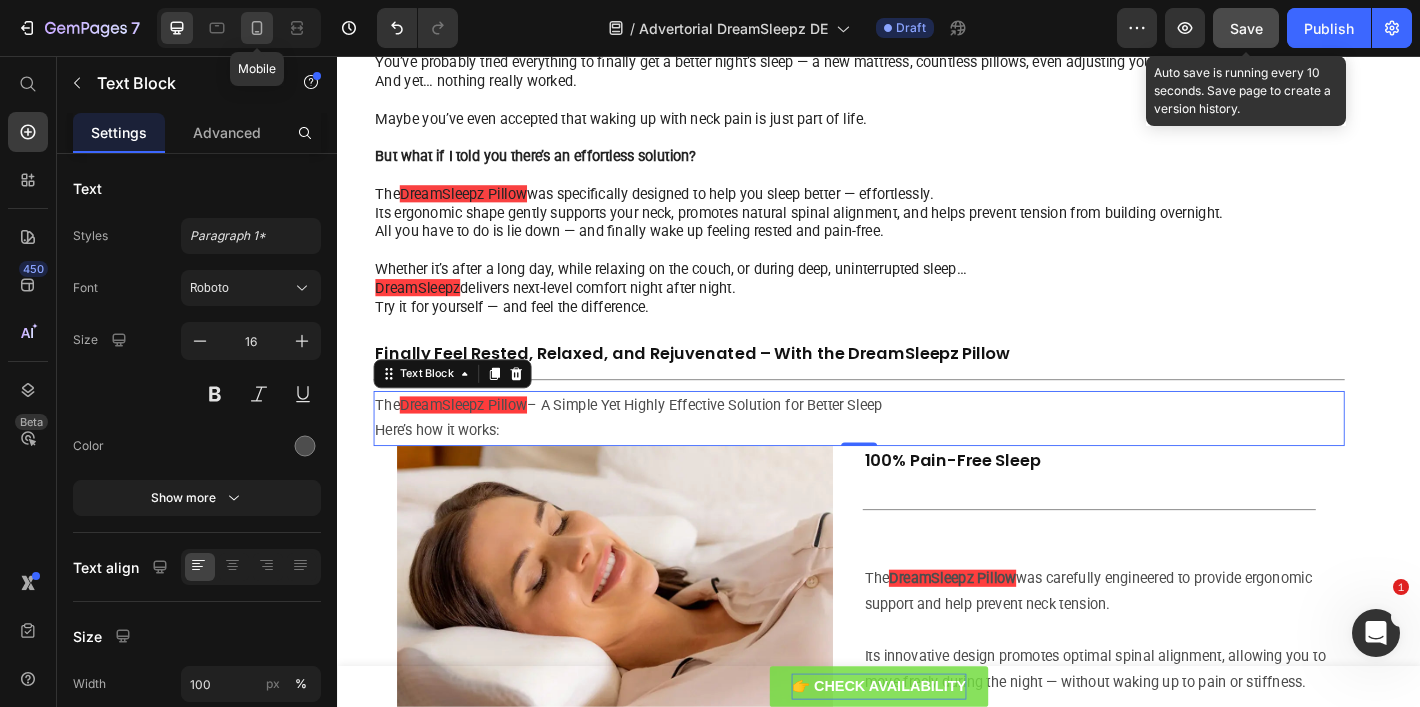 click 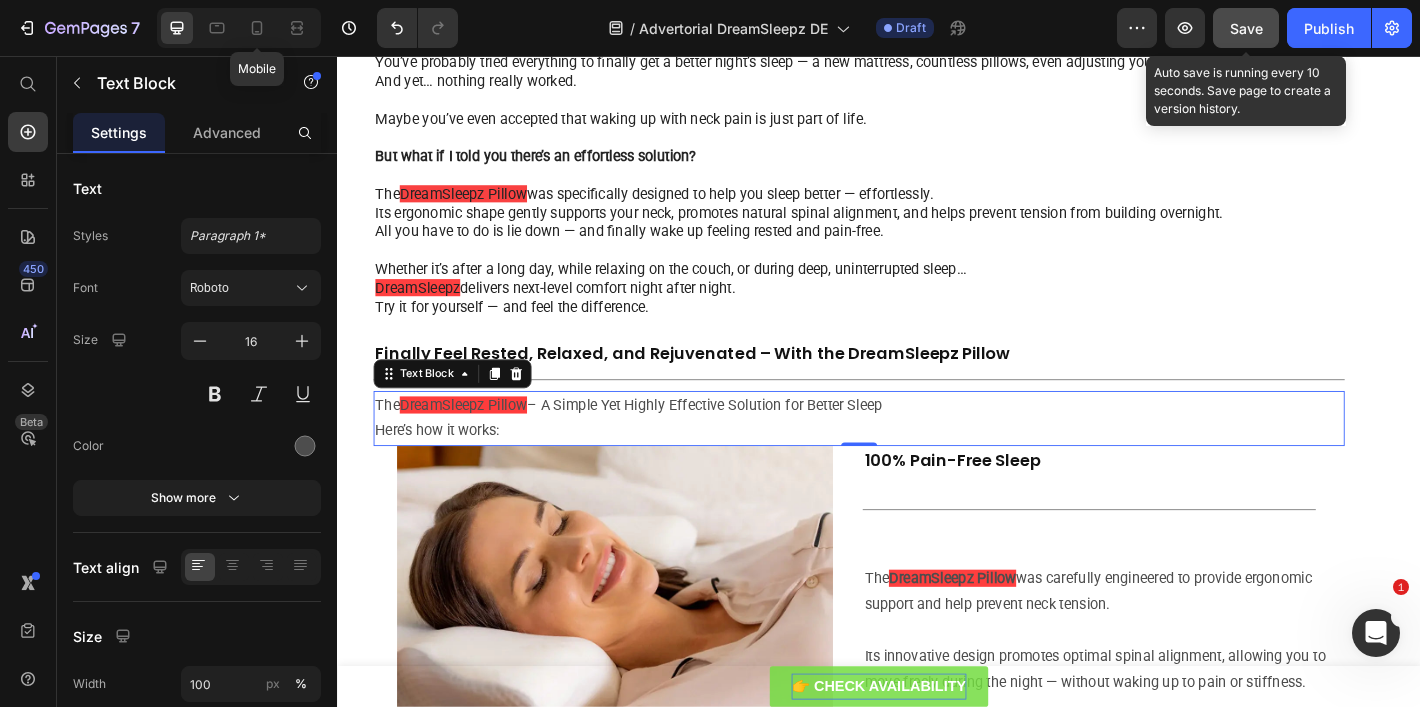 type on "14" 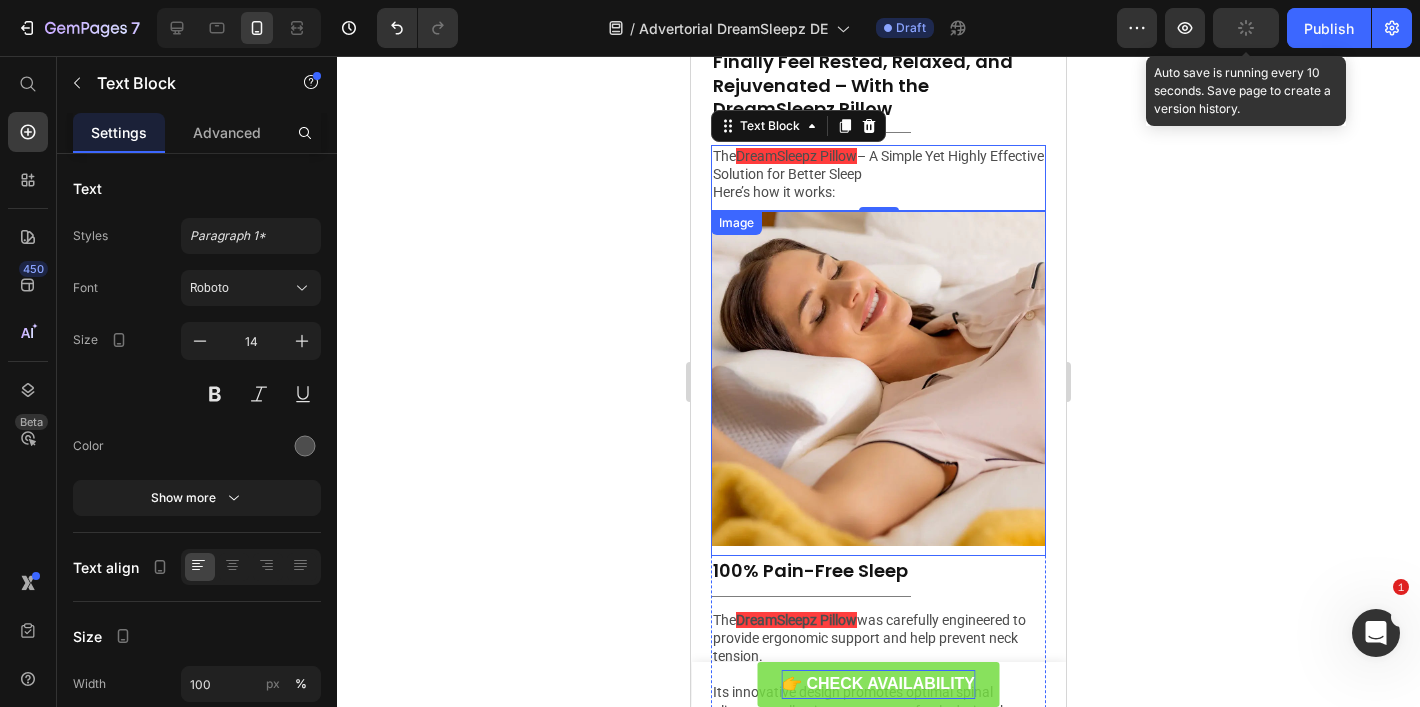 scroll, scrollTop: 2615, scrollLeft: 0, axis: vertical 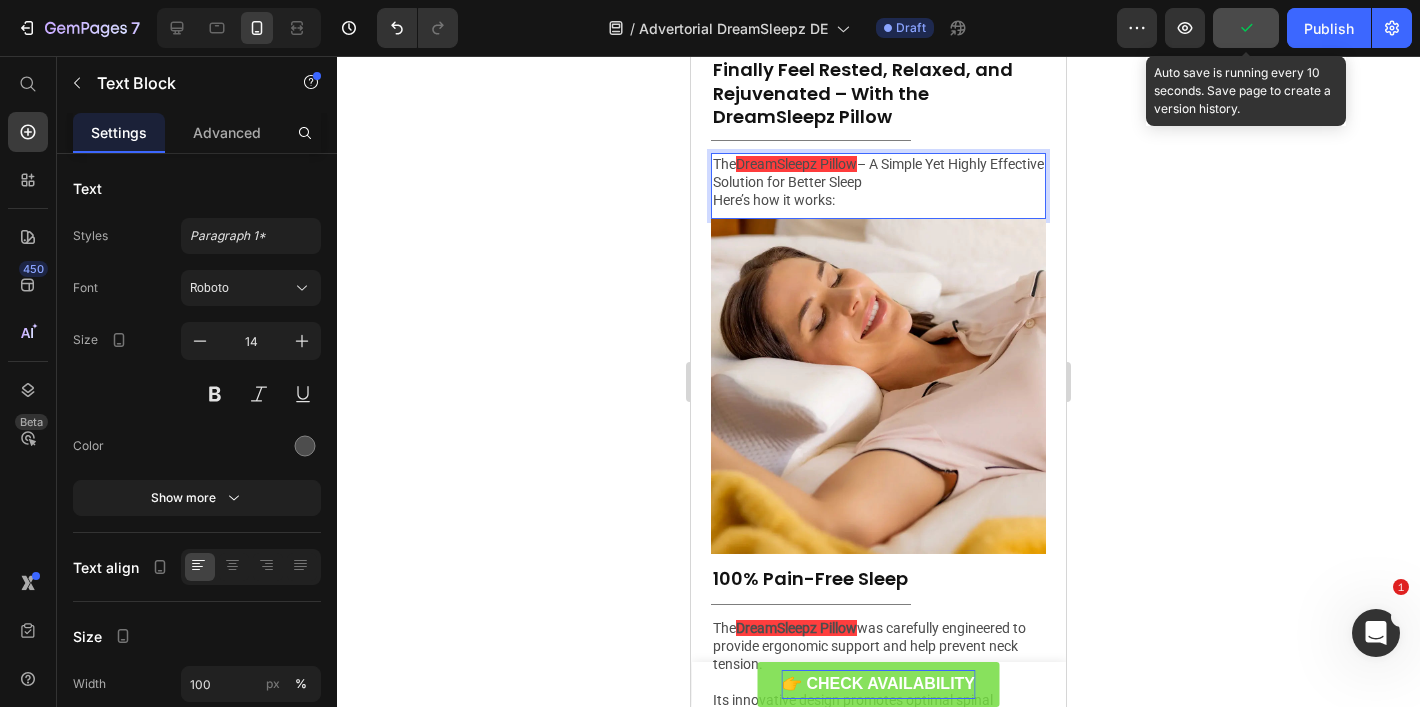 click on "Here’s how it works:" at bounding box center [878, 200] 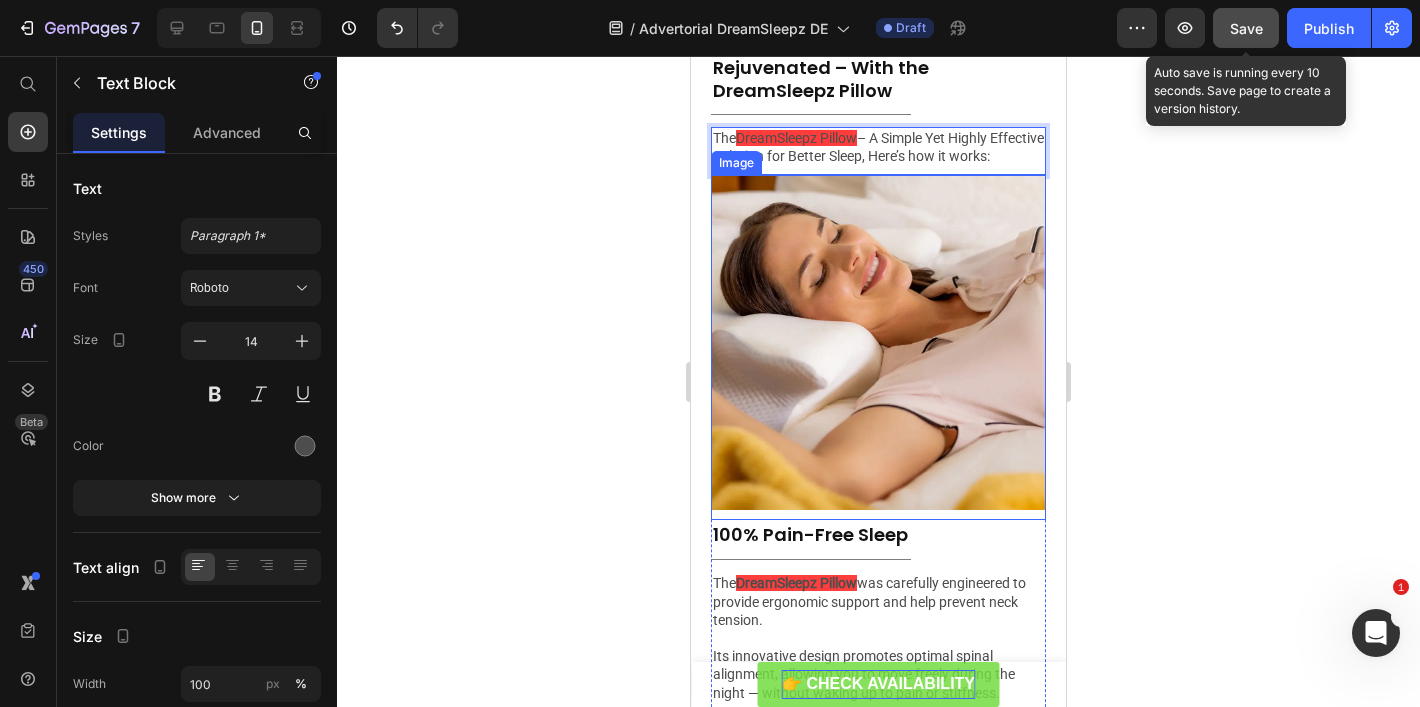 scroll, scrollTop: 2639, scrollLeft: 0, axis: vertical 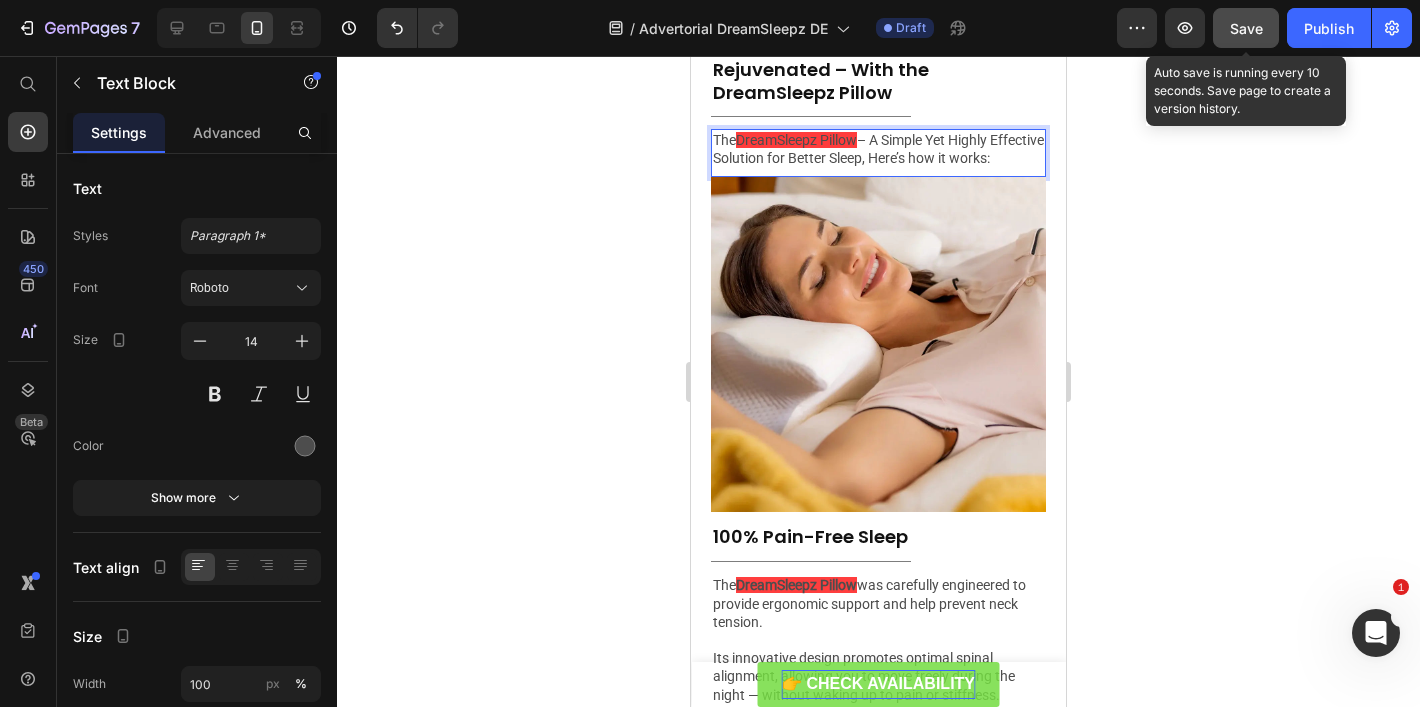 click on "The DreamSleepz Pillow – A Simple Yet Highly Effective Solution for Better Sleep, Here’s how it works:" at bounding box center (878, 149) 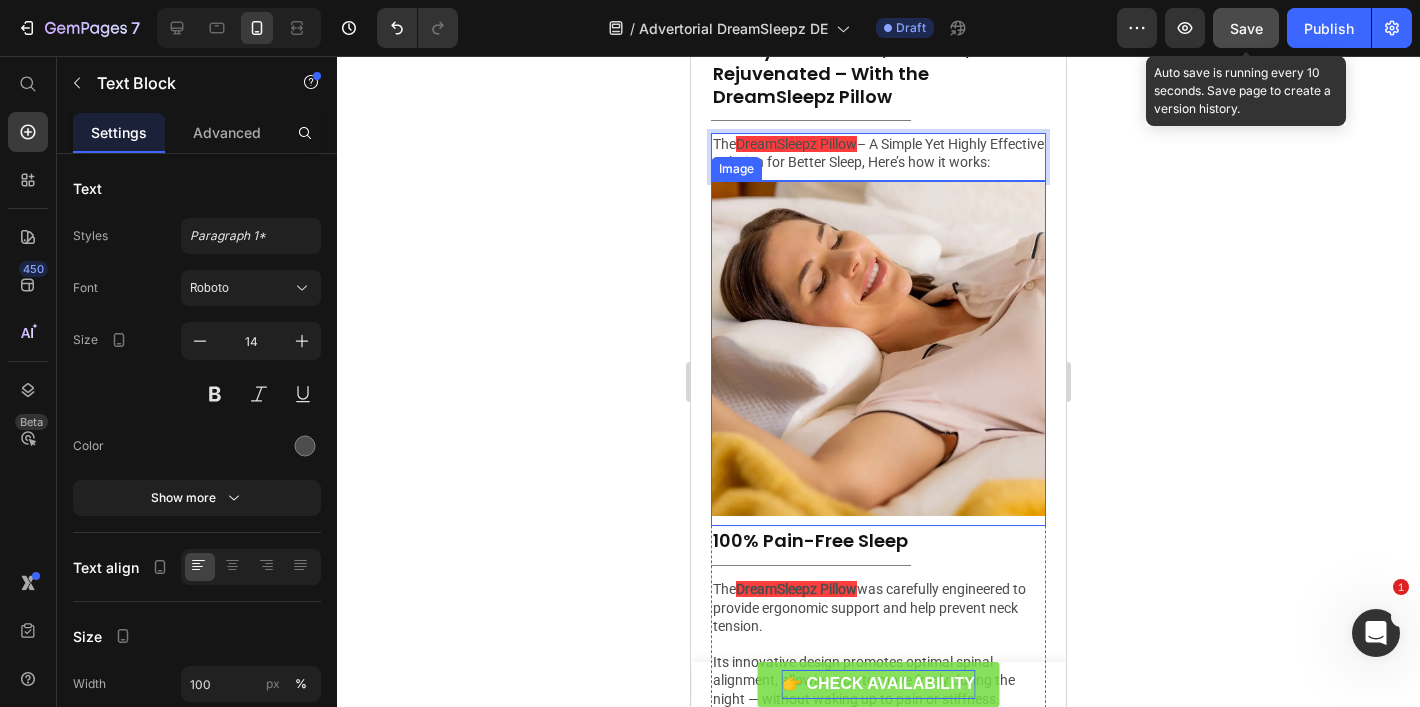 scroll, scrollTop: 2631, scrollLeft: 0, axis: vertical 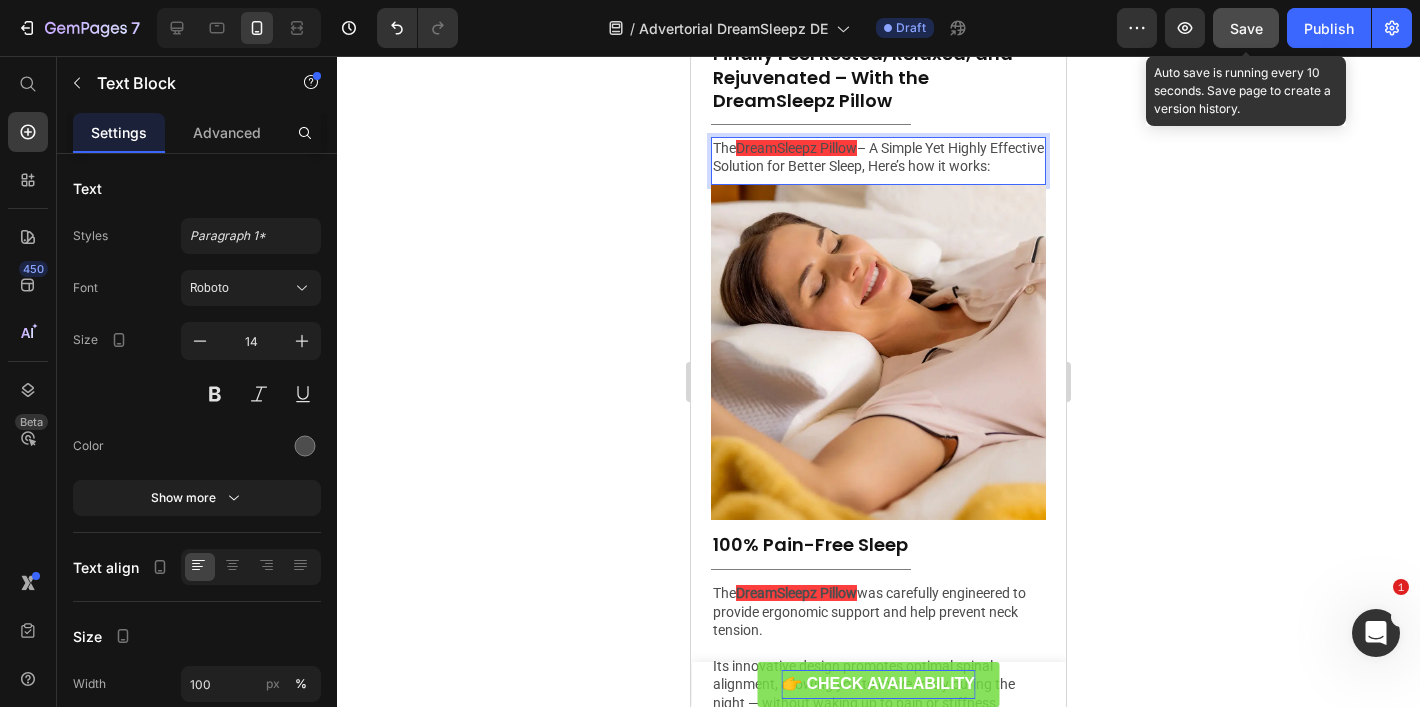 click on "The DreamSleepz Pillow – A Simple Yet Highly Effective Solution for Better Sleep, Here’s how it works:" at bounding box center [878, 157] 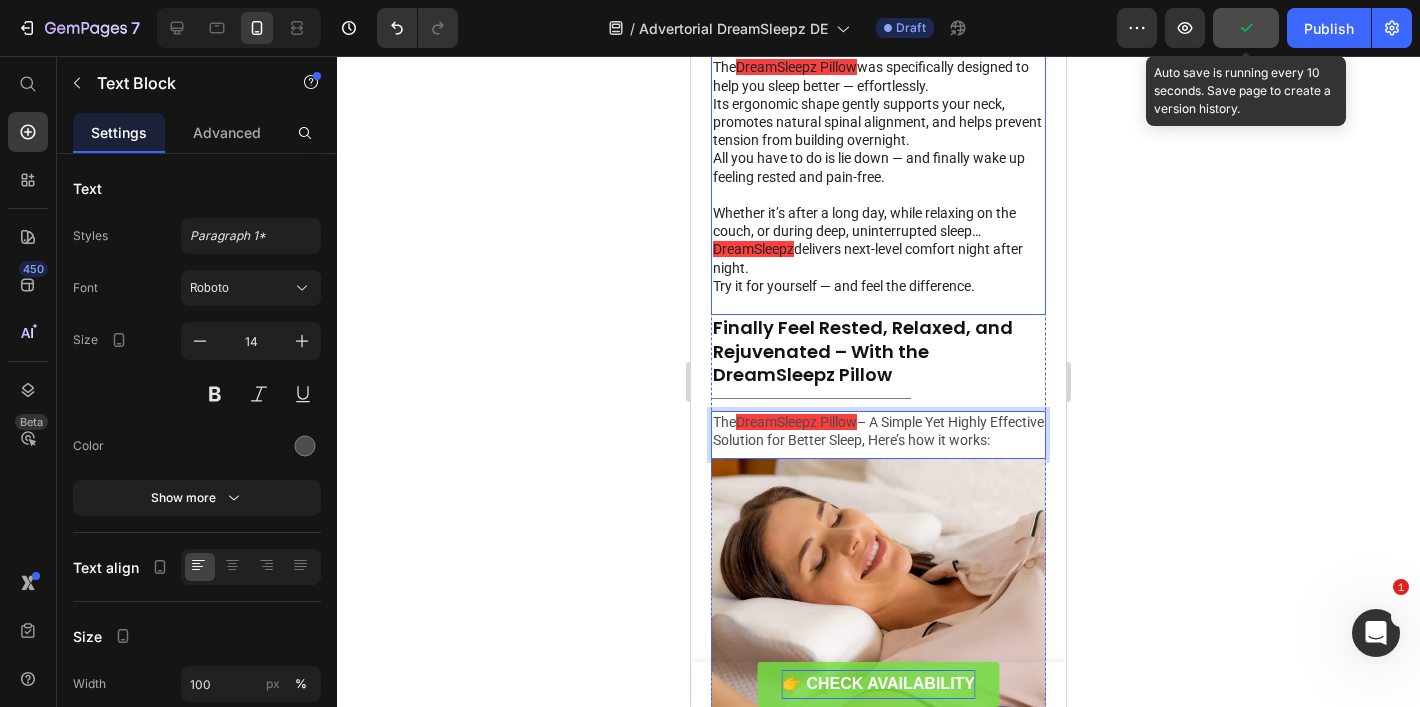 scroll, scrollTop: 2349, scrollLeft: 0, axis: vertical 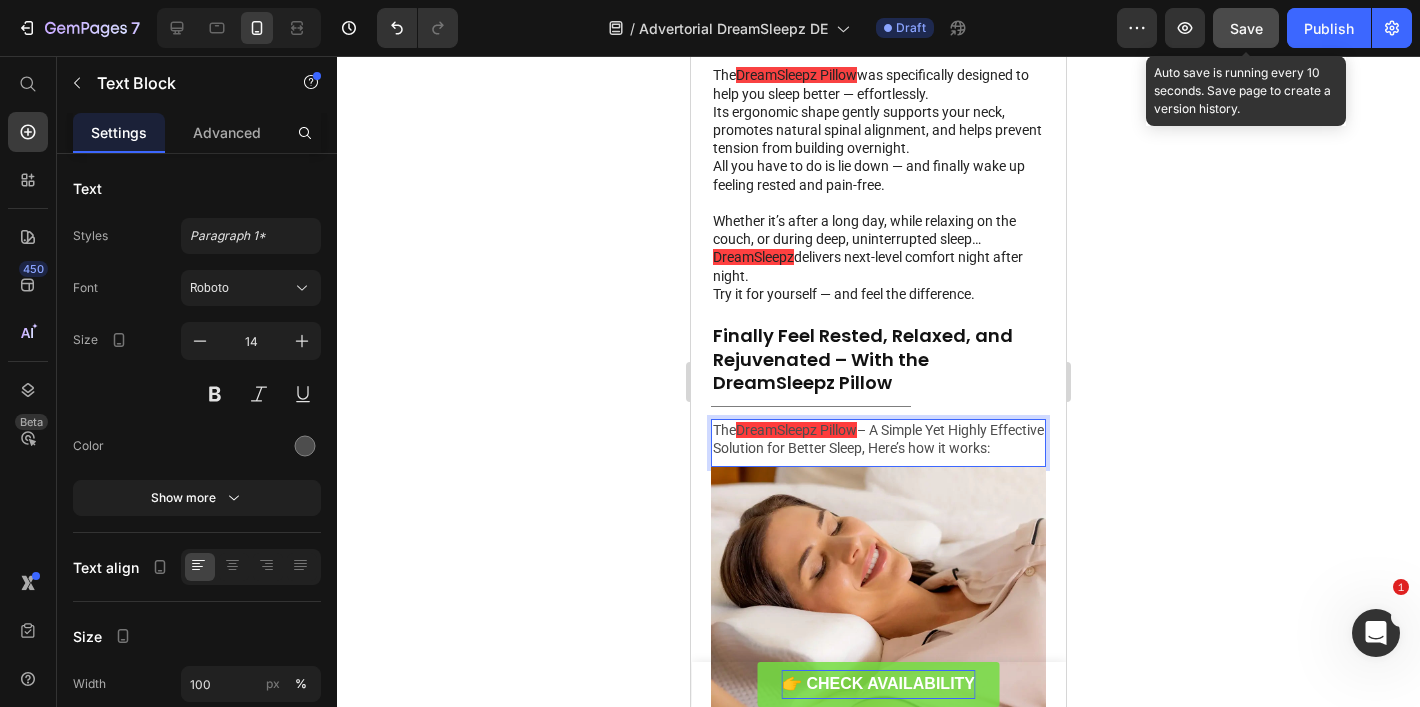 click 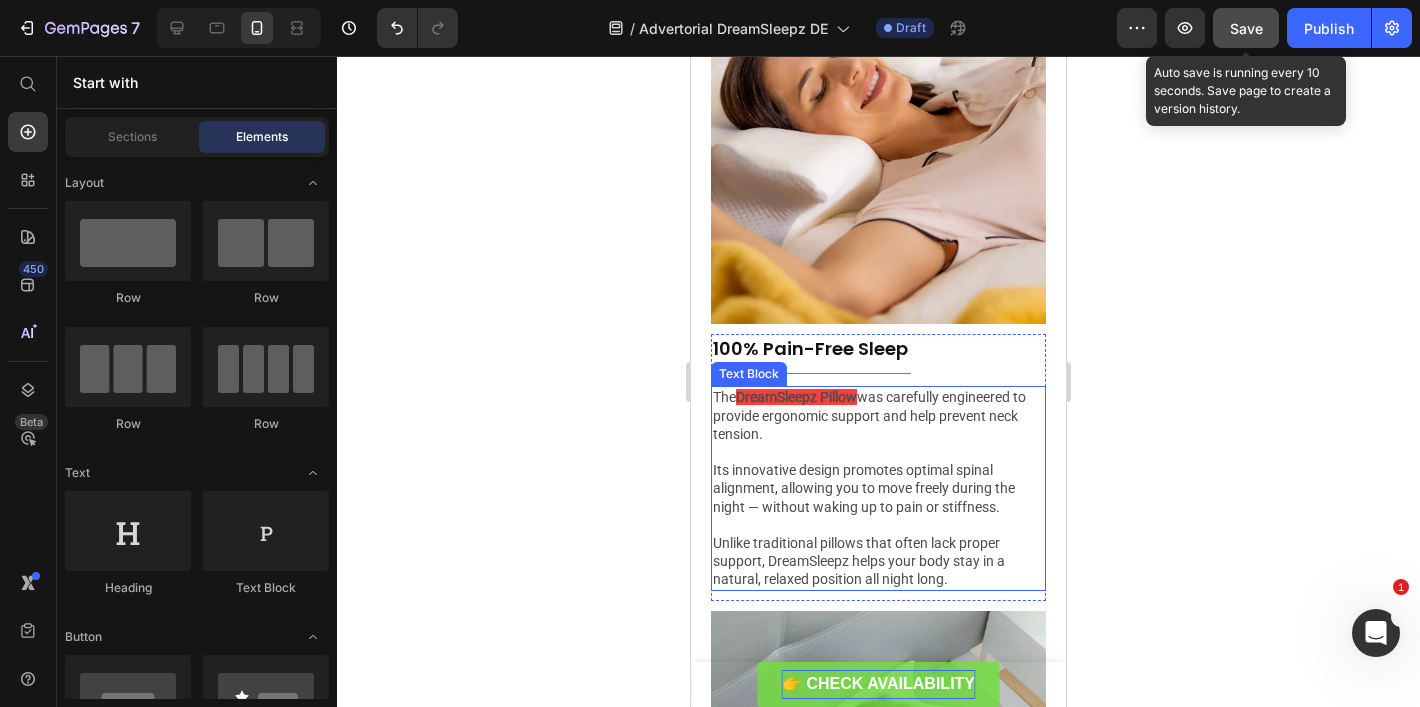 scroll, scrollTop: 2839, scrollLeft: 0, axis: vertical 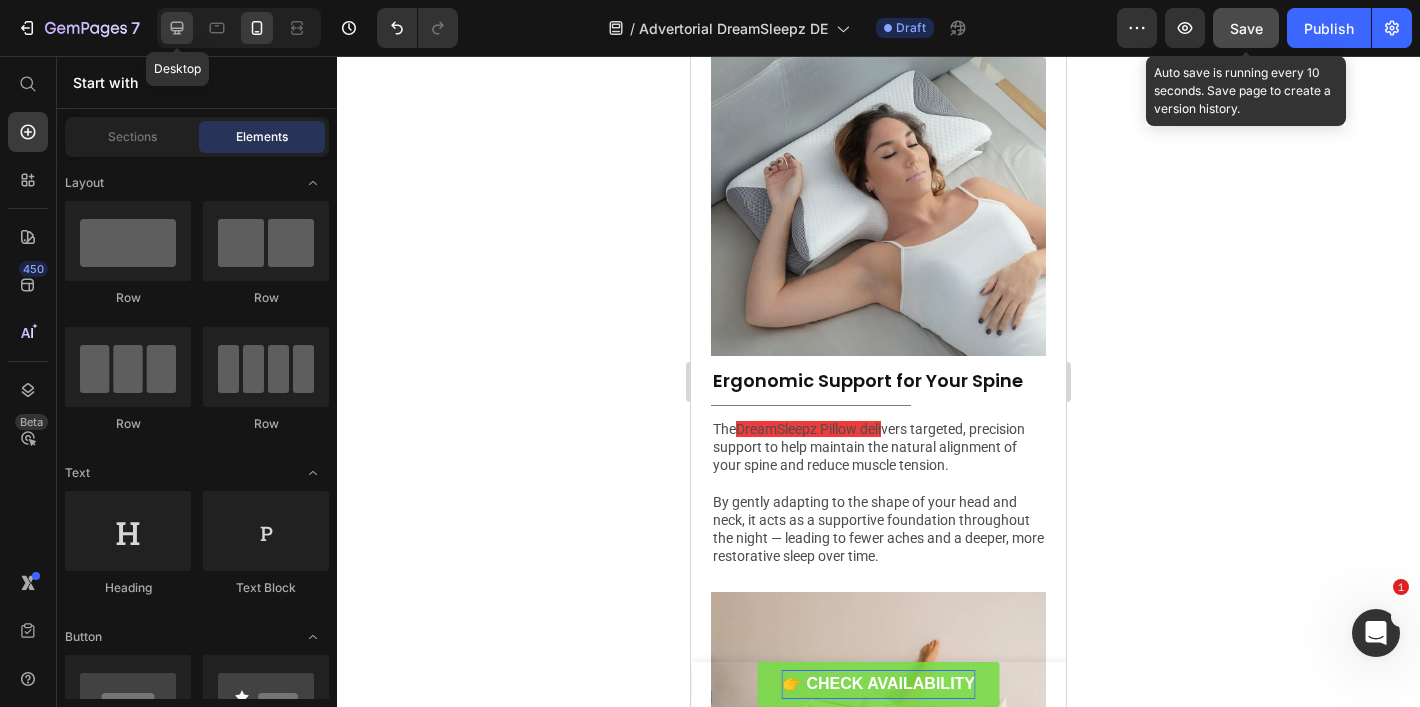 click 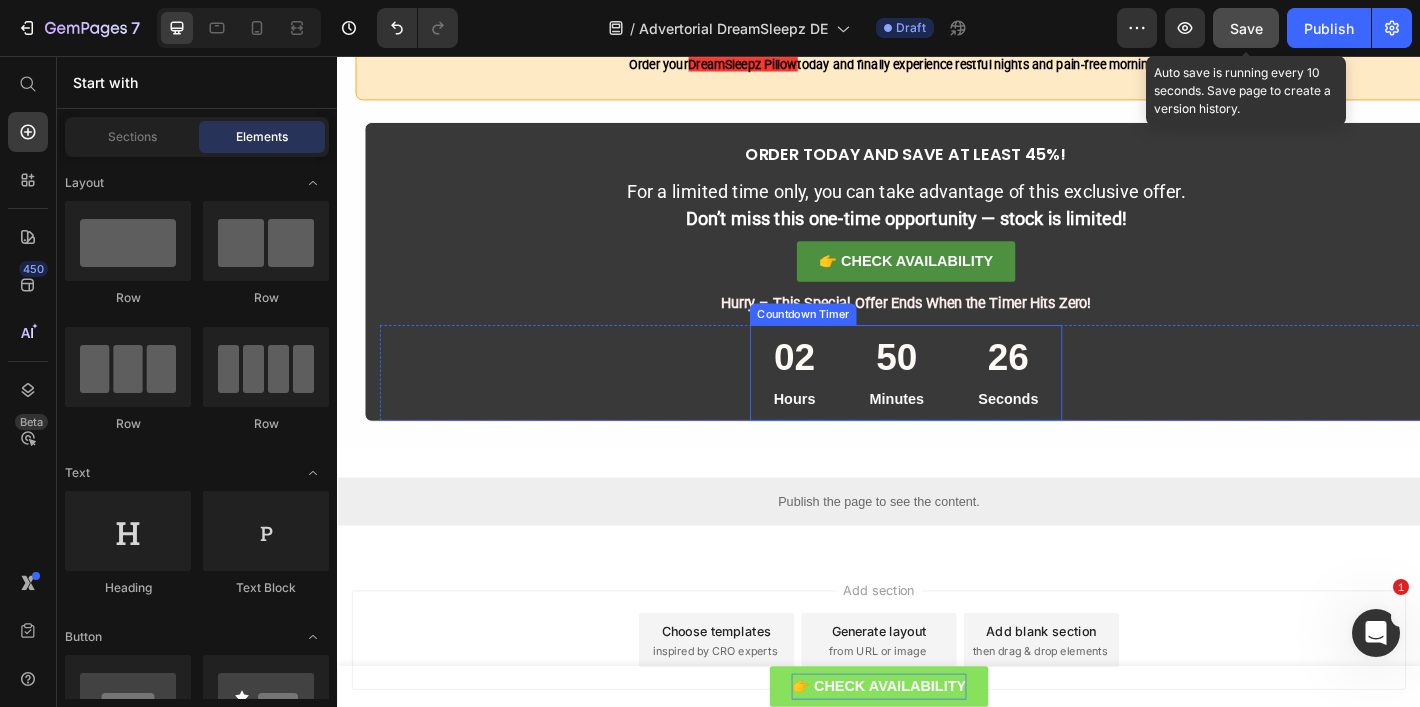 scroll, scrollTop: 8503, scrollLeft: 0, axis: vertical 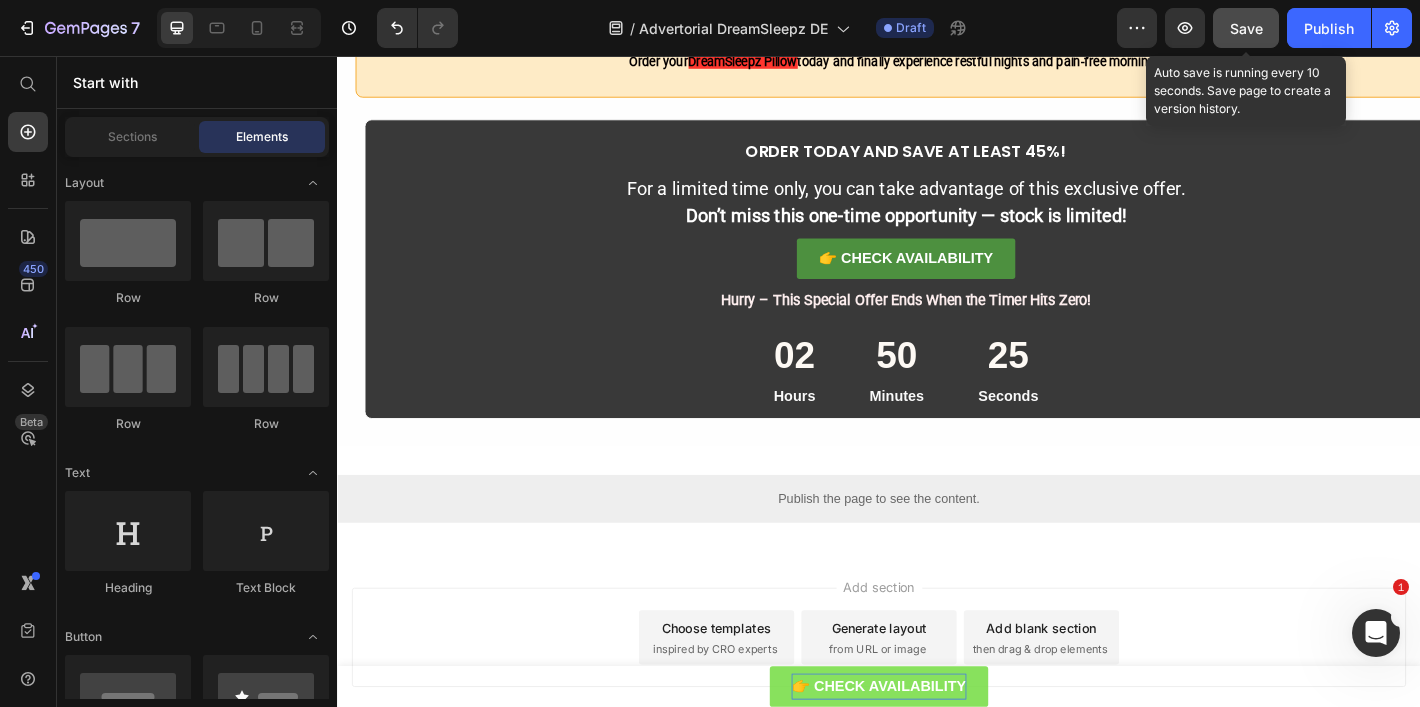 click on "Save" 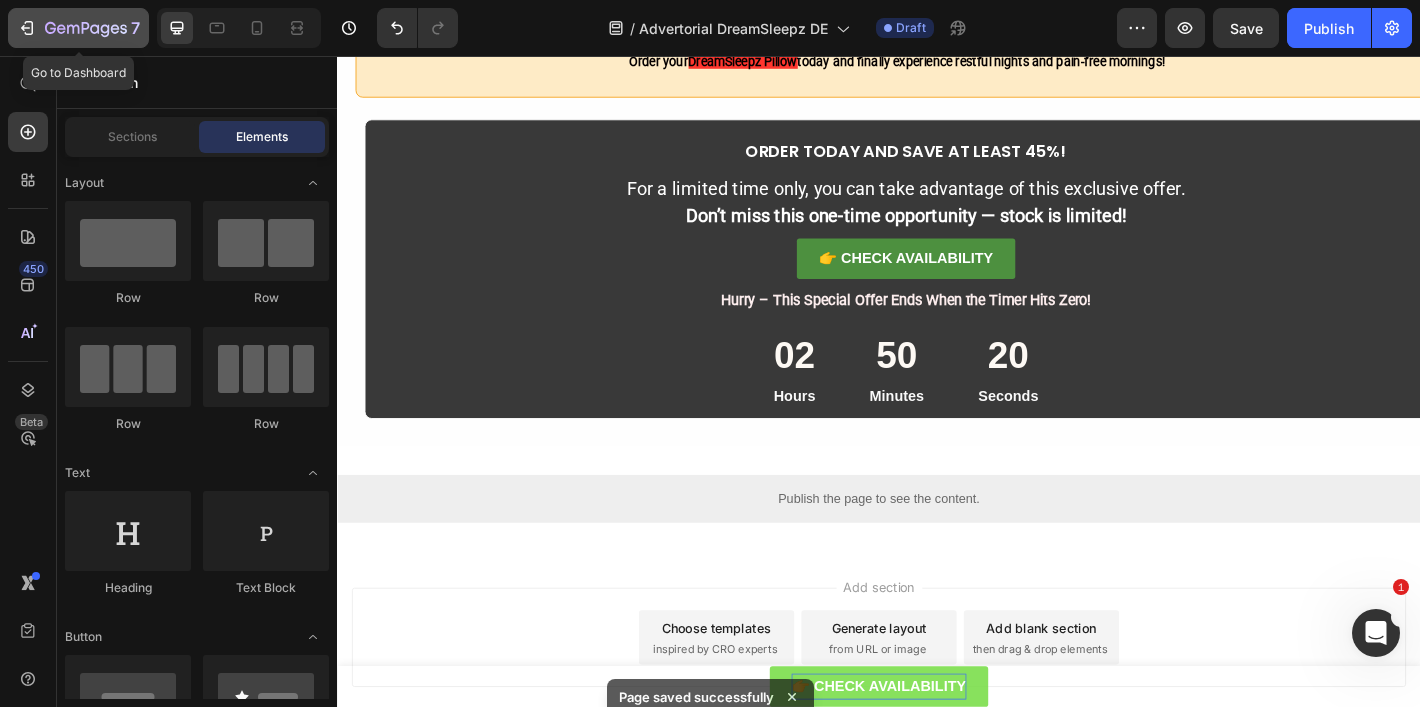 click 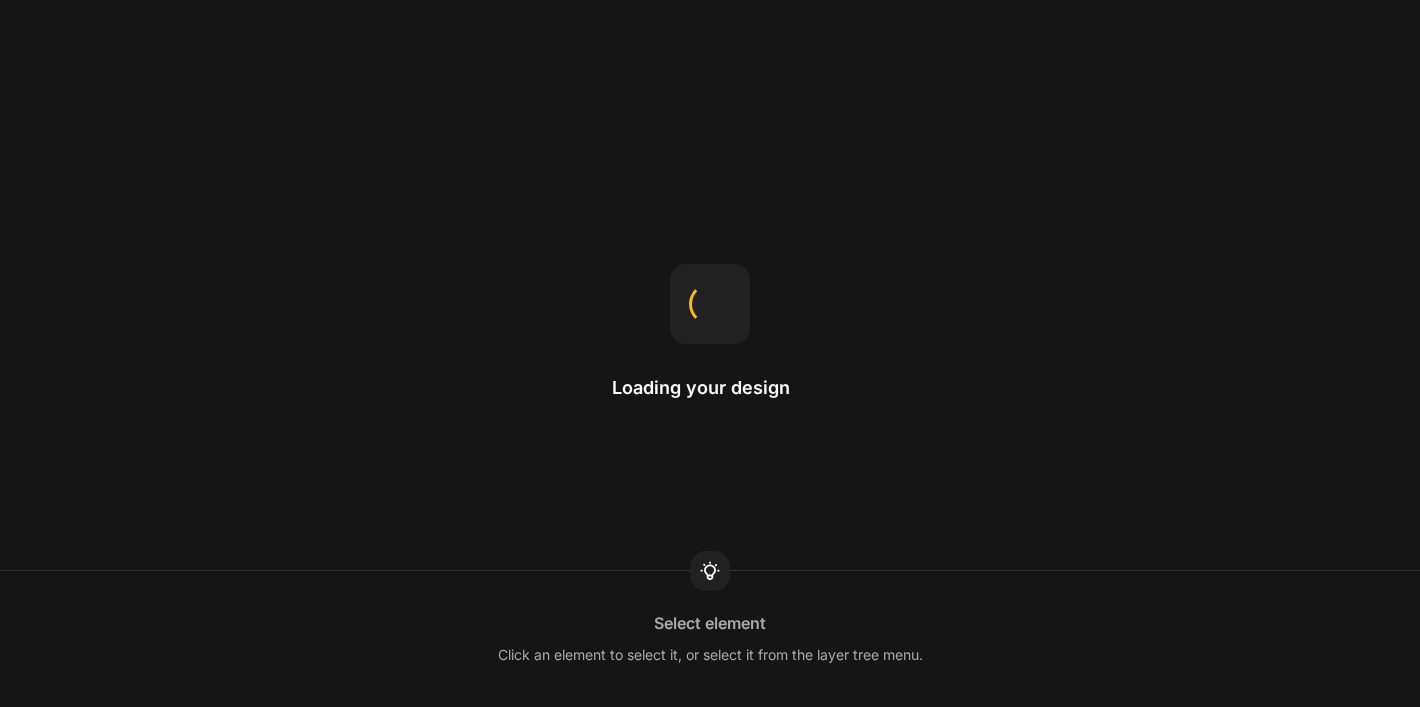 scroll, scrollTop: 0, scrollLeft: 0, axis: both 